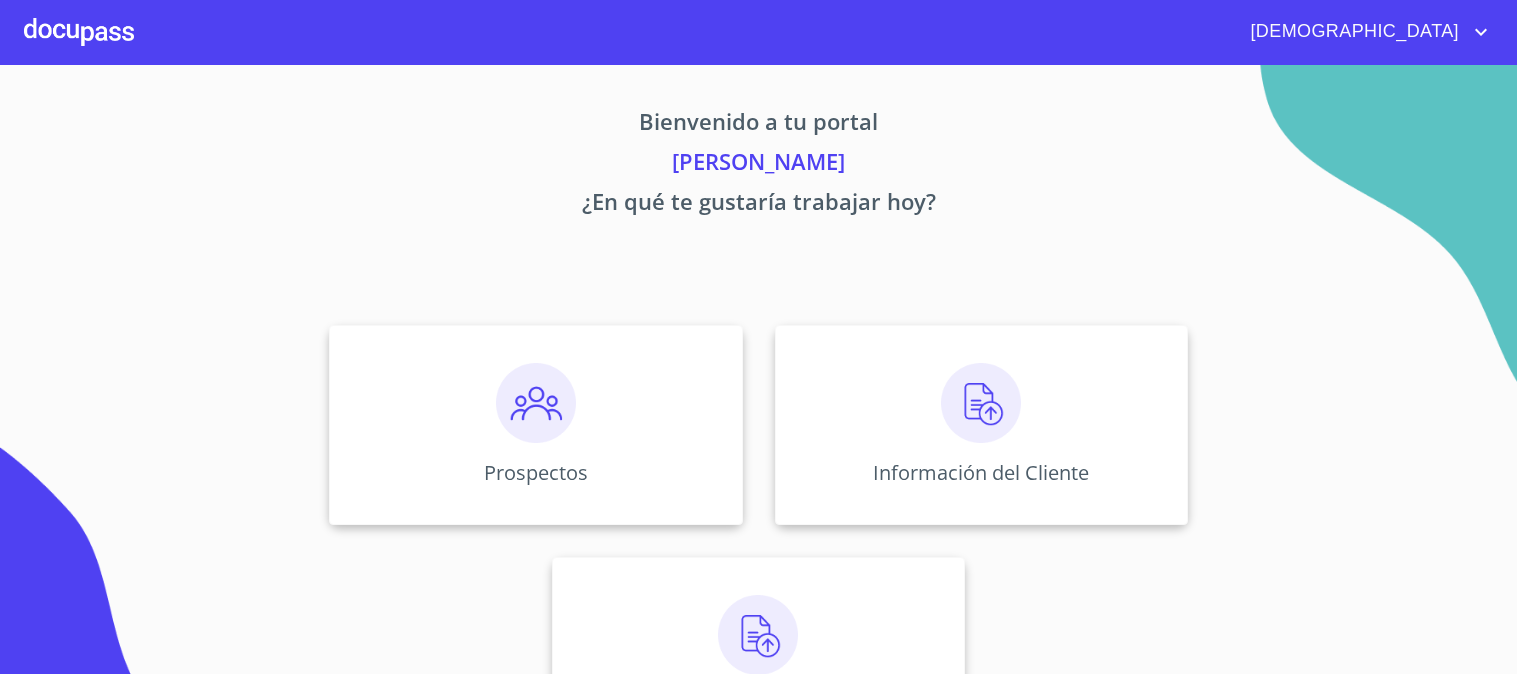 scroll, scrollTop: 0, scrollLeft: 0, axis: both 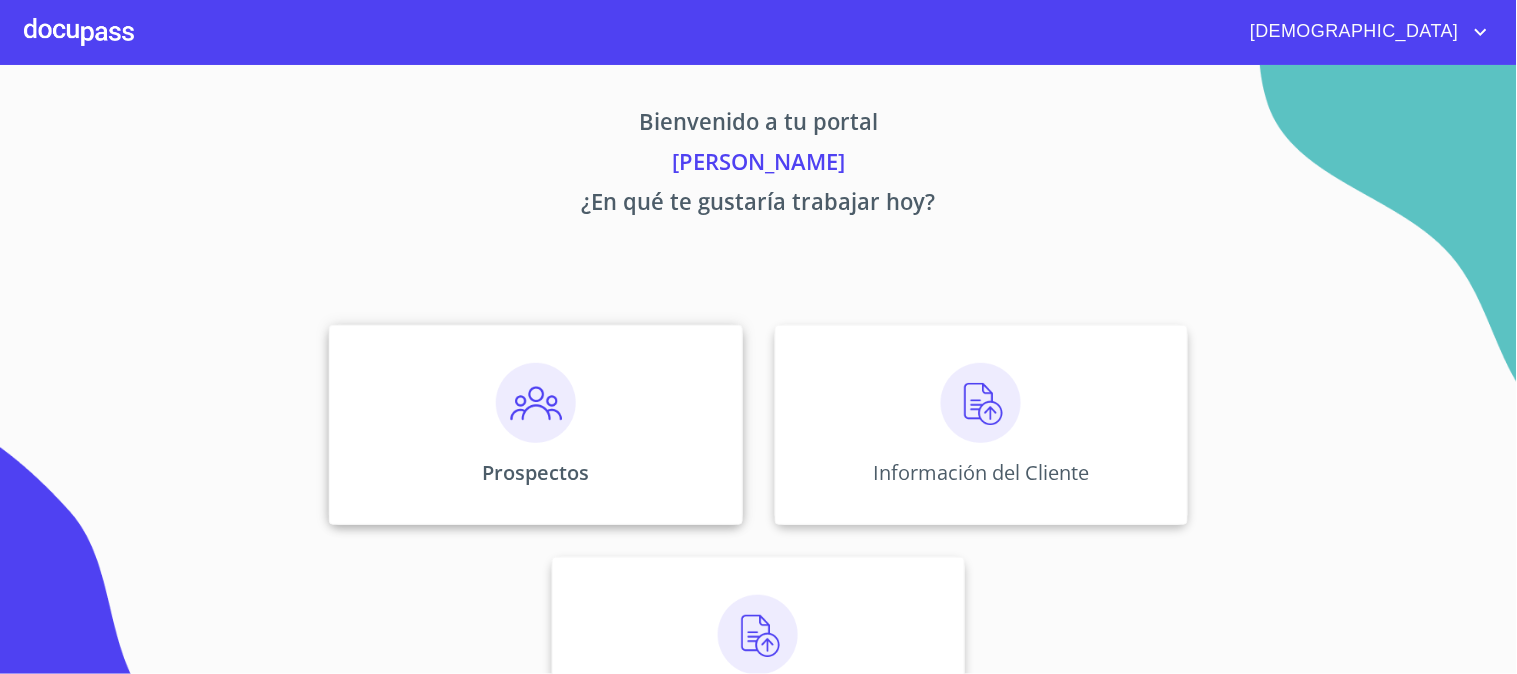 click at bounding box center (536, 403) 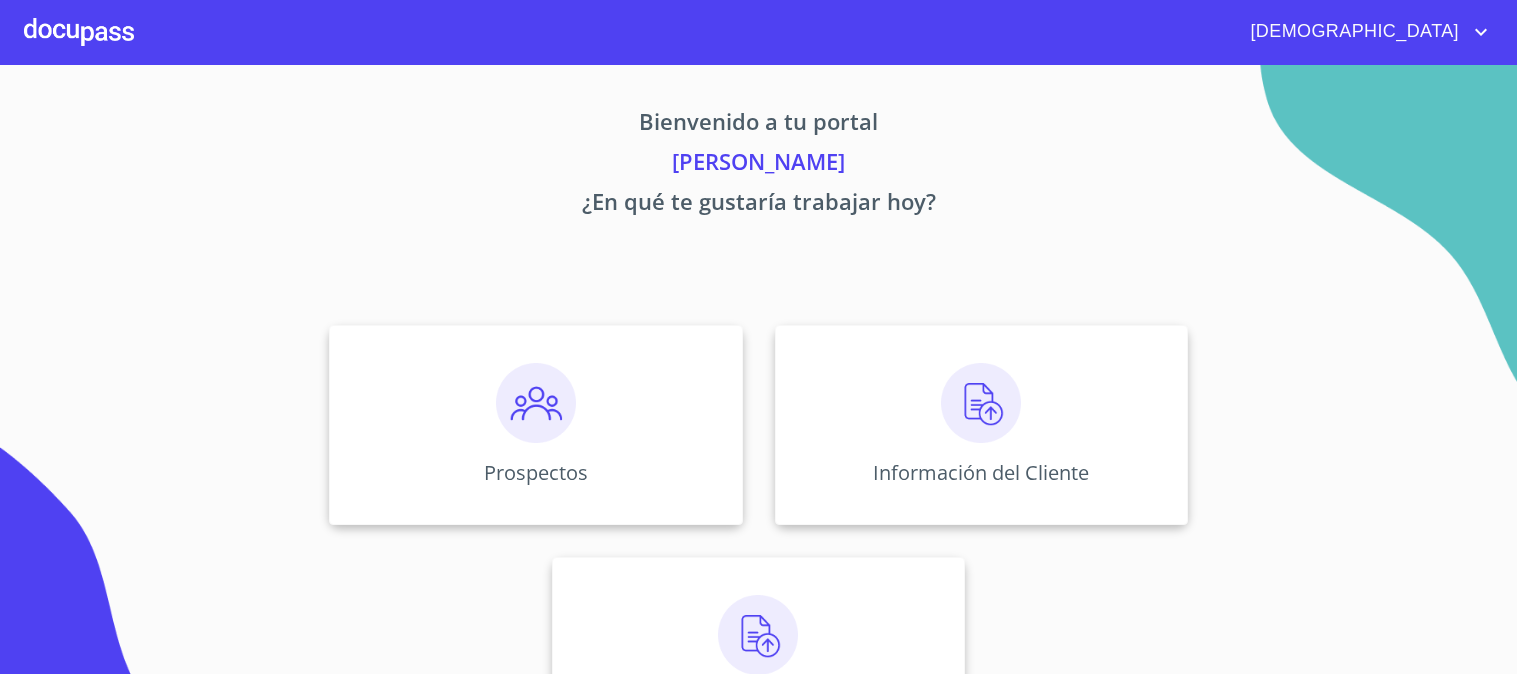 scroll, scrollTop: 0, scrollLeft: 0, axis: both 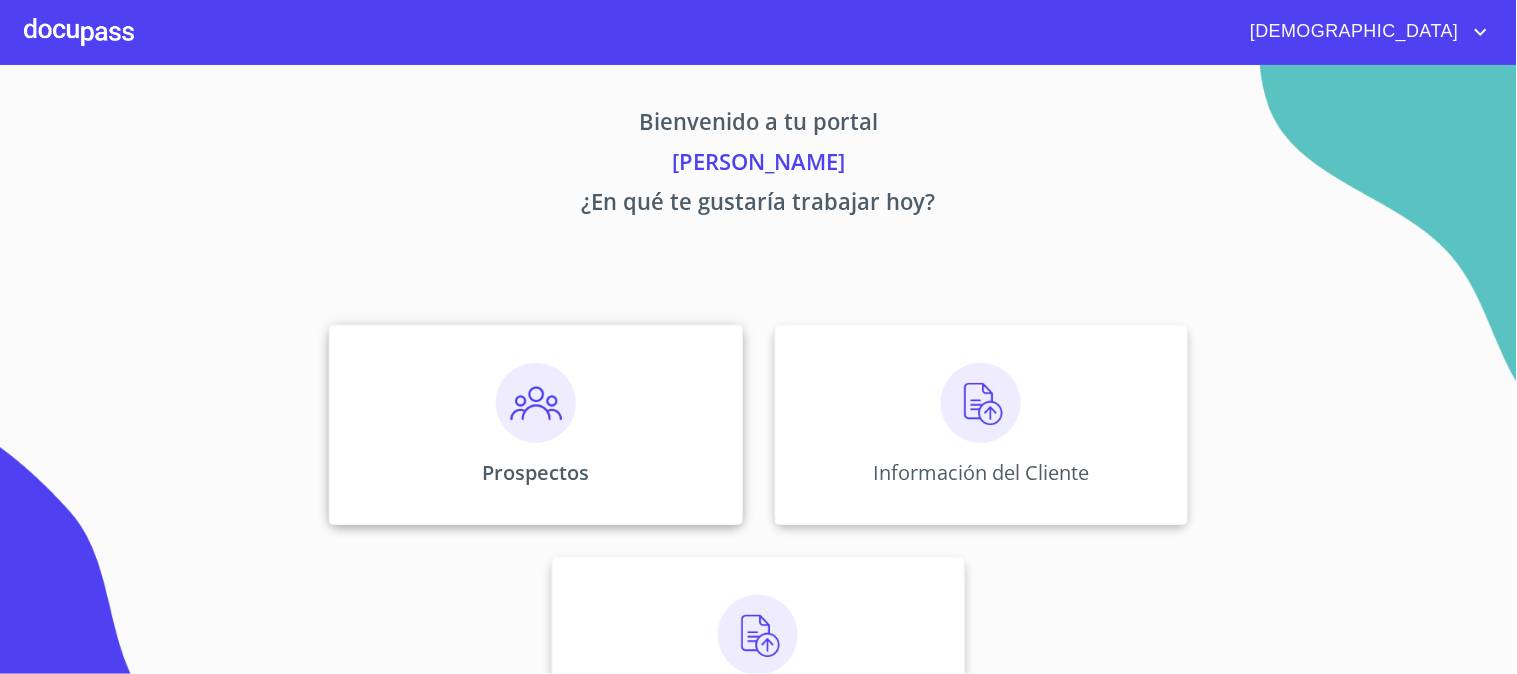 click at bounding box center [536, 403] 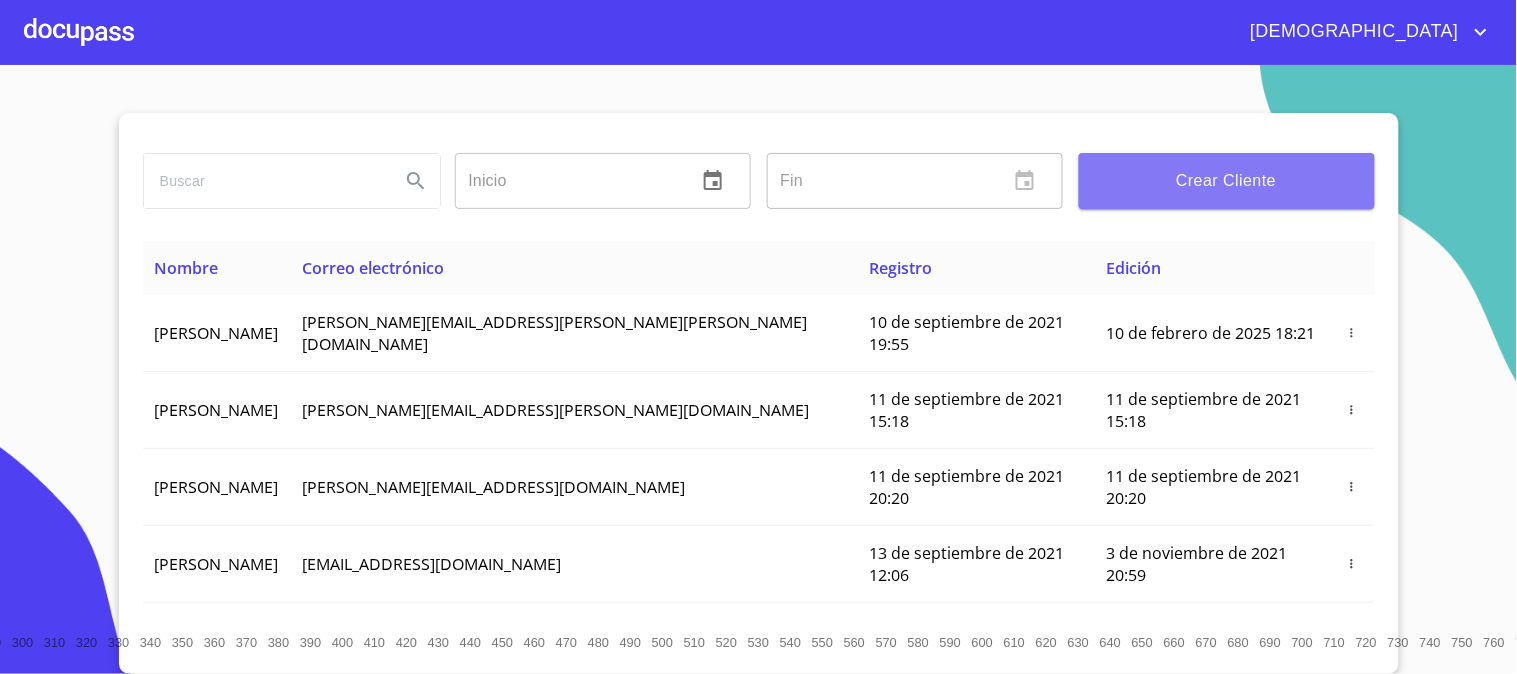 click on "Crear Cliente" at bounding box center [1227, 181] 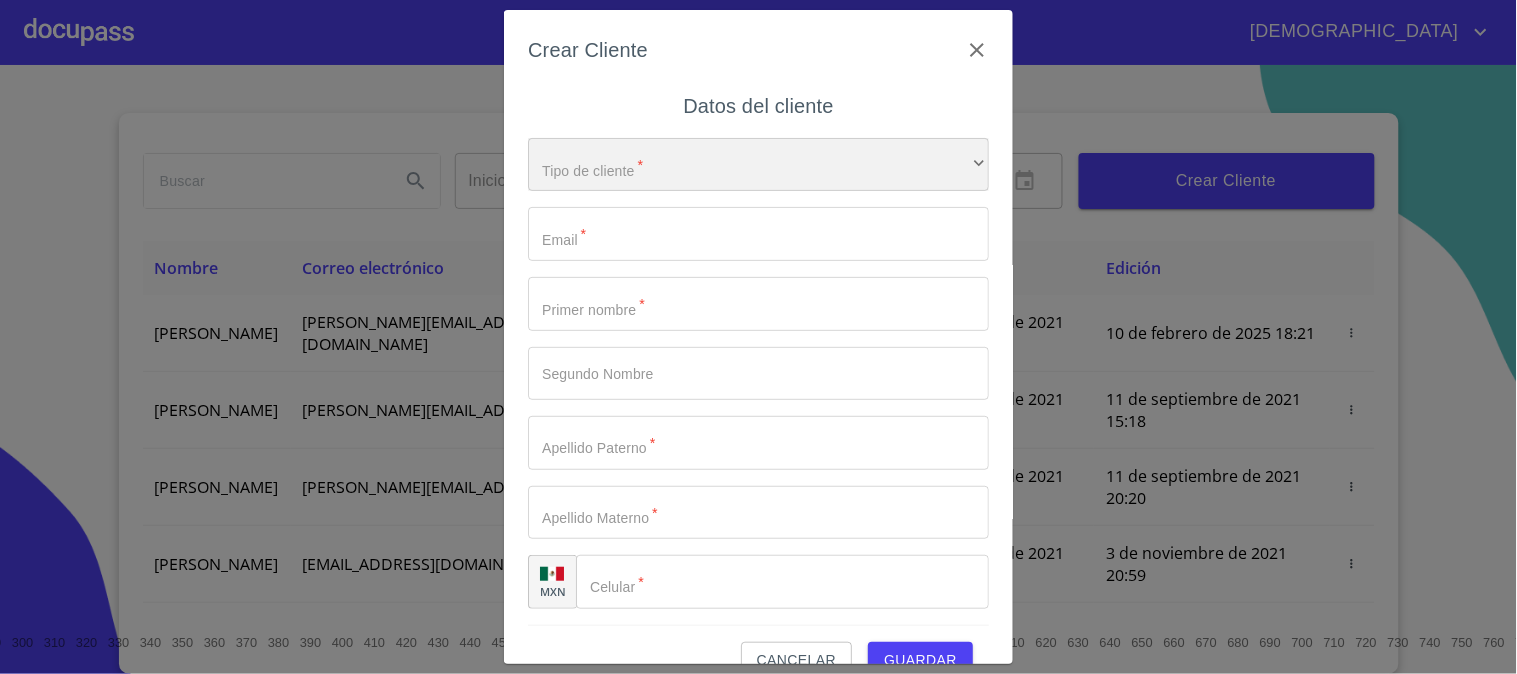 click on "​" at bounding box center [758, 165] 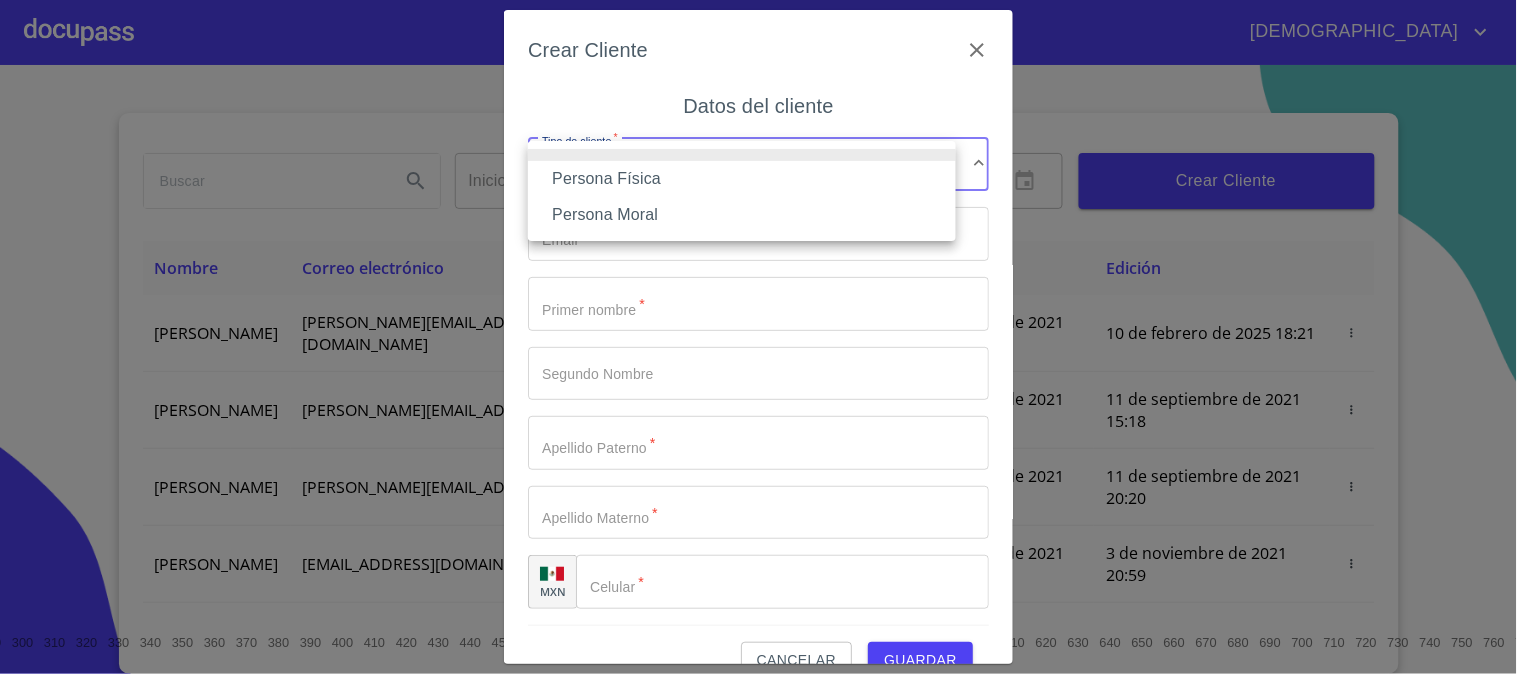 click on "Persona Física" at bounding box center (742, 179) 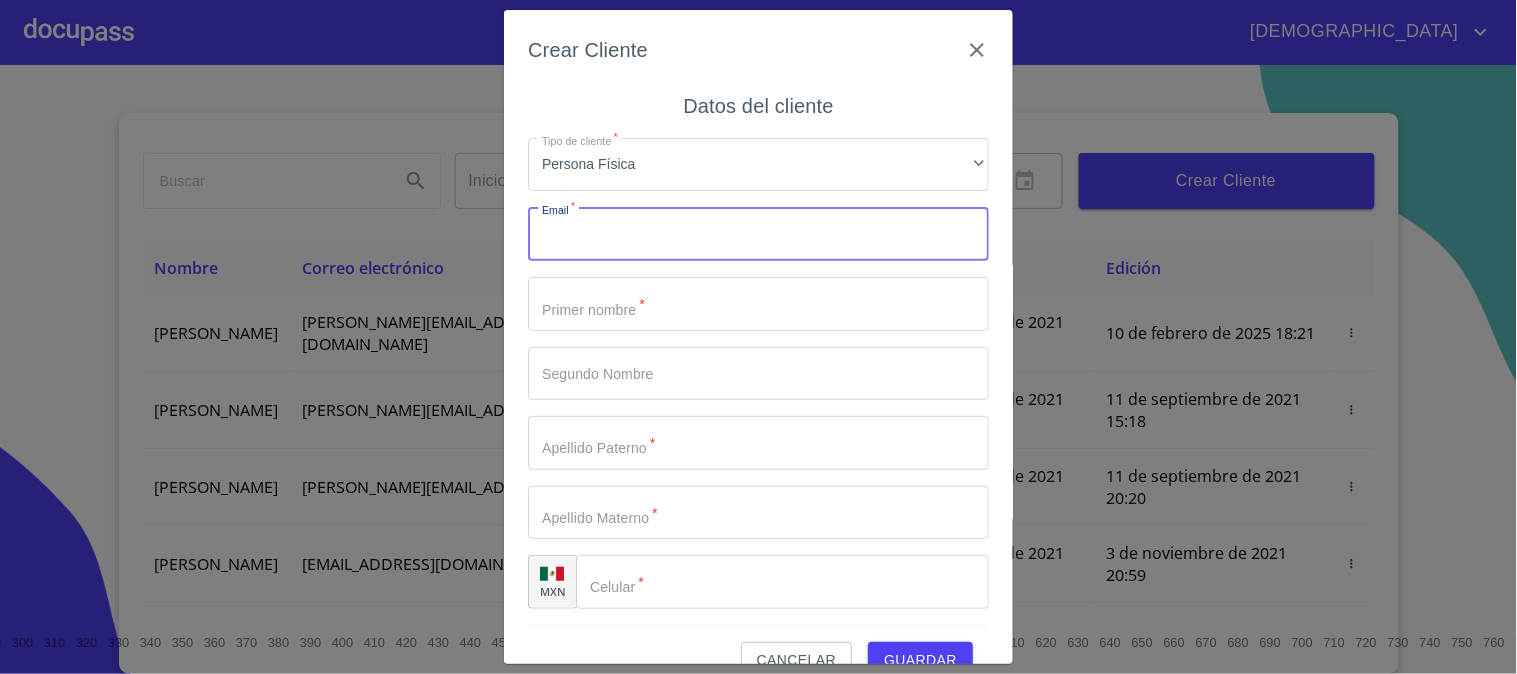 click on "Tipo de cliente   *" at bounding box center (758, 234) 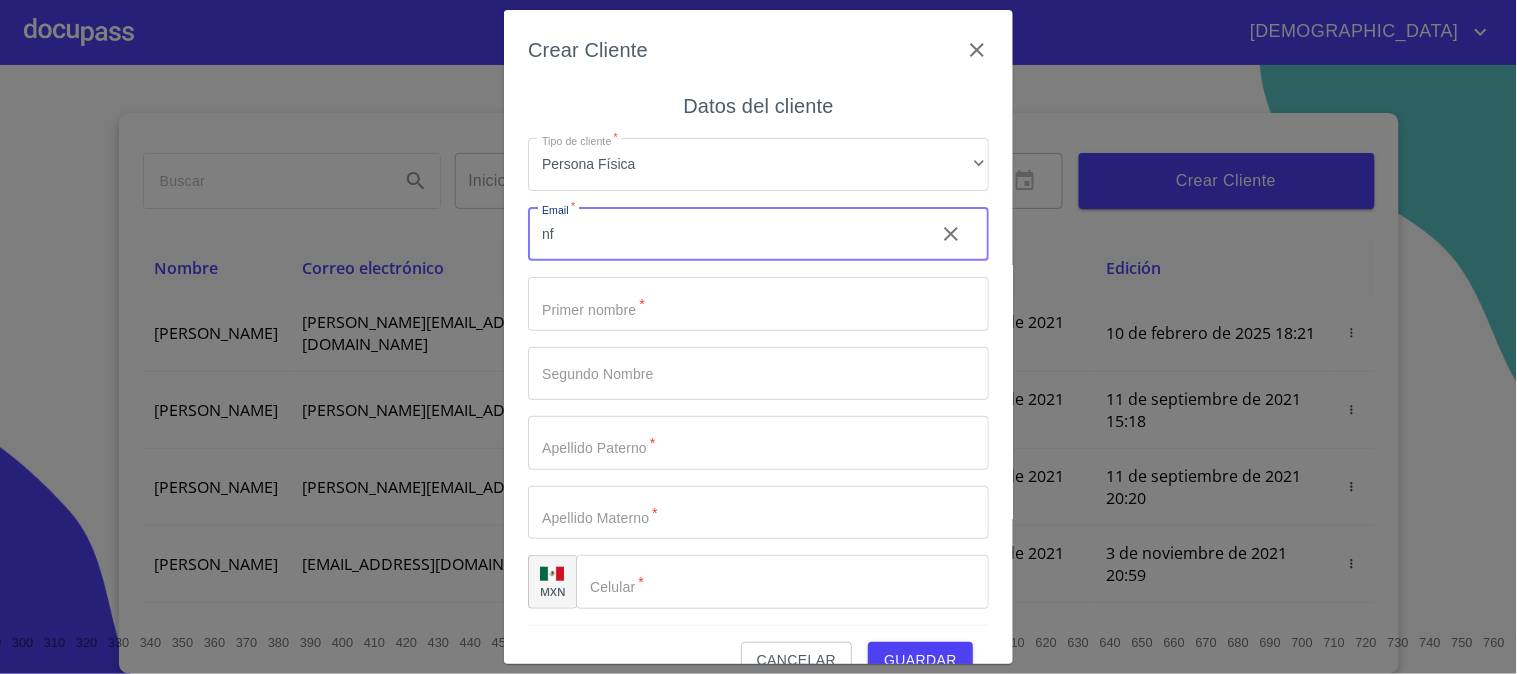 type on "n" 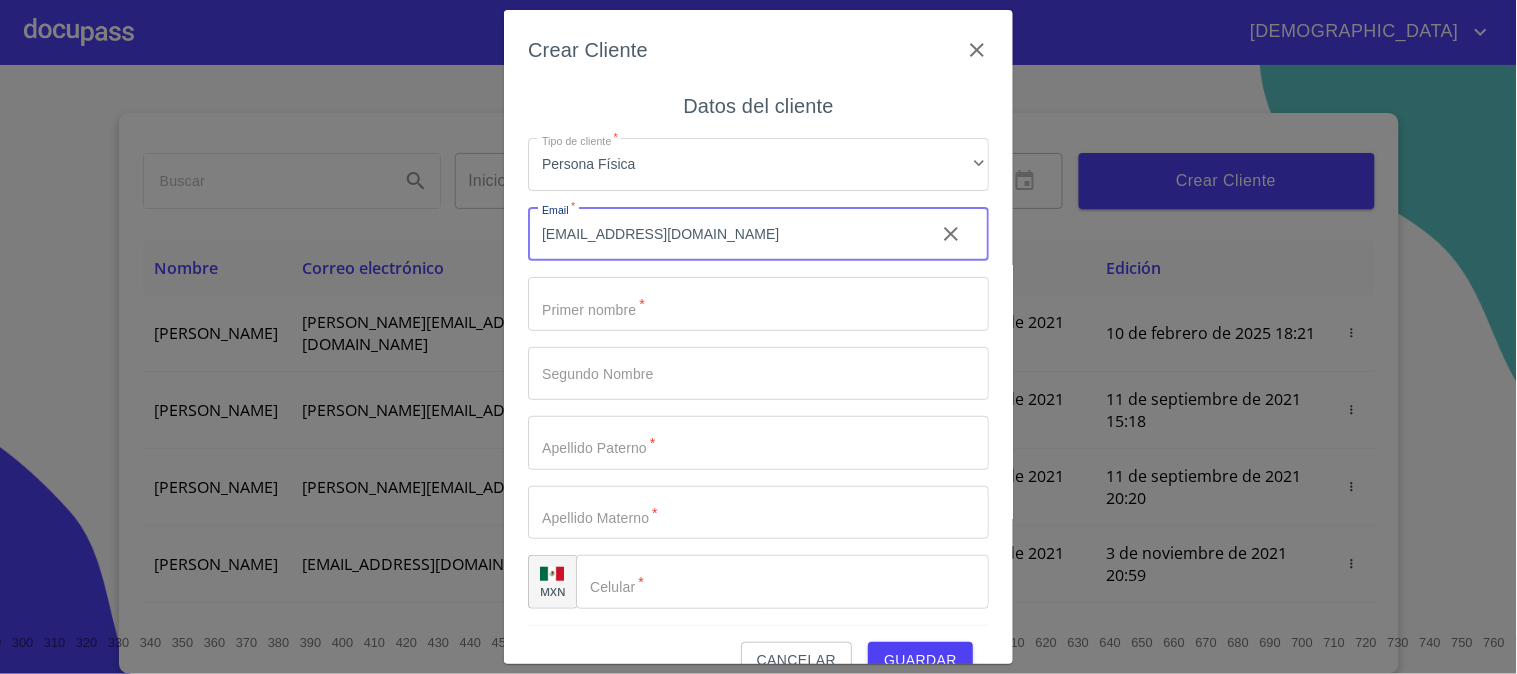 type on "nfbarragan@gmail.com" 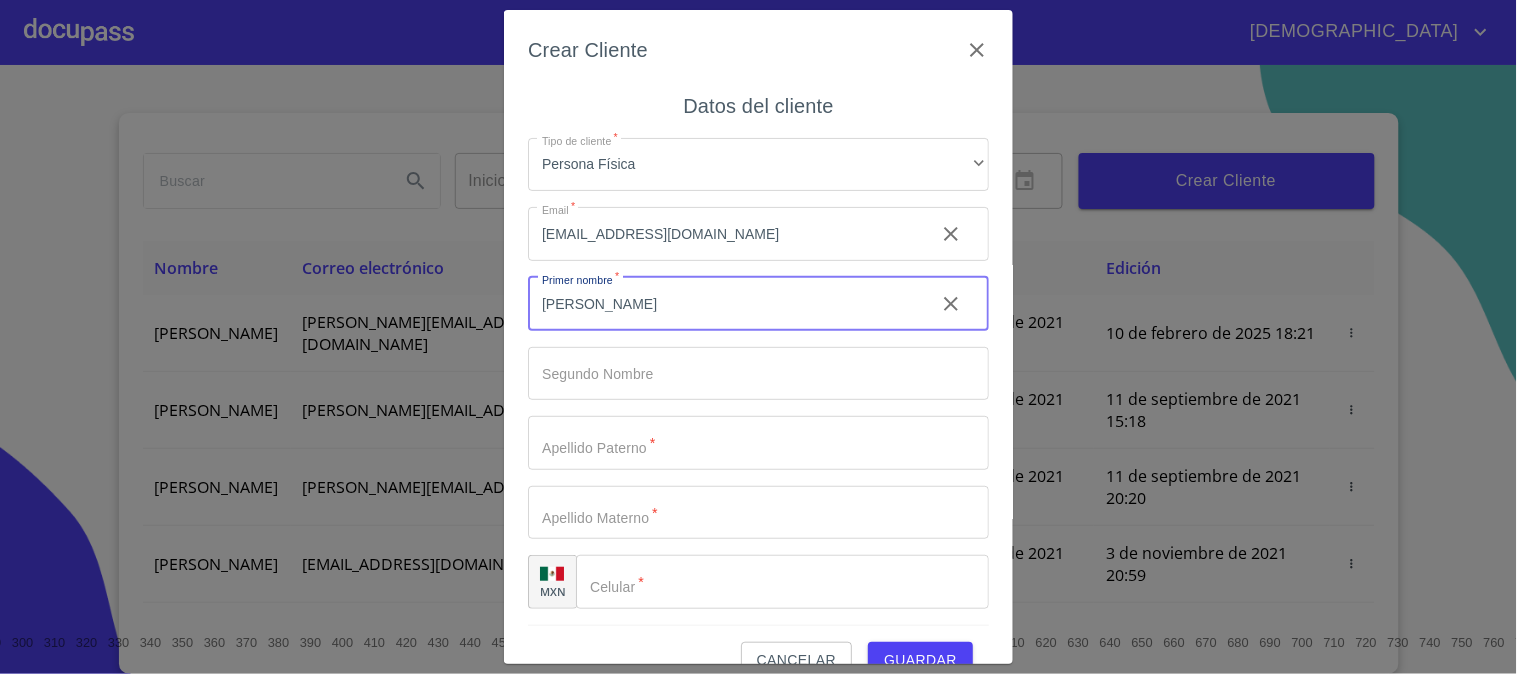 type on "[PERSON_NAME]" 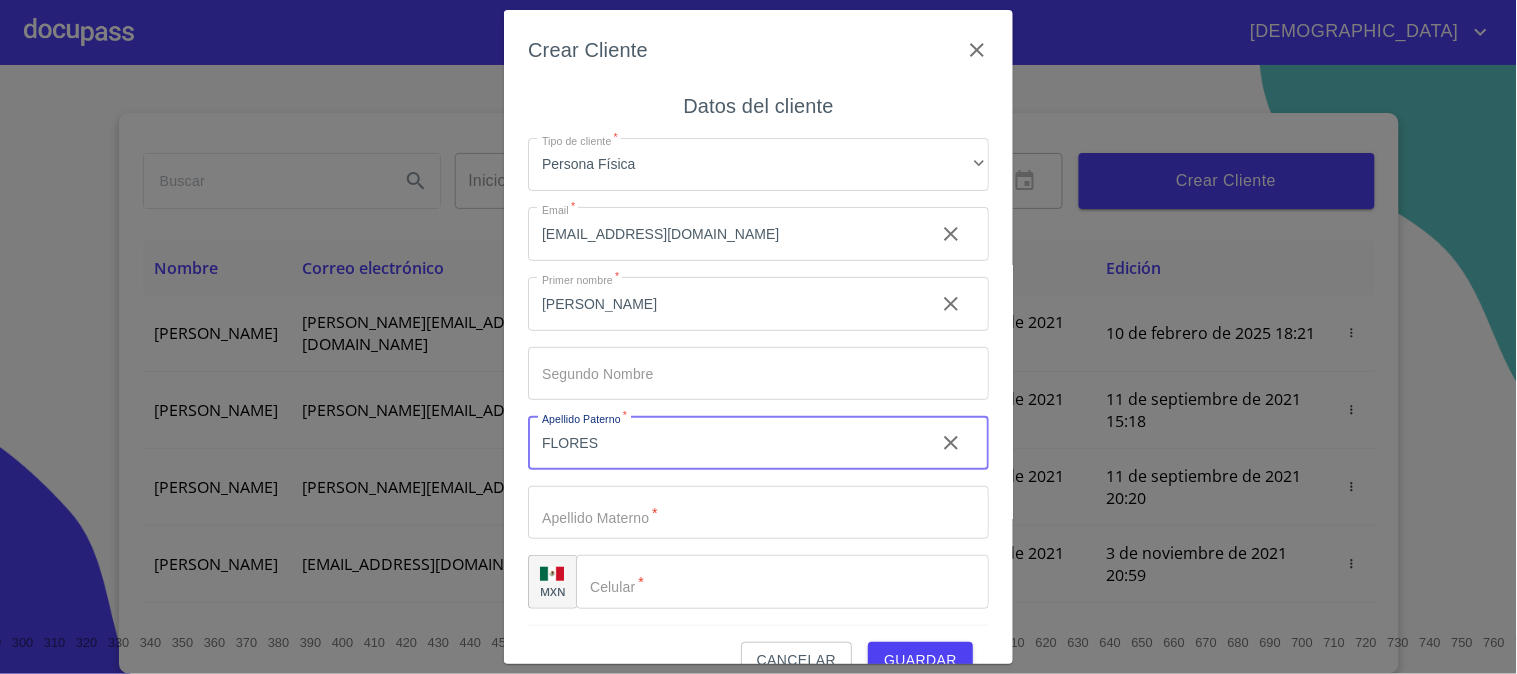 type on "FLORES" 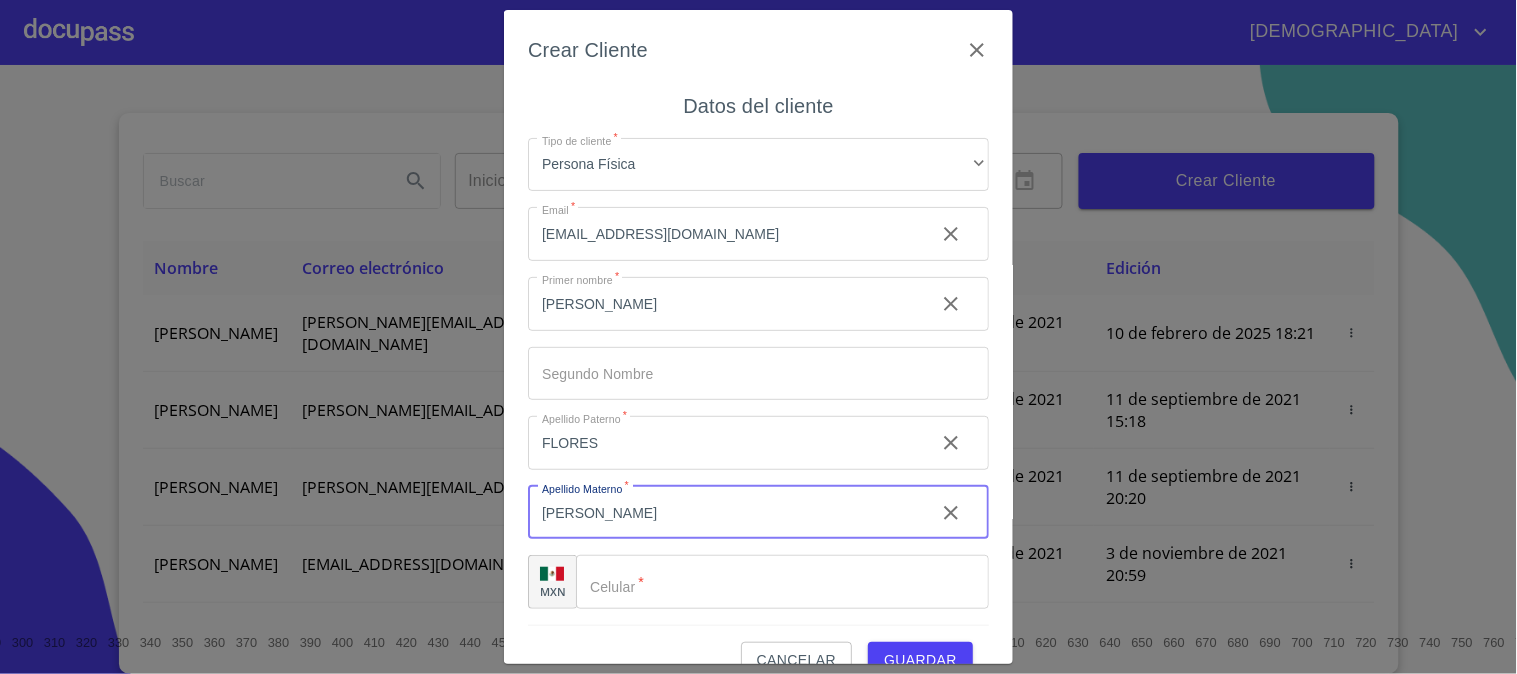 scroll, scrollTop: 38, scrollLeft: 0, axis: vertical 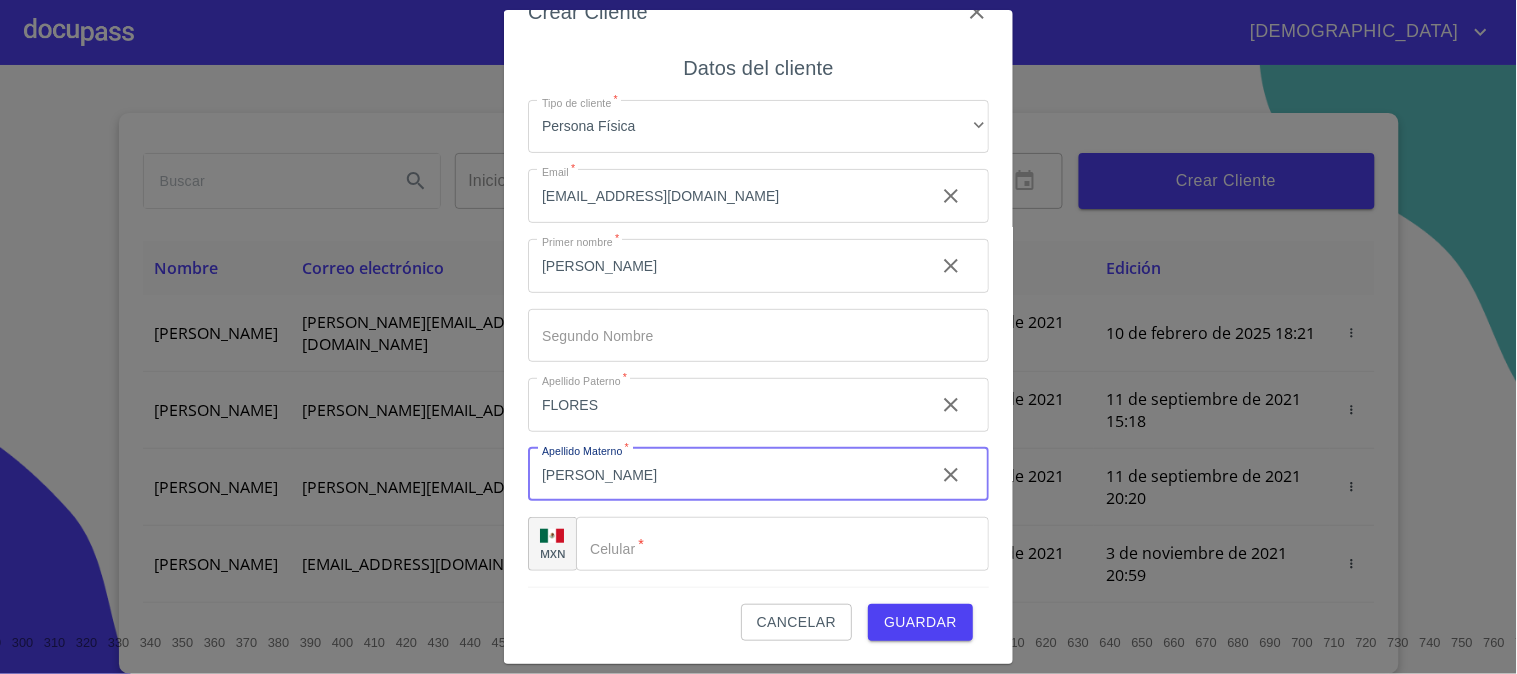 type on "[PERSON_NAME]" 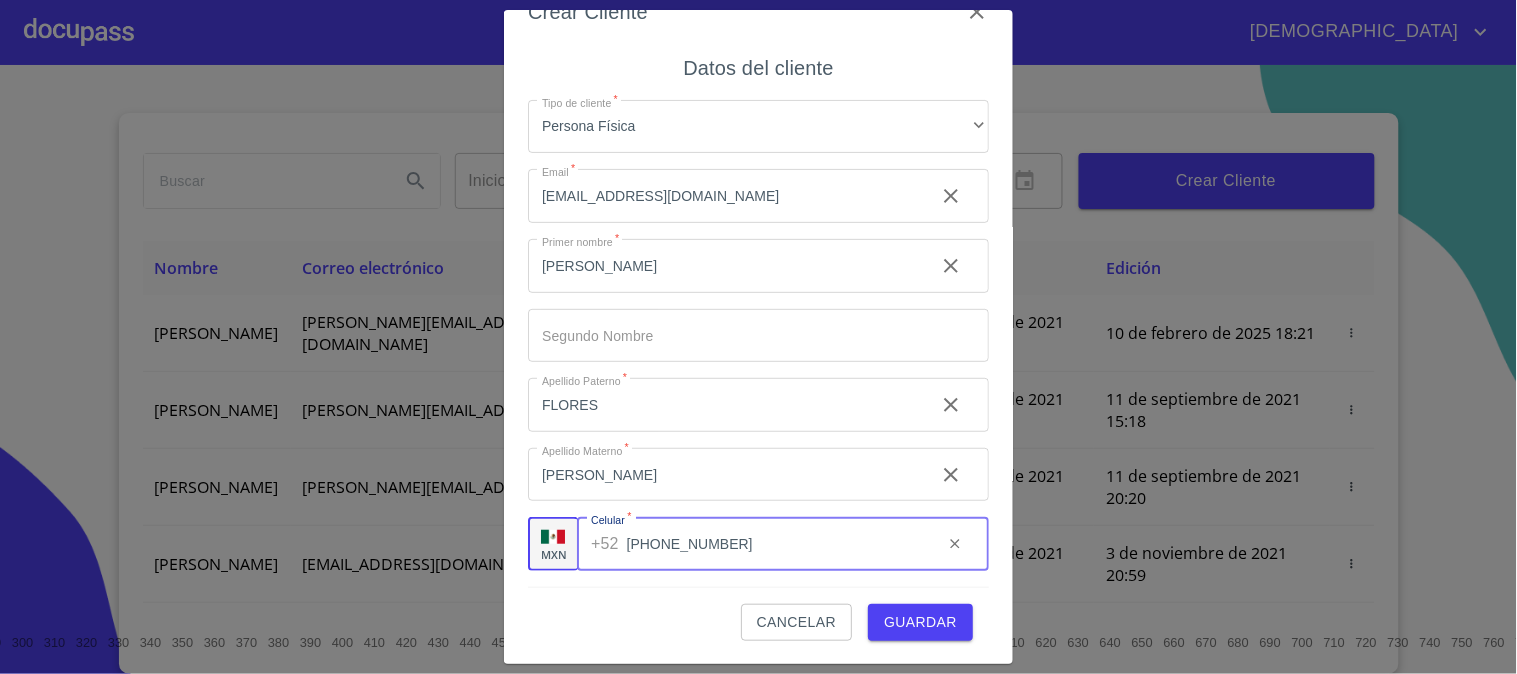 type on "[PHONE_NUMBER]" 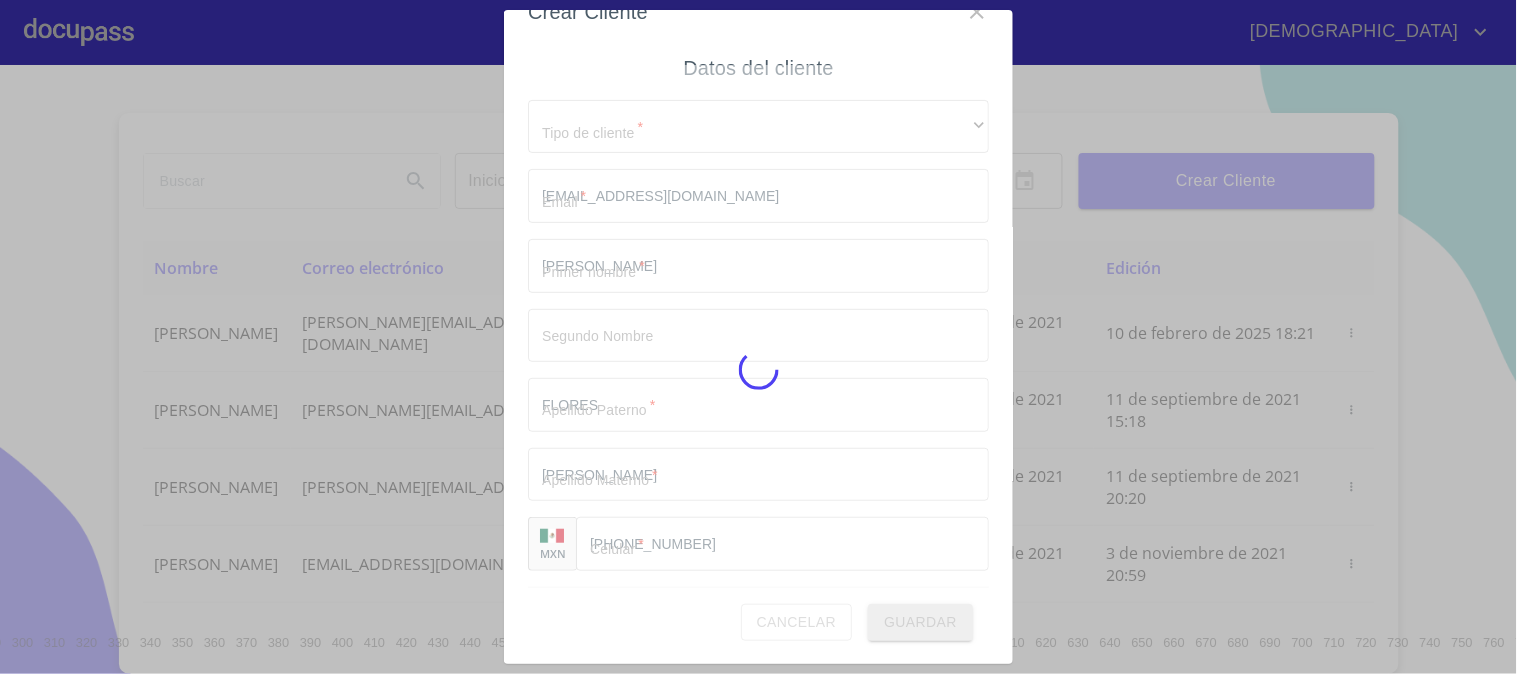 type 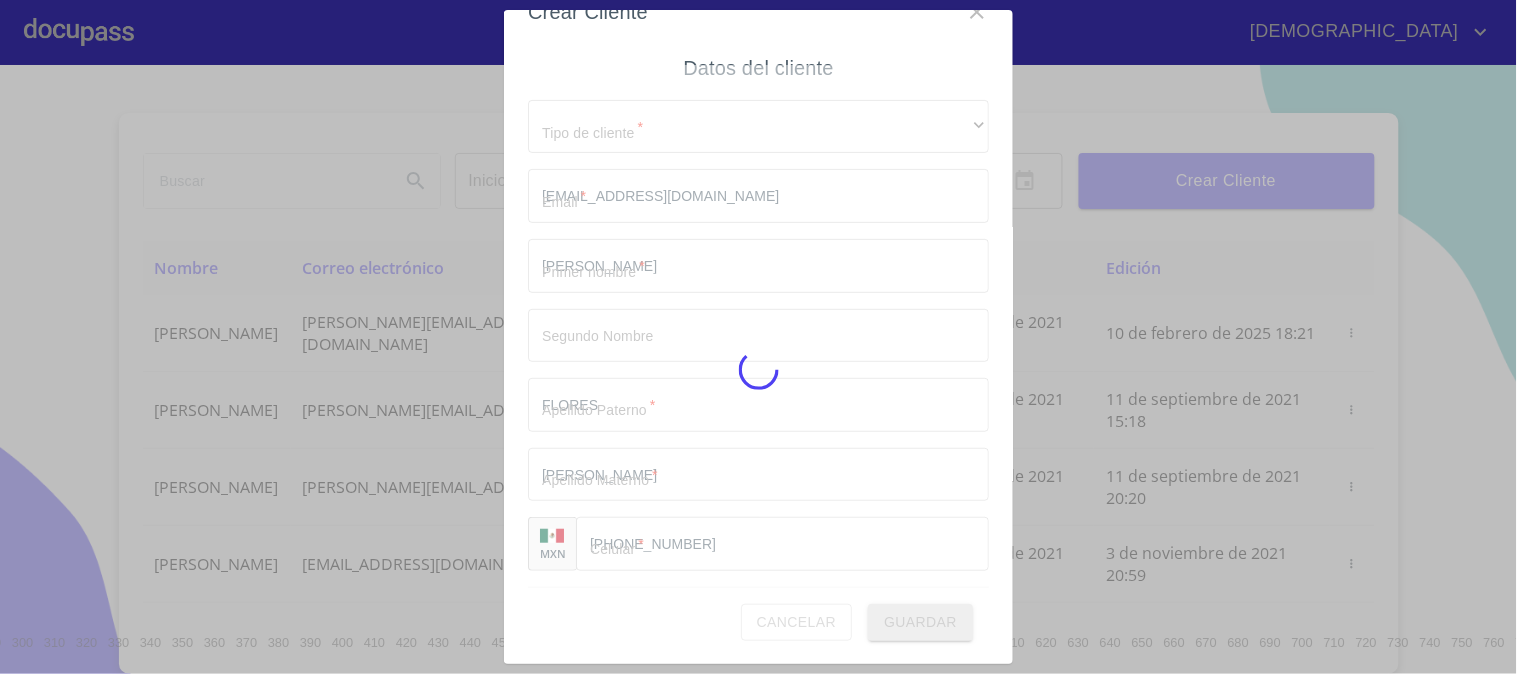 type 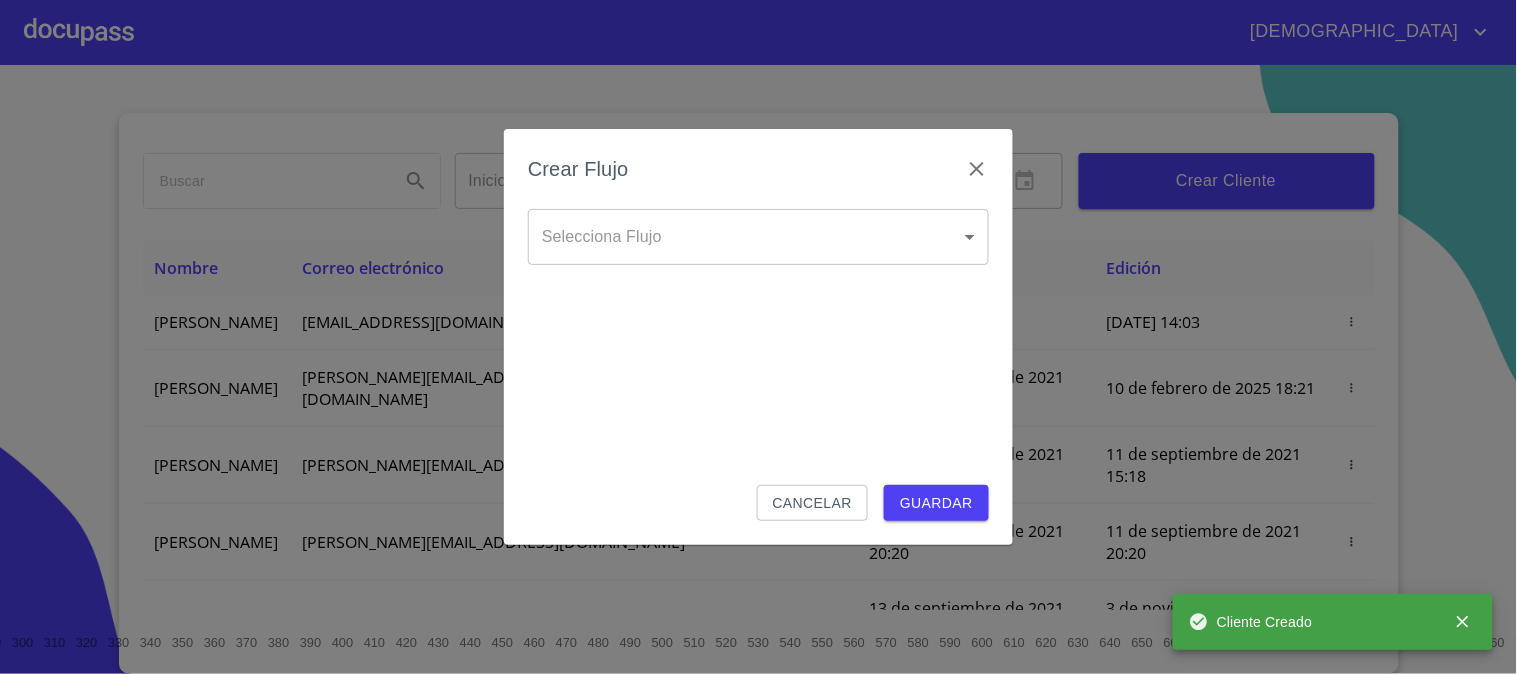 click on "Jesus Inicio ​ Fin ​ Crear Cliente Nombre   Correo electrónico   Registro   Edición     NICOLAS FLORES  BARRAGAN nfbarragan@gmail.com 12 de julio de 2025 14:03 12 de julio de 2025 14:03 DIEGO ANCIRA GROVER diego.ancira.grover@gmail.com 10 de septiembre de 2021 19:55 10 de febrero de 2025 18:21 LUIS FERNANDO CELIS  luis.celis@live.com.mx 11 de septiembre de 2021 15:18 11 de septiembre de 2021 15:18 MAYRA  GONZALEZ mayragl@hotmail.com 11 de septiembre de 2021 20:20 11 de septiembre de 2021 20:20 MANUEL BRAVO manbrv_072@yahoo.com.mx 13 de septiembre de 2021 12:06 3 de noviembre de 2021 20:59 JUAN CARLOS BAUTISTA 123bautistas@gmail.com 14 de septiembre de 2021 13:26 14 de septiembre de 2021 13:26 MERCEDES GUTIERREZ juanmontiel626@gmail.com 14 de septiembre de 2021 17:35 14 de septiembre de 2021 17:35 JUAN ANTONIO CRUZ maliachi_7@hotmail.com 14 de septiembre de 2021 19:24 14 de septiembre de 2021 19:24 JAIME  GONZALEZ  jaimeglez2103@gmail.com 15 de septiembre de 2021 14:18 OSCAR JAVIER  RODRIGUEZ 1 2 3" at bounding box center [758, 337] 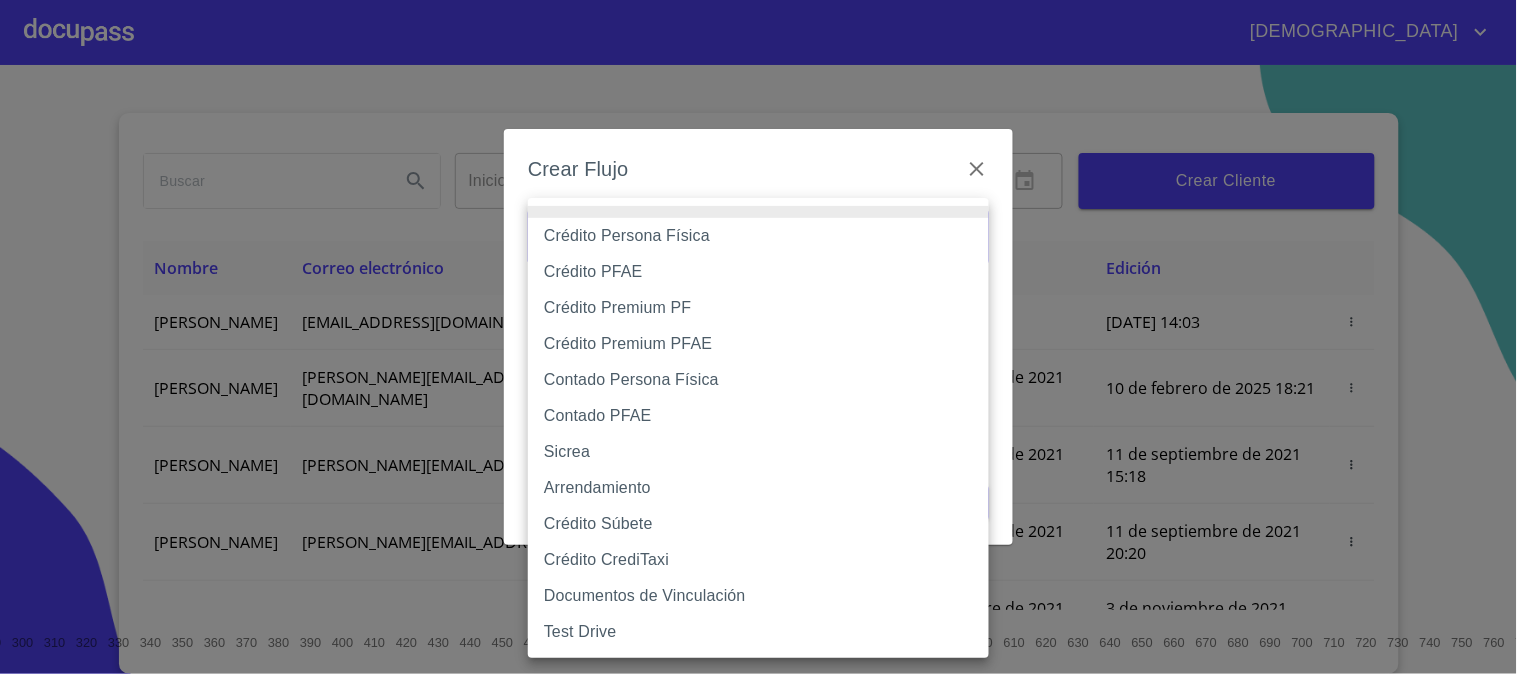 click on "Crédito PFAE" at bounding box center (758, 272) 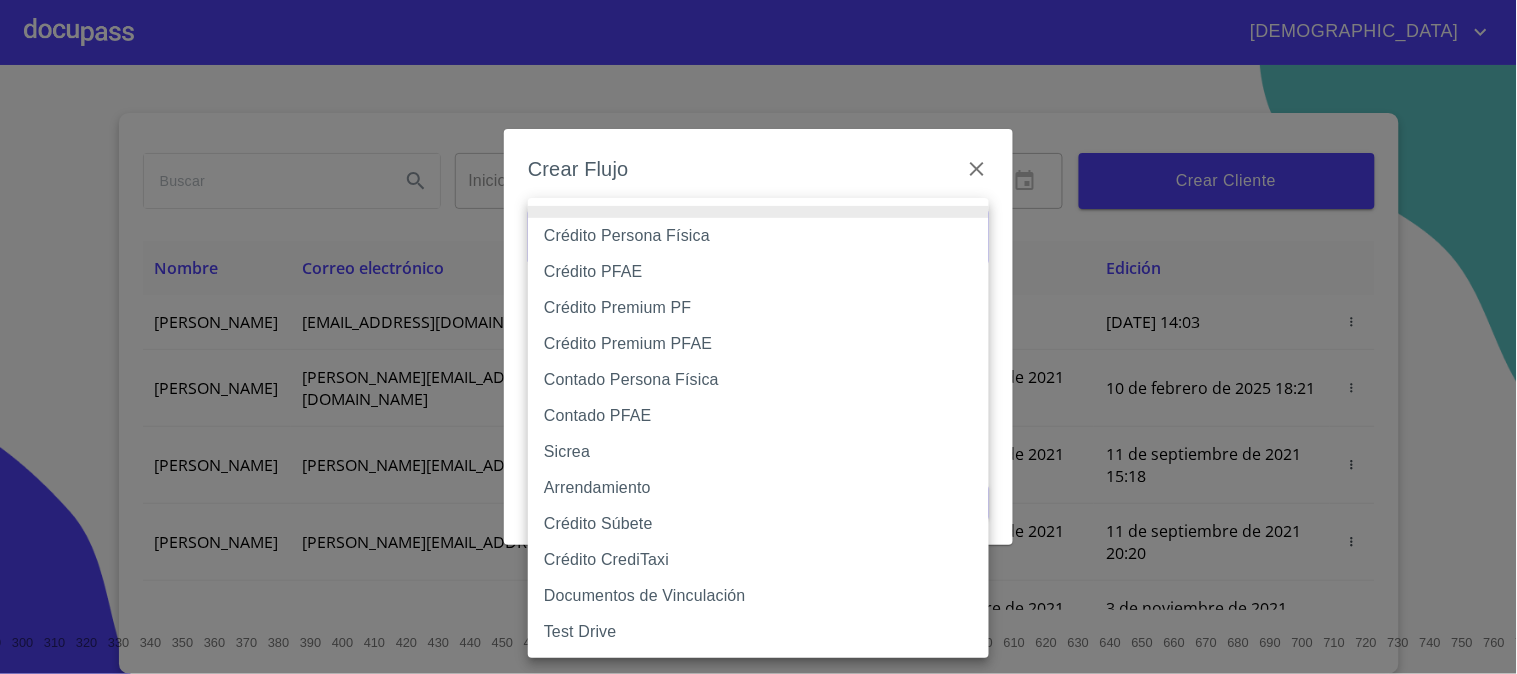 type on "60bfa0150d9865ccc24afd7c" 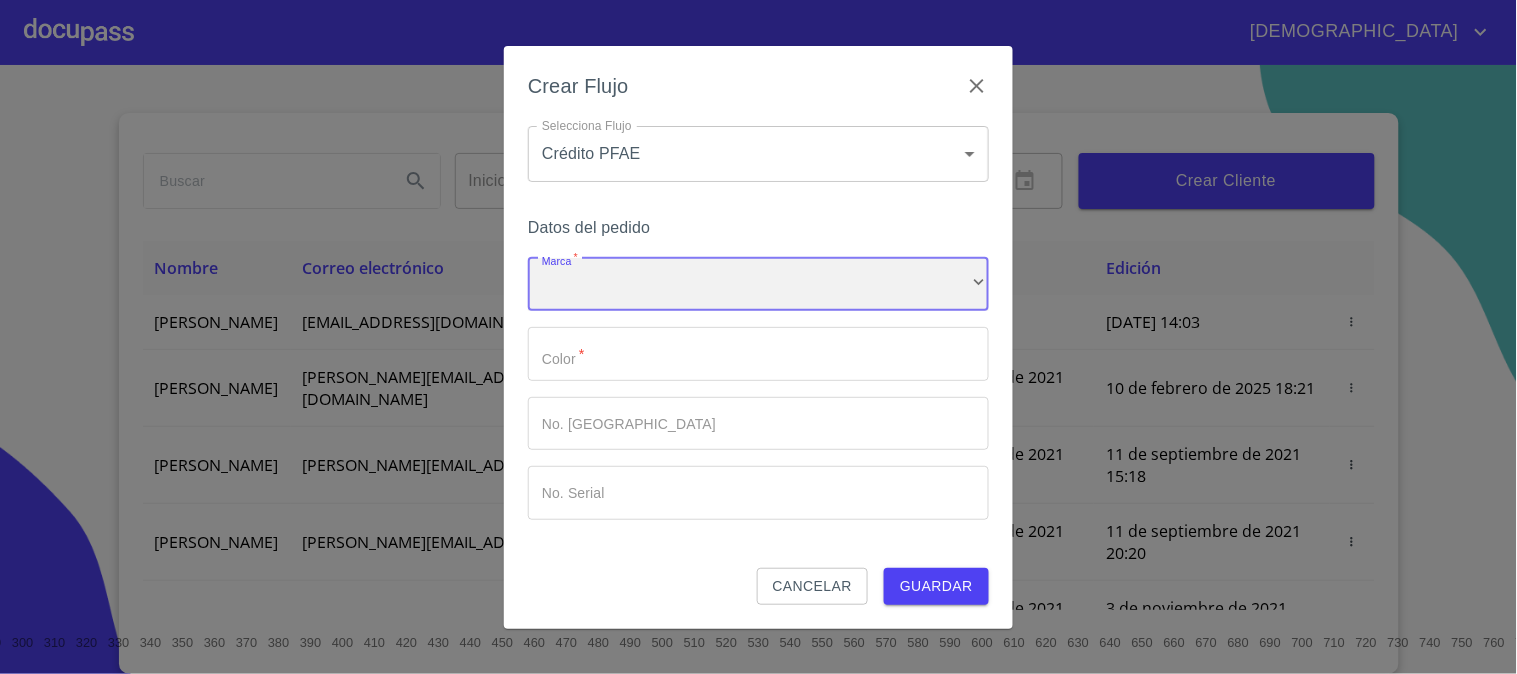 click on "​" at bounding box center [758, 285] 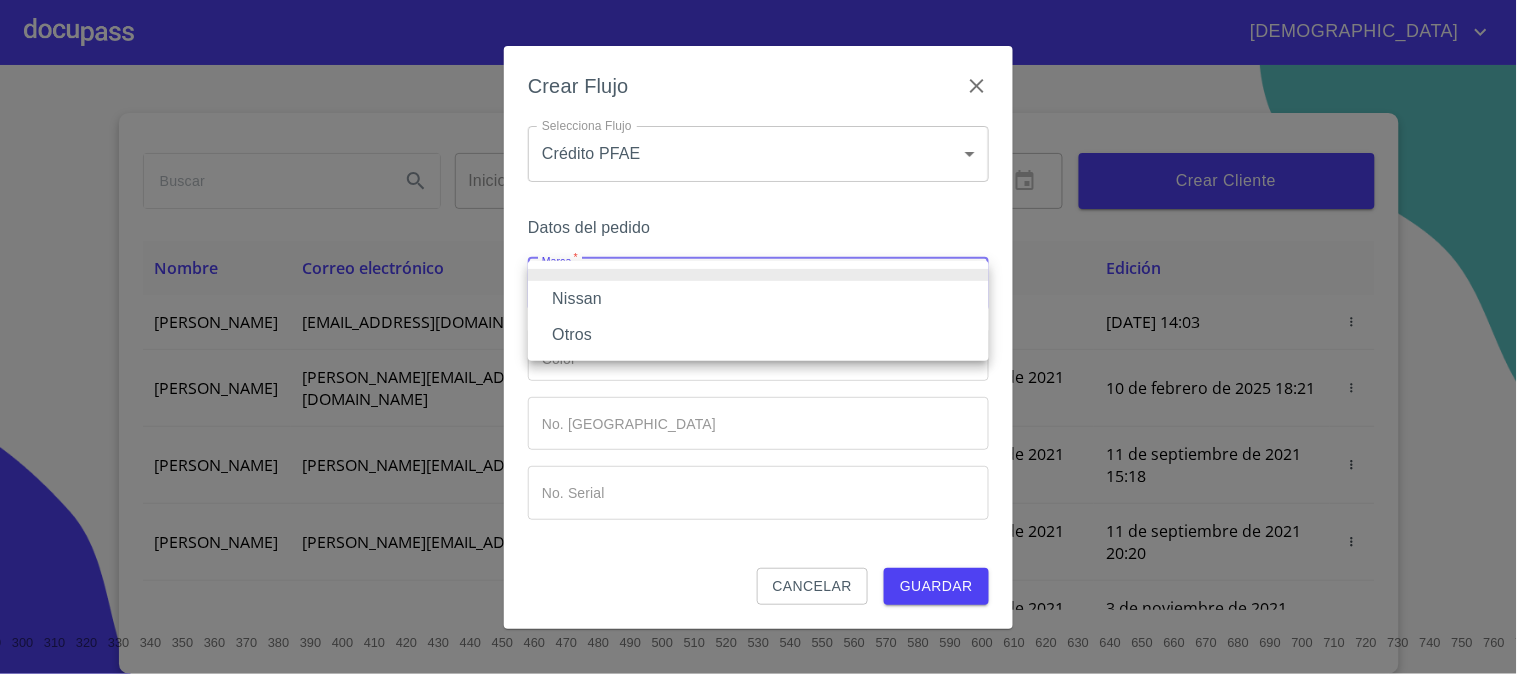 click on "Nissan" at bounding box center [758, 299] 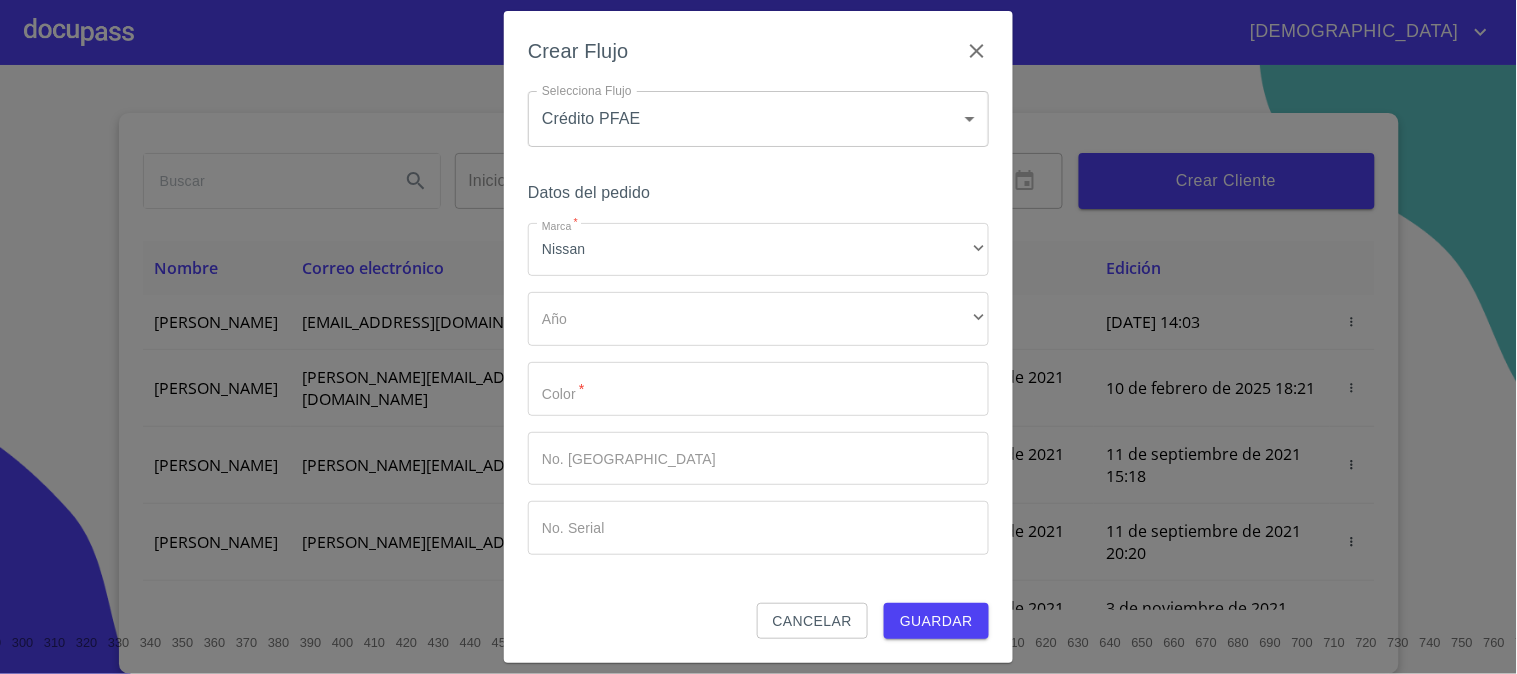click on "Marca   * Nissan ​ Año ​ ​ Color   * ​ No. Pedido ​ No. Serial ​" at bounding box center [758, 389] 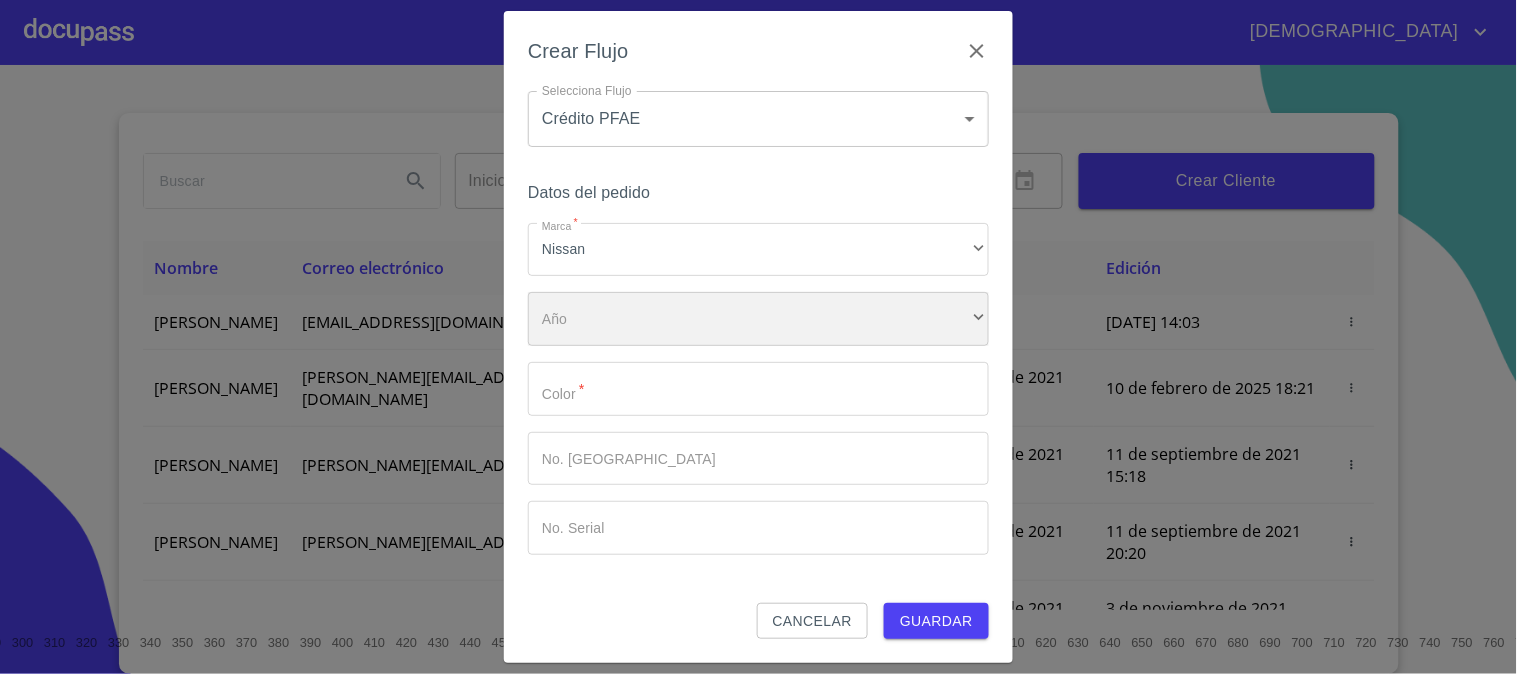 click on "​" at bounding box center [758, 319] 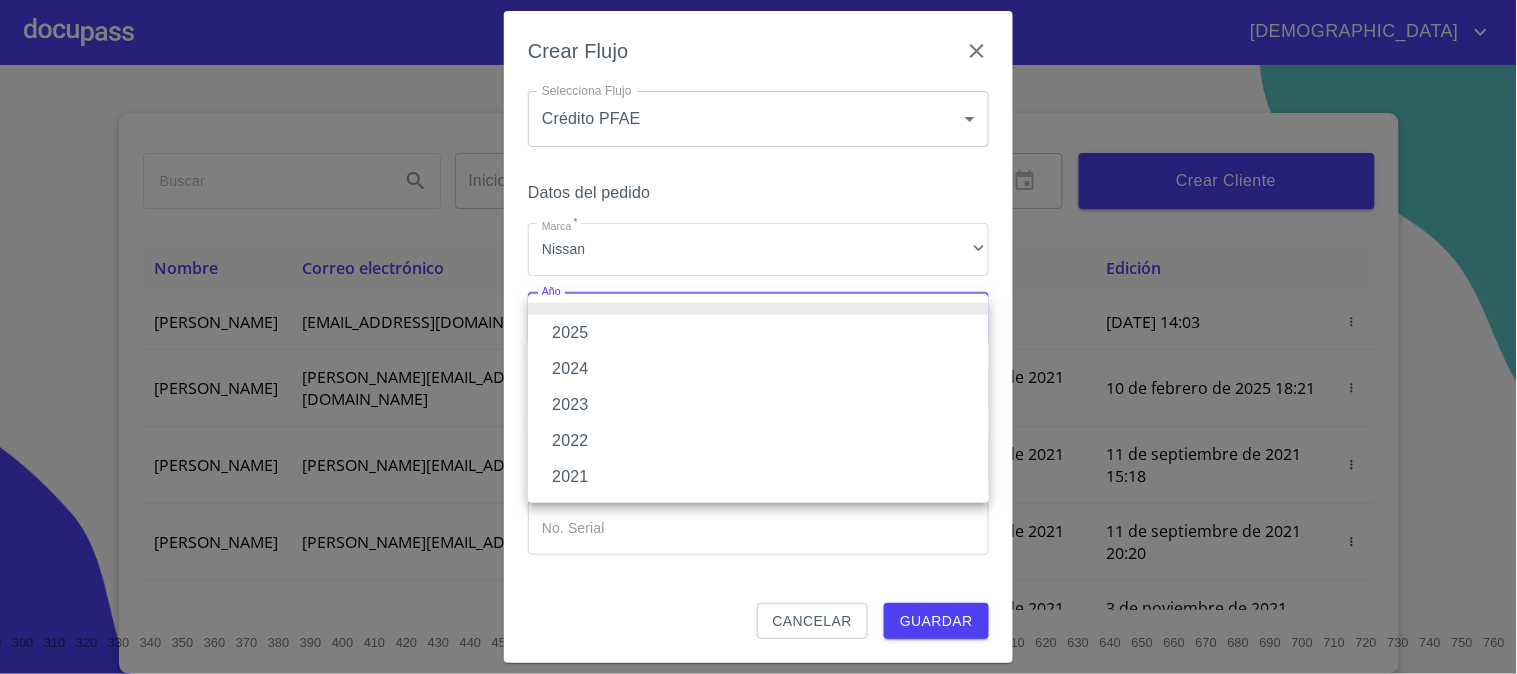 click on "2025" at bounding box center (758, 333) 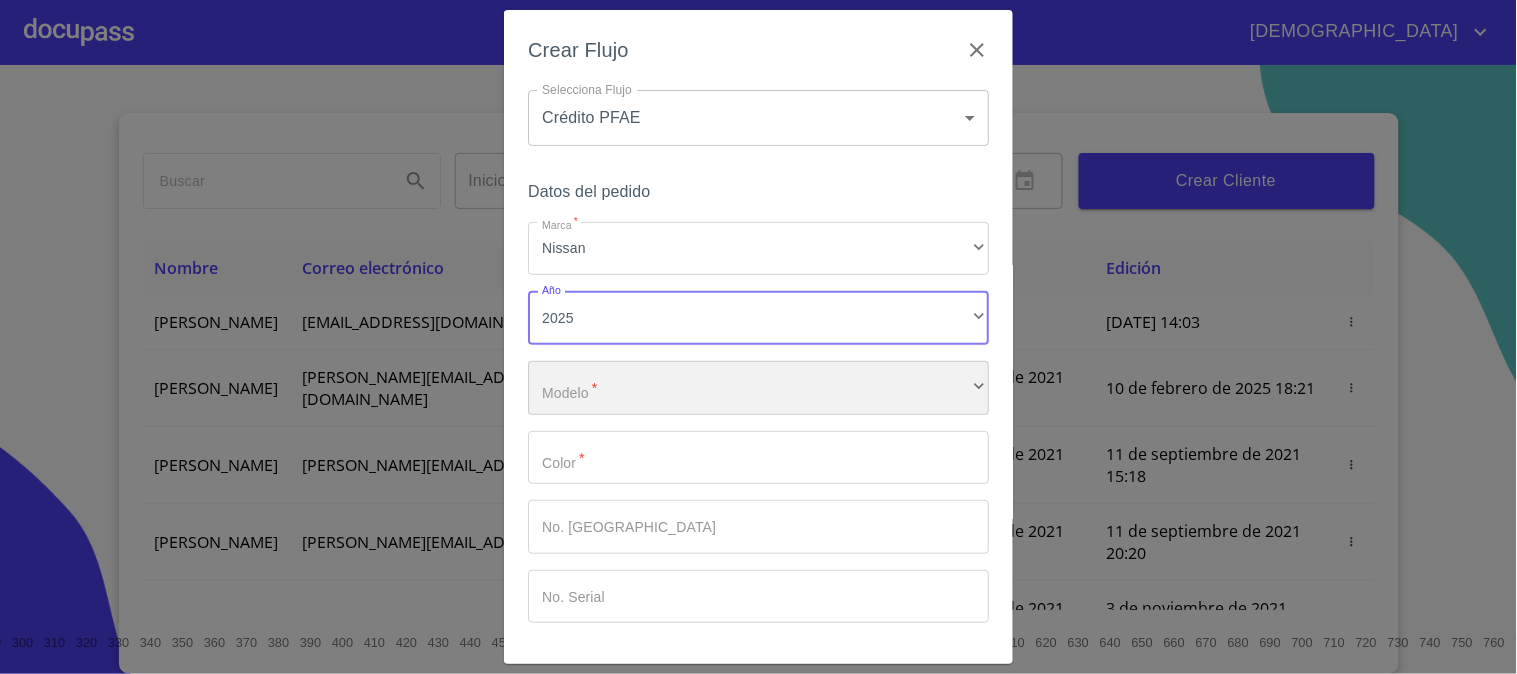 click on "​" at bounding box center (758, 388) 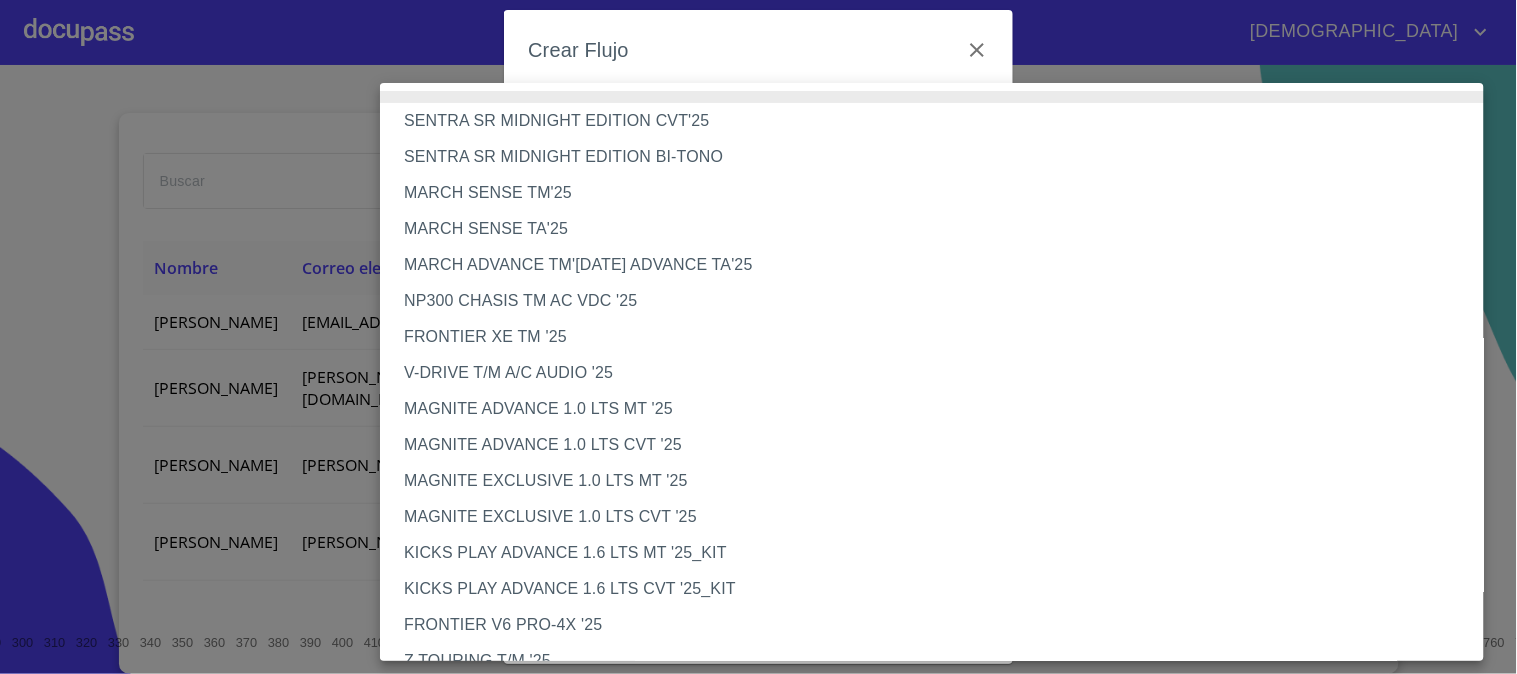type 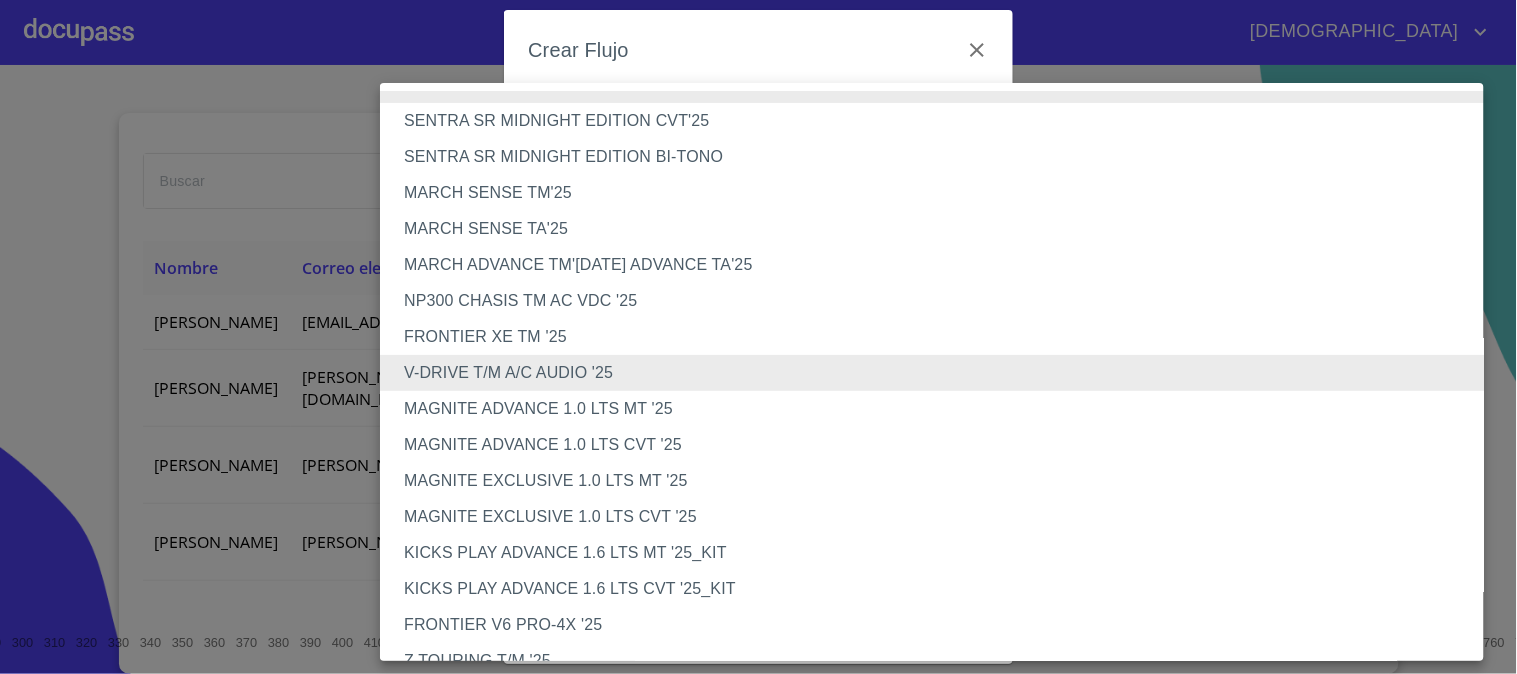 type 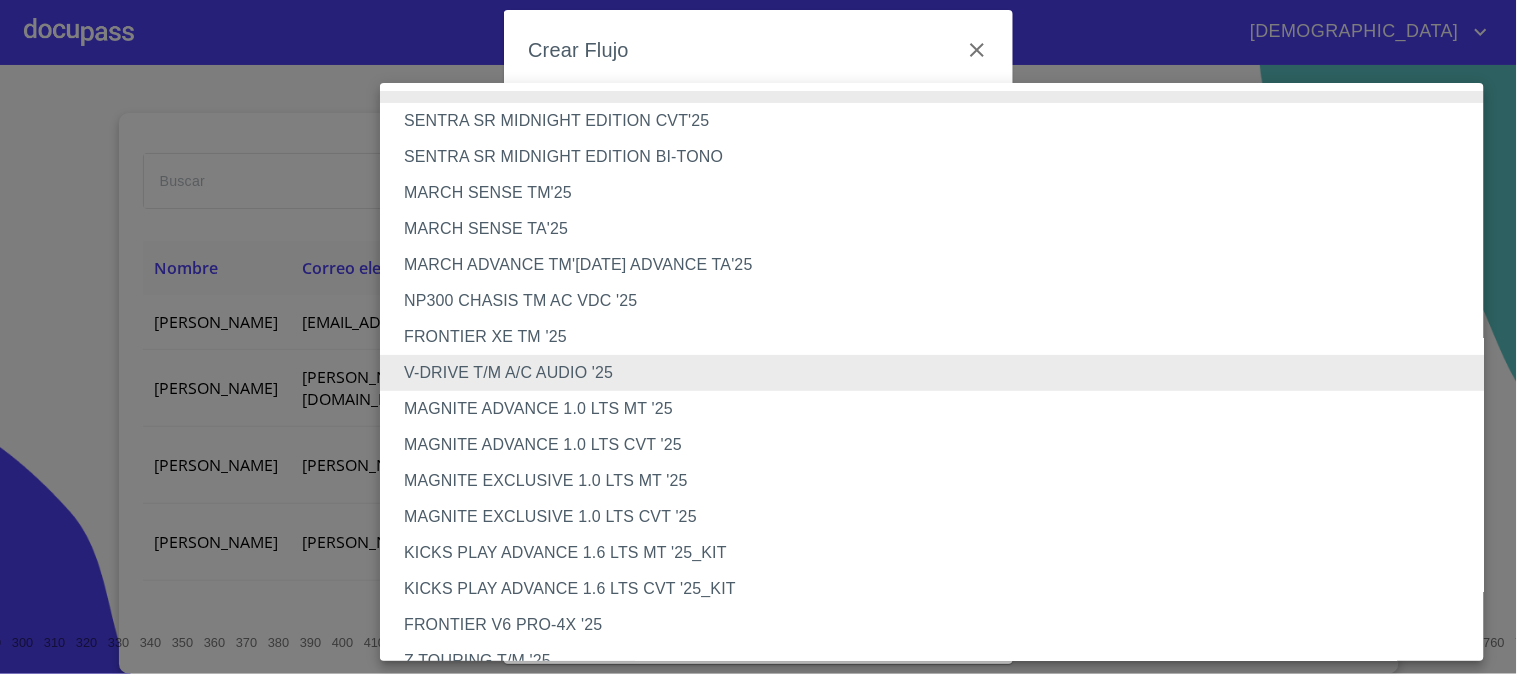 scroll, scrollTop: 1608, scrollLeft: 0, axis: vertical 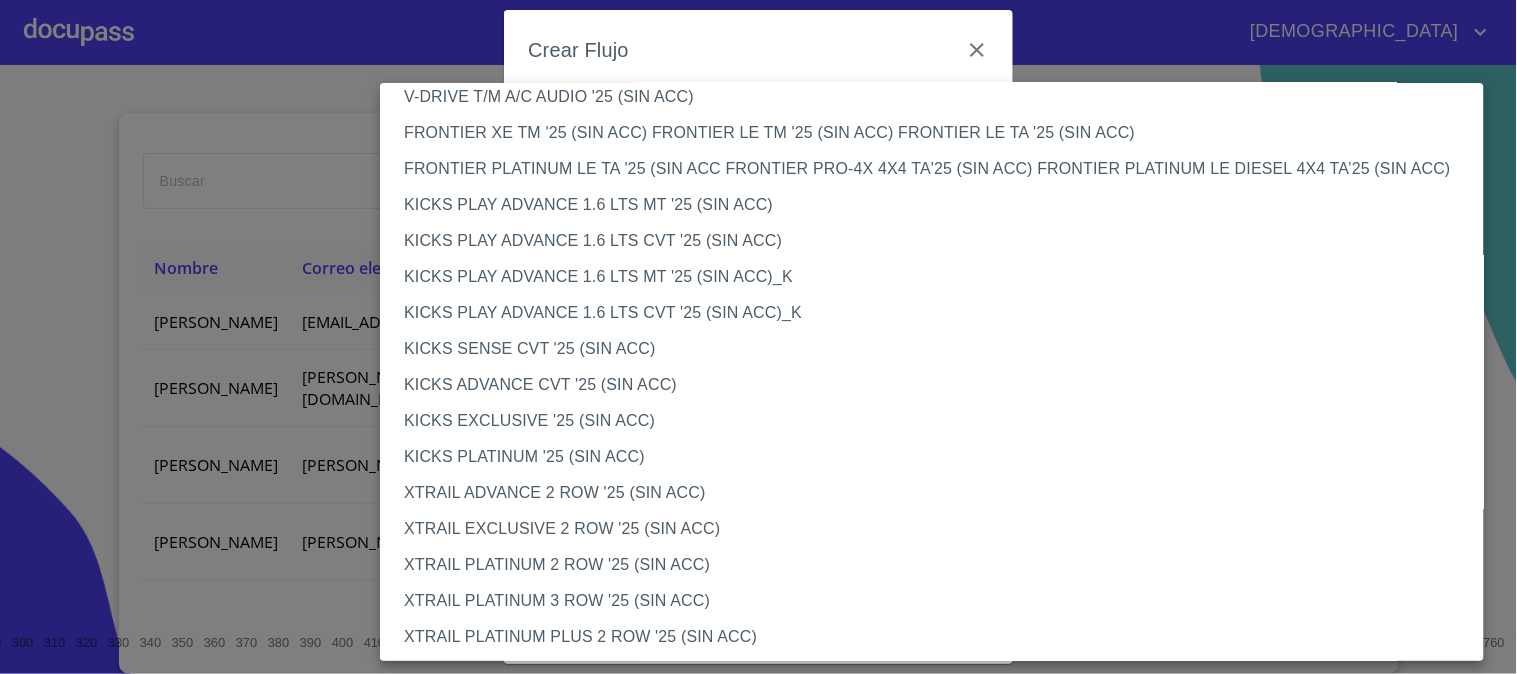 type 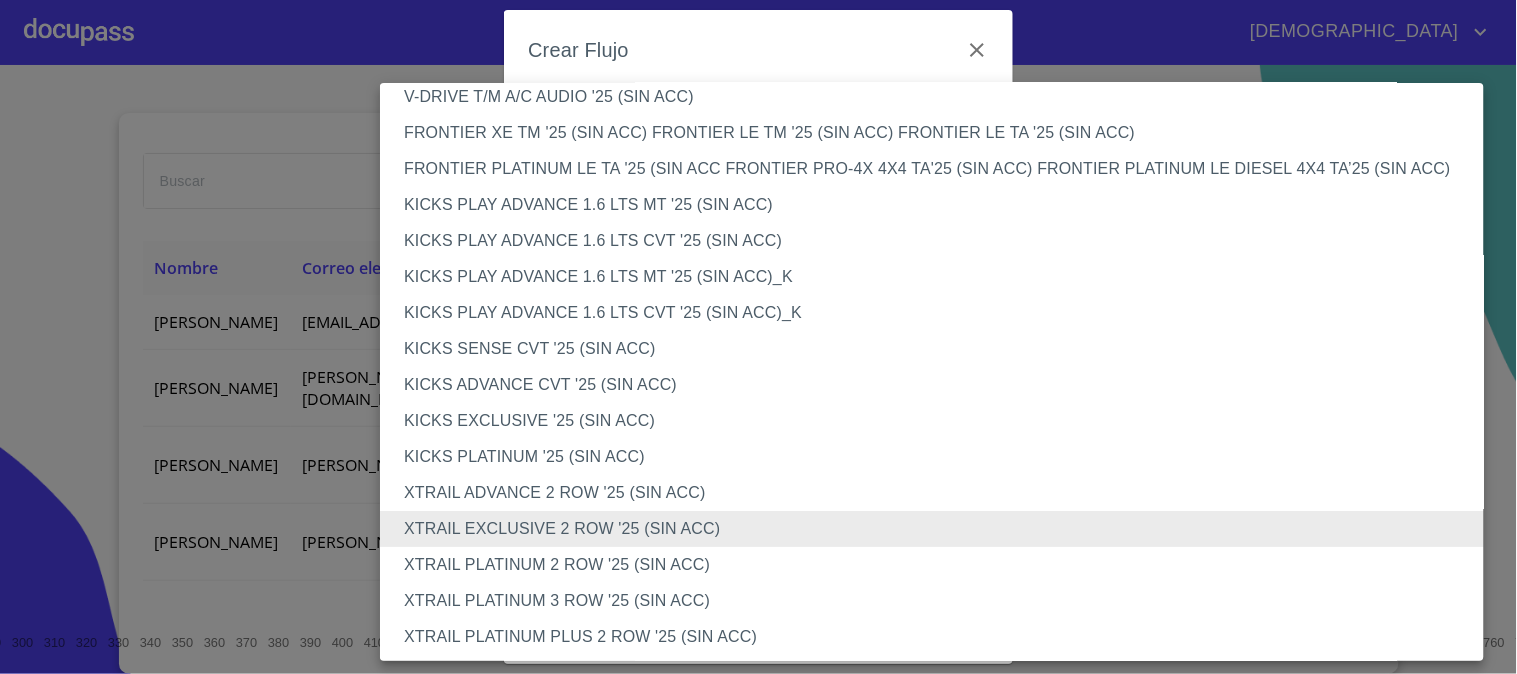 type 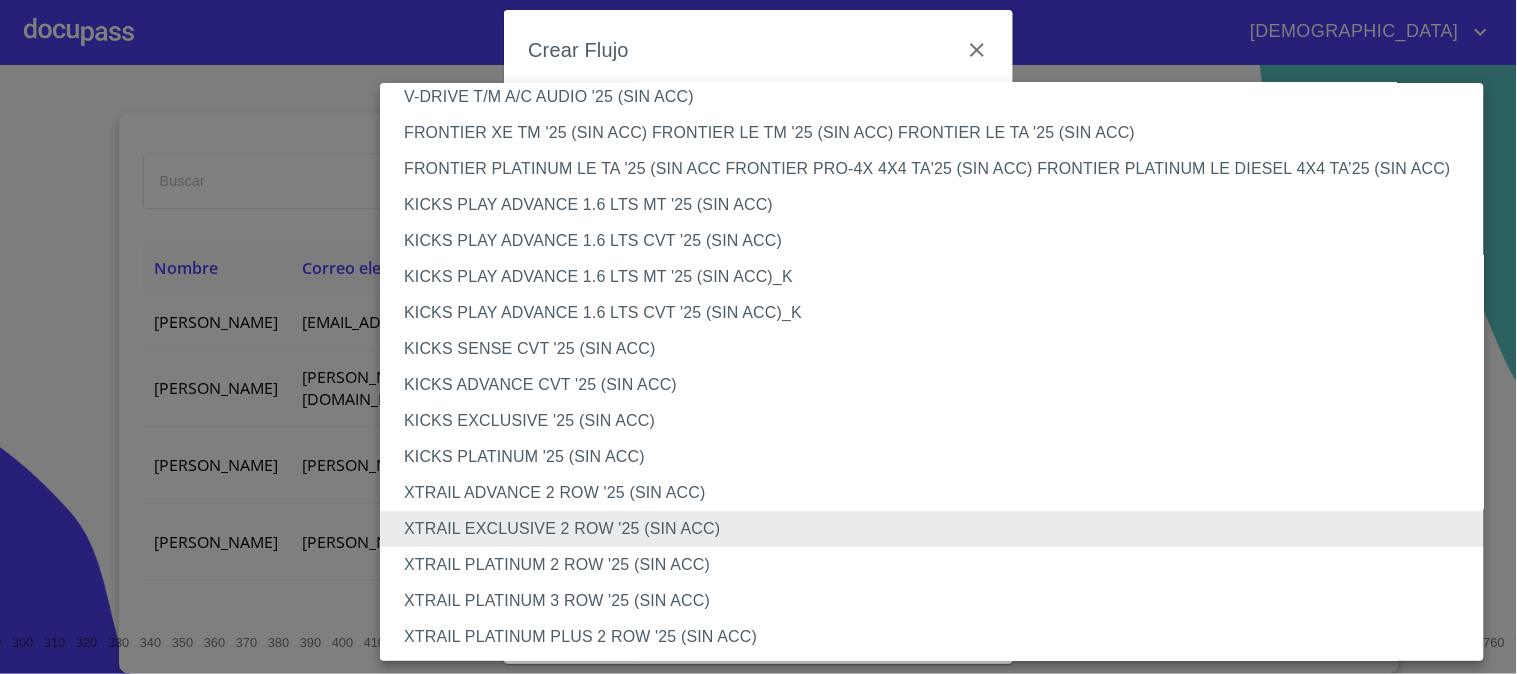 type 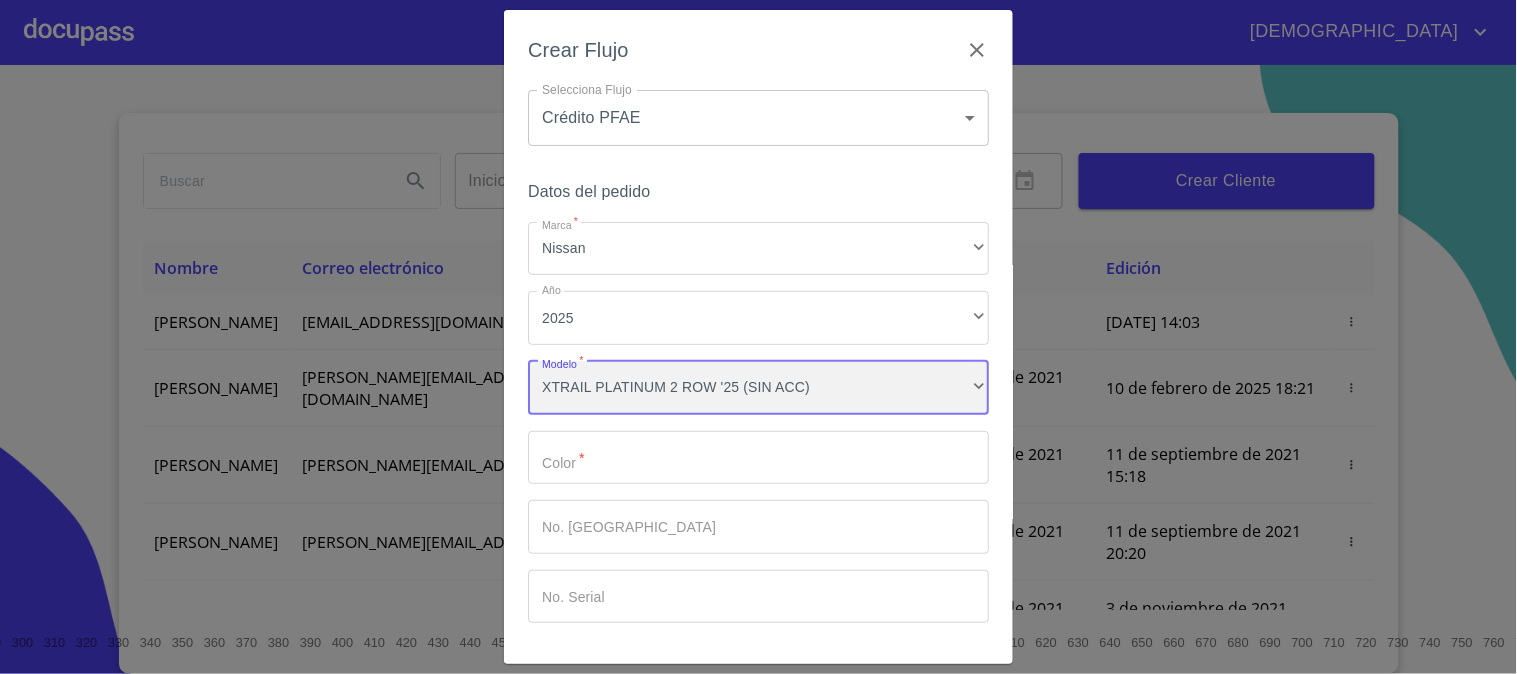 scroll, scrollTop: 1607, scrollLeft: 0, axis: vertical 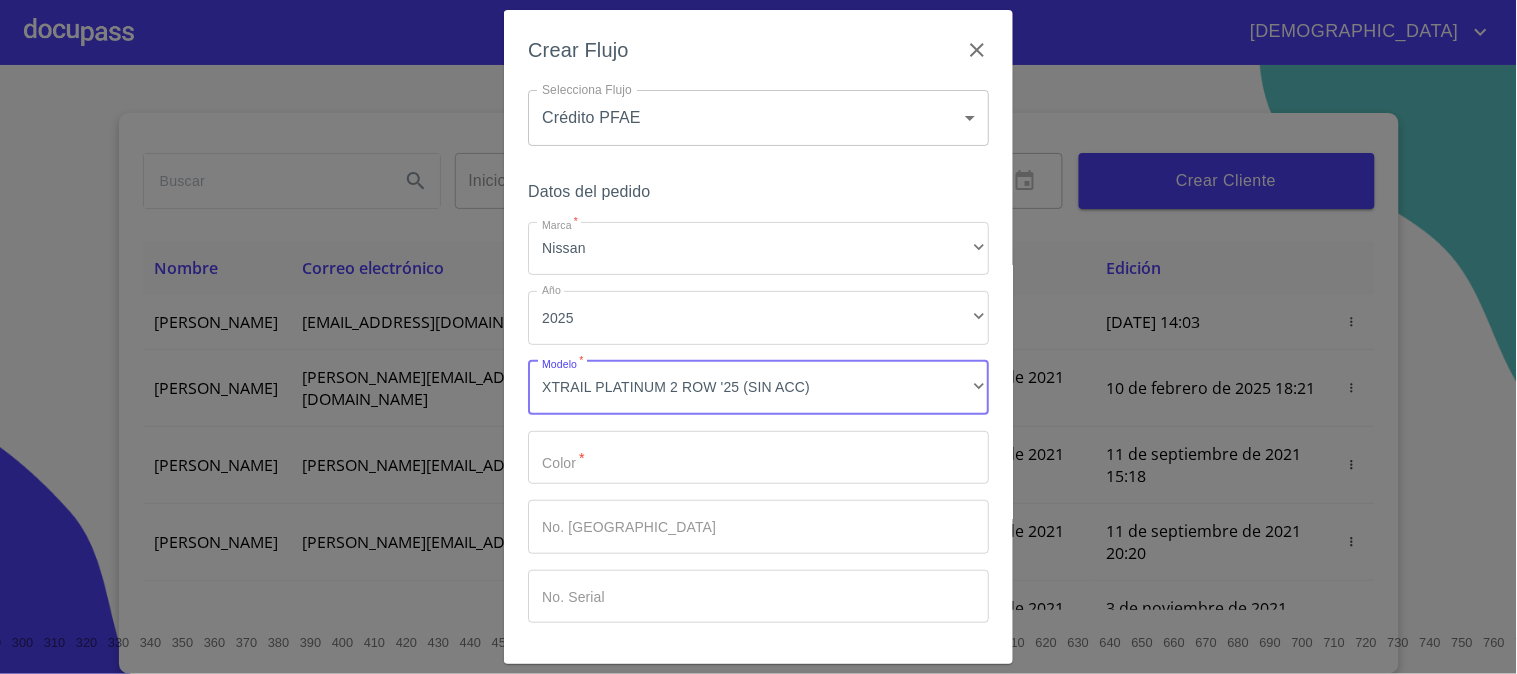 click on "Marca   *" at bounding box center (758, 458) 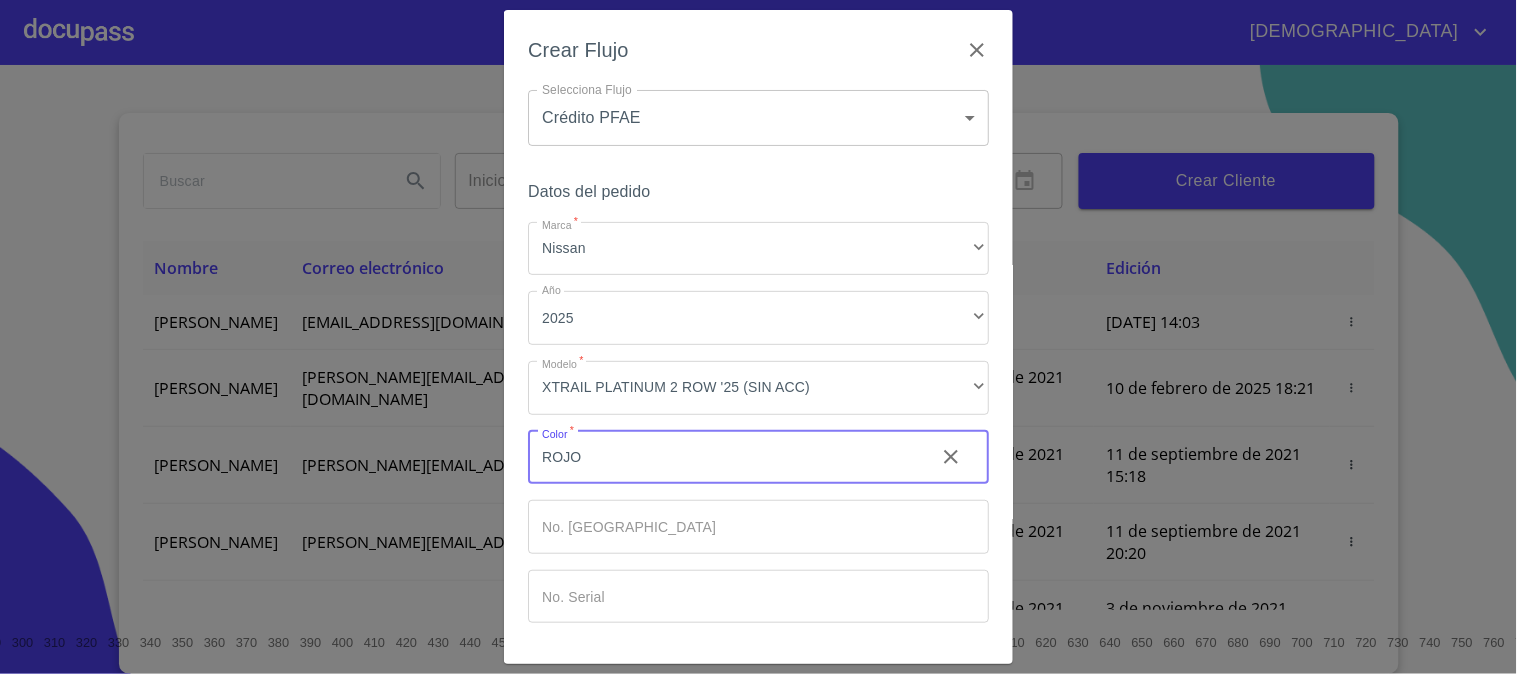 scroll, scrollTop: 67, scrollLeft: 0, axis: vertical 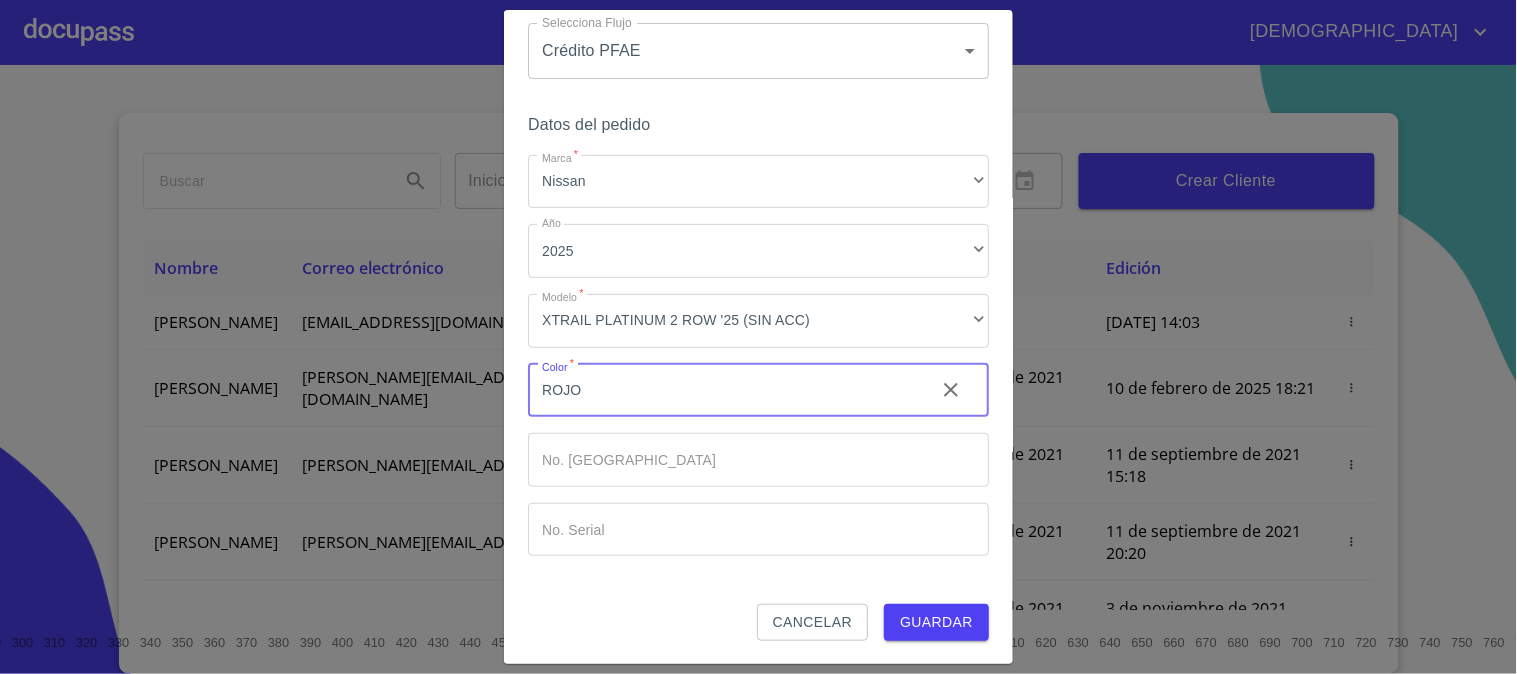 type on "ROJO" 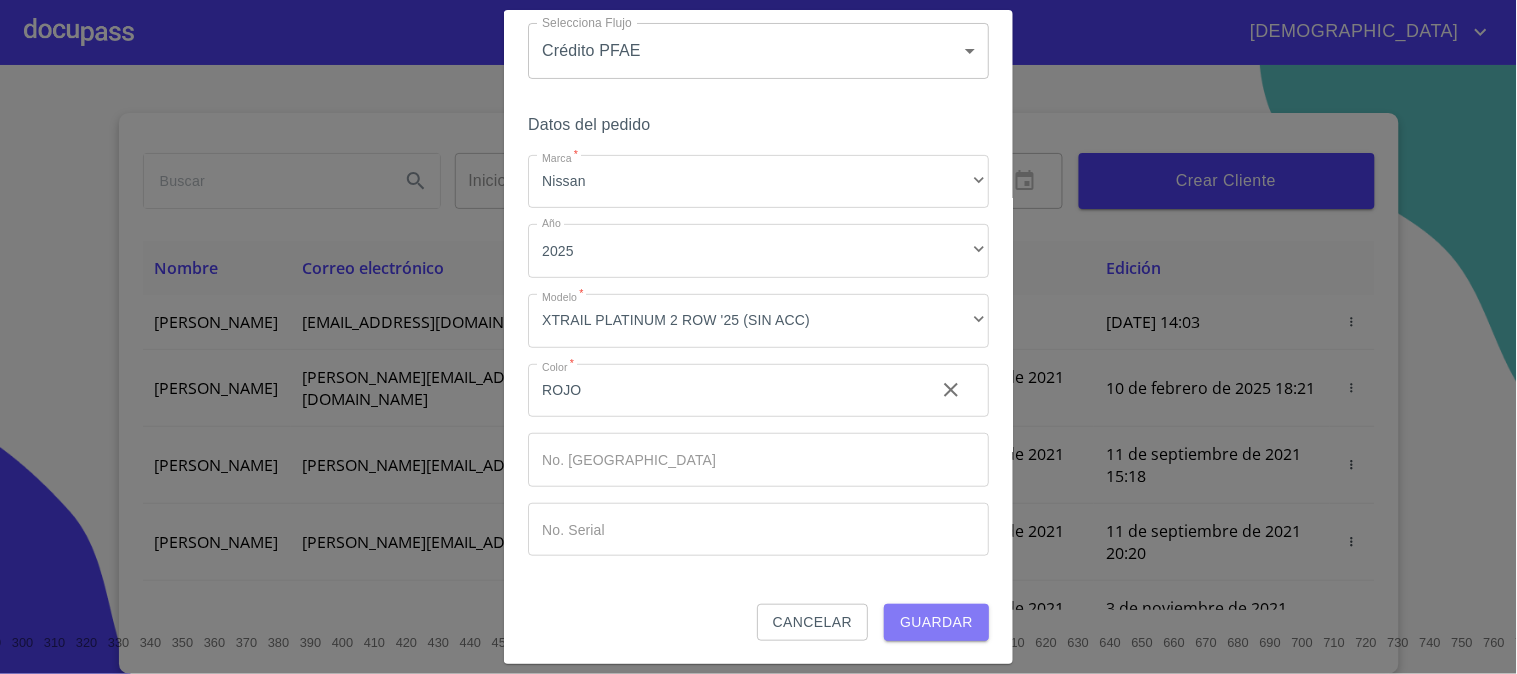 click on "Guardar" at bounding box center (936, 622) 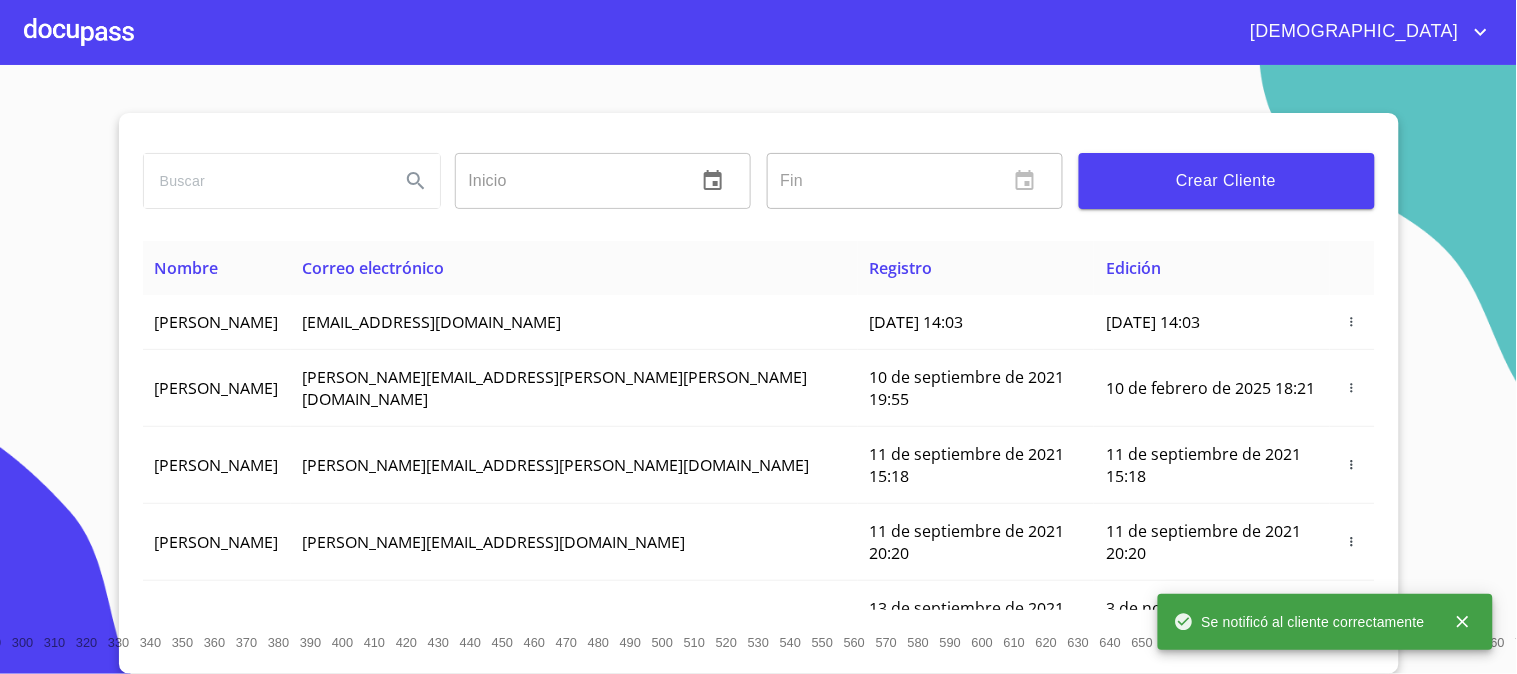 click at bounding box center [79, 32] 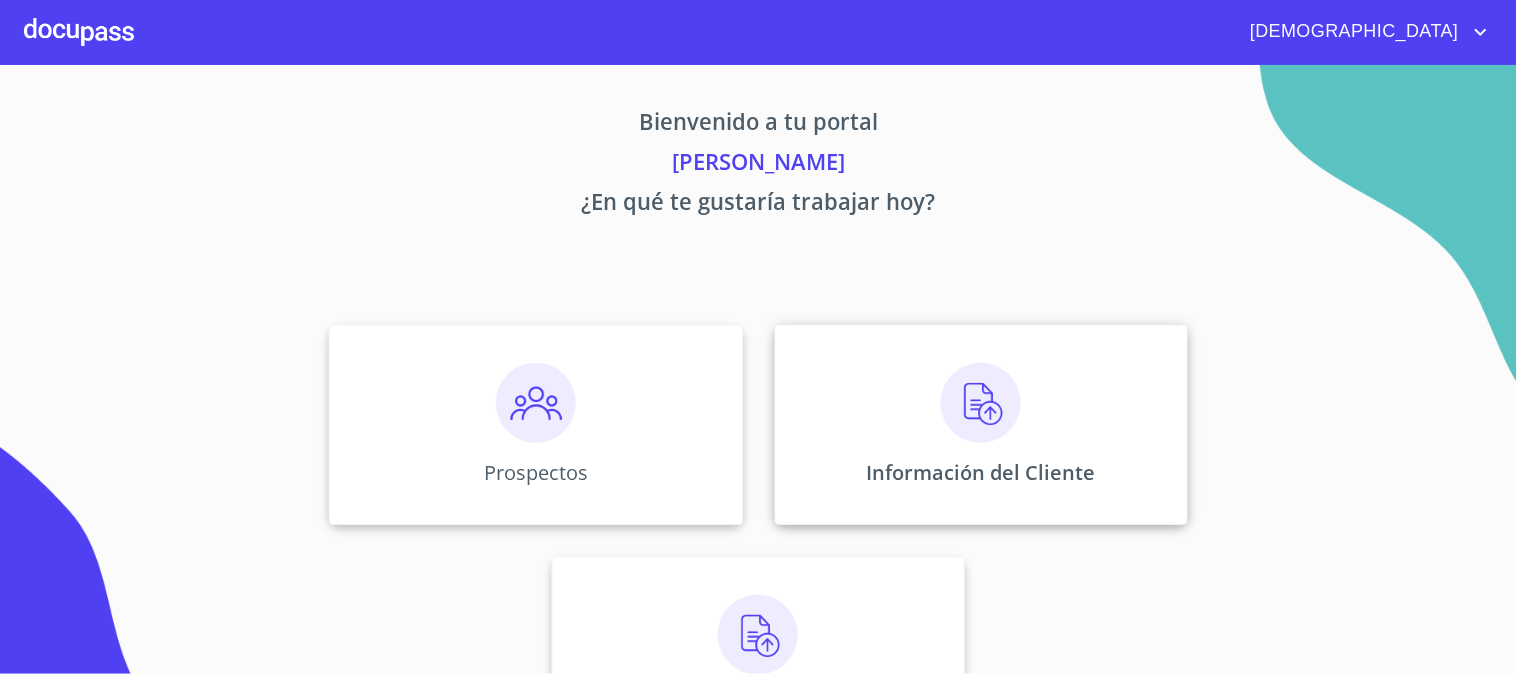 click at bounding box center [981, 403] 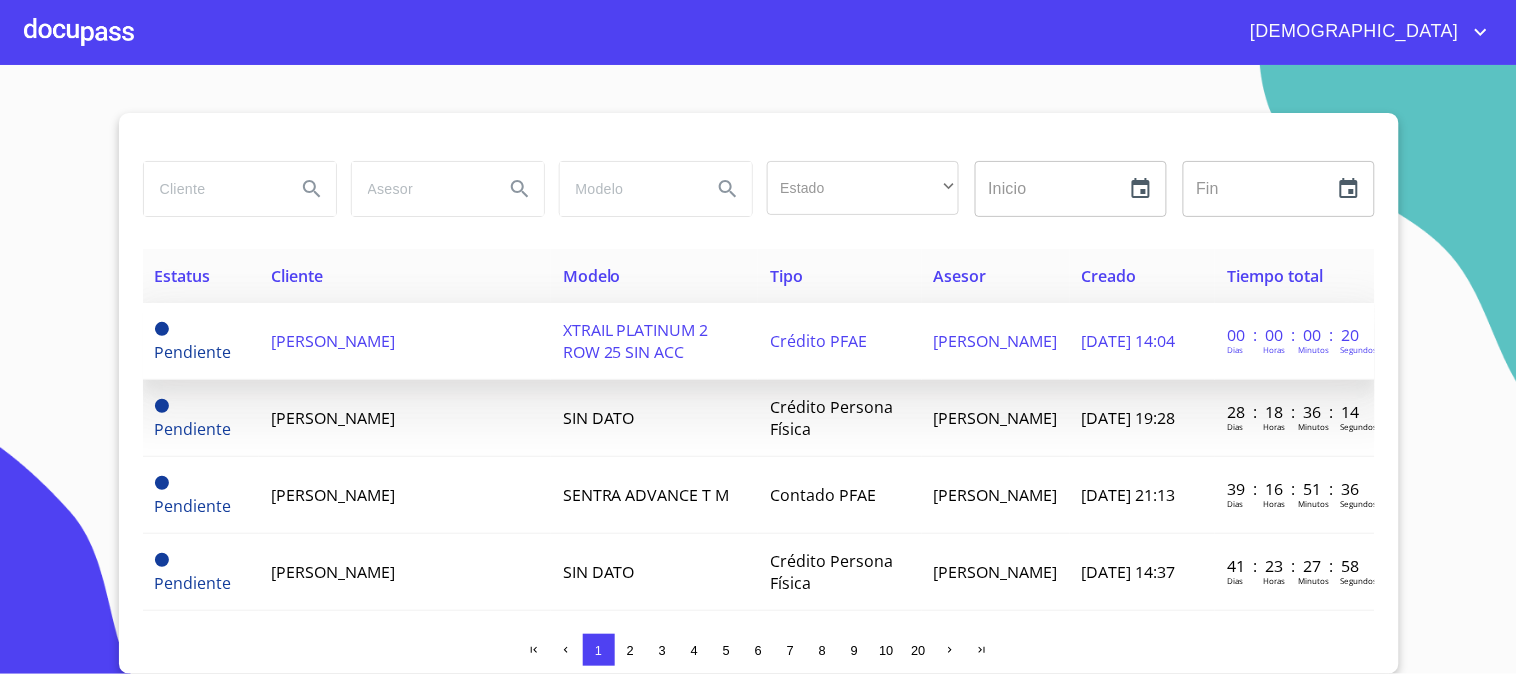 click on "[PERSON_NAME]" at bounding box center (333, 341) 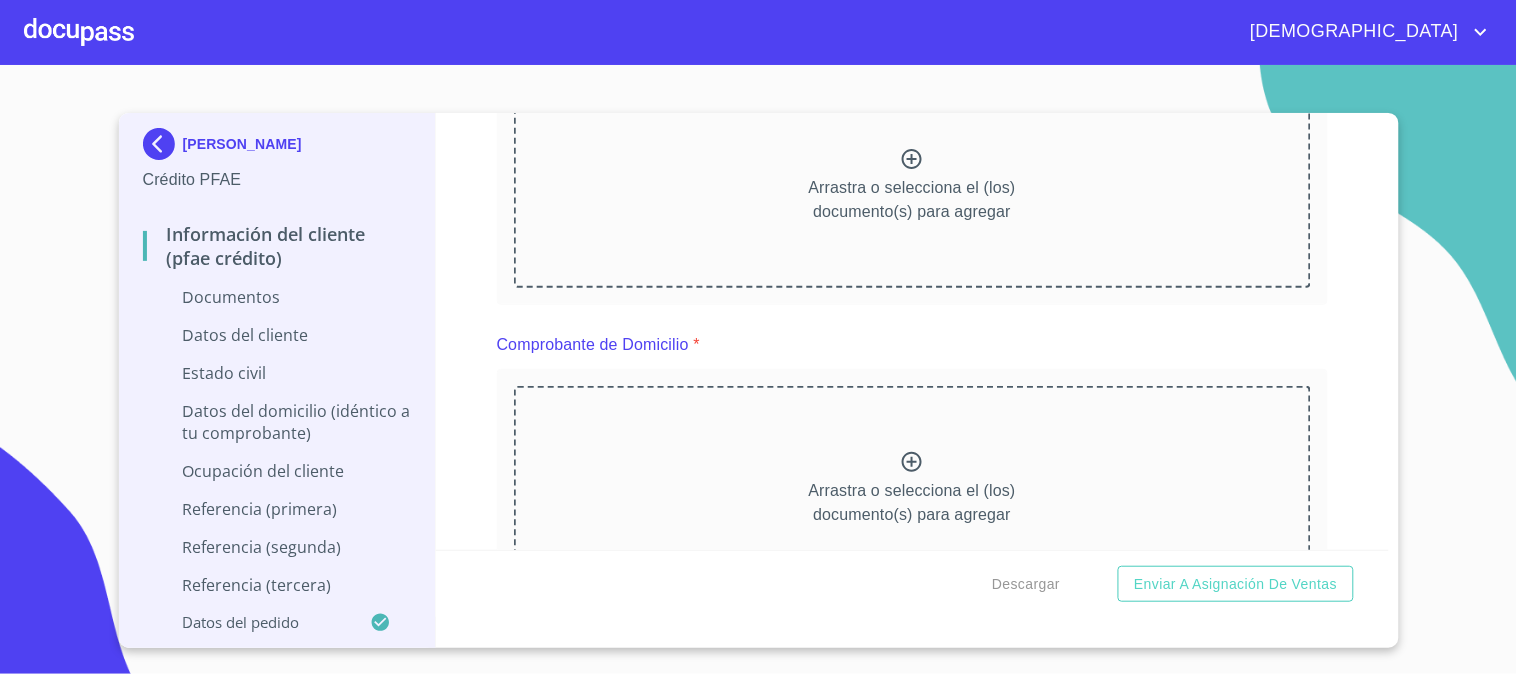scroll, scrollTop: 222, scrollLeft: 0, axis: vertical 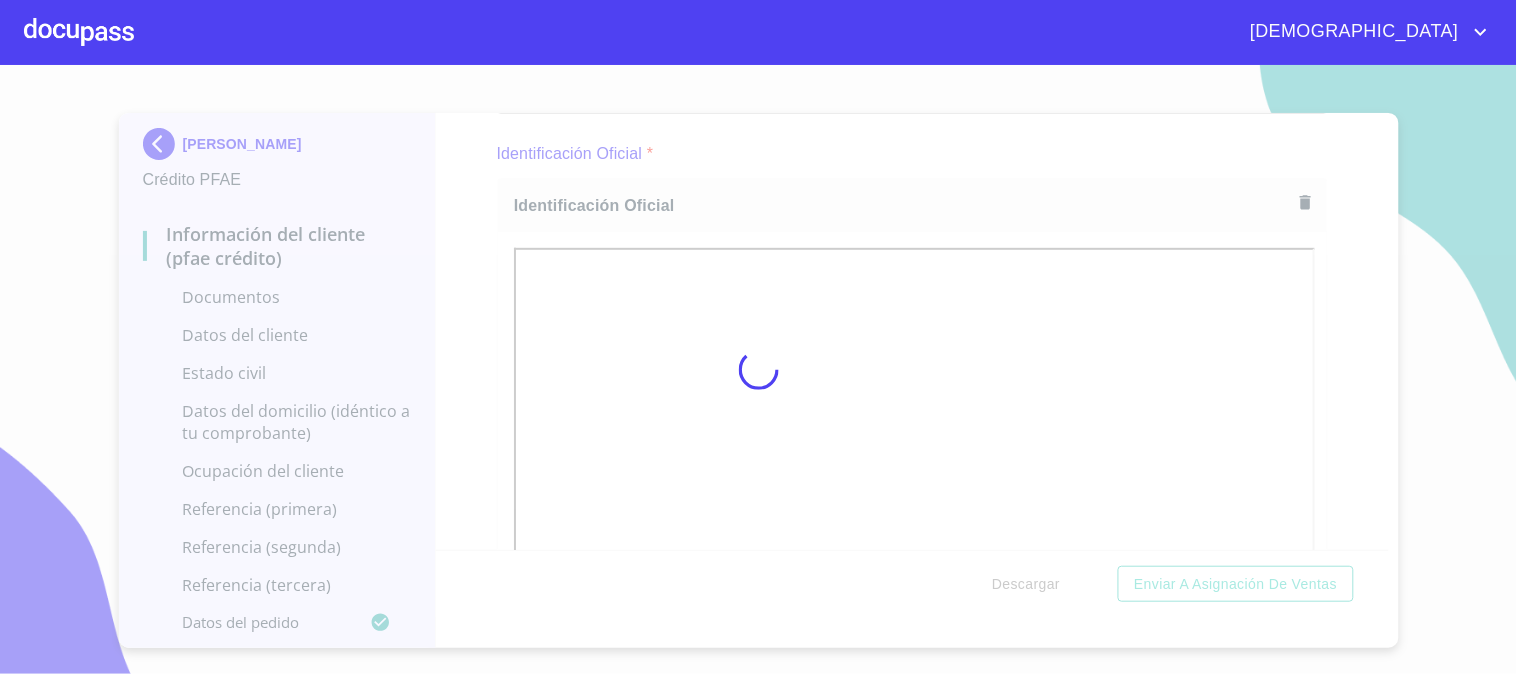 click at bounding box center [758, 369] 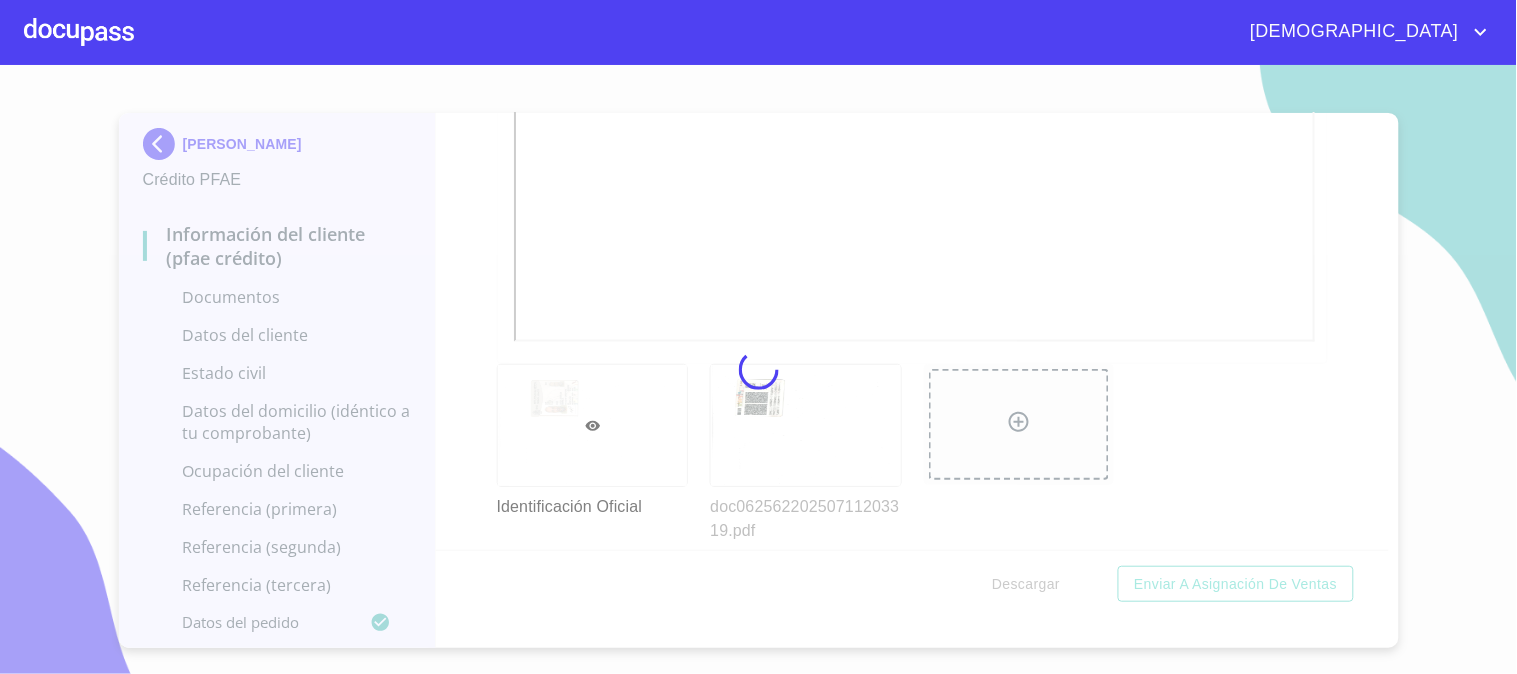 scroll, scrollTop: 420, scrollLeft: 0, axis: vertical 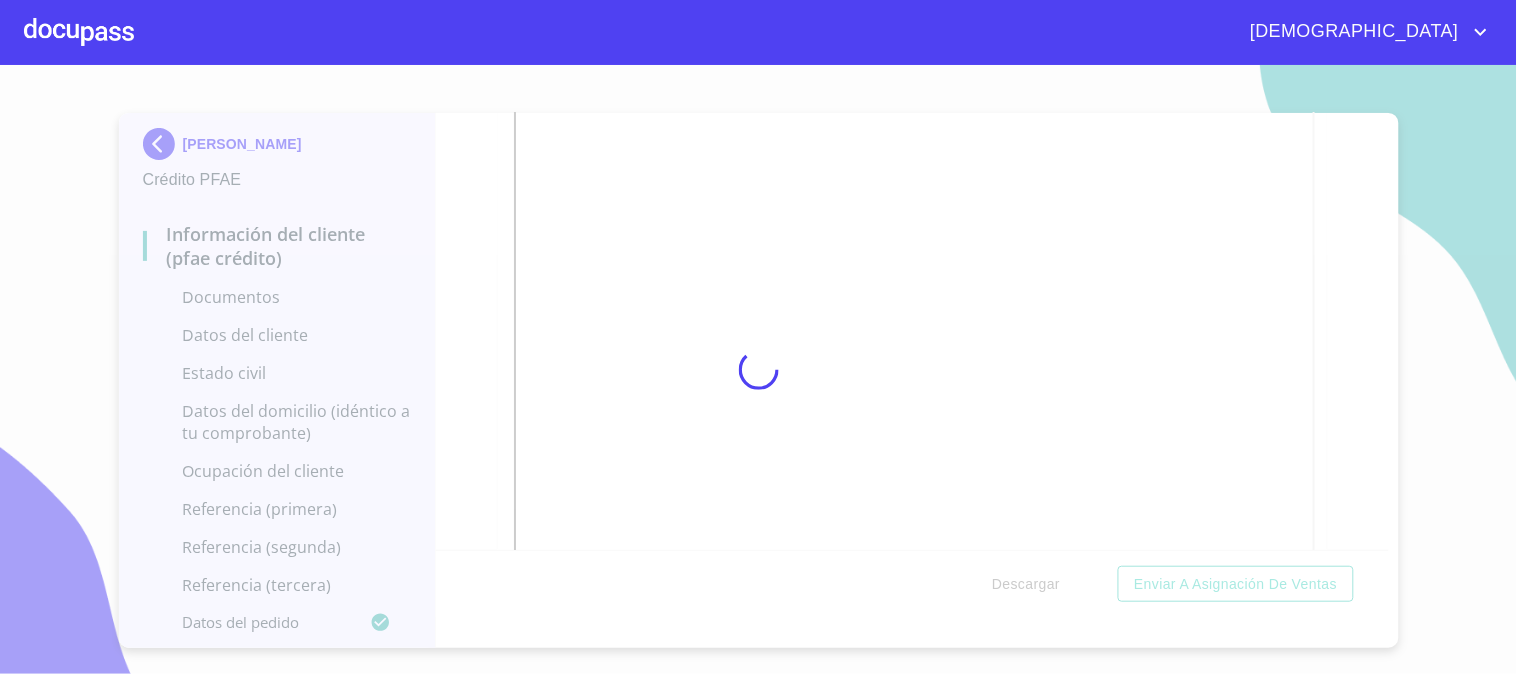 click at bounding box center (758, 369) 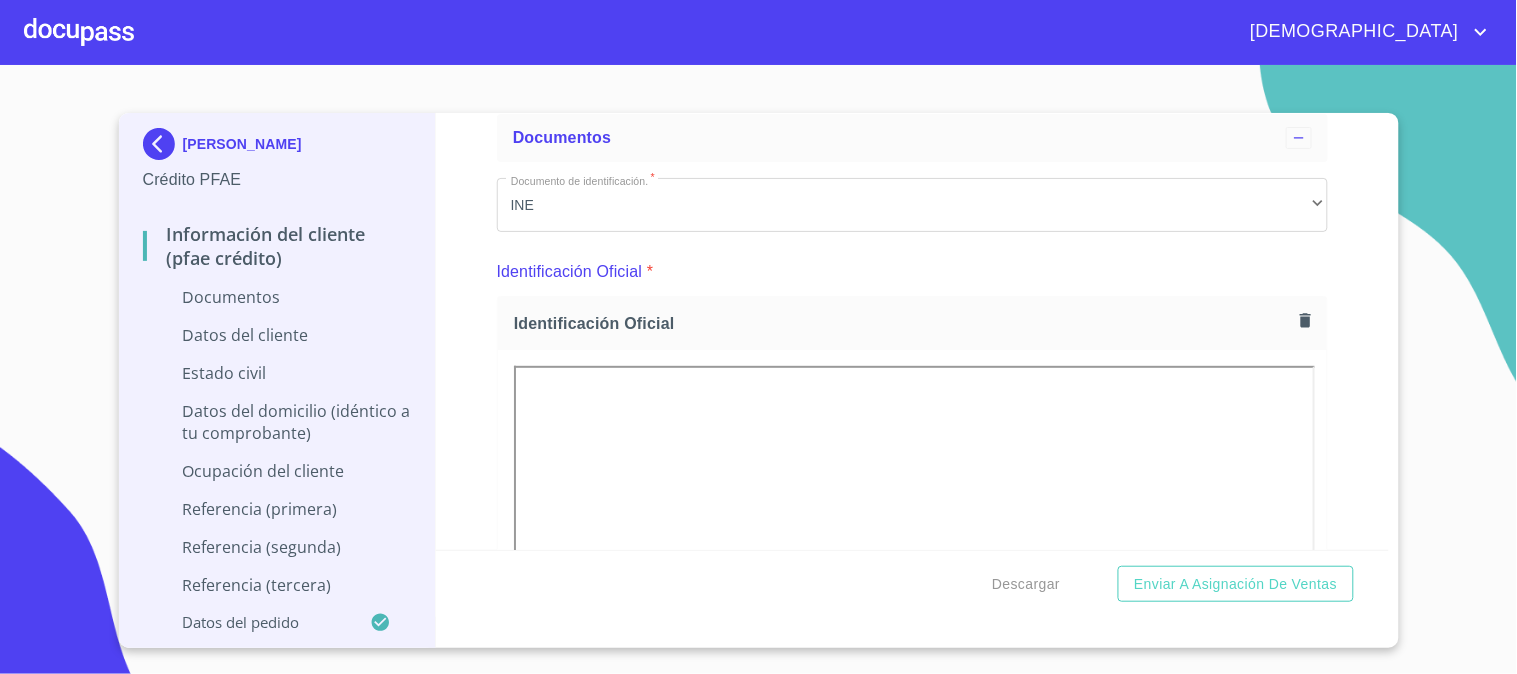 scroll, scrollTop: 0, scrollLeft: 0, axis: both 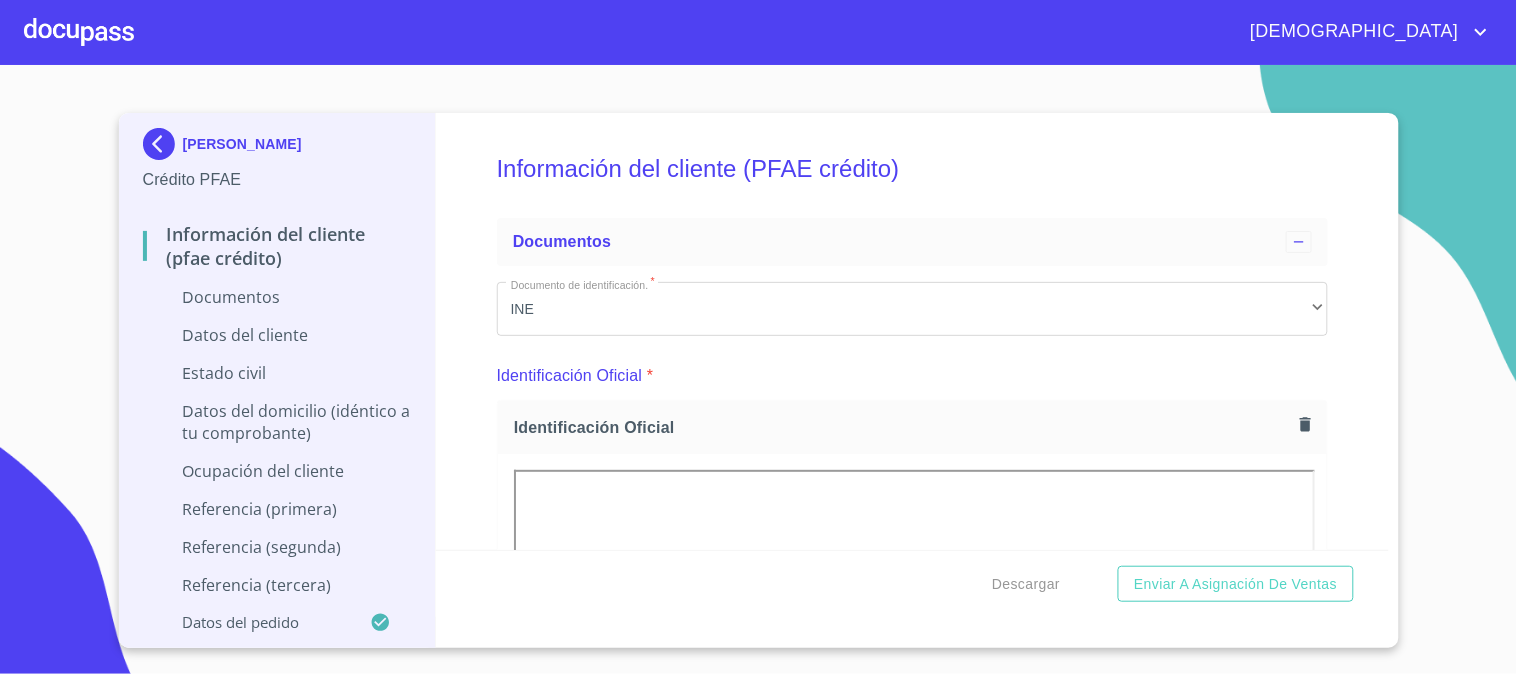 click 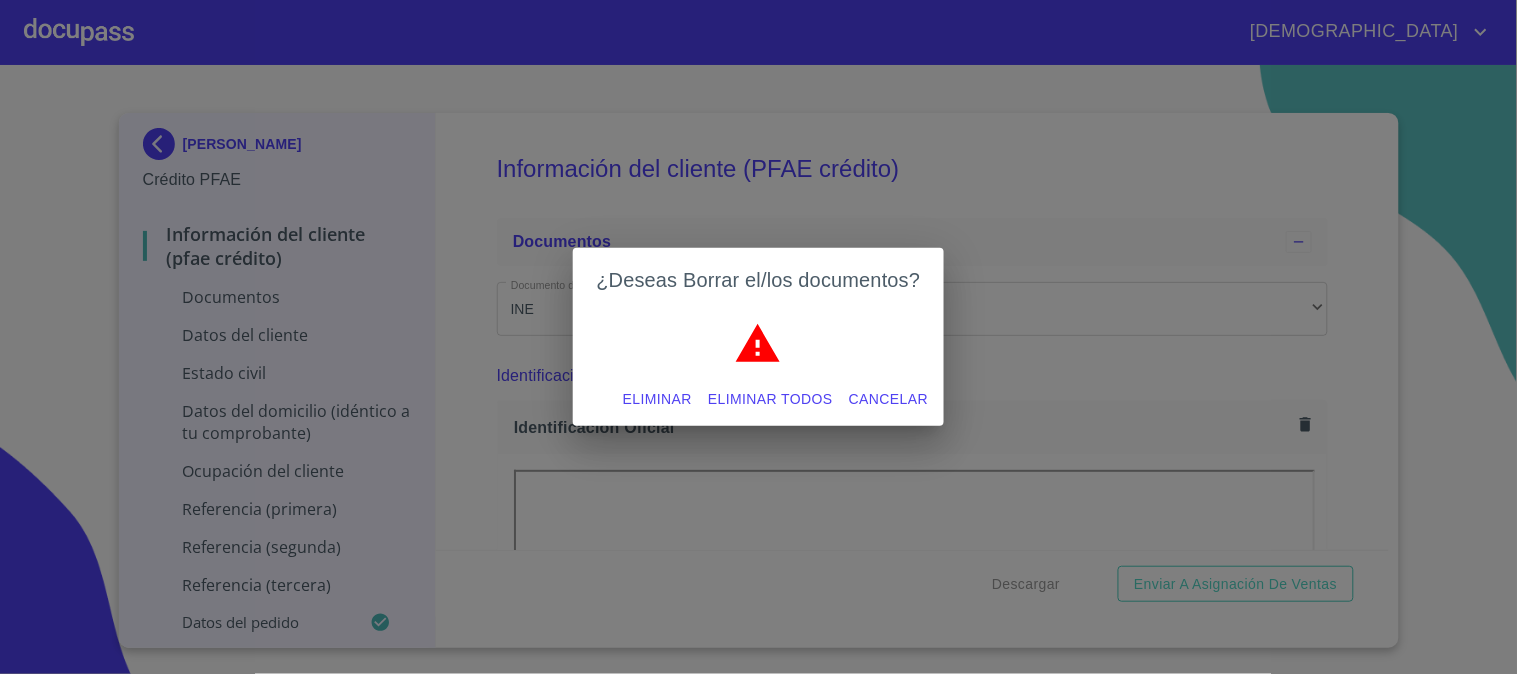 click on "Eliminar" at bounding box center [657, 399] 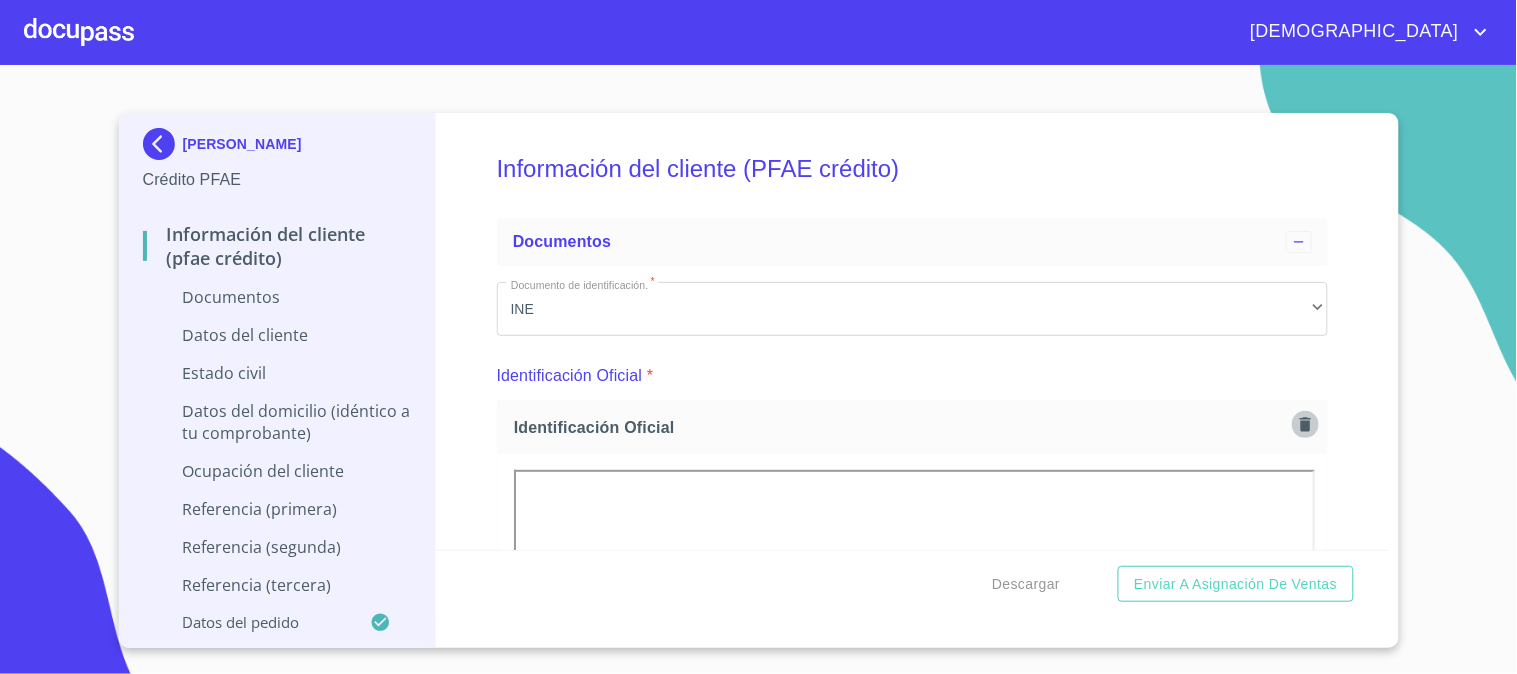click 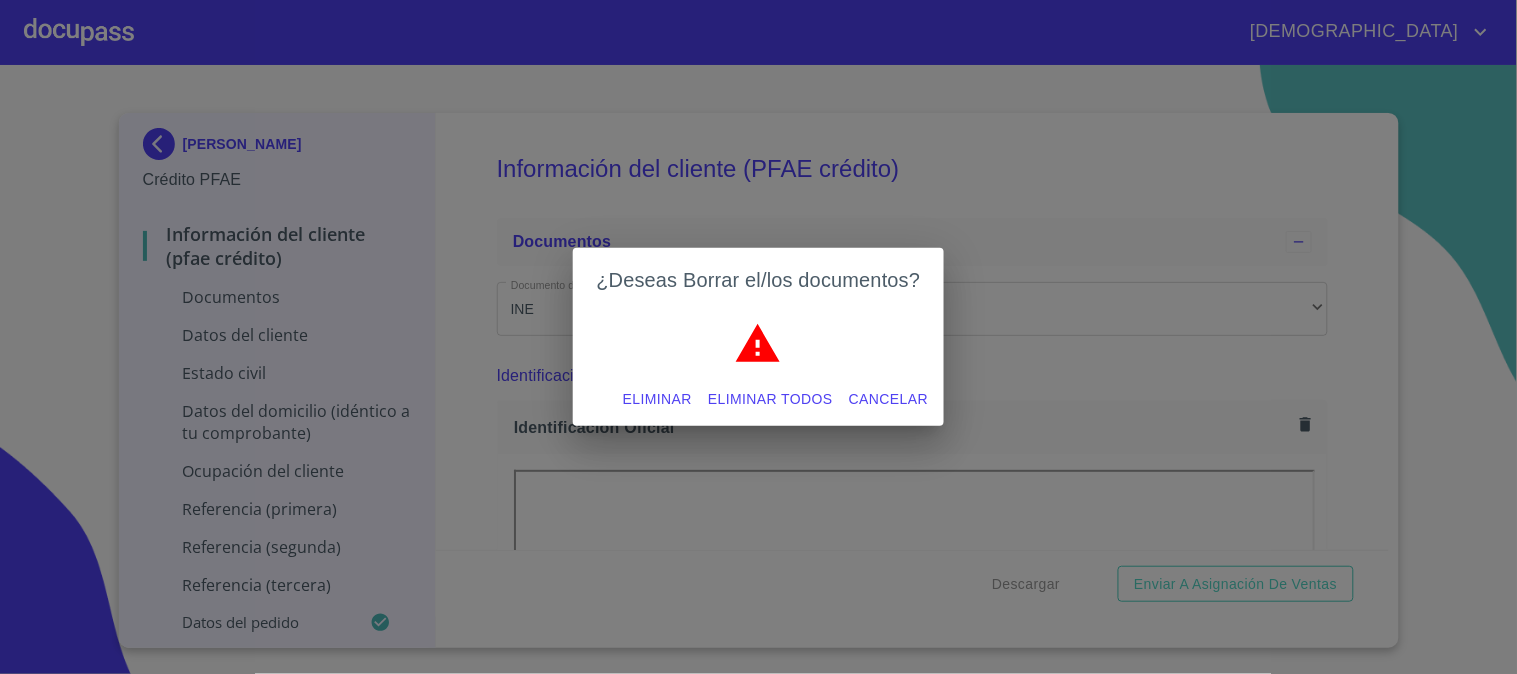 click on "Eliminar todos" at bounding box center [770, 399] 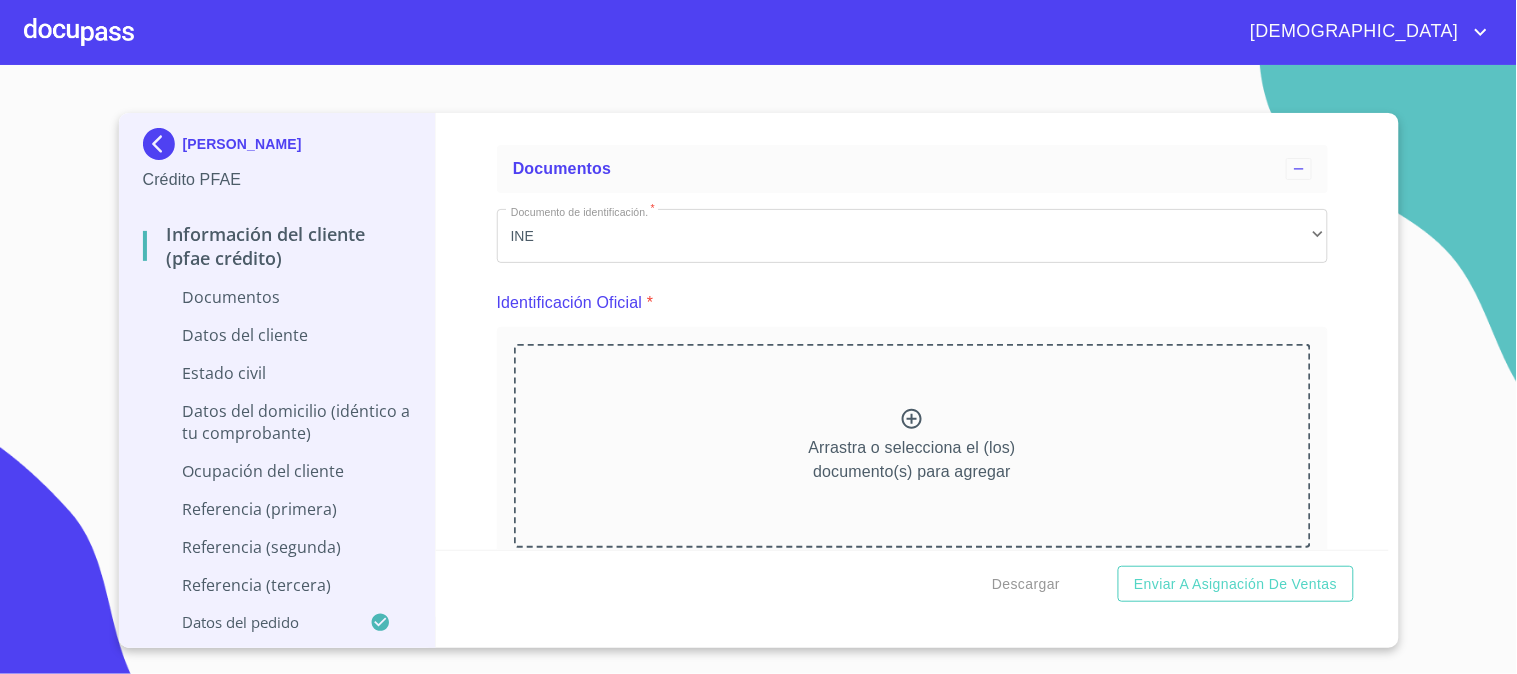 scroll, scrollTop: 111, scrollLeft: 0, axis: vertical 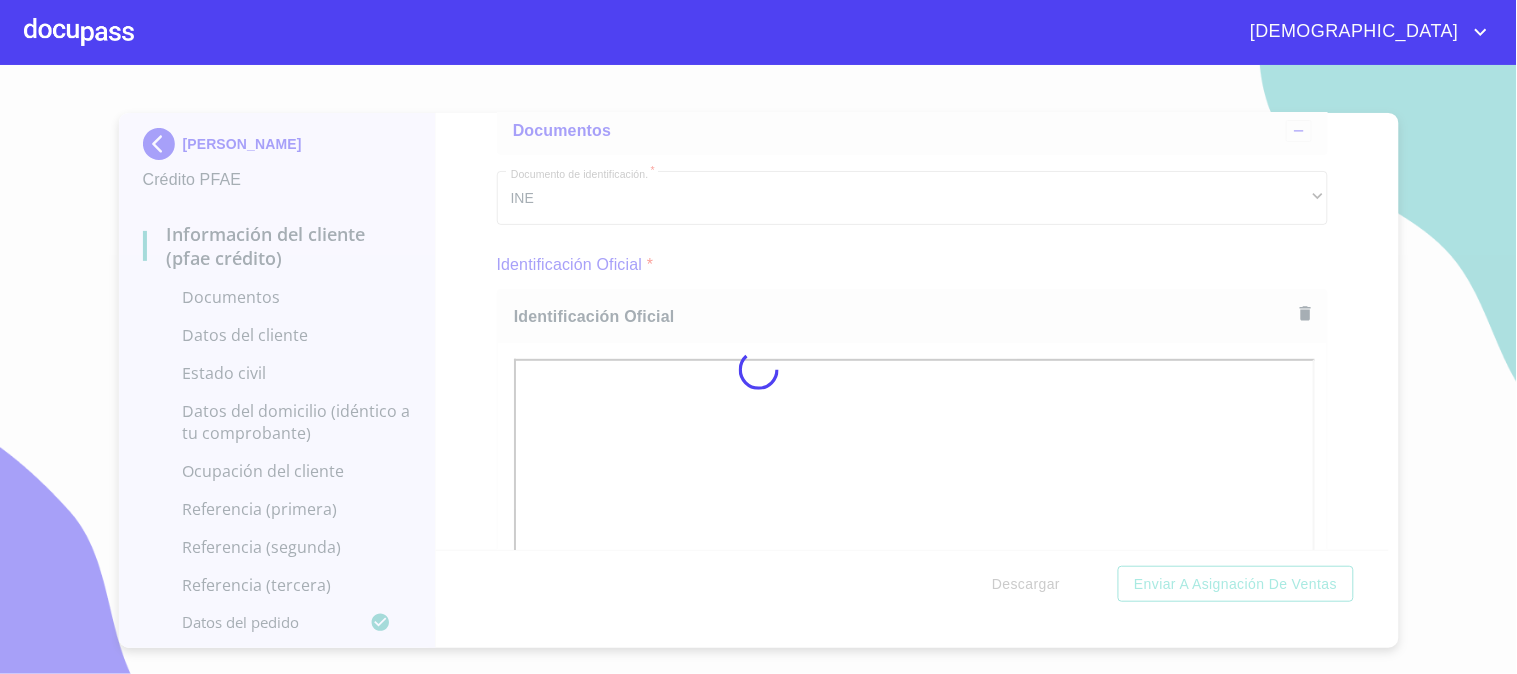 click at bounding box center [758, 369] 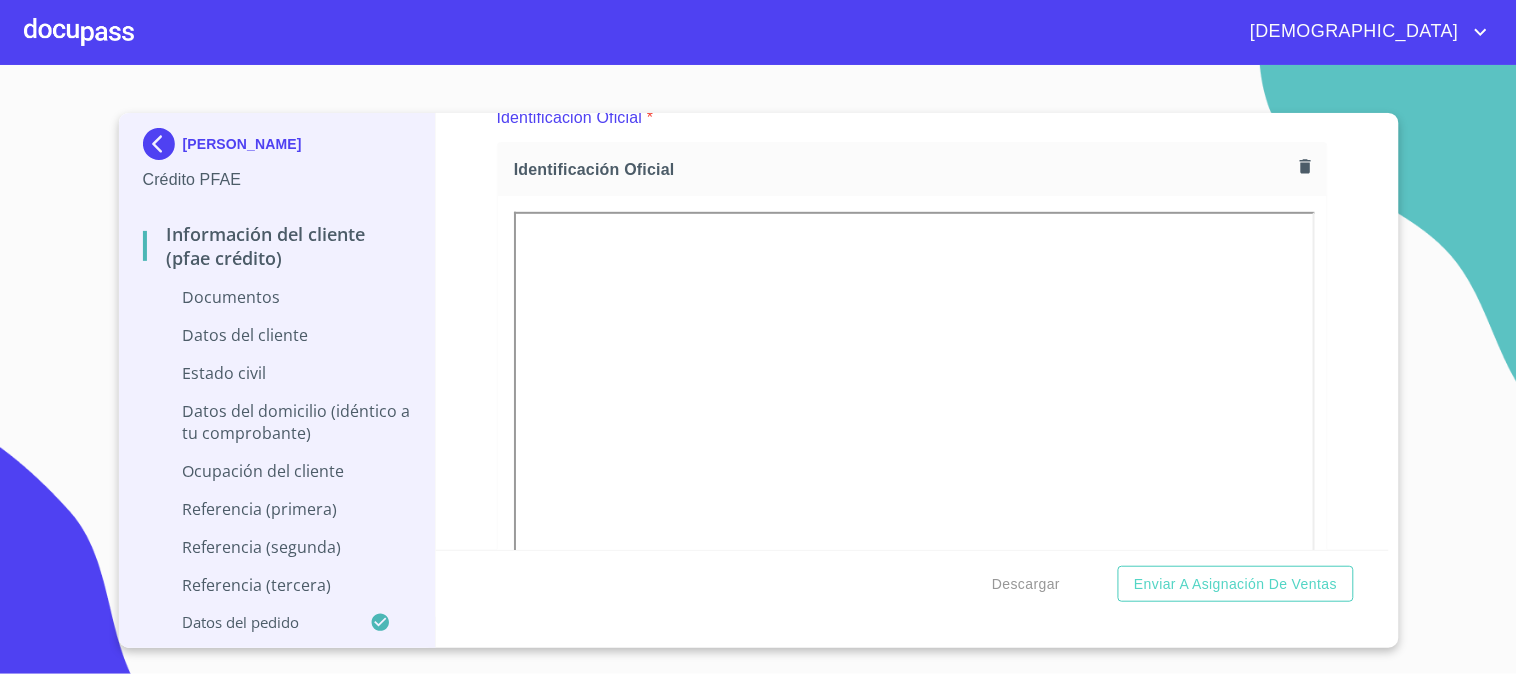 scroll, scrollTop: 222, scrollLeft: 0, axis: vertical 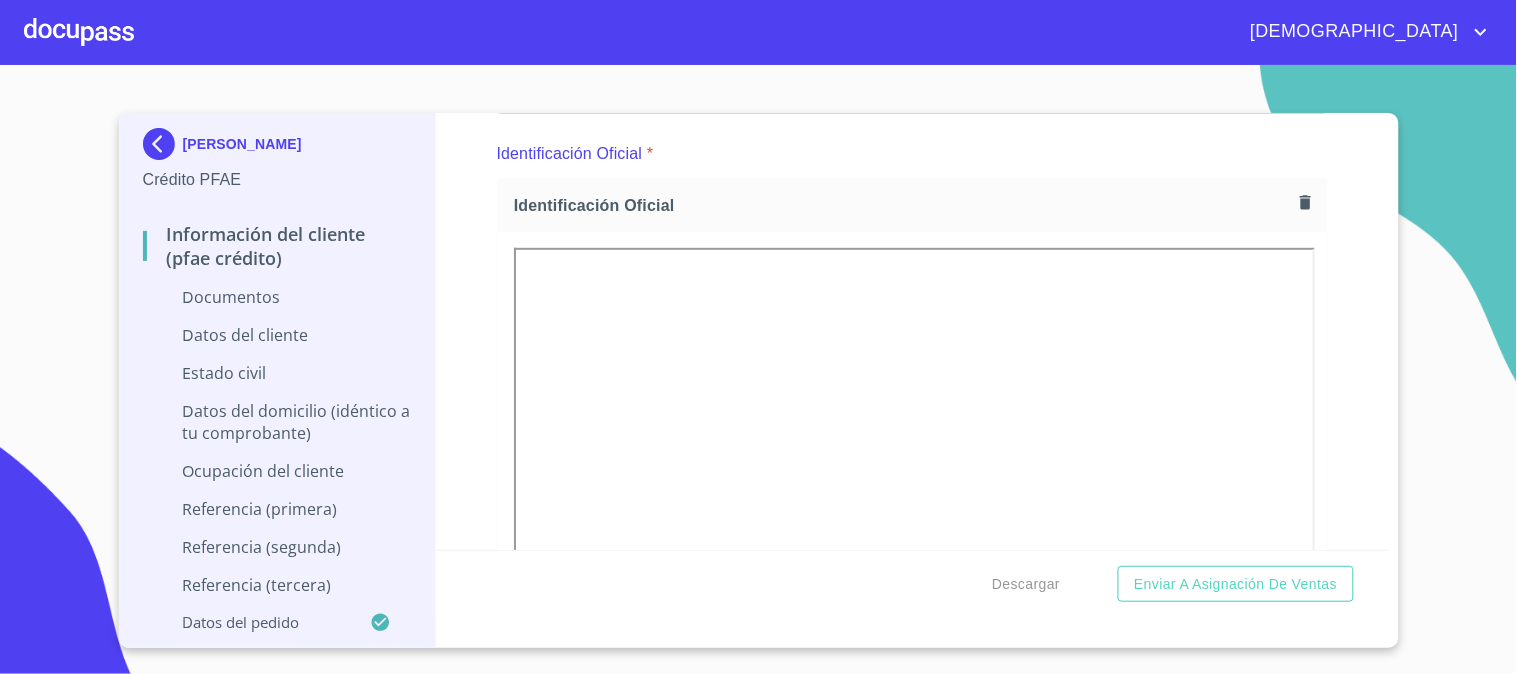 drag, startPoint x: 1337, startPoint y: 336, endPoint x: 1341, endPoint y: 390, distance: 54.147945 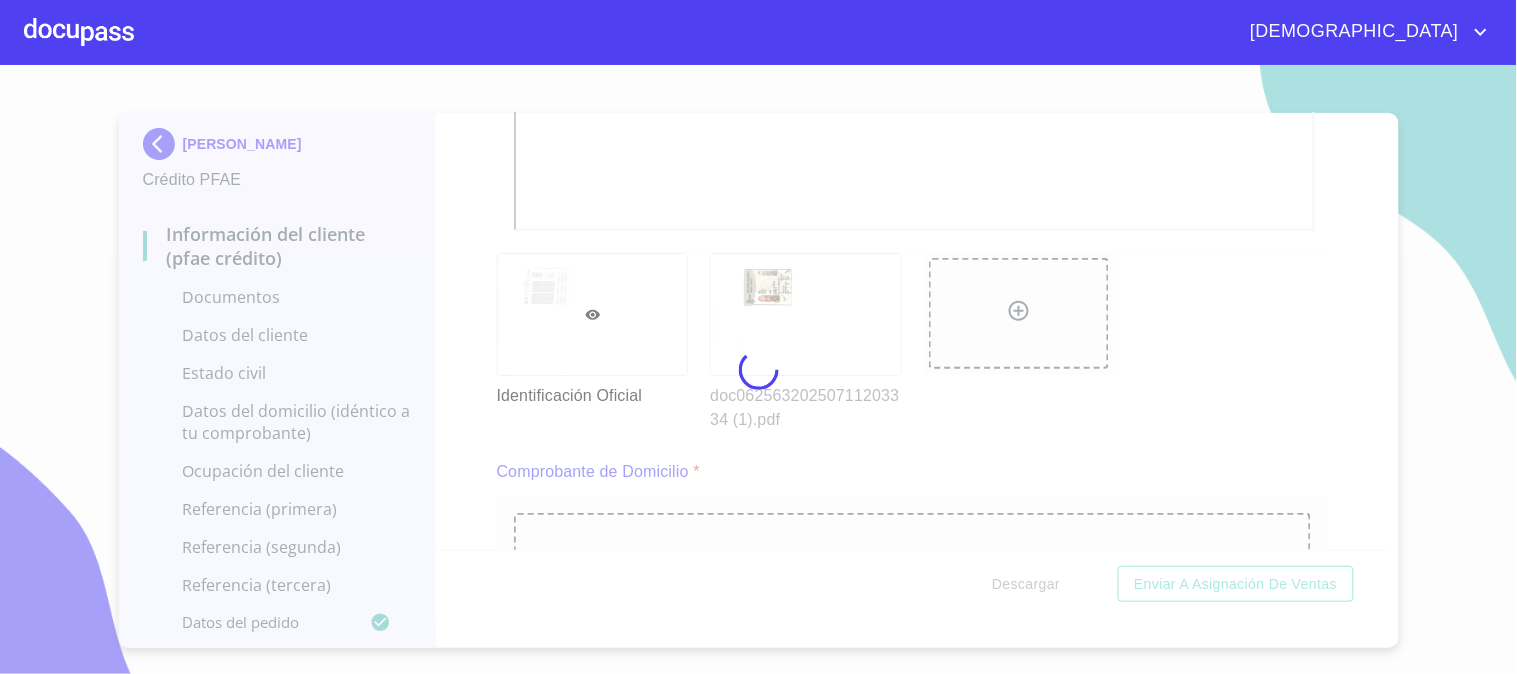 scroll, scrollTop: 420, scrollLeft: 0, axis: vertical 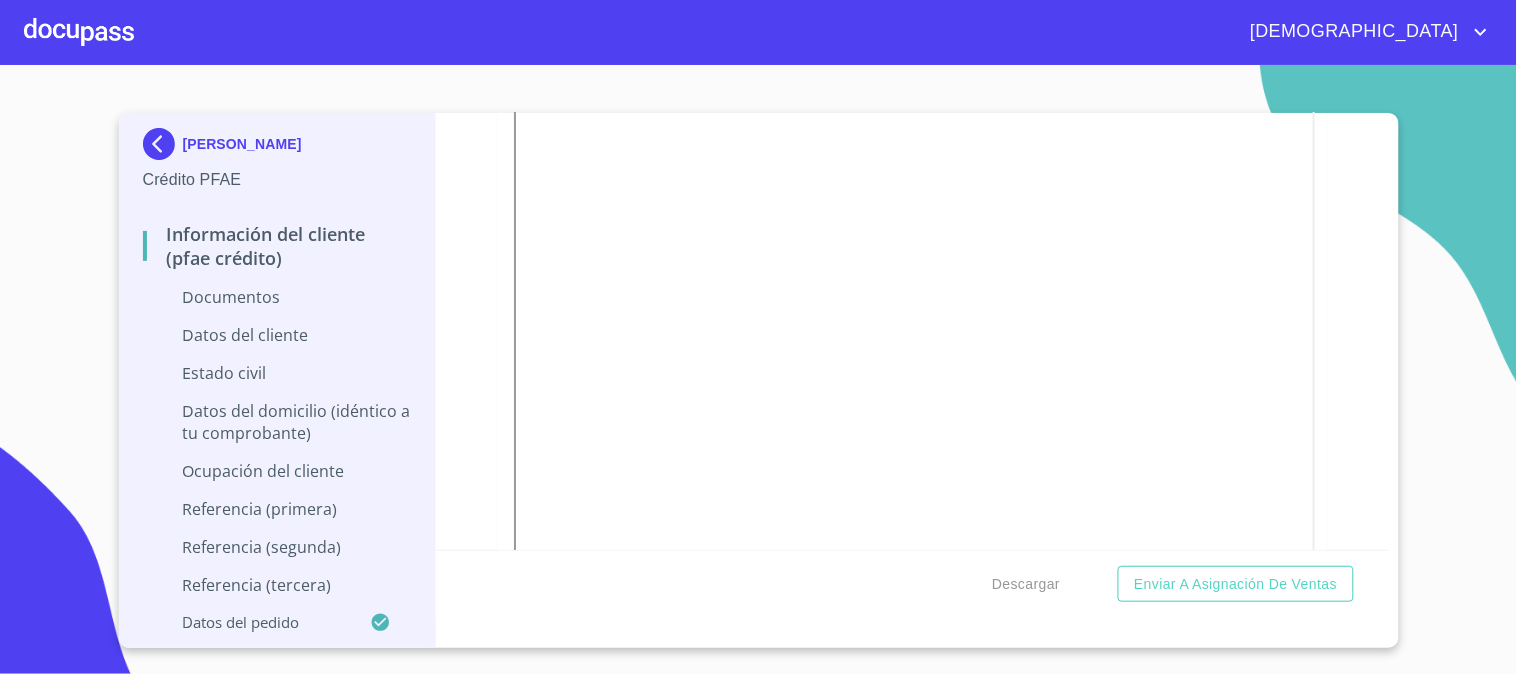 click on "NICOLAS FLORES  BARRAGAN Crédito PFAE Información del cliente (PFAE crédito) Documentos Datos del cliente Estado Civil Datos del domicilio (idéntico a tu comprobante) Ocupación del Cliente Referencia (primera) Referencia (segunda) Referencia (tercera) Datos del pedido Información del cliente (PFAE crédito)   Documentos Documento de identificación.   * INE ​ Identificación Oficial * Identificación Oficial Identificación Oficial Identificación Oficial Comprobante de Domicilio * Arrastra o selecciona el (los) documento(s) para agregar Fuente de ingresos   * Independiente/Dueño de negocio/Persona Moral ​ Comprobante de Ingresos mes 1 * Arrastra o selecciona el (los) documento(s) para agregar Comprobante de Ingresos mes 2 * Arrastra o selecciona el (los) documento(s) para agregar Comprobante de Ingresos mes 3 * Arrastra o selecciona el (los) documento(s) para agregar CURP * Arrastra o selecciona el (los) documento(s) para agregar Constancia de situación fiscal Arrastra o selecciona el (los) *" at bounding box center [758, 369] 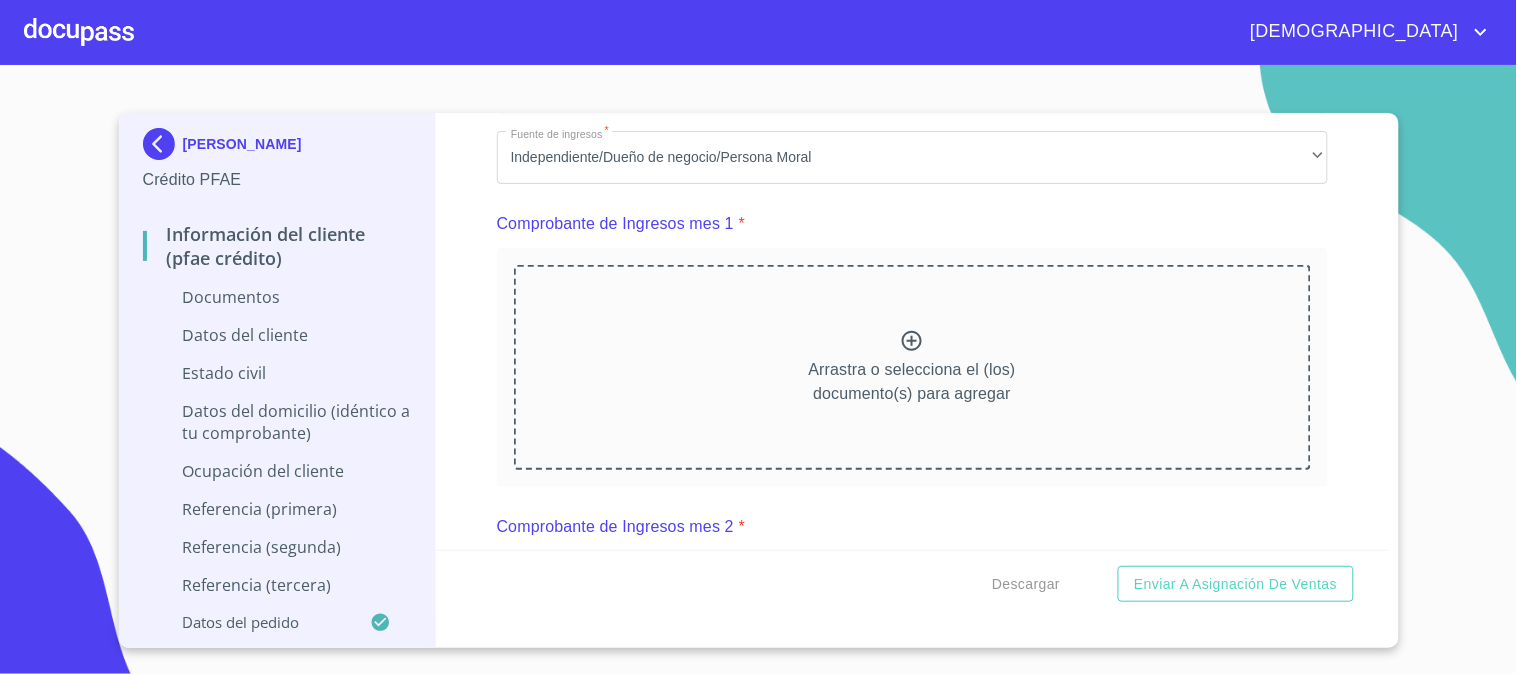 scroll, scrollTop: 1420, scrollLeft: 0, axis: vertical 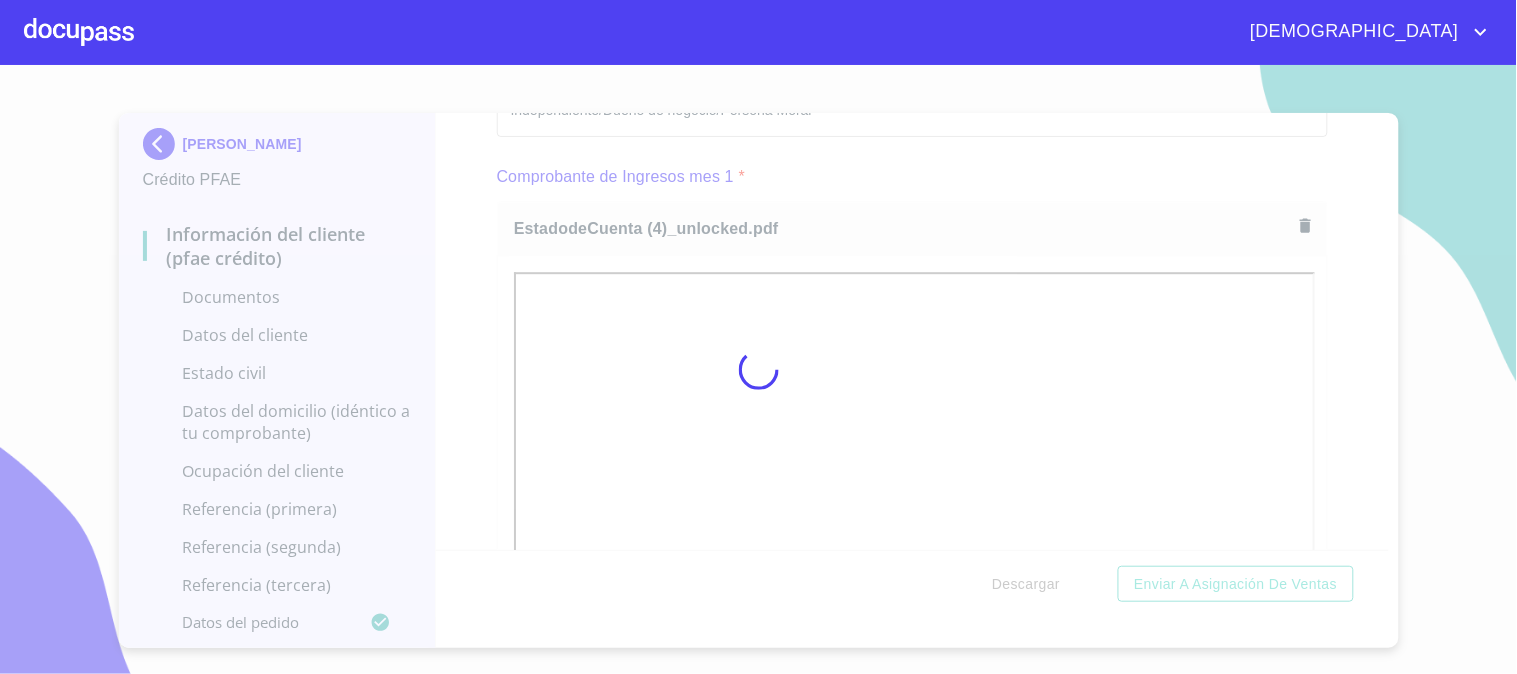 click at bounding box center [758, 369] 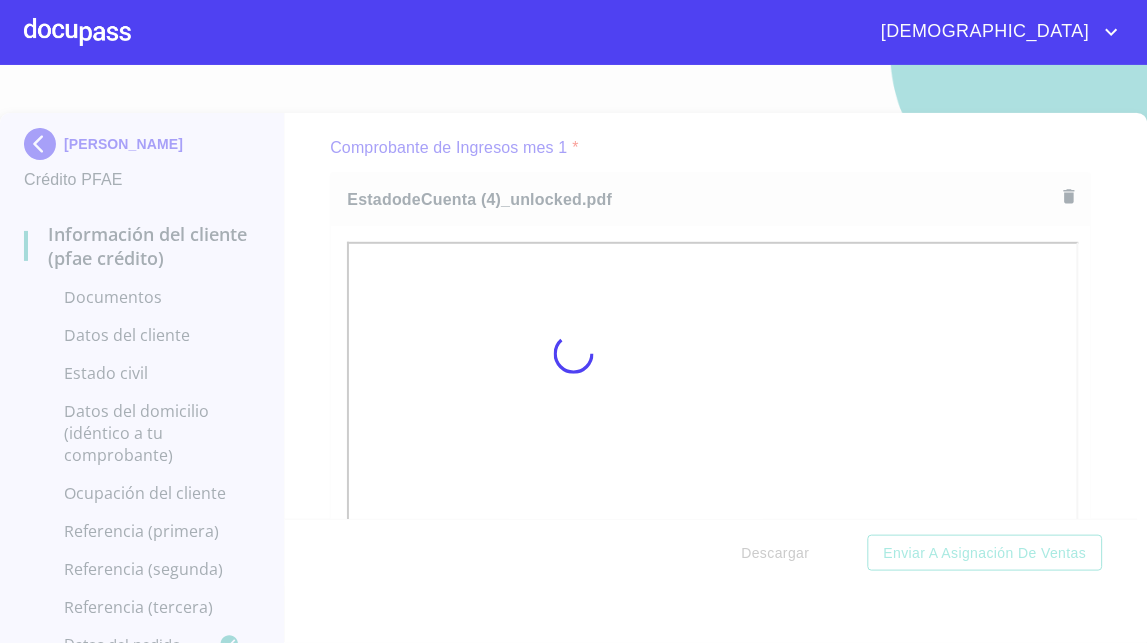 click at bounding box center [574, 354] 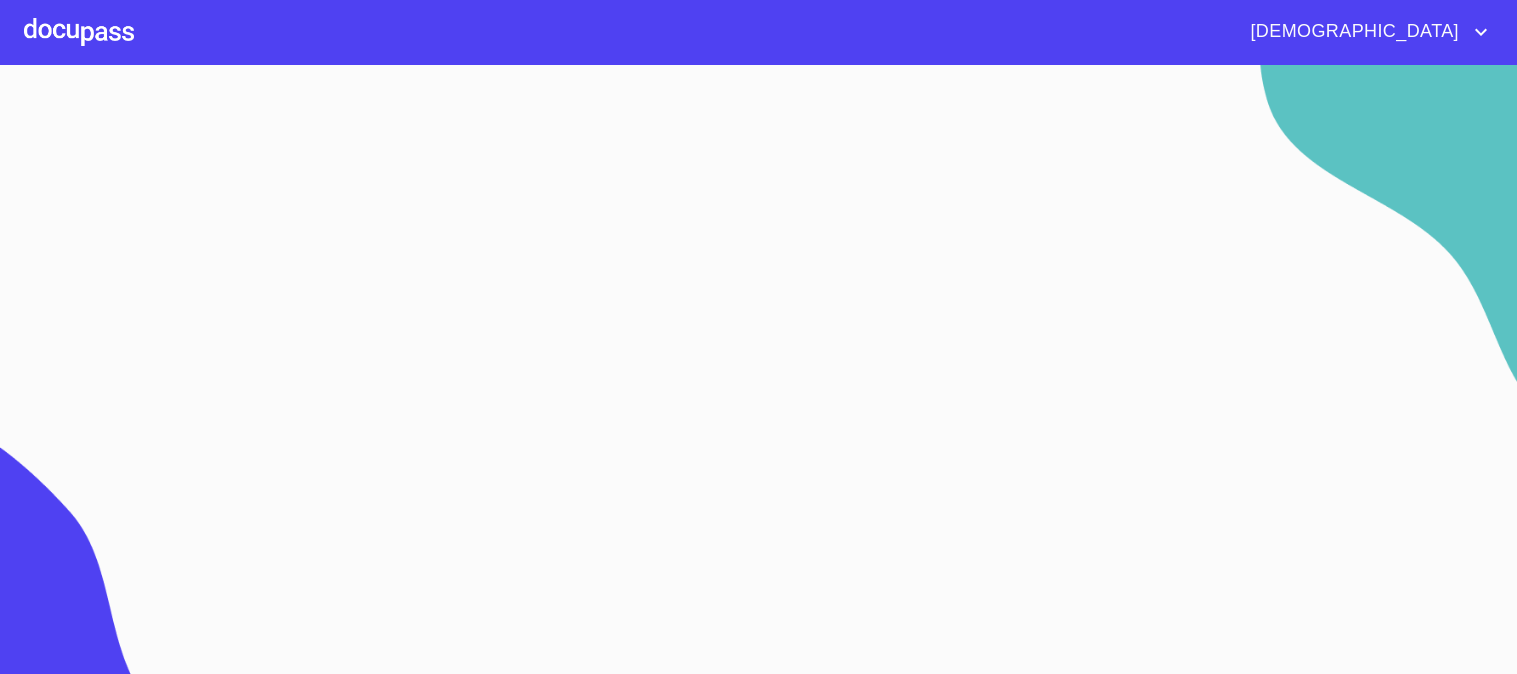 scroll, scrollTop: 0, scrollLeft: 0, axis: both 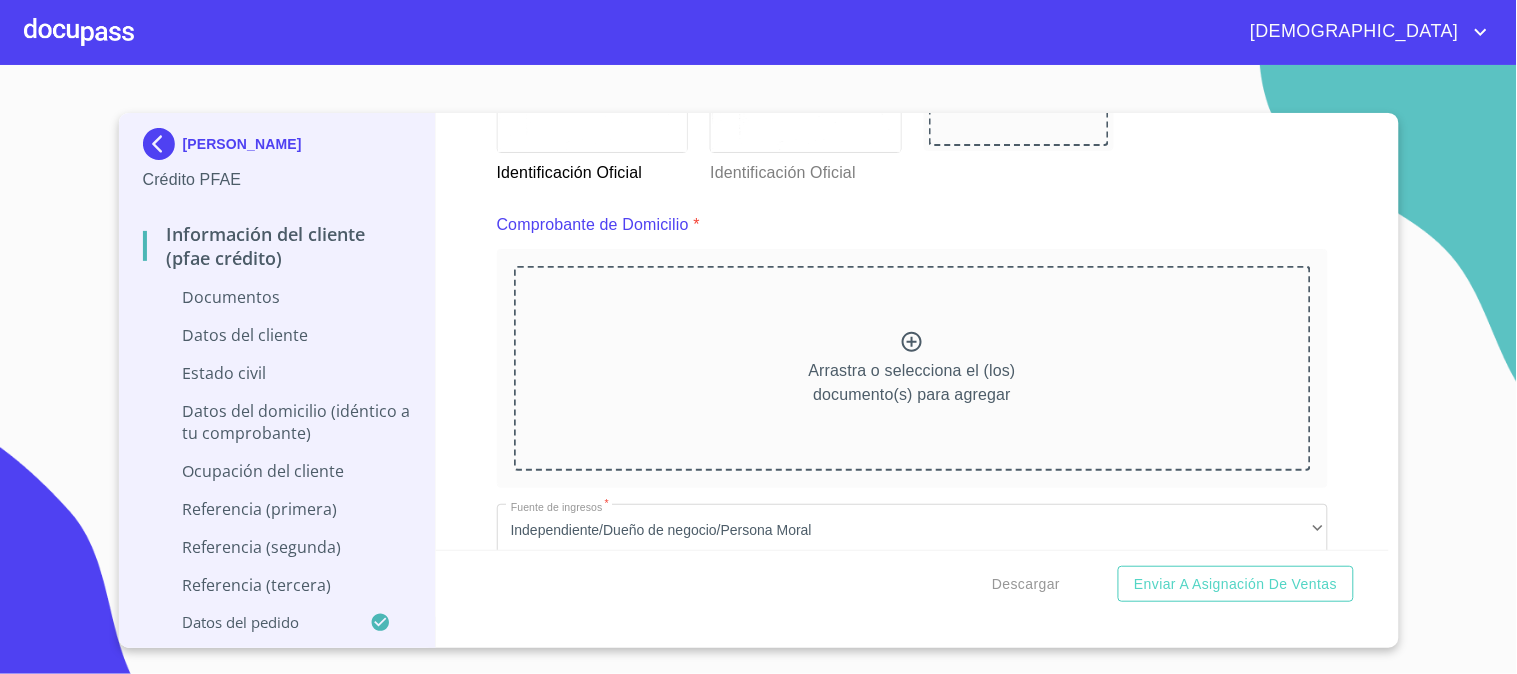 click 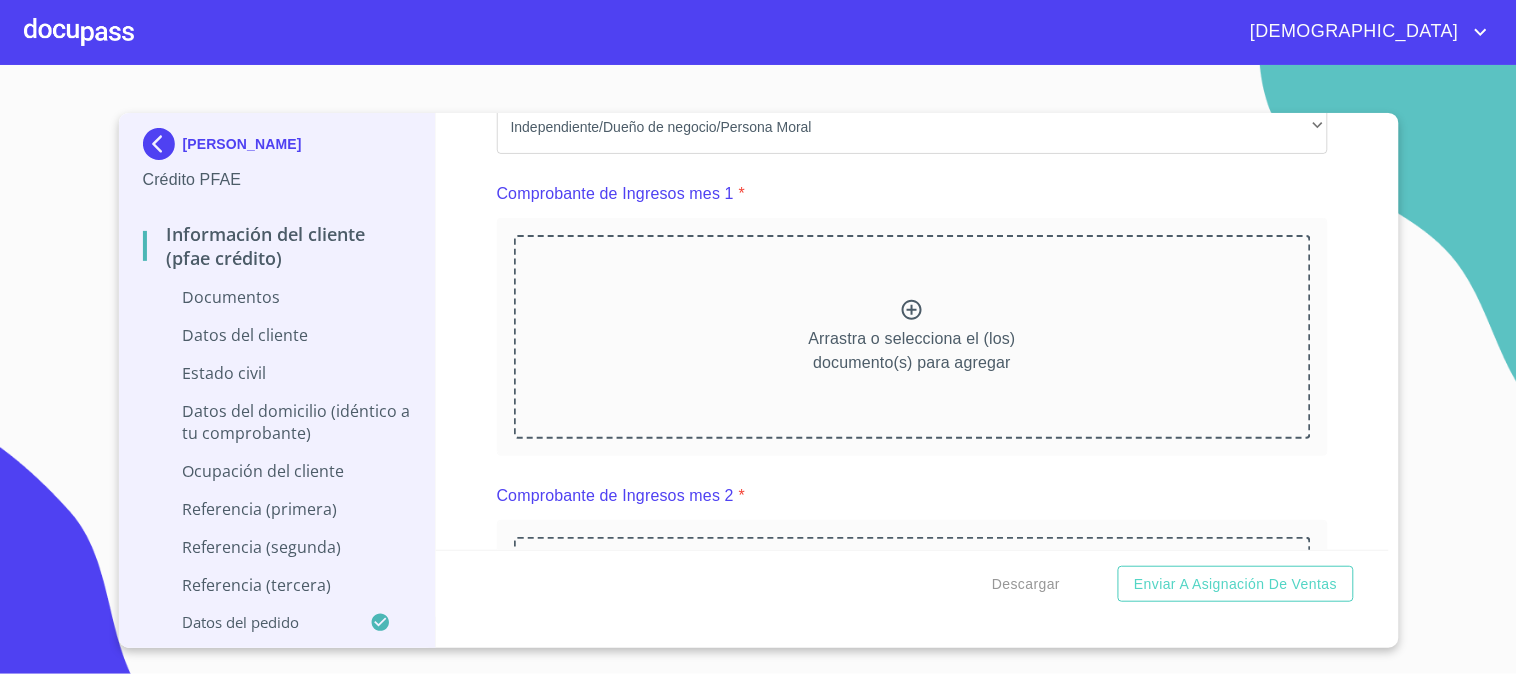 scroll, scrollTop: 2000, scrollLeft: 0, axis: vertical 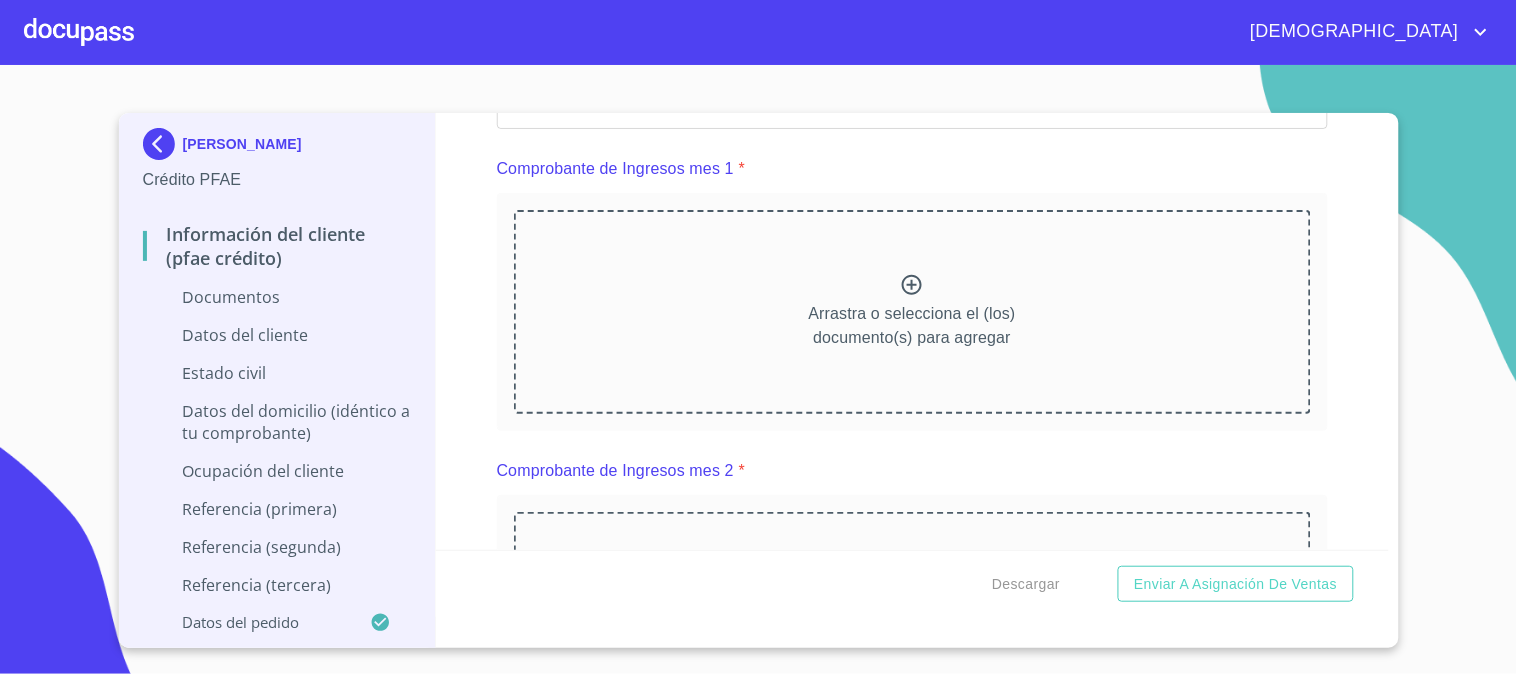click 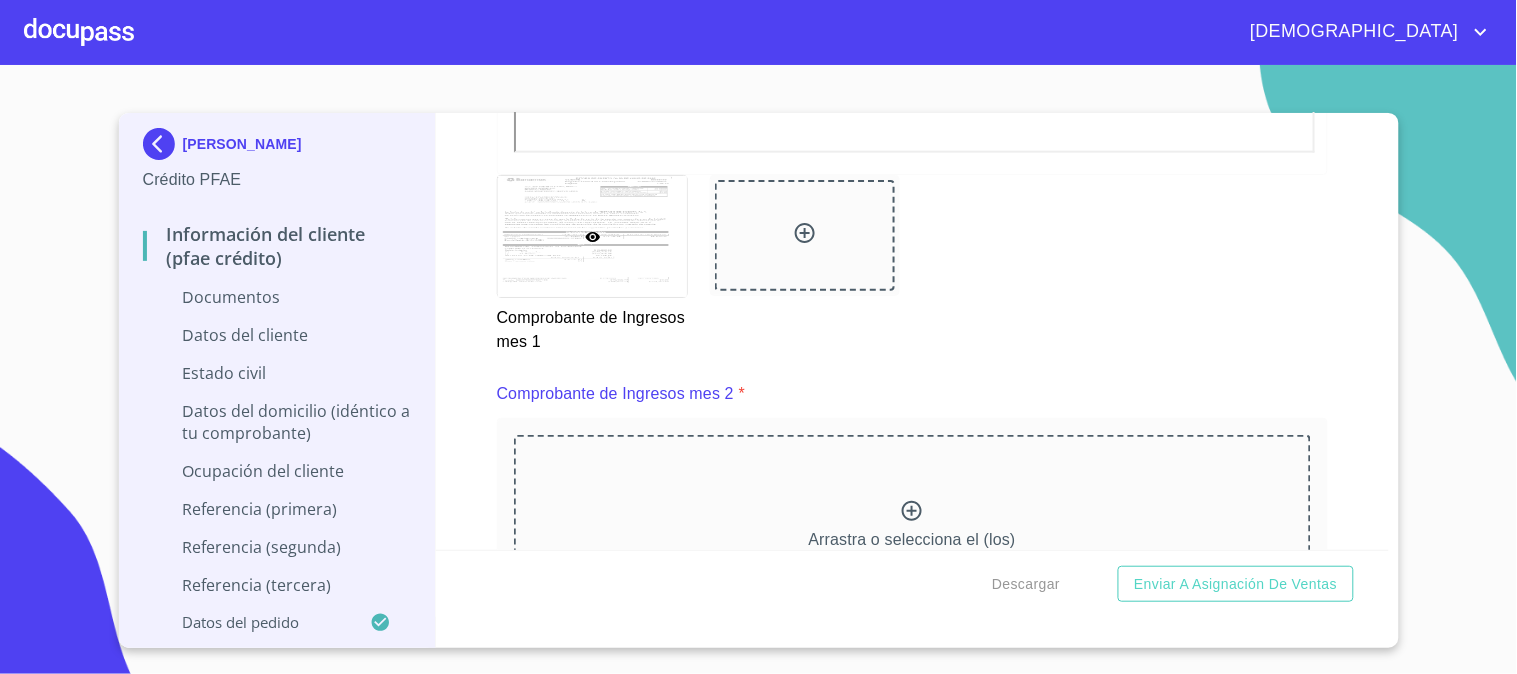 scroll, scrollTop: 2777, scrollLeft: 0, axis: vertical 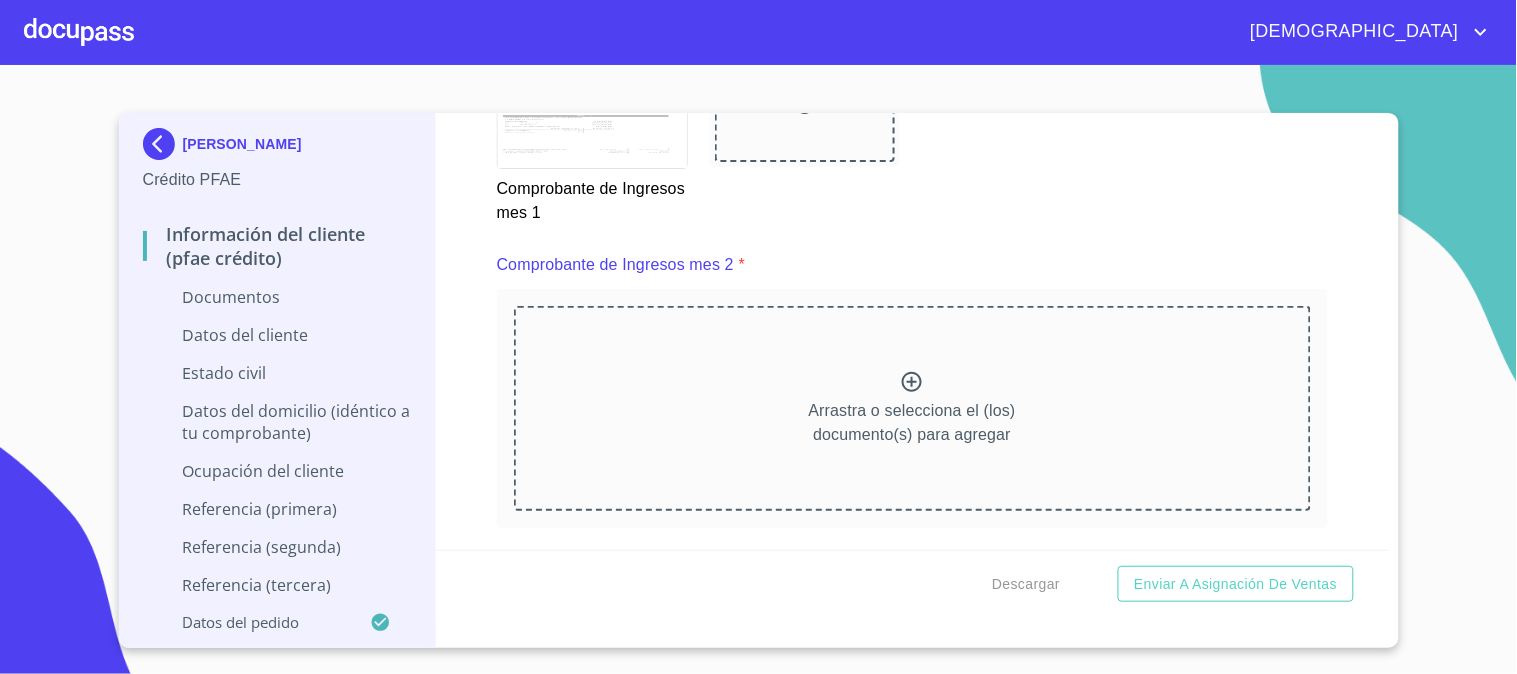 click 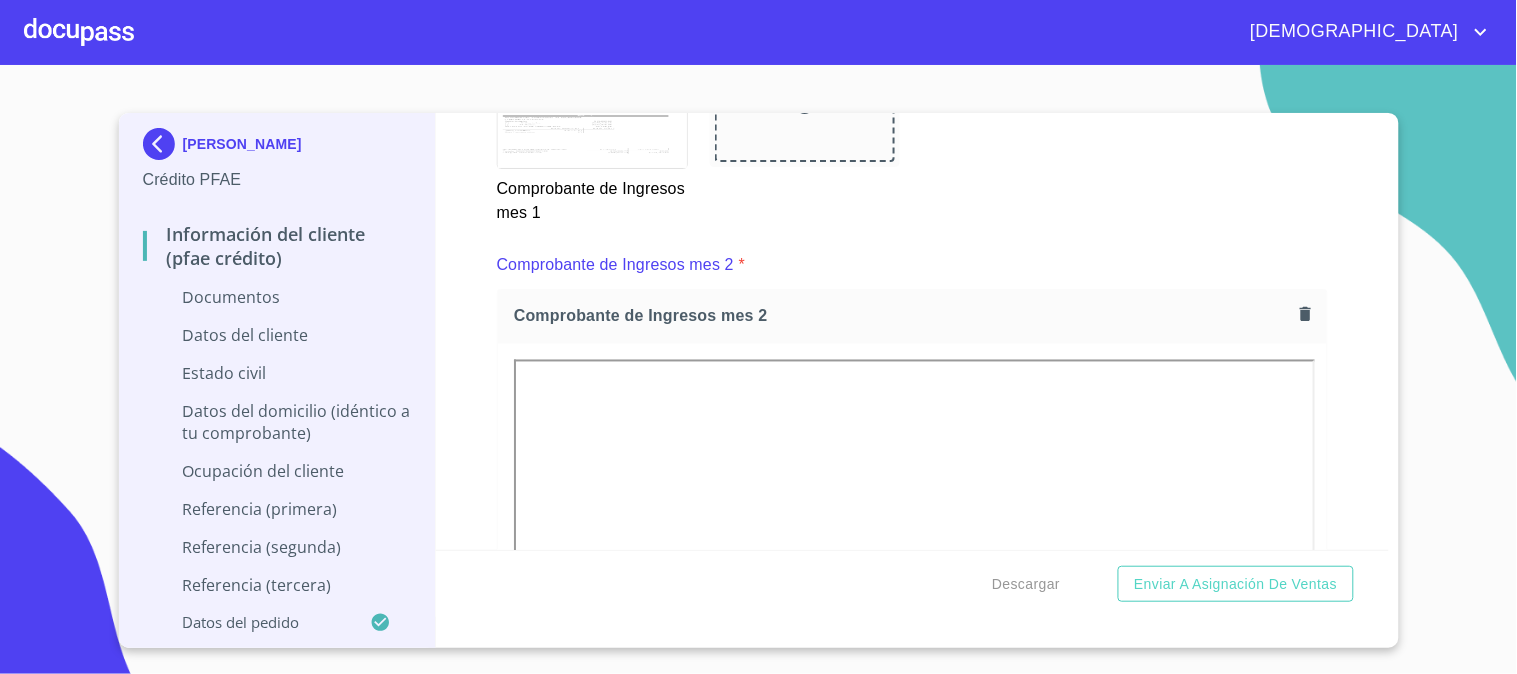 click on "Información del cliente (PFAE crédito)   Documentos Documento de identificación.   * INE ​ Identificación Oficial * Identificación Oficial Identificación Oficial Identificación Oficial Comprobante de Domicilio * Comprobante de Domicilio Comprobante de [PERSON_NAME] de ingresos   * Independiente/Dueño de negocio/Persona Moral ​ Comprobante de Ingresos mes 1 * Comprobante de Ingresos mes 1 Comprobante de Ingresos mes 1 Comprobante de Ingresos mes 2 * Comprobante de Ingresos mes 2 Comprobante de Ingresos mes 2 Comprobante de Ingresos mes 3 * [GEOGRAPHIC_DATA] o selecciona el (los) documento(s) para agregar CURP * [GEOGRAPHIC_DATA] o selecciona el (los) documento(s) para agregar [PERSON_NAME] de situación fiscal Arrastra o selecciona el (los) documento(s) para agregar Datos del cliente Apellido [PERSON_NAME]   * [PERSON_NAME] ​ Apellido Materno   * [PERSON_NAME] ​ Primer nombre   * NICOLAS ​ Segundo Nombre ​ Fecha de nacimiento * ​ RFC   * ​ CURP   * ​ ID de Identificación ​ Nacionalidad   * ​ ​" at bounding box center (912, 331) 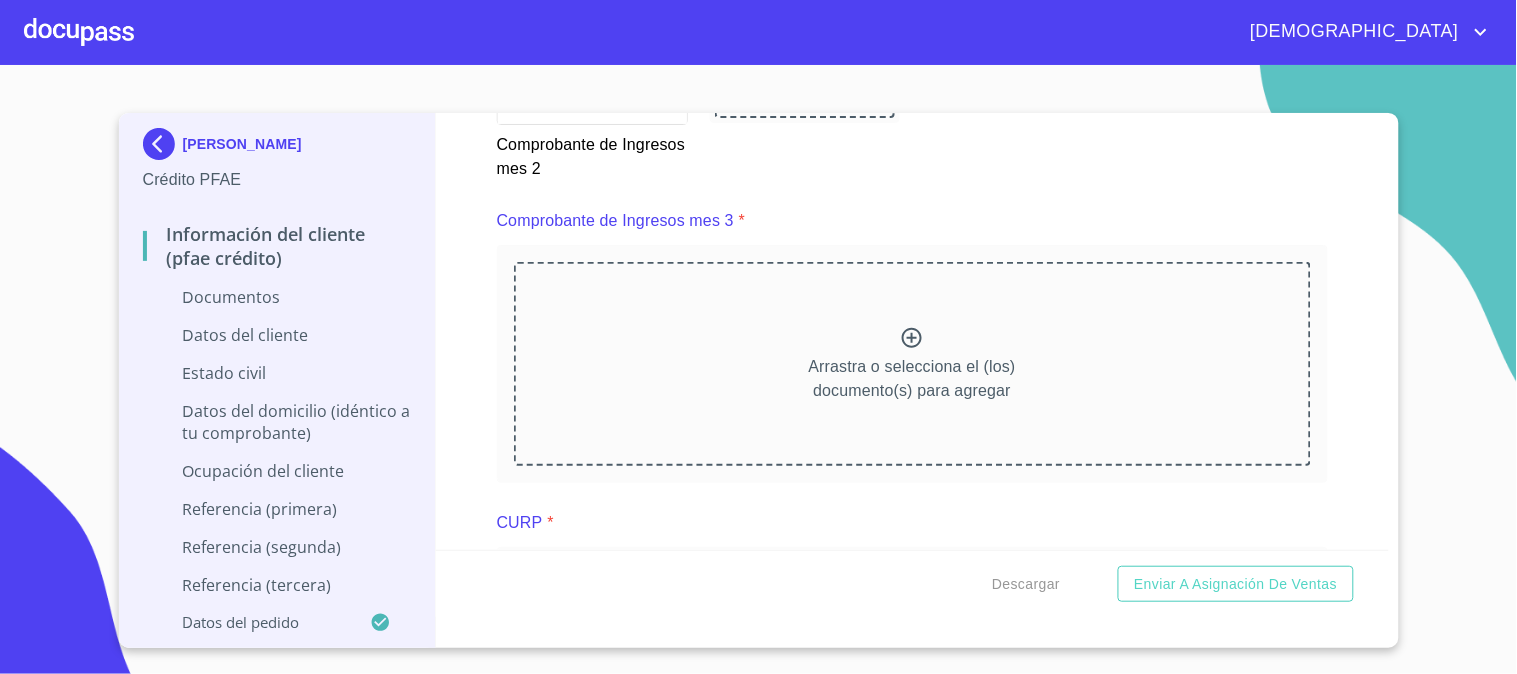 scroll, scrollTop: 3666, scrollLeft: 0, axis: vertical 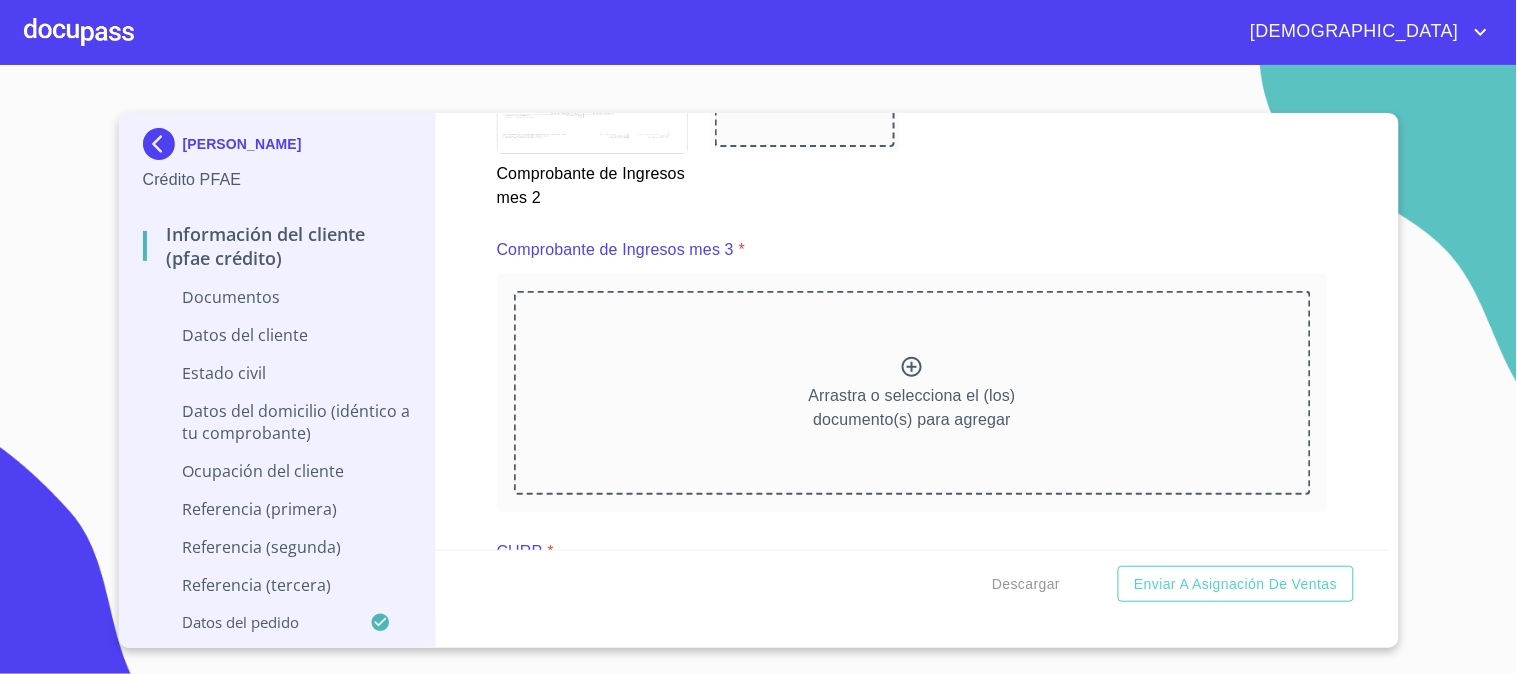 click 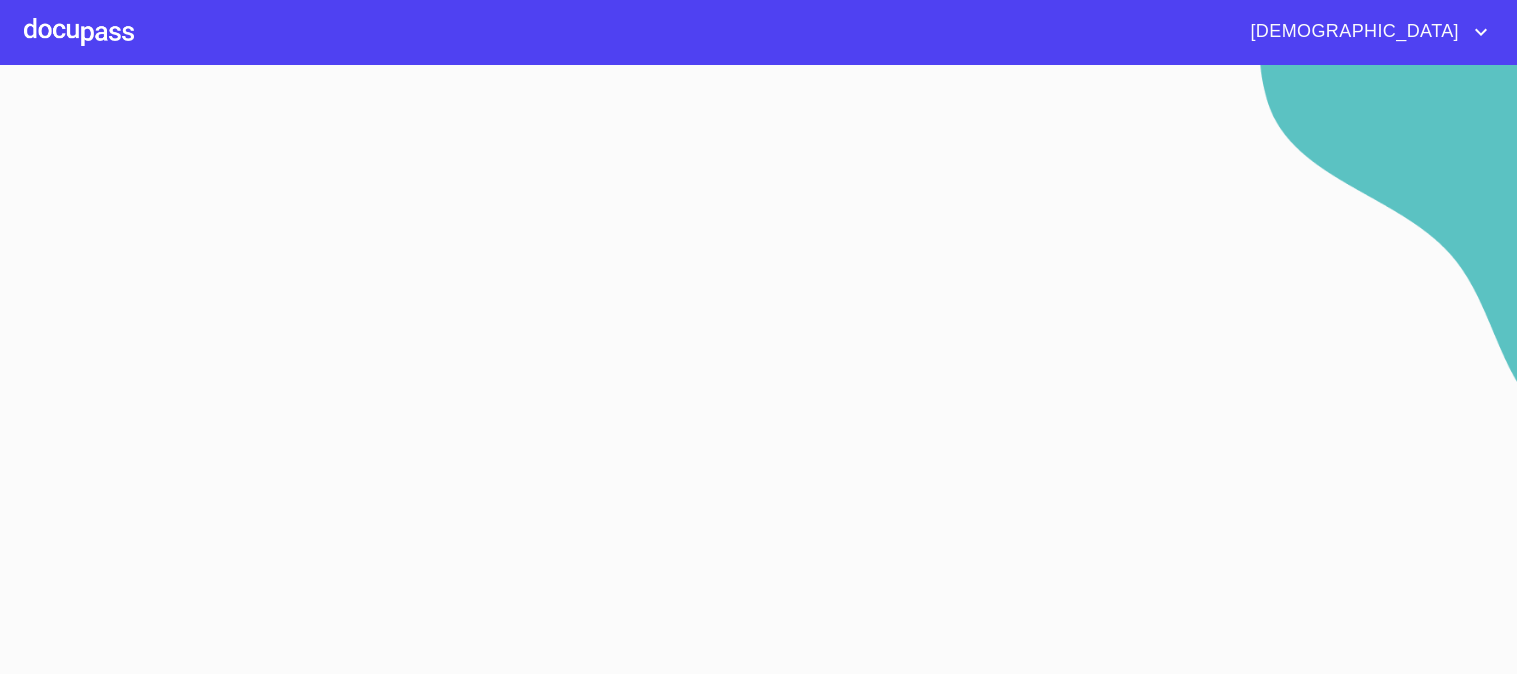 scroll, scrollTop: 0, scrollLeft: 0, axis: both 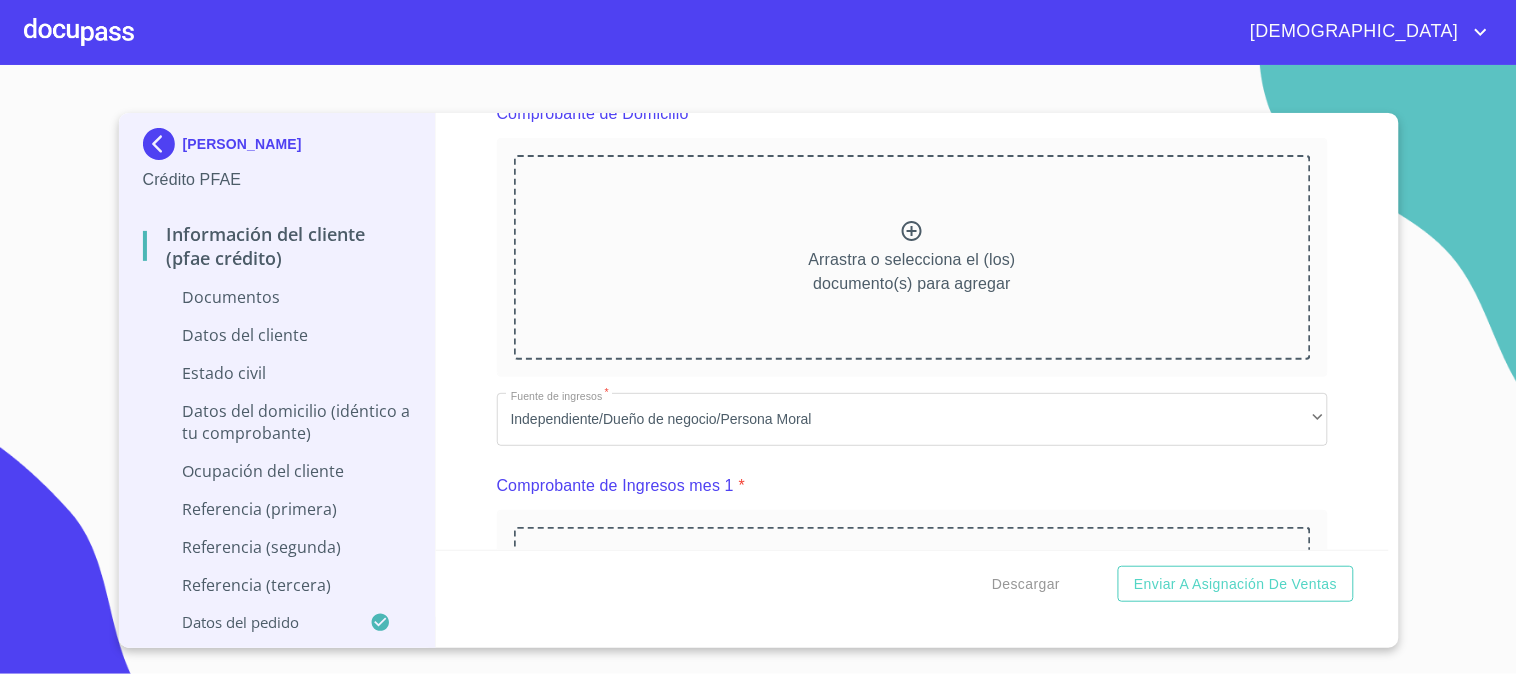 click 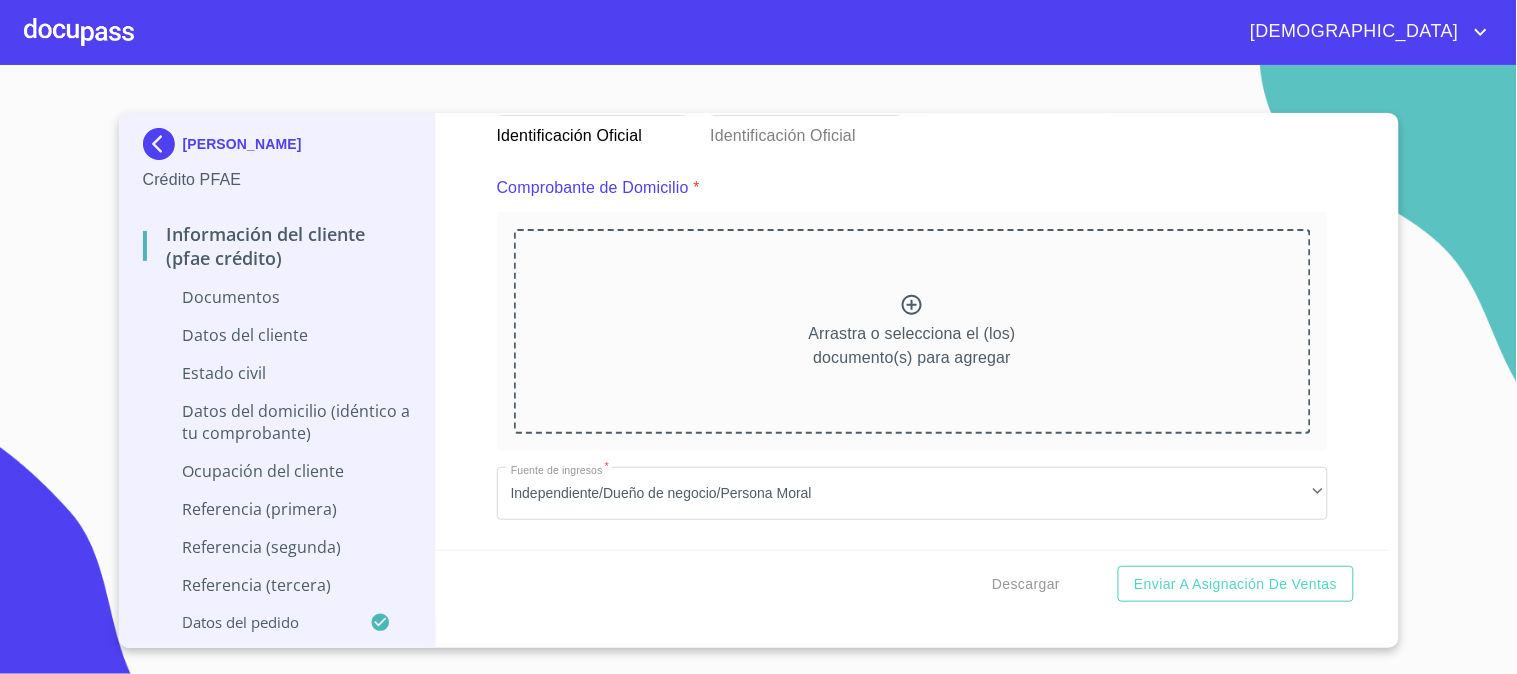 scroll, scrollTop: 1000, scrollLeft: 0, axis: vertical 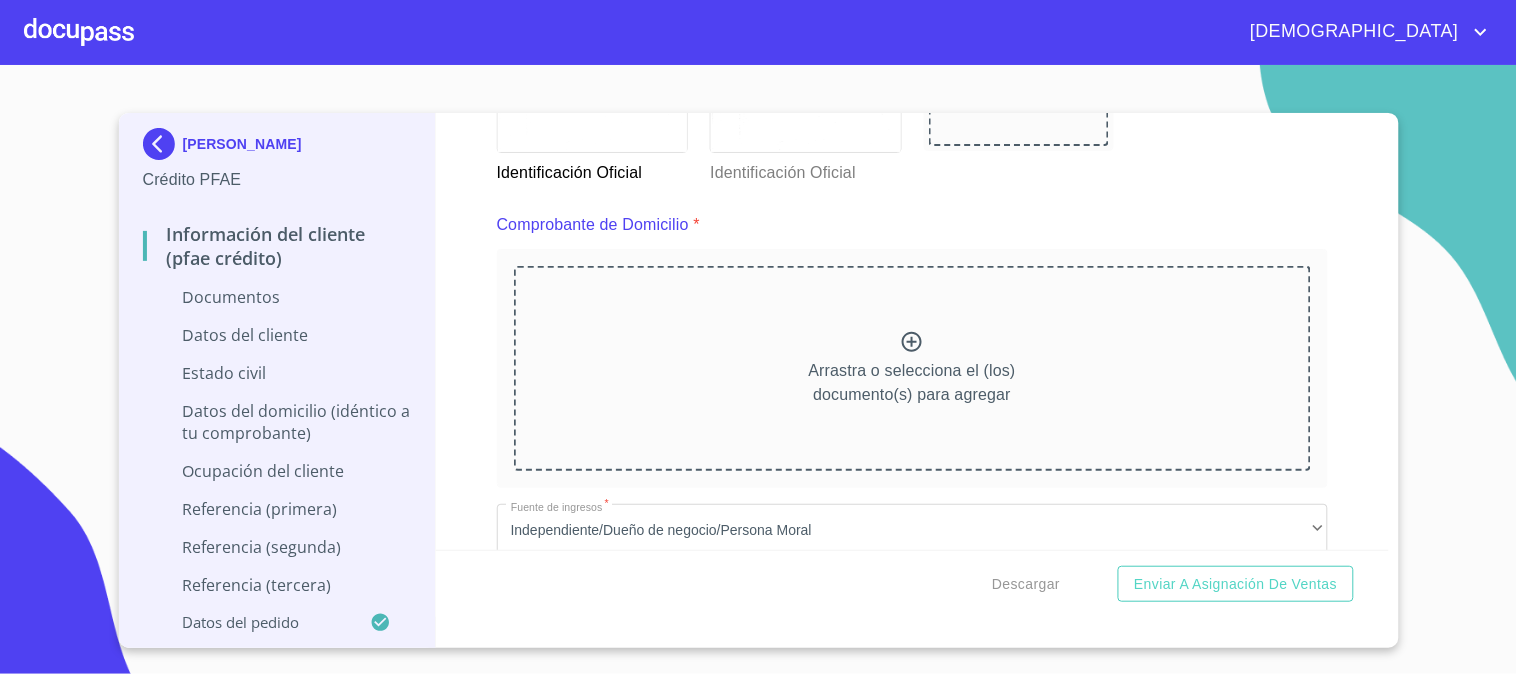 click on "Arrastra o selecciona el (los) documento(s) para agregar" at bounding box center [912, 368] 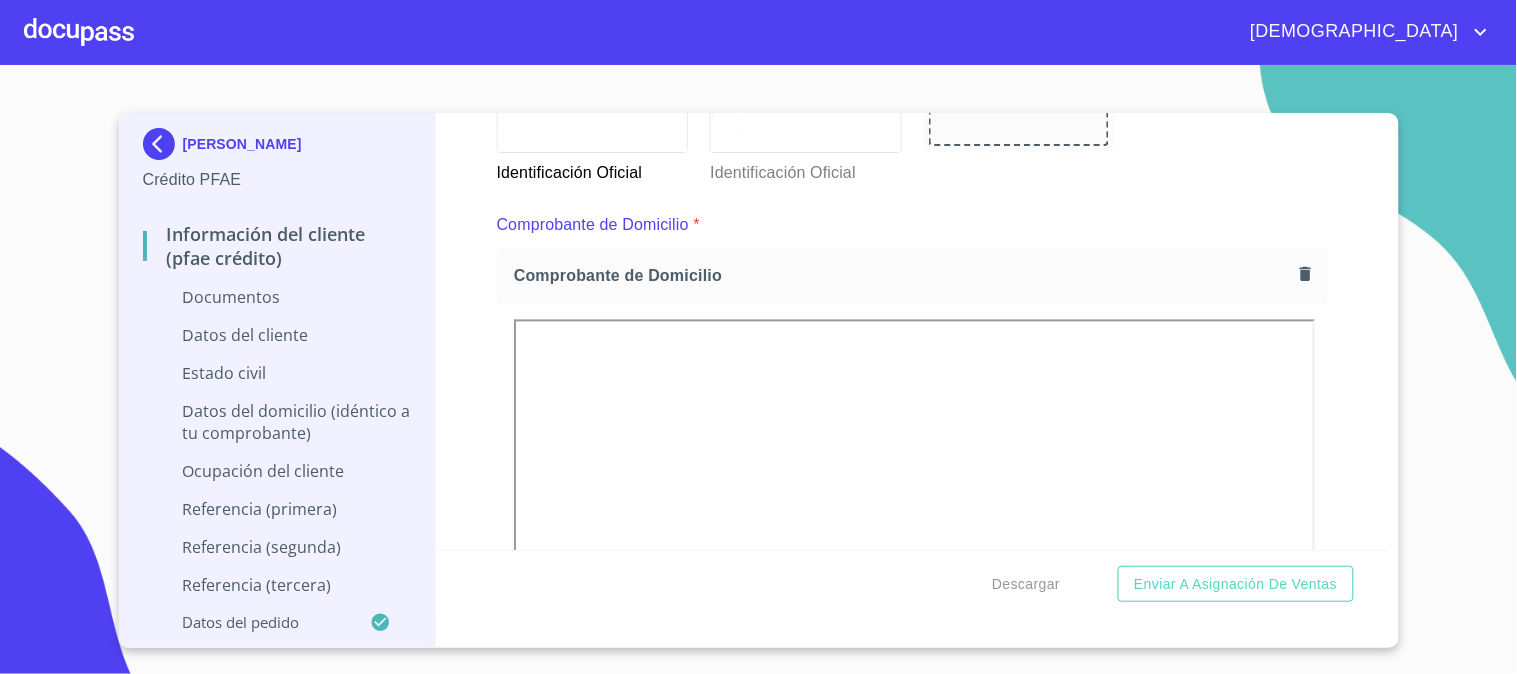 click on "Información del cliente (PFAE crédito)   Documentos Documento de identificación.   * INE ​ Identificación Oficial * Identificación Oficial Identificación Oficial Identificación Oficial Comprobante de Domicilio * Comprobante de Domicilio Comprobante de [PERSON_NAME] de ingresos   * Independiente/Dueño de negocio/Persona Moral ​ Comprobante de Ingresos mes 1 * Arrastra o selecciona el (los) documento(s) para agregar Comprobante de Ingresos mes 2 * [GEOGRAPHIC_DATA] o selecciona el (los) documento(s) para agregar Comprobante de Ingresos mes 3 * Arrastra o selecciona el (los) documento(s) para agregar CURP * Arrastra o selecciona el (los) documento(s) para agregar [PERSON_NAME] de situación fiscal Arrastra o selecciona el (los) documento(s) para agregar Datos del cliente Apellido [PERSON_NAME]   * [PERSON_NAME] ​ Apellido Materno   * [PERSON_NAME] ​ Primer nombre   * NICOLAS ​ Segundo Nombre ​ Fecha de nacimiento * ​ RFC   * ​ CURP   * ​ ID de Identificación ​ Nacionalidad   * ​ ​   * ​" at bounding box center (912, 331) 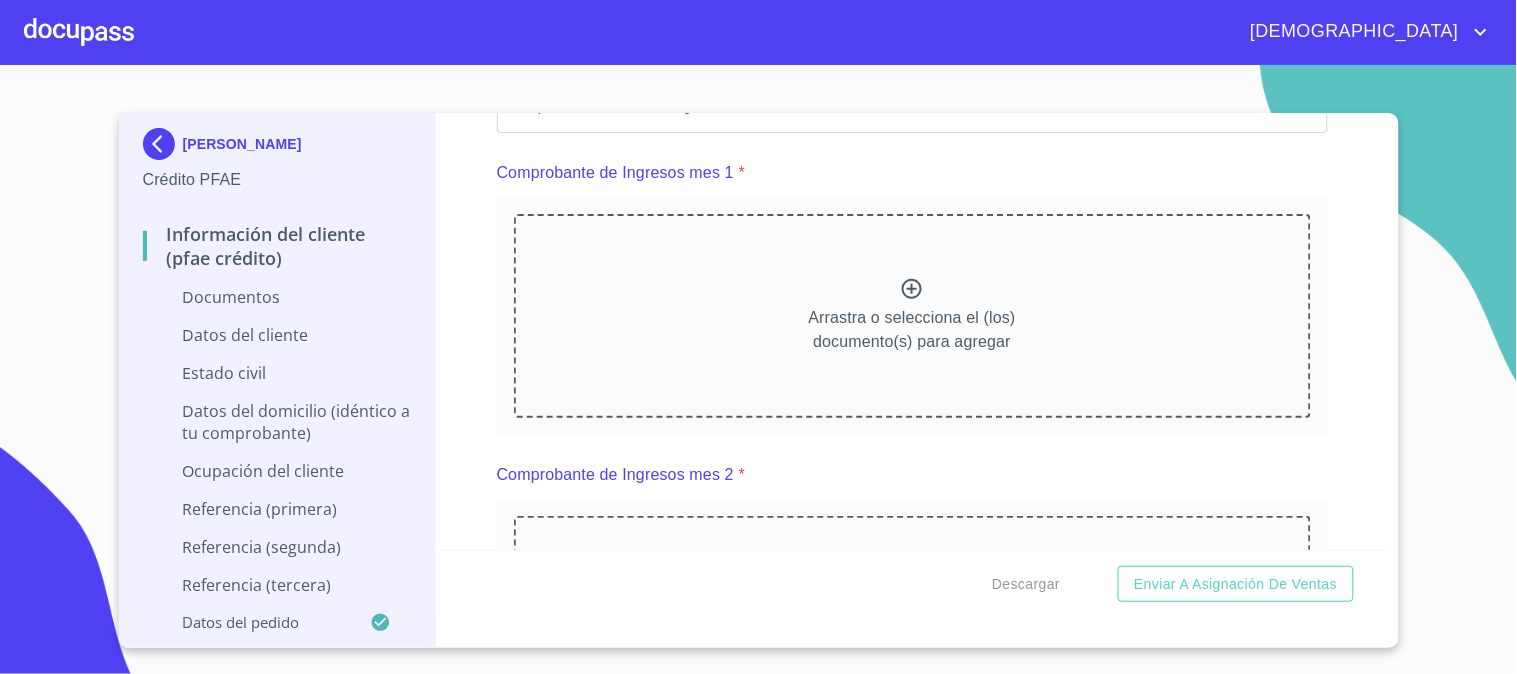 scroll, scrollTop: 2000, scrollLeft: 0, axis: vertical 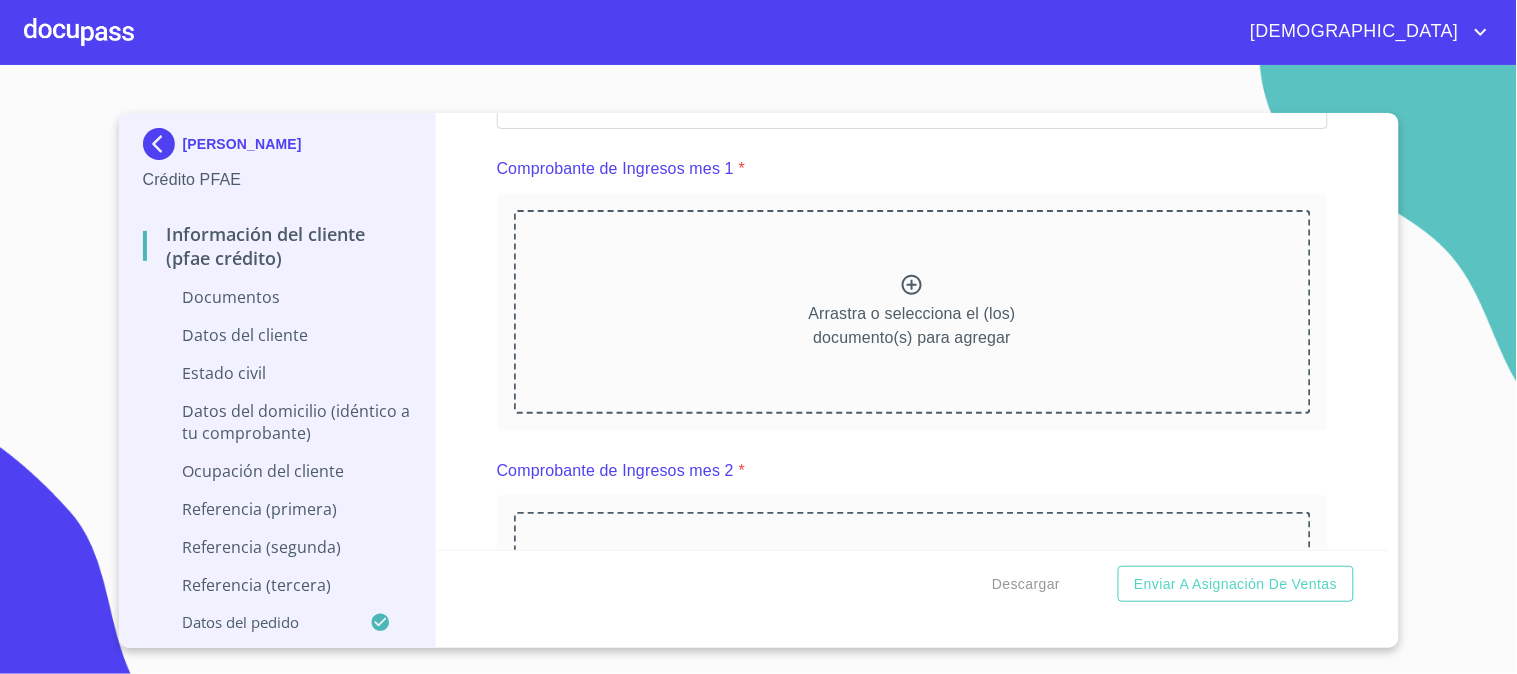 click 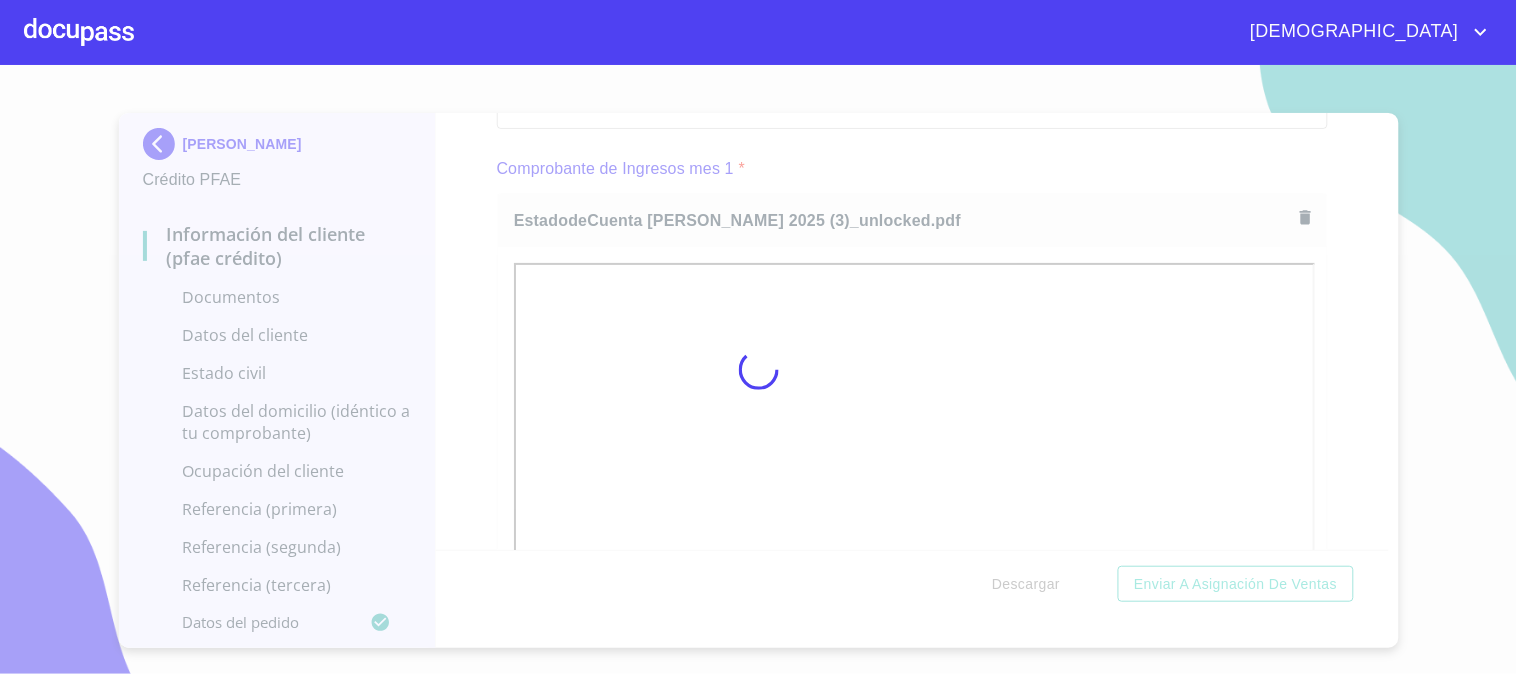 click at bounding box center (758, 369) 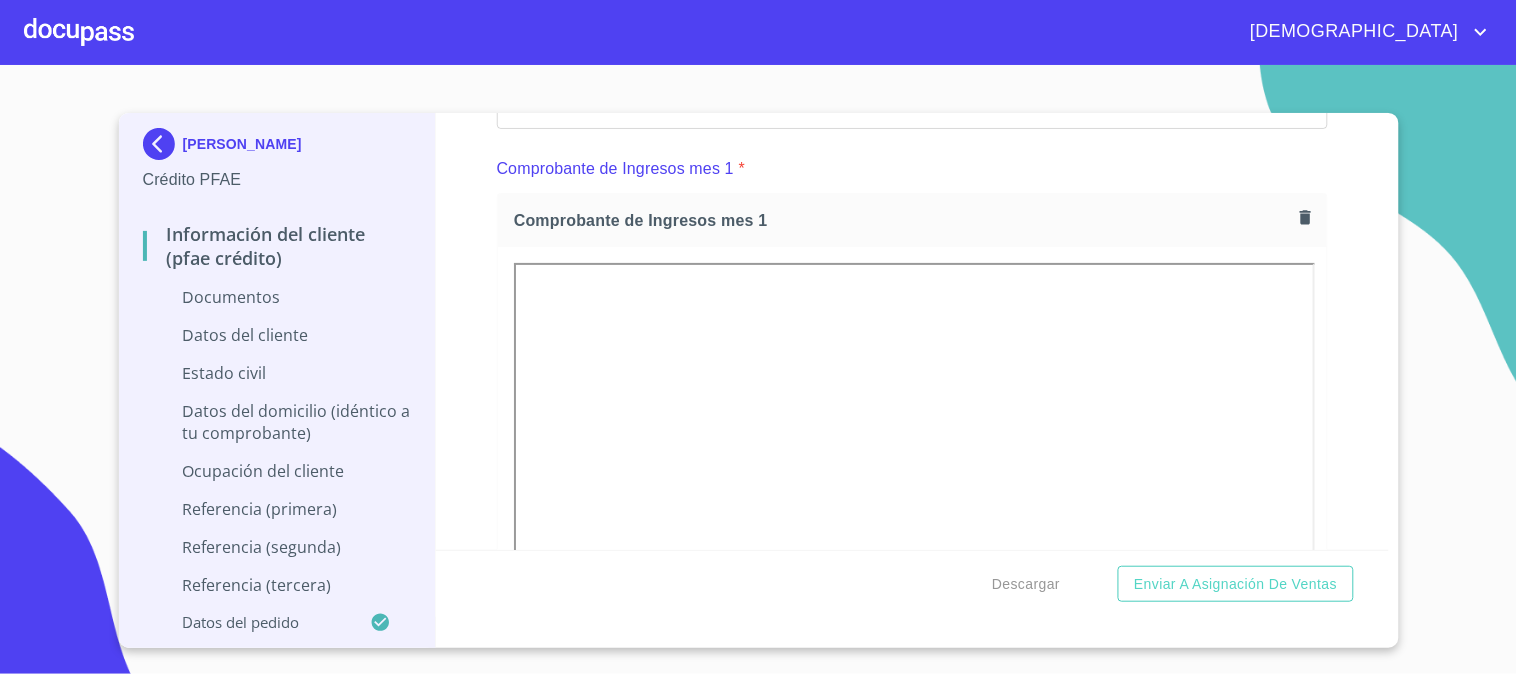 click on "Información del cliente (PFAE crédito)   Documentos Documento de identificación.   * INE ​ Identificación Oficial * Identificación Oficial Identificación Oficial Identificación Oficial Comprobante de Domicilio * Comprobante de Domicilio Comprobante de [PERSON_NAME] de ingresos   * Independiente/Dueño de negocio/Persona Moral ​ Comprobante de Ingresos mes 1 * Comprobante de Ingresos mes 1 Comprobante de Ingresos mes 1 Comprobante de Ingresos mes 2 * Arrastra o selecciona el (los) documento(s) para agregar Comprobante de Ingresos mes 3 * Arrastra o selecciona el (los) documento(s) para agregar CURP * [GEOGRAPHIC_DATA] o selecciona el (los) documento(s) para agregar [PERSON_NAME] de situación fiscal Arrastra o selecciona el (los) documento(s) para agregar Datos del cliente Apellido [PERSON_NAME]   * [PERSON_NAME] ​ Apellido Materno   * [PERSON_NAME] ​ Primer nombre   * [PERSON_NAME] ​ [PERSON_NAME] Nombre ​ Fecha de nacimiento * ​ RFC   * ​ CURP   * ​ ID de Identificación ​ Nacionalidad   * ​ ​   *" at bounding box center [912, 331] 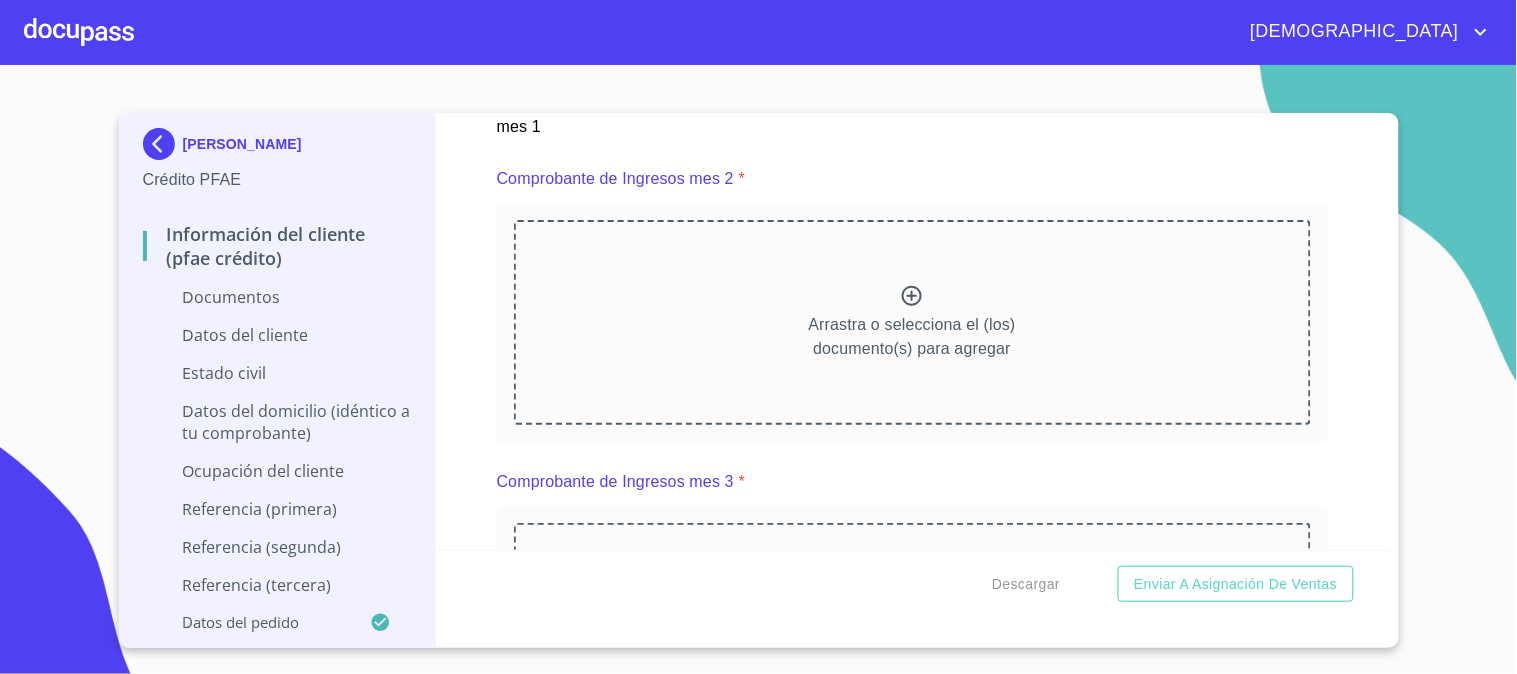 scroll, scrollTop: 2888, scrollLeft: 0, axis: vertical 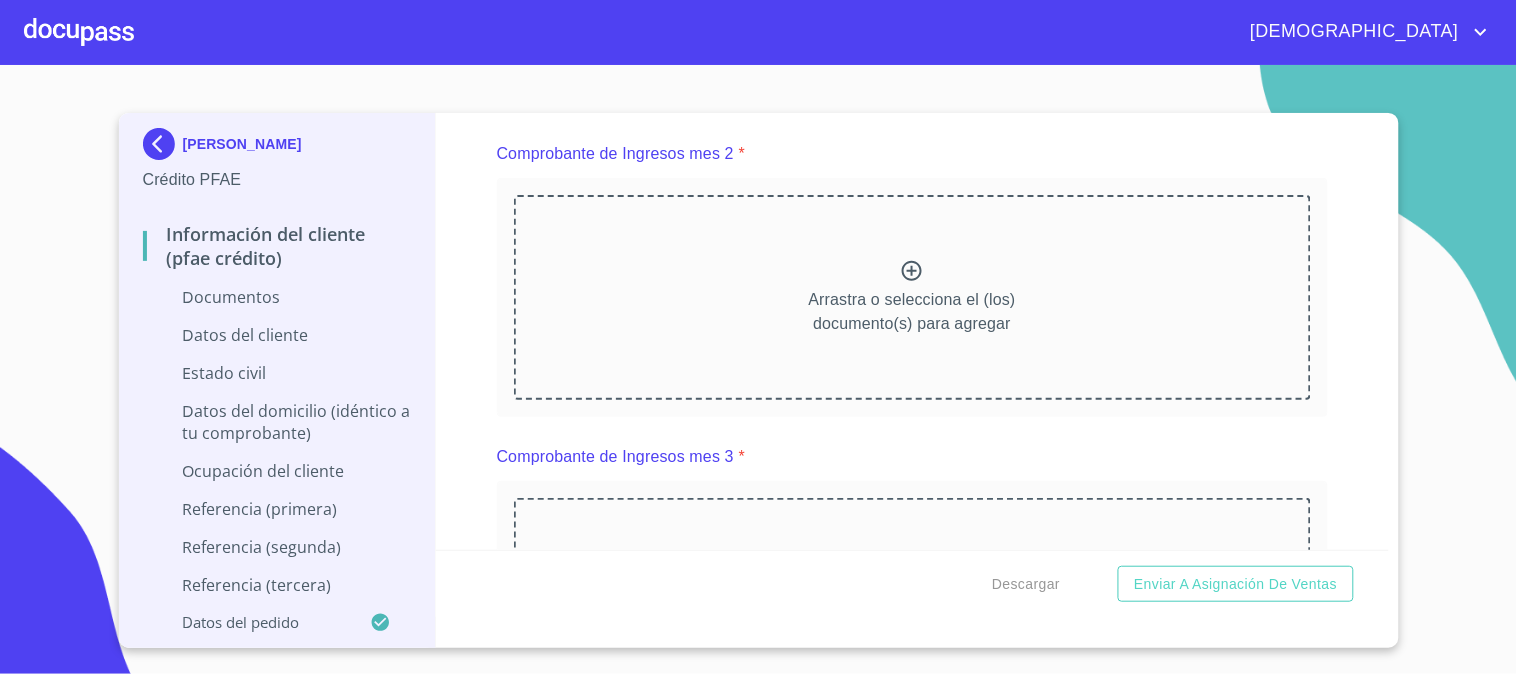 click 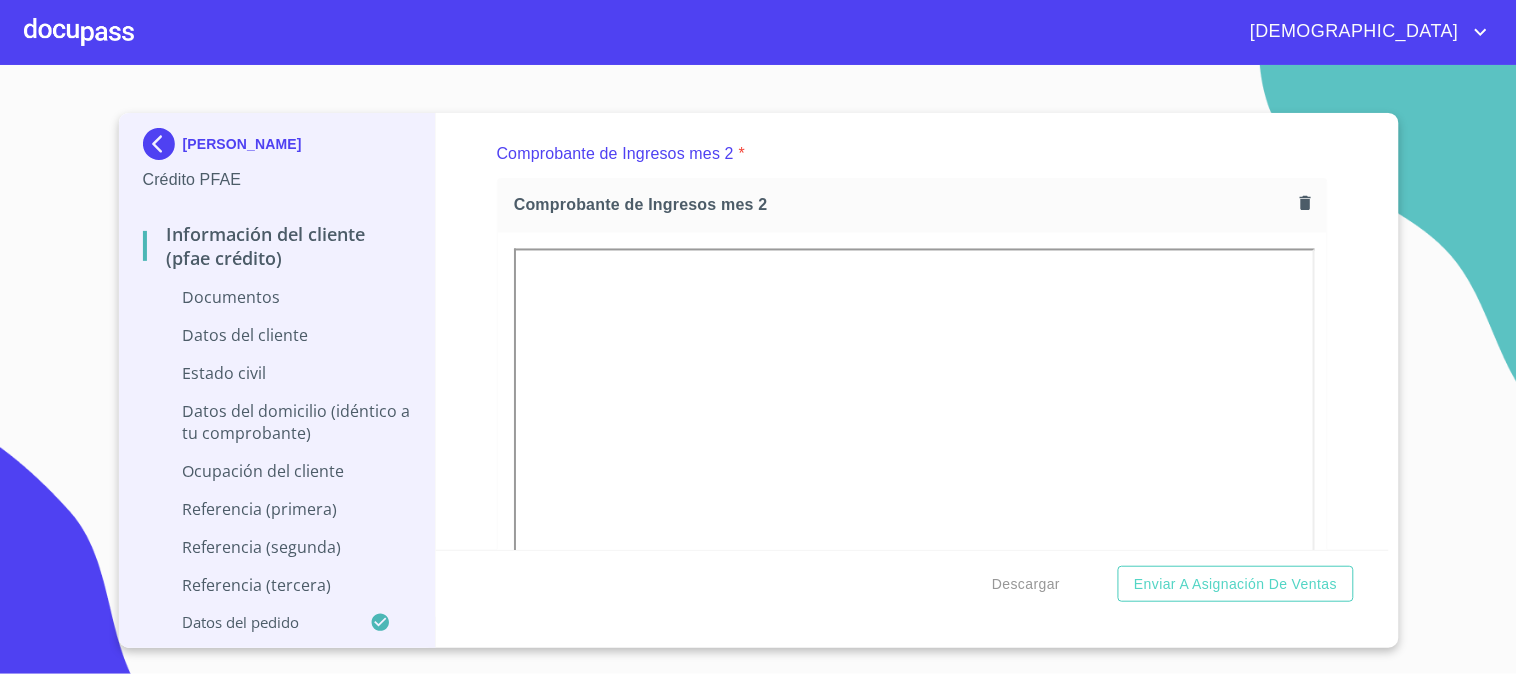 drag, startPoint x: 1318, startPoint y: 383, endPoint x: 1335, endPoint y: 377, distance: 18.027756 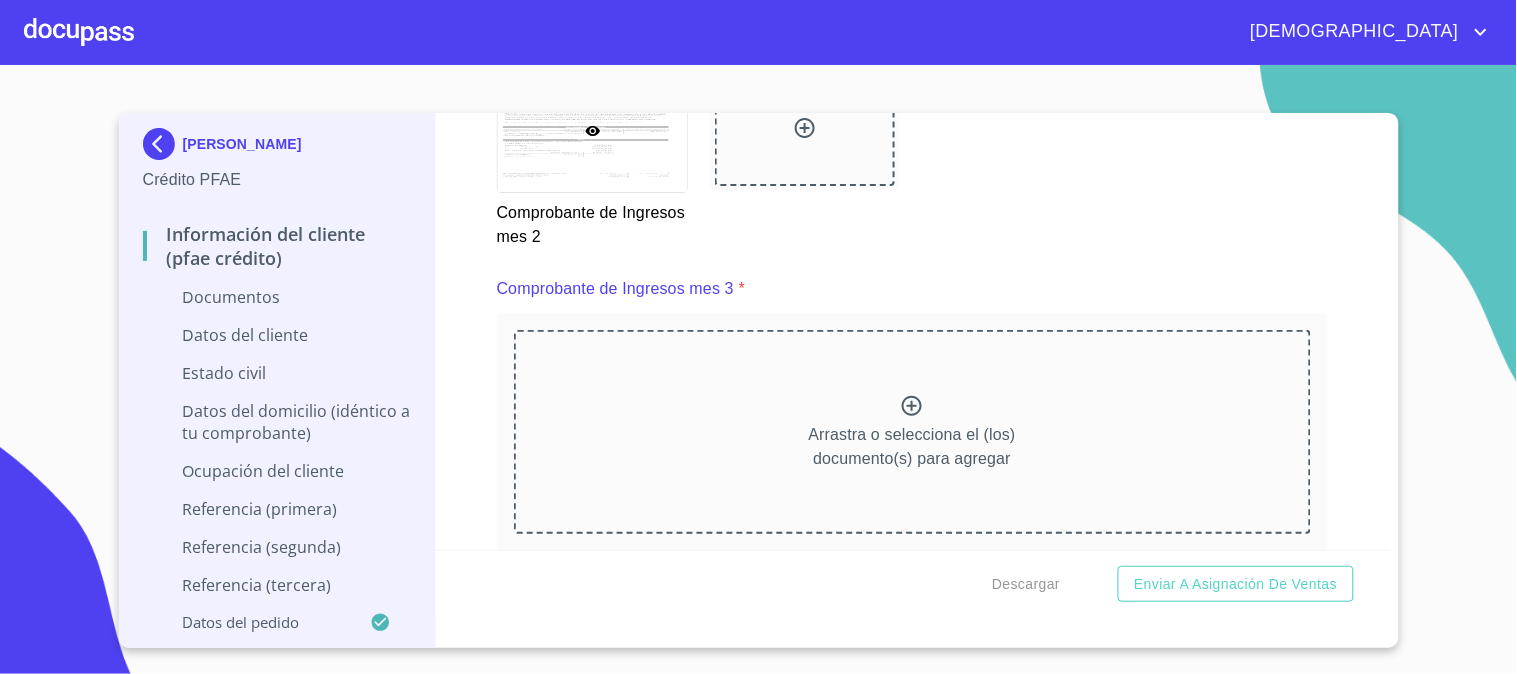 scroll, scrollTop: 3666, scrollLeft: 0, axis: vertical 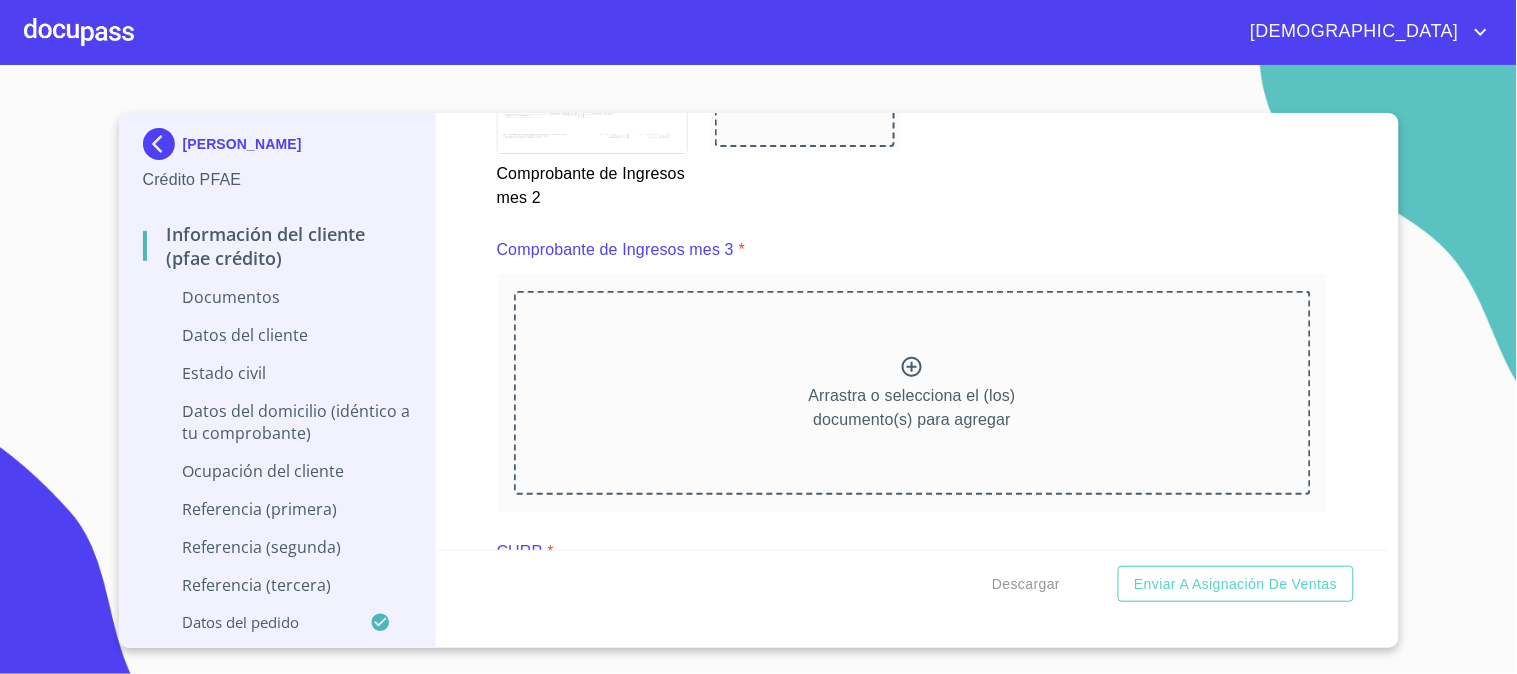 click 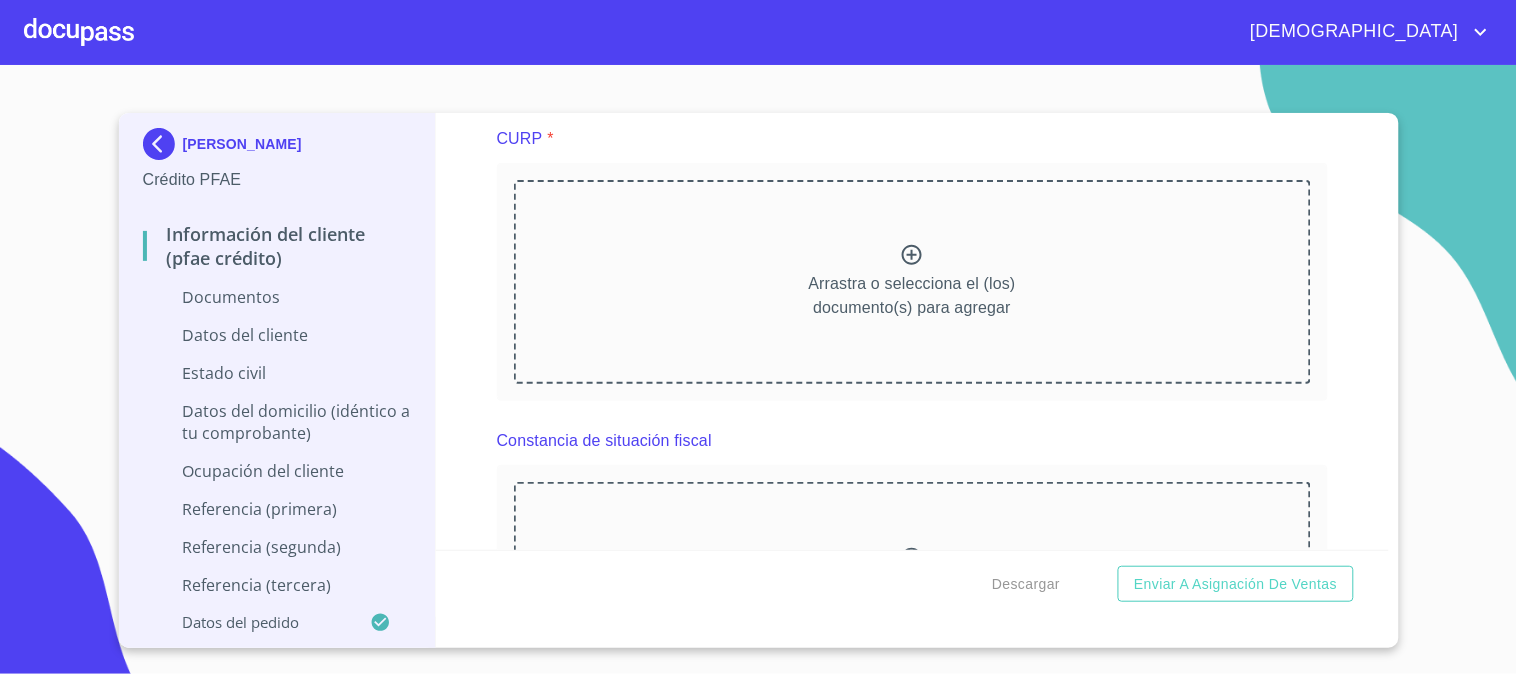 scroll, scrollTop: 4666, scrollLeft: 0, axis: vertical 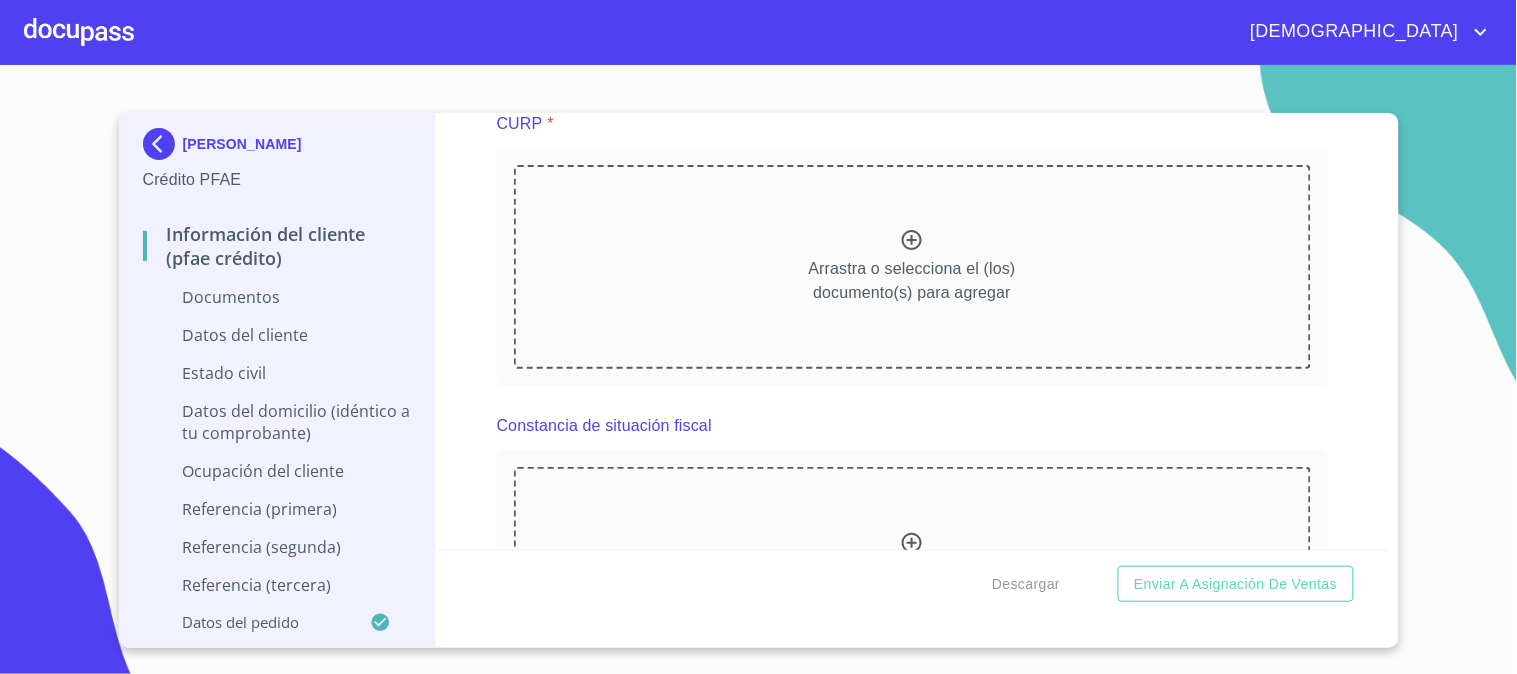 click 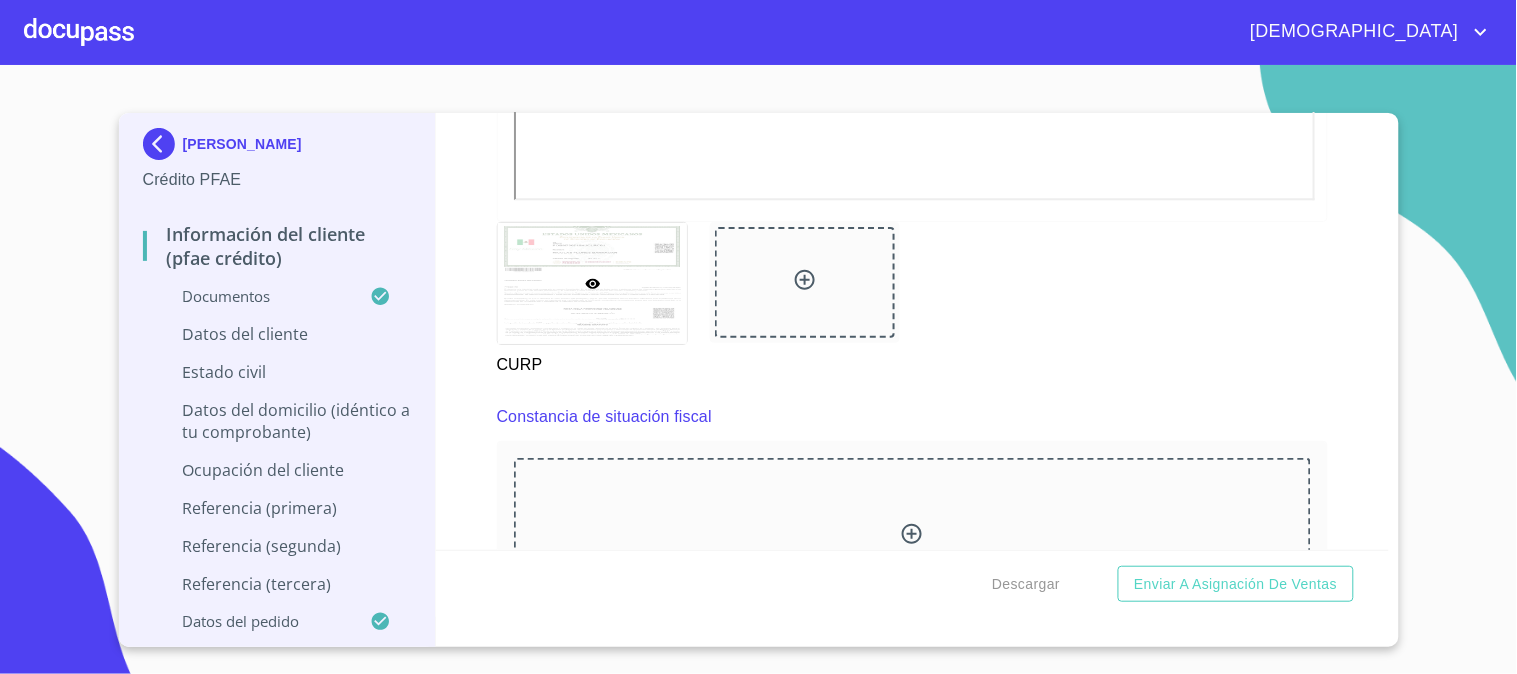 scroll, scrollTop: 5333, scrollLeft: 0, axis: vertical 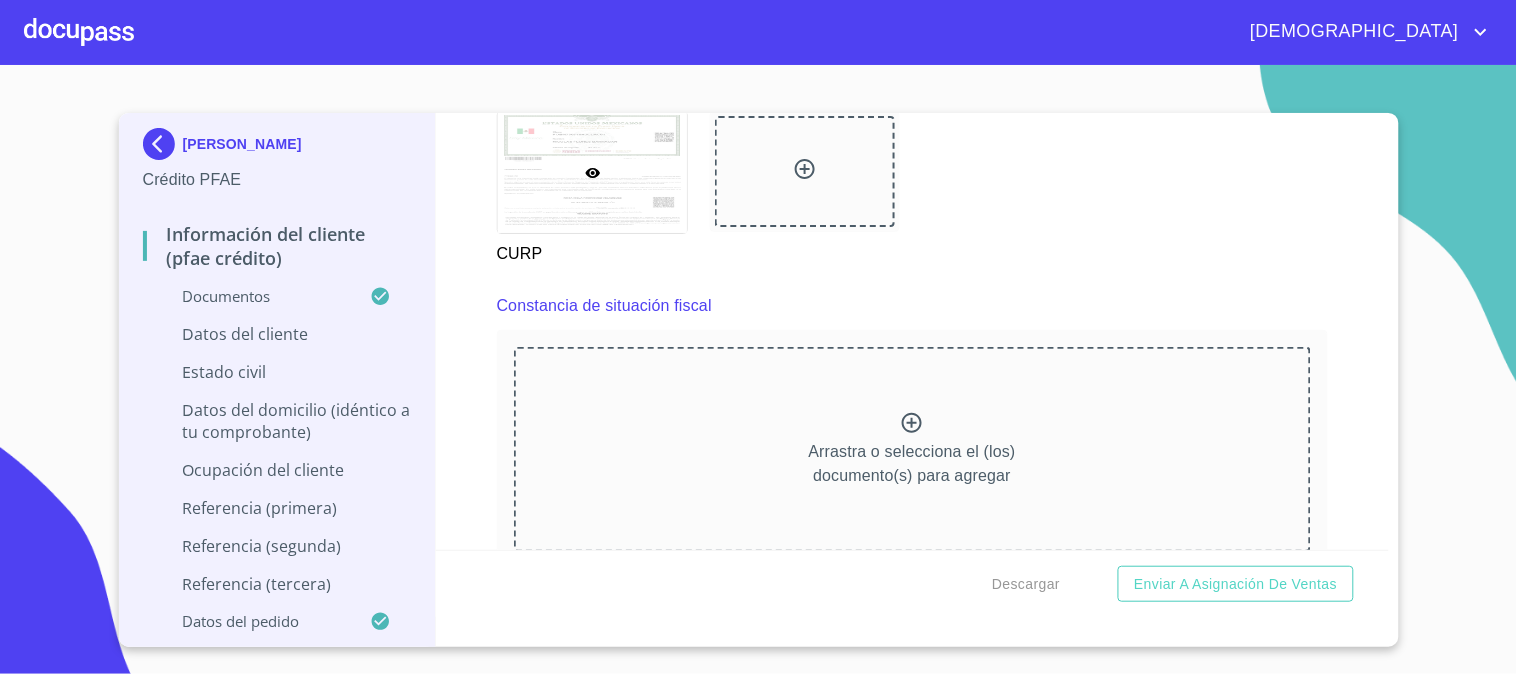 click on "Arrastra o selecciona el (los) documento(s) para agregar" at bounding box center (912, 449) 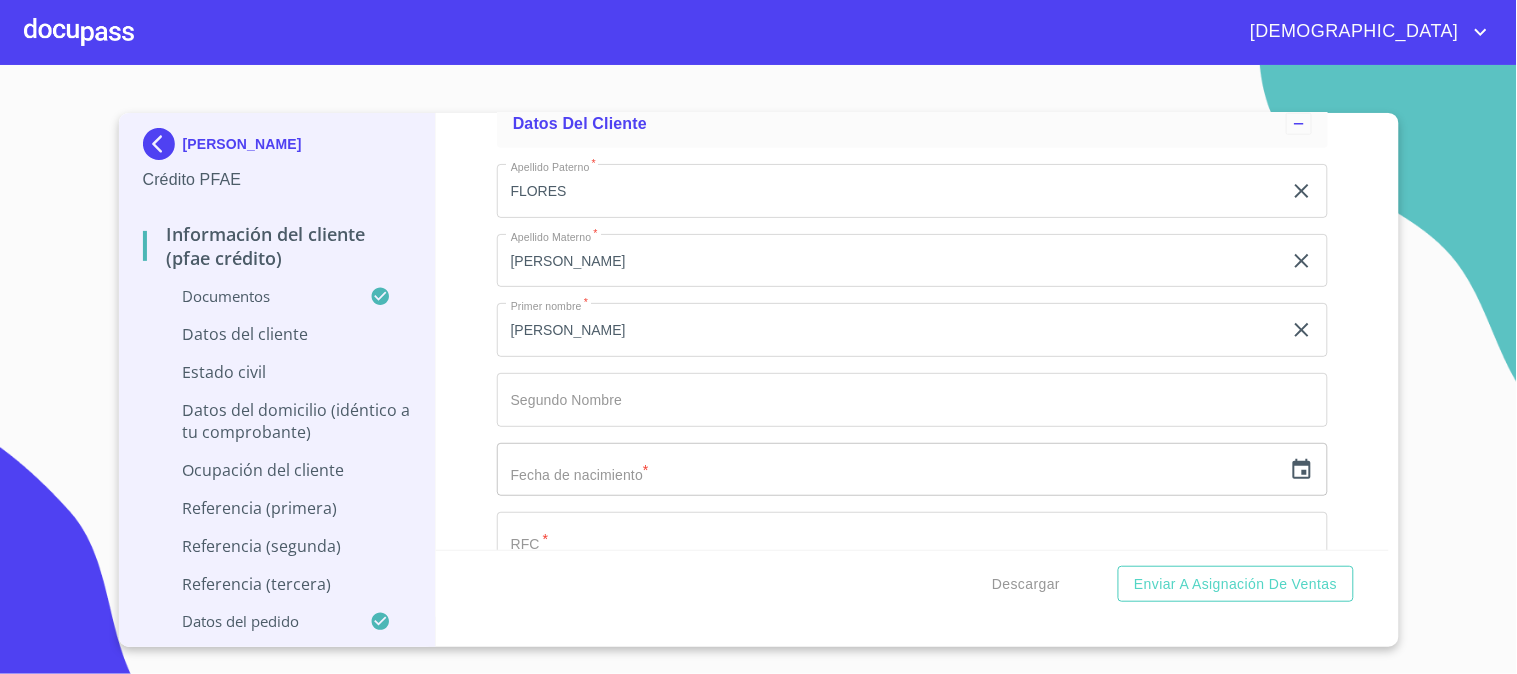 scroll, scrollTop: 6444, scrollLeft: 0, axis: vertical 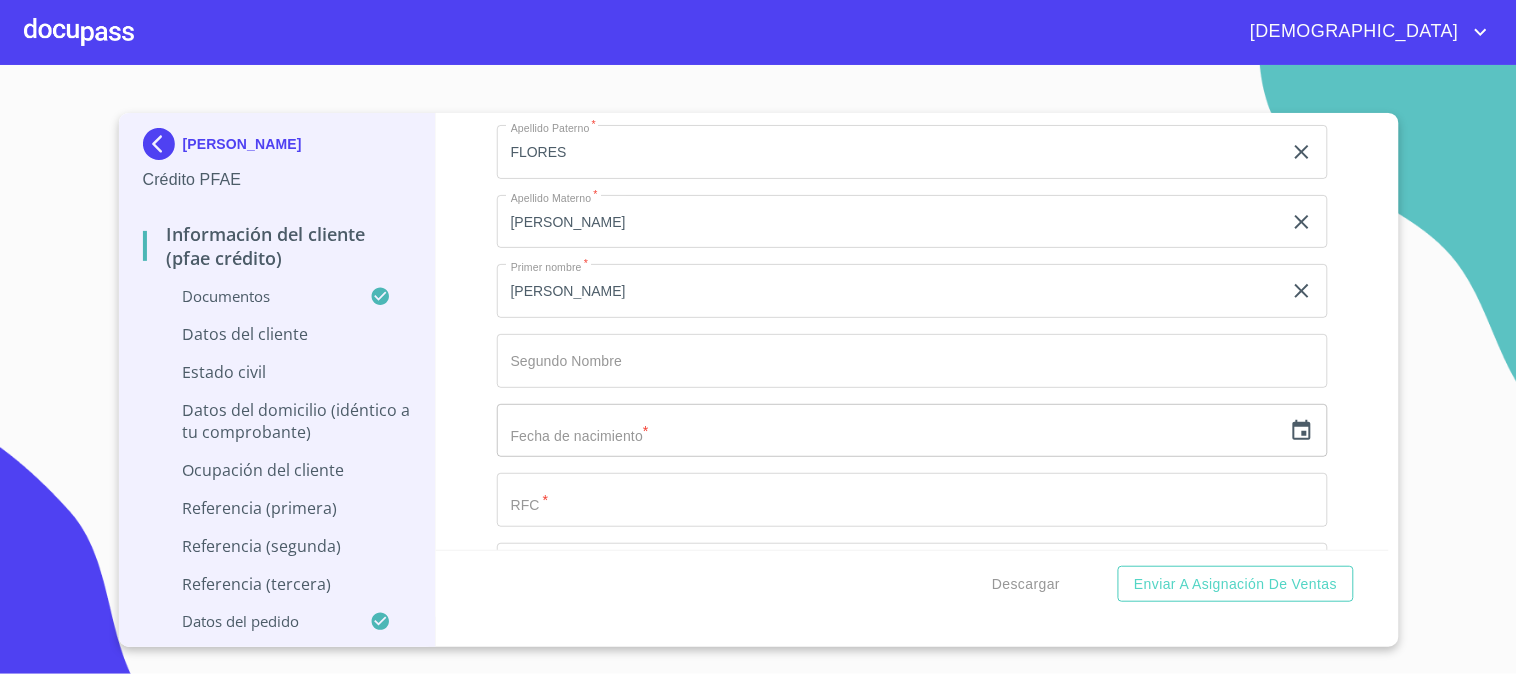 click on "Documento de identificación.   *" at bounding box center [889, 152] 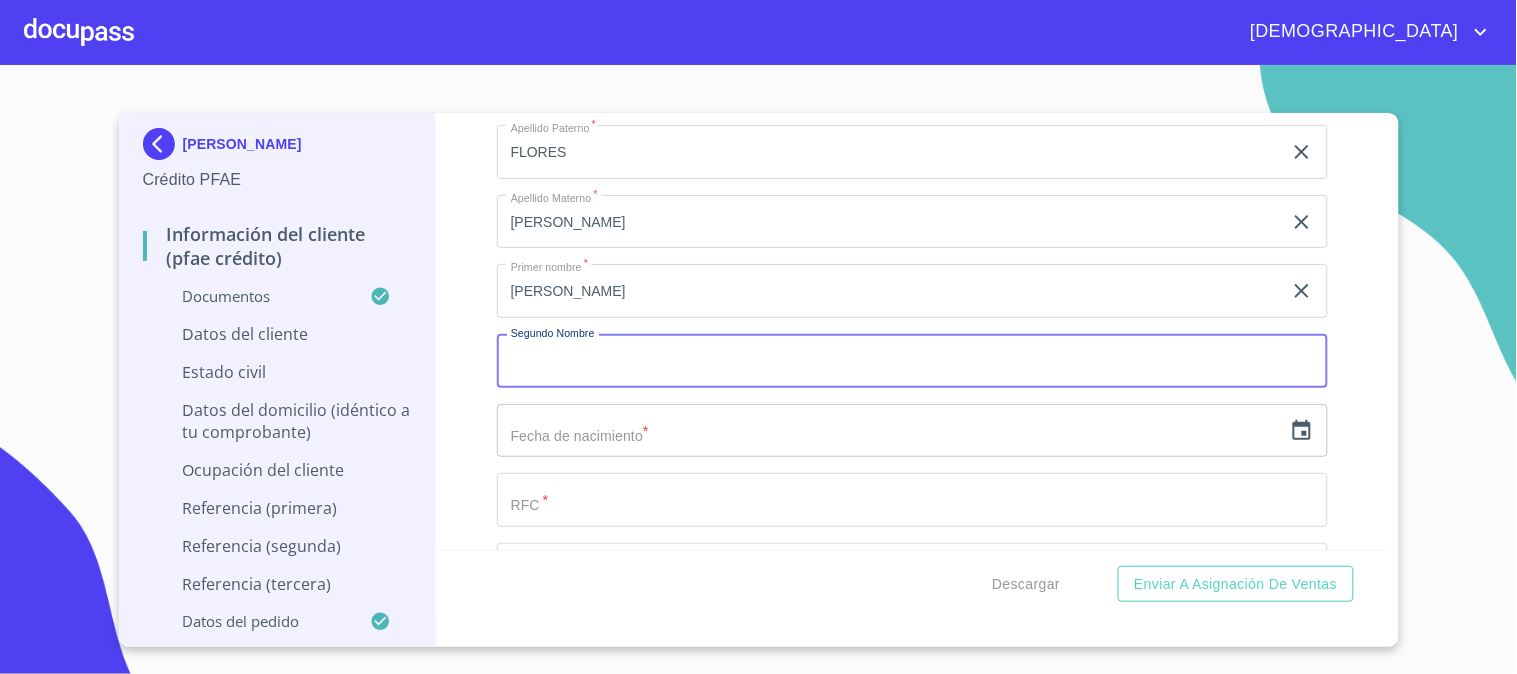 scroll, scrollTop: 6555, scrollLeft: 0, axis: vertical 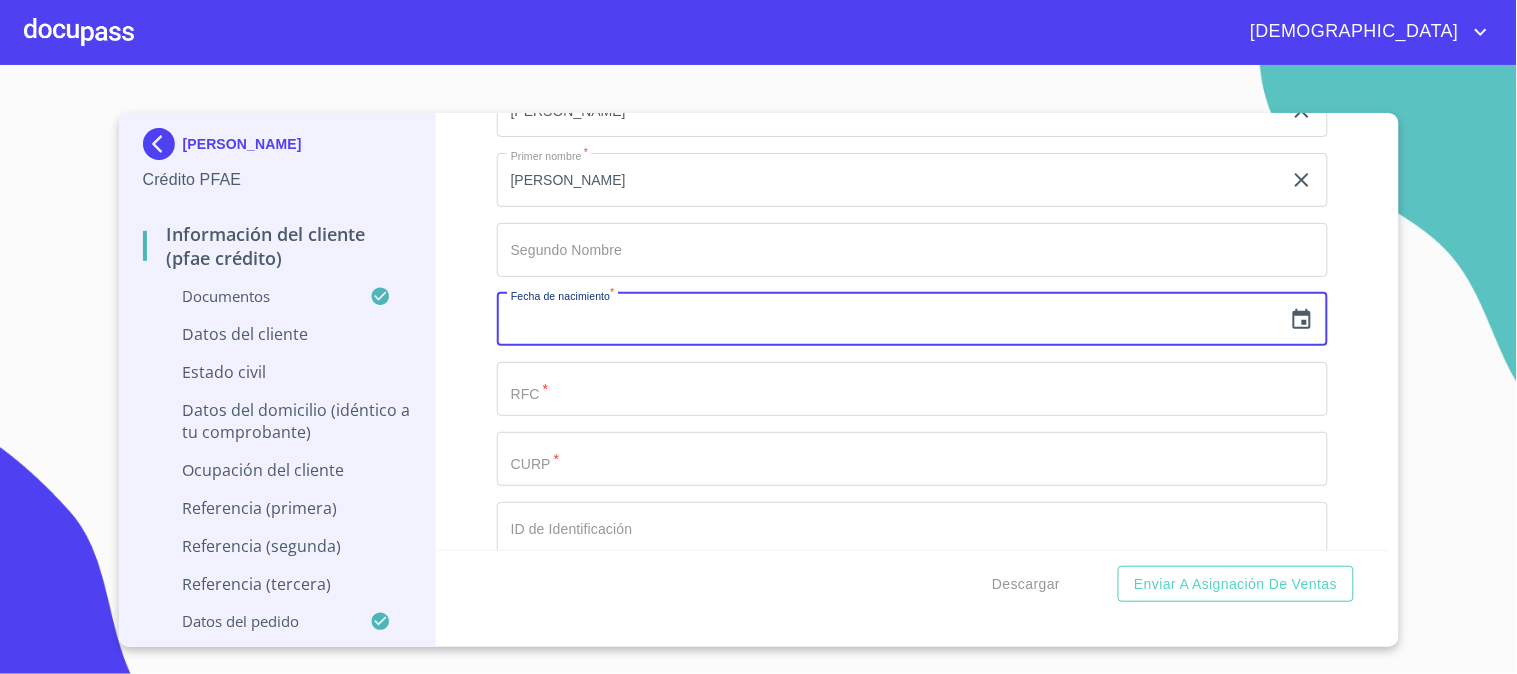 click at bounding box center (889, 320) 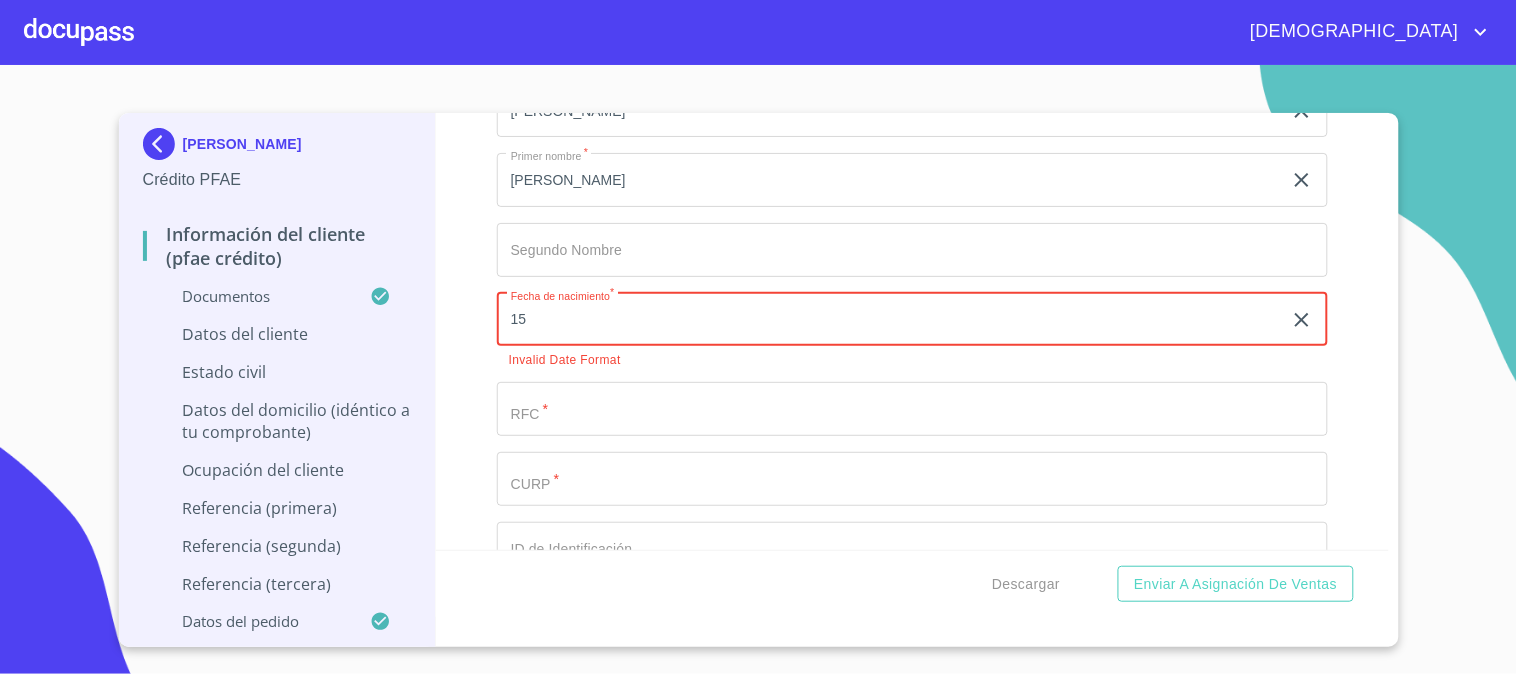 click on "15" at bounding box center (893, 320) 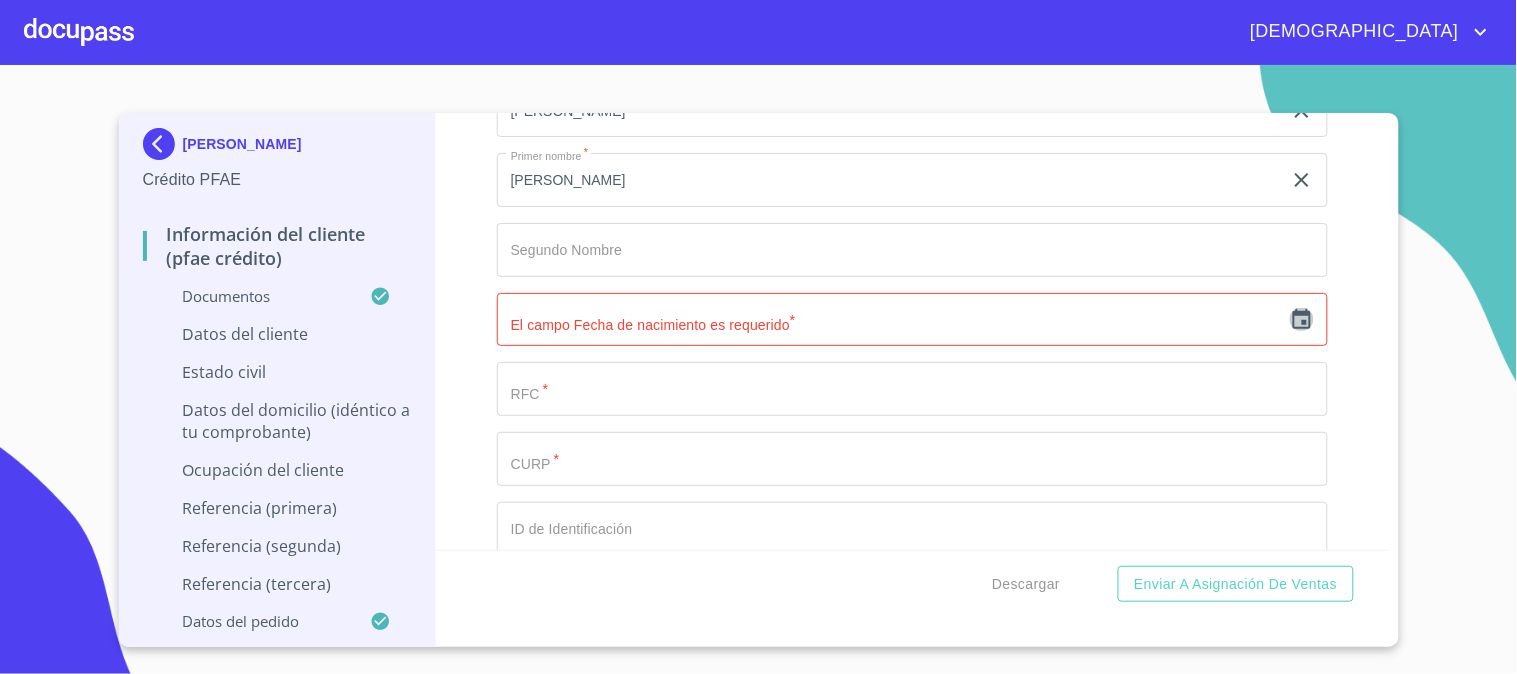 click 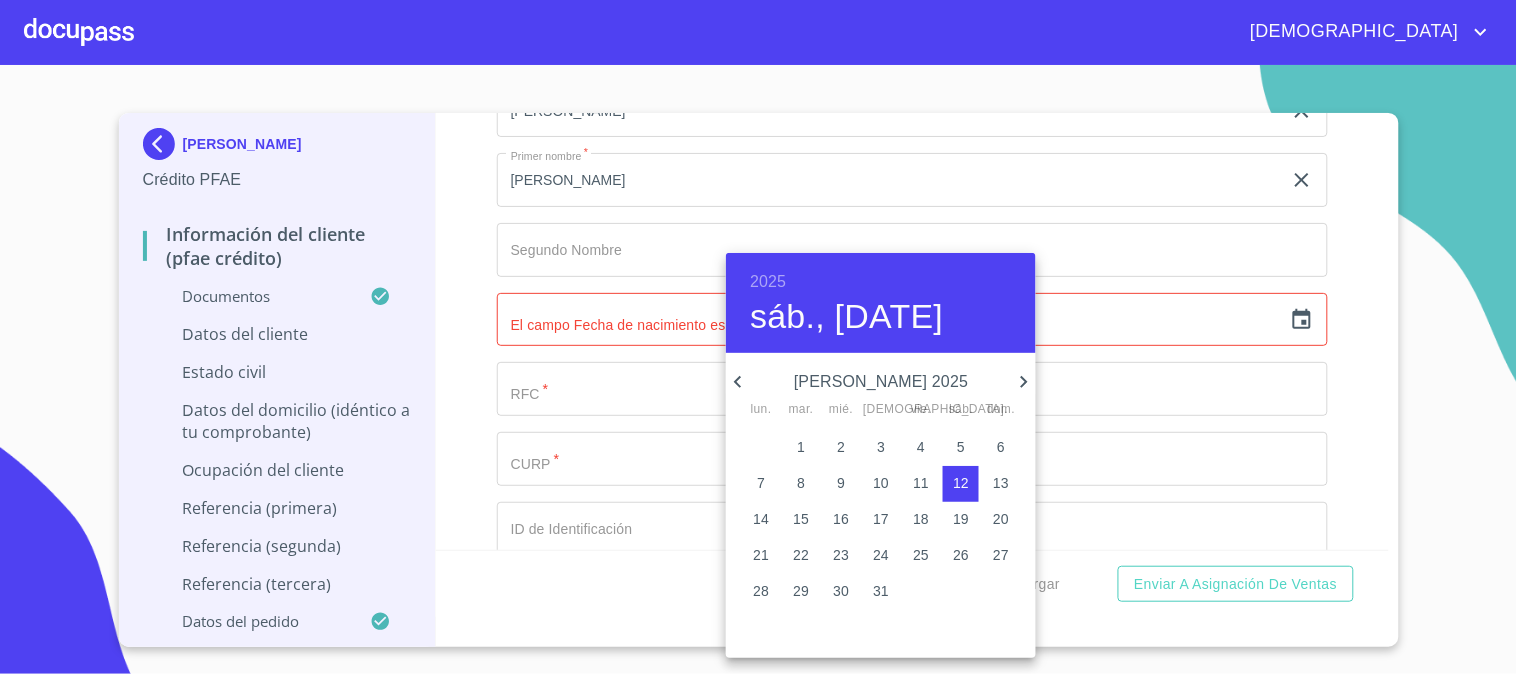 click on "15" at bounding box center (801, 519) 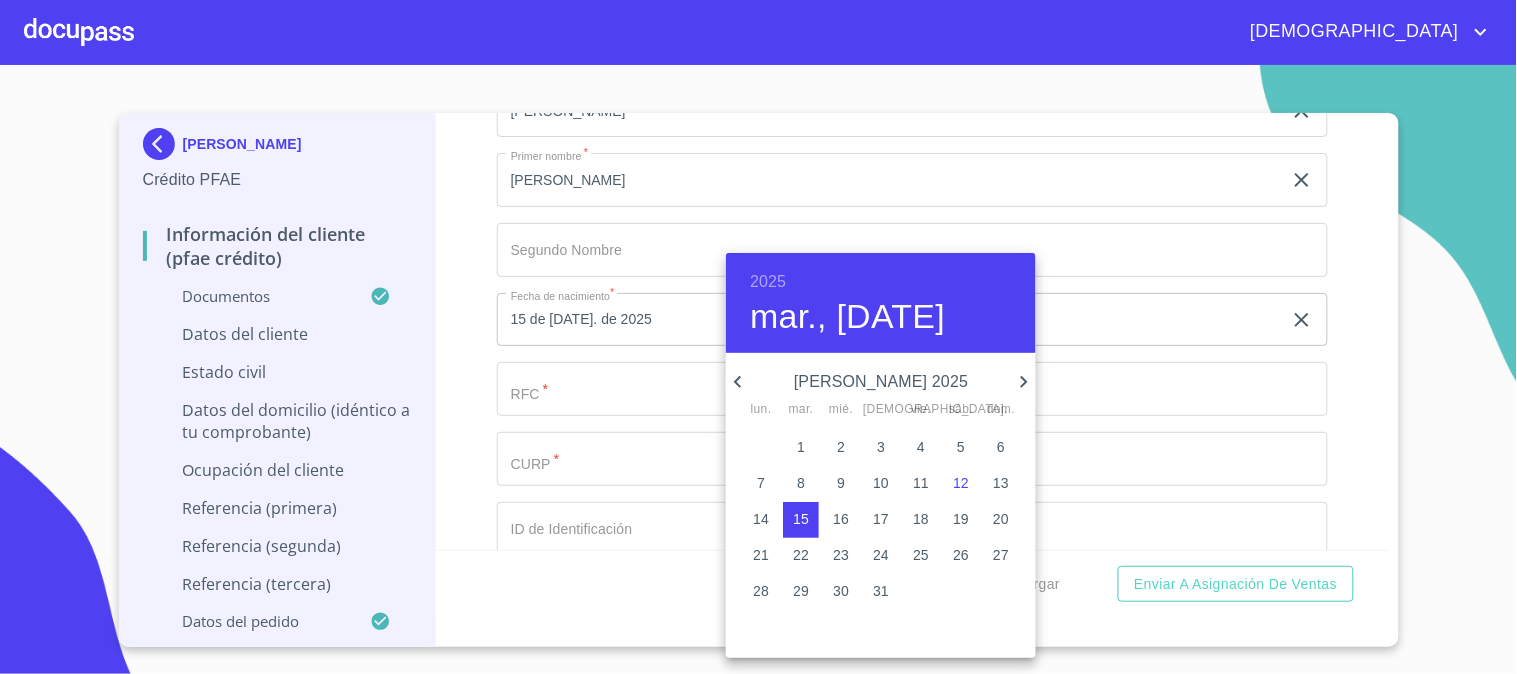 click on "2025" at bounding box center (768, 282) 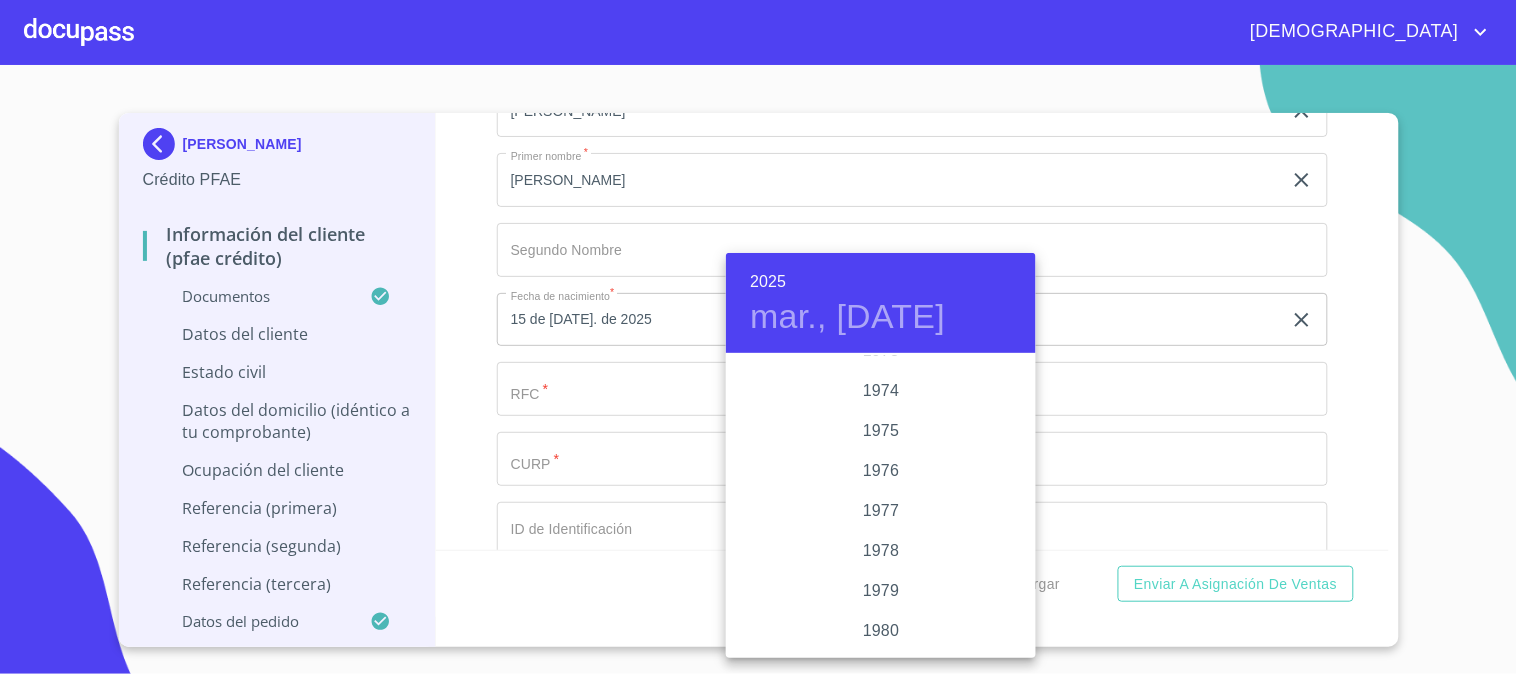 scroll, scrollTop: 1880, scrollLeft: 0, axis: vertical 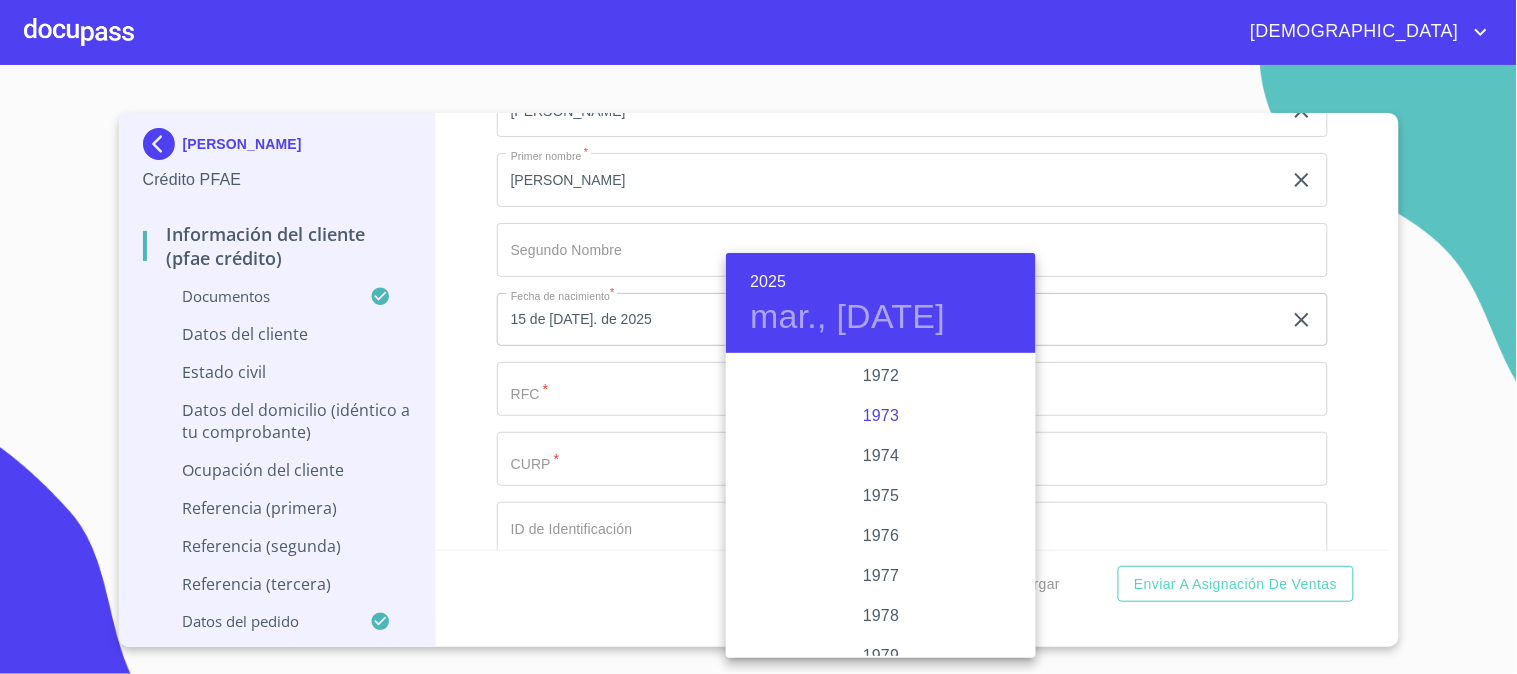 click on "1973" at bounding box center [881, 416] 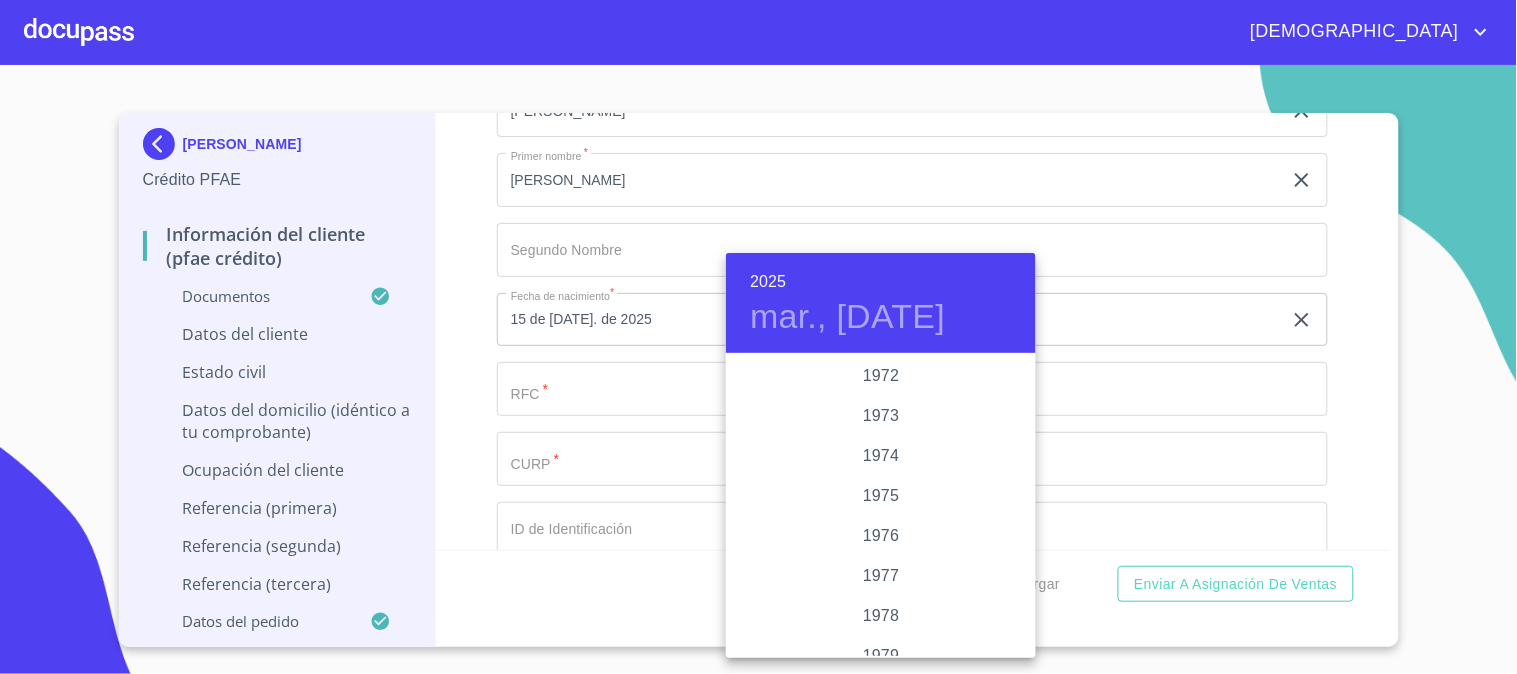 type on "15 de [DATE]. de 1973" 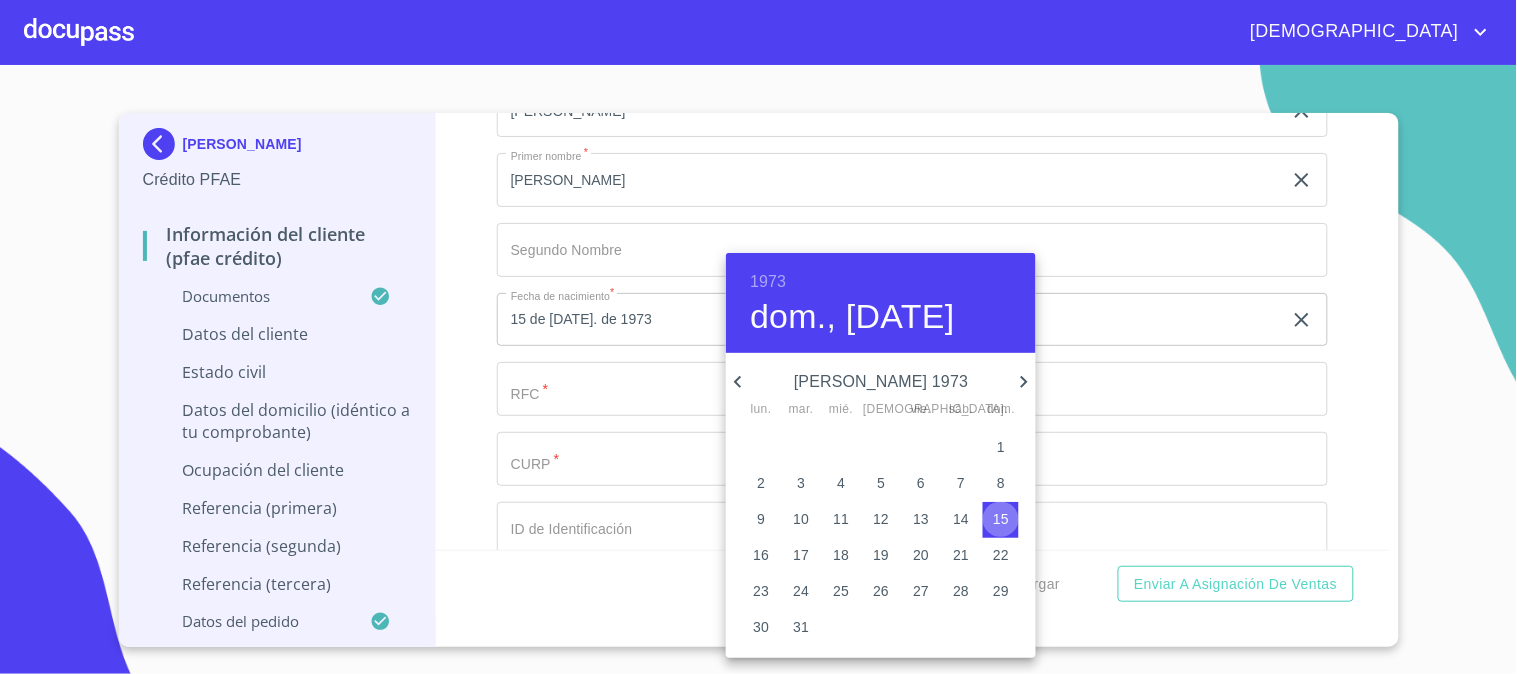 click on "15" at bounding box center (1001, 519) 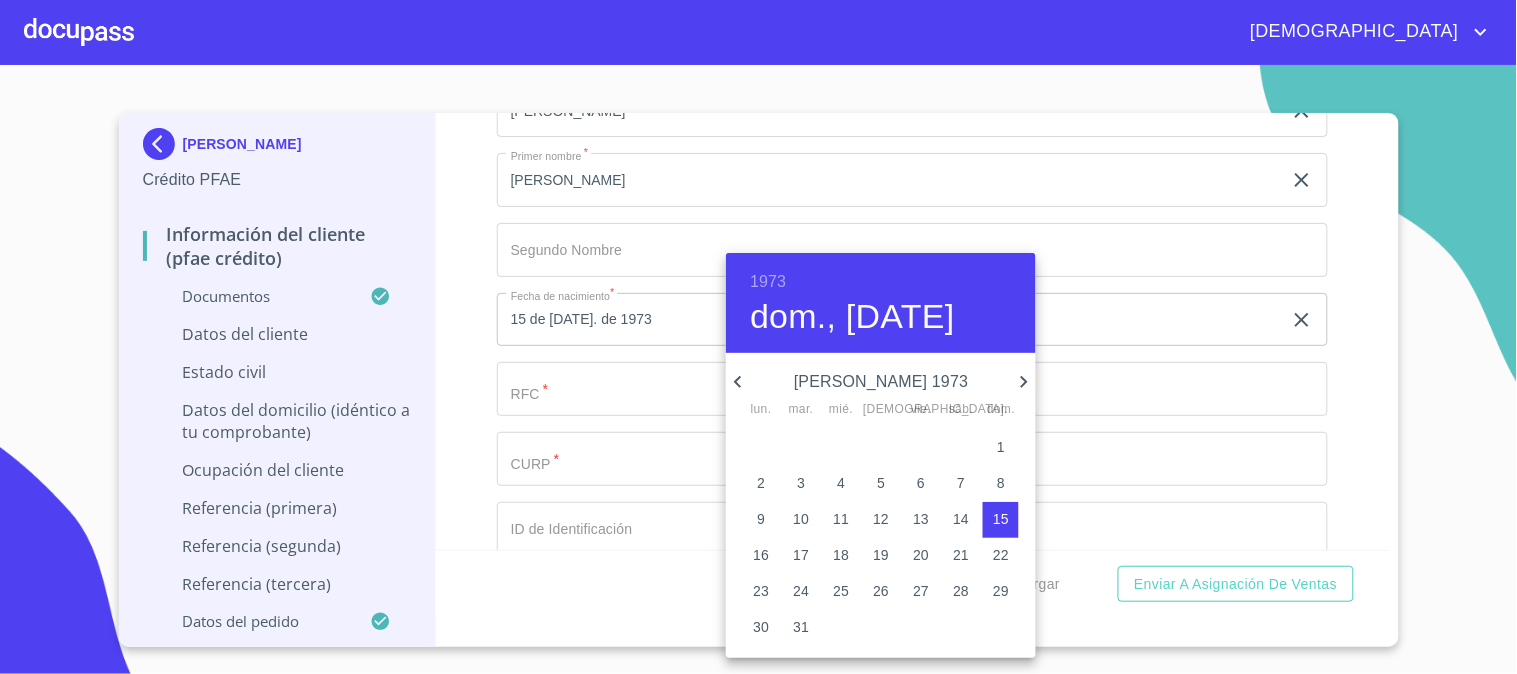 click at bounding box center [758, 337] 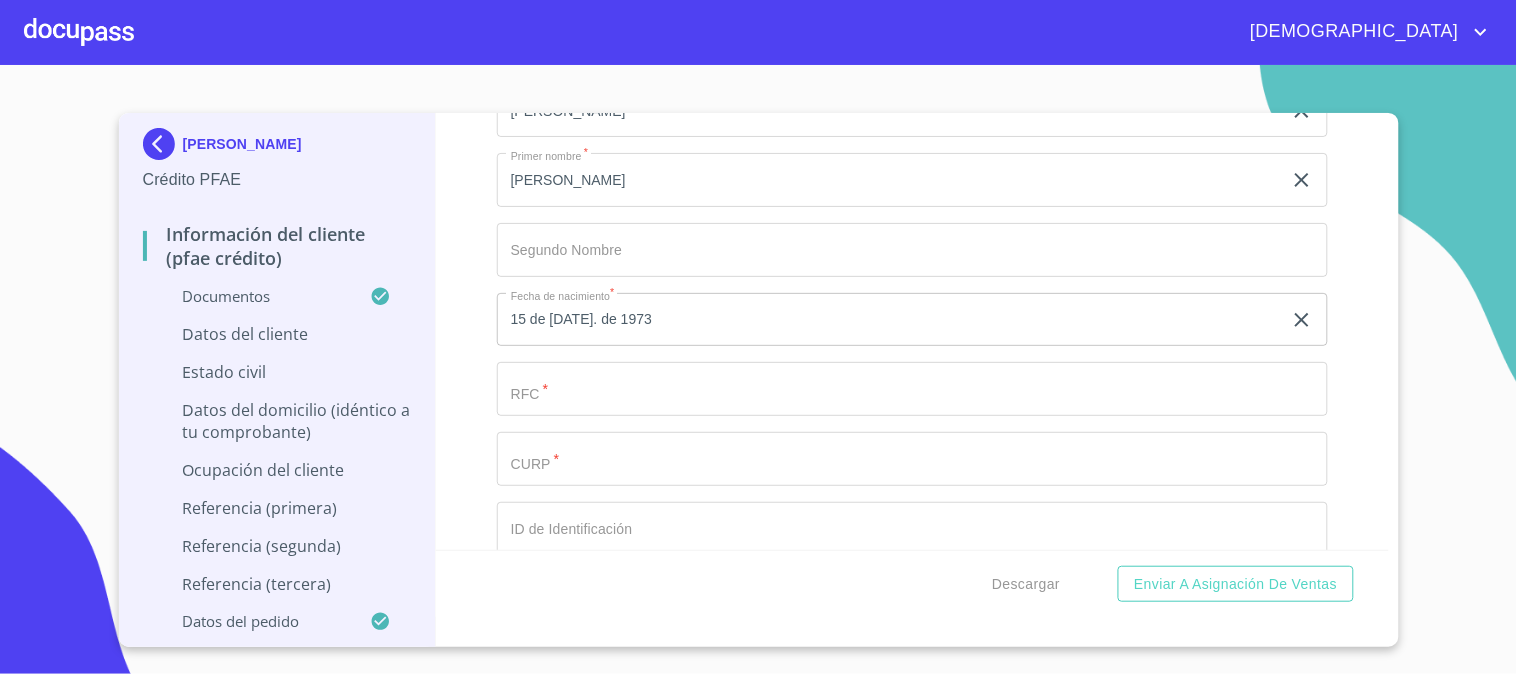click on "Documento de identificación.   *" at bounding box center (889, 41) 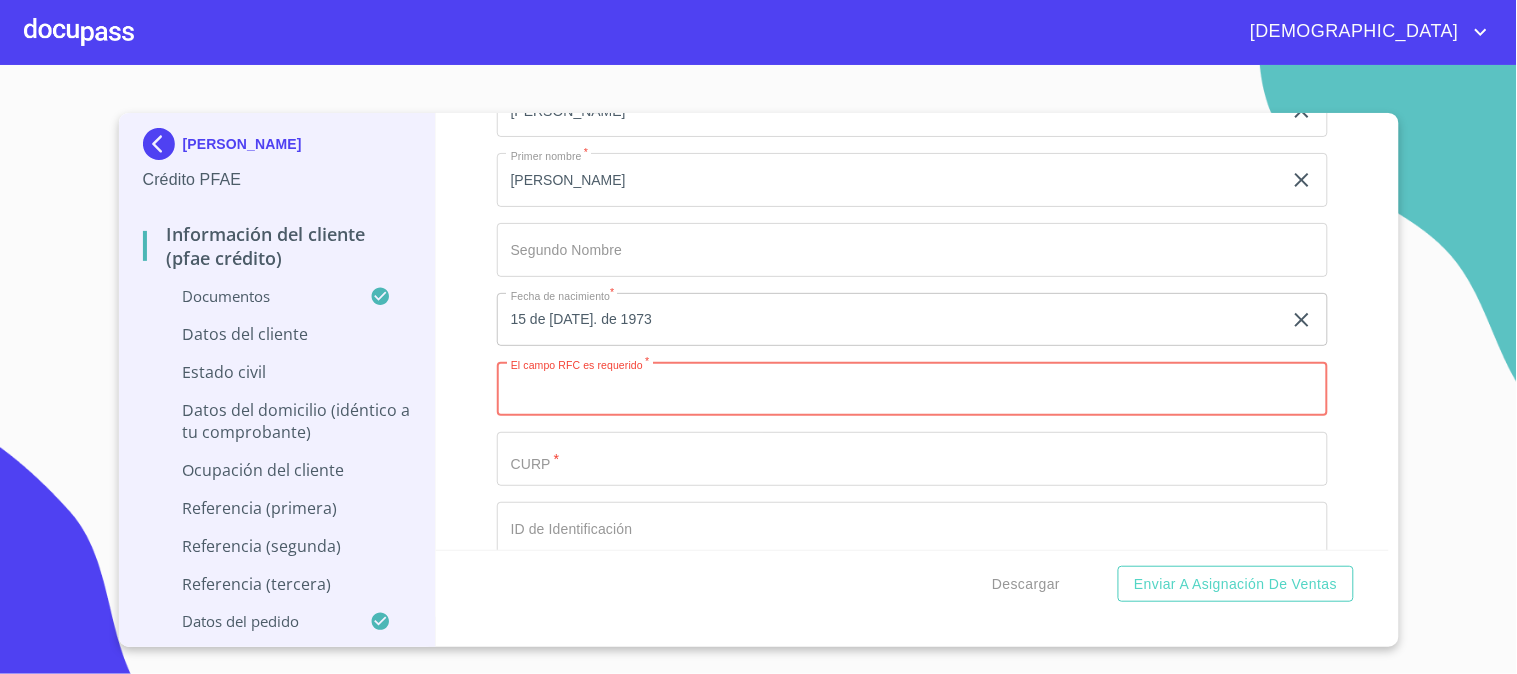 click on "Documento de identificación.   *" at bounding box center [912, 389] 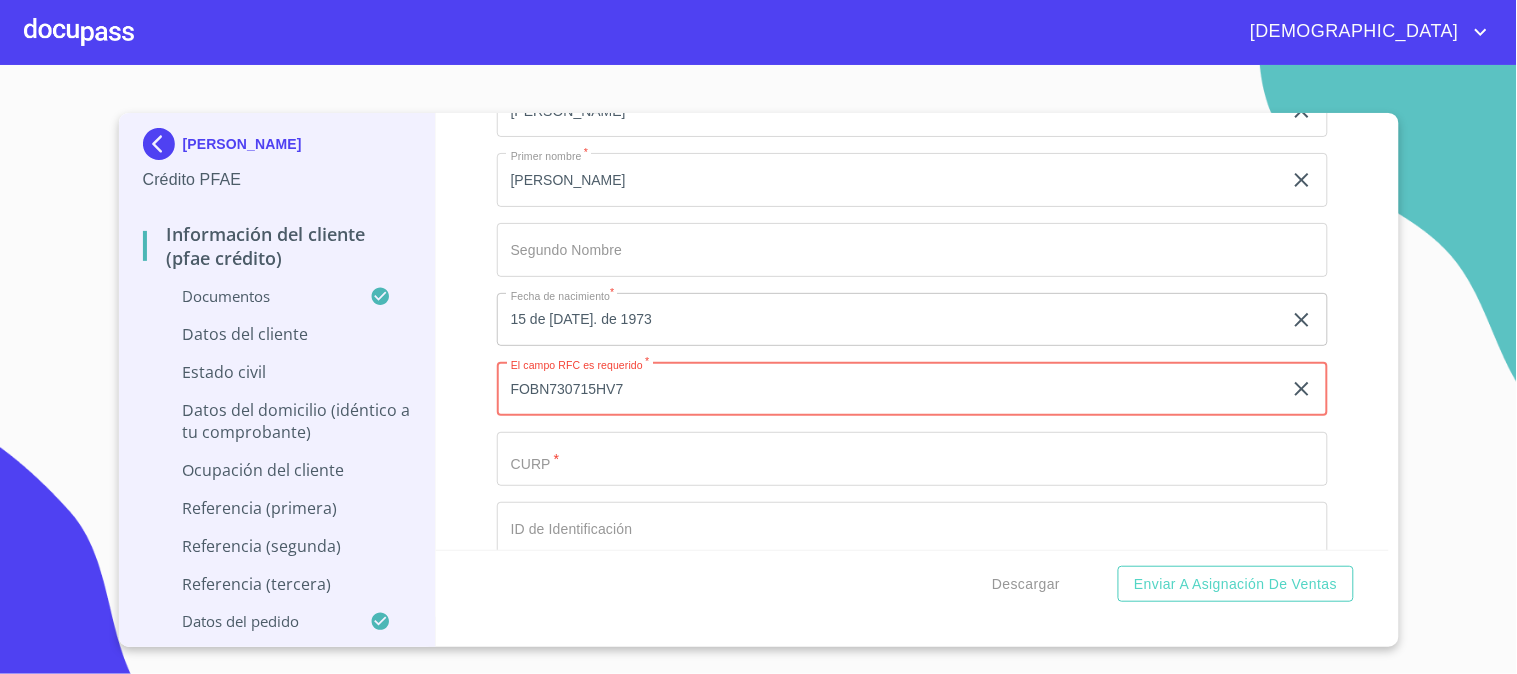 type on "FOBN730715HV7" 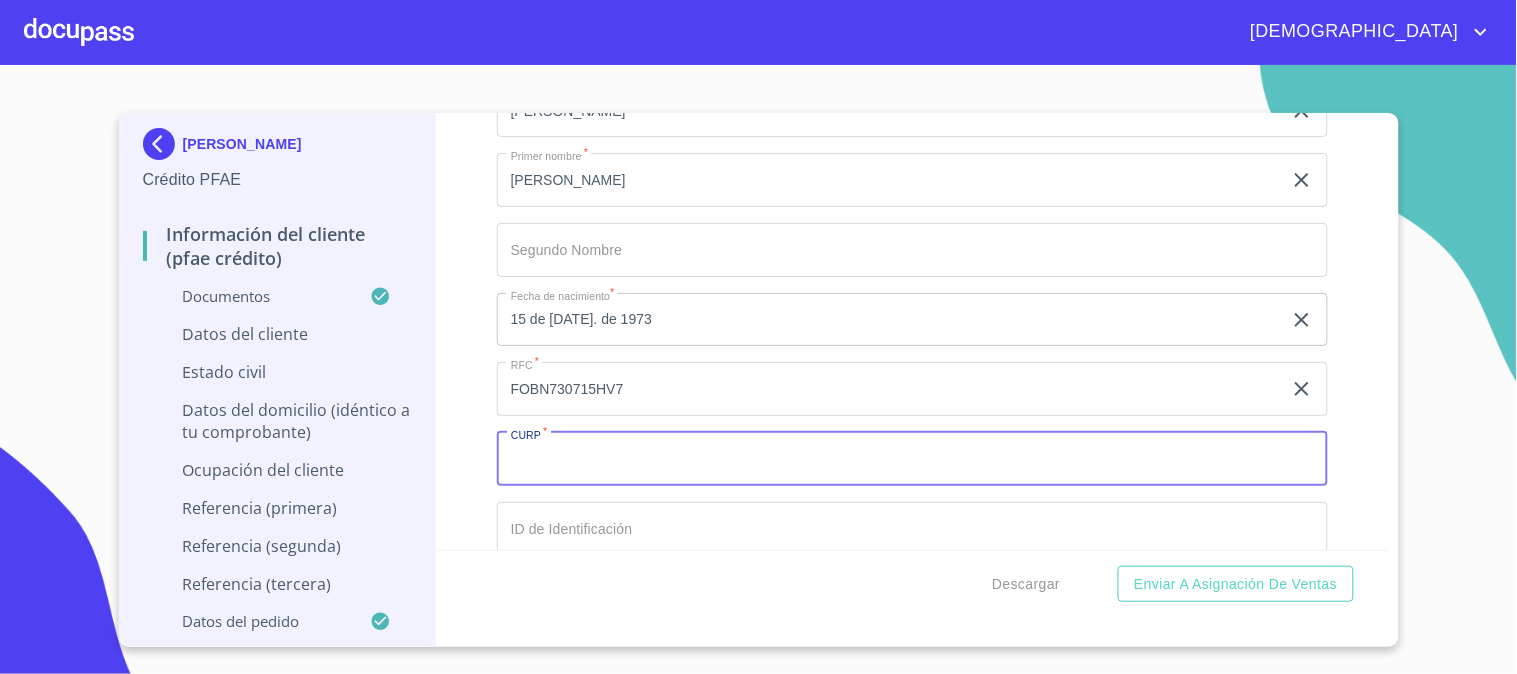 click on "Documento de identificación.   *" at bounding box center [912, 459] 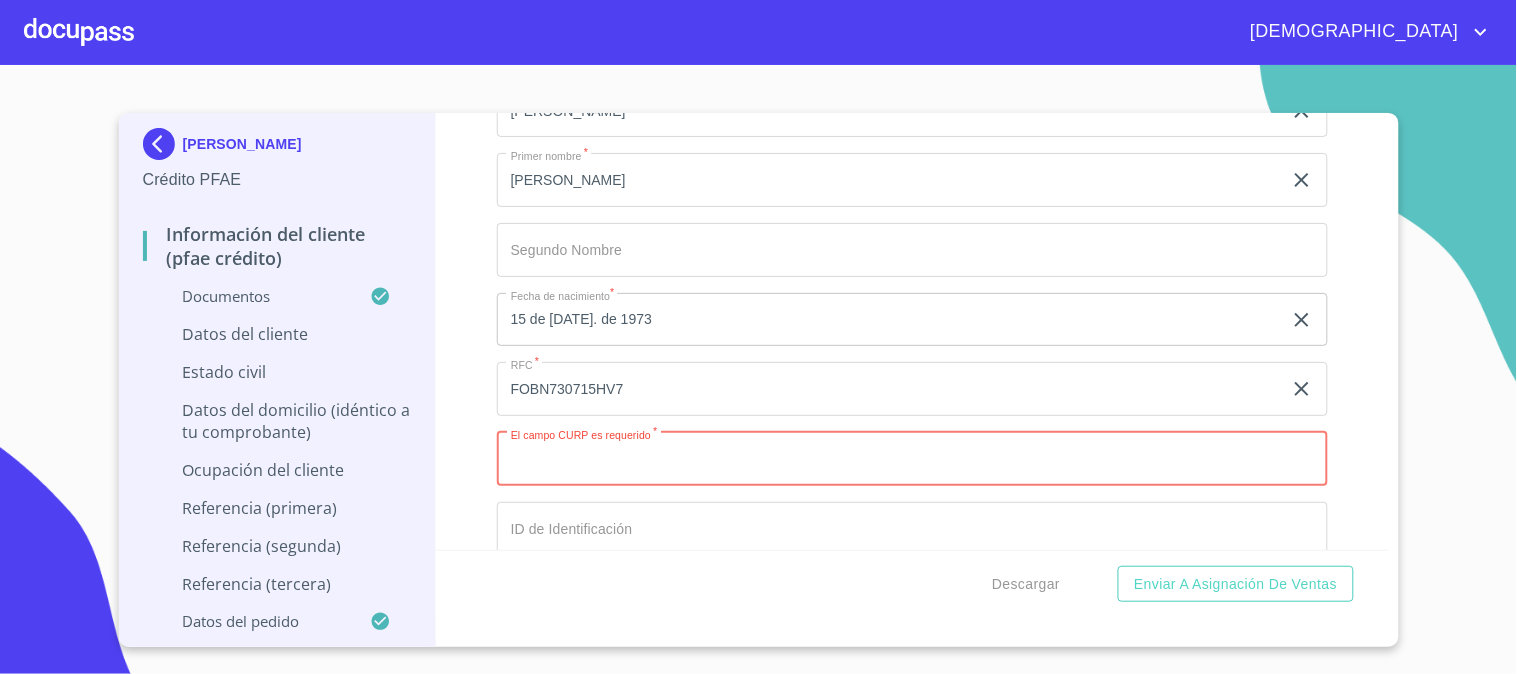 click on "Documento de identificación.   *" at bounding box center (912, 459) 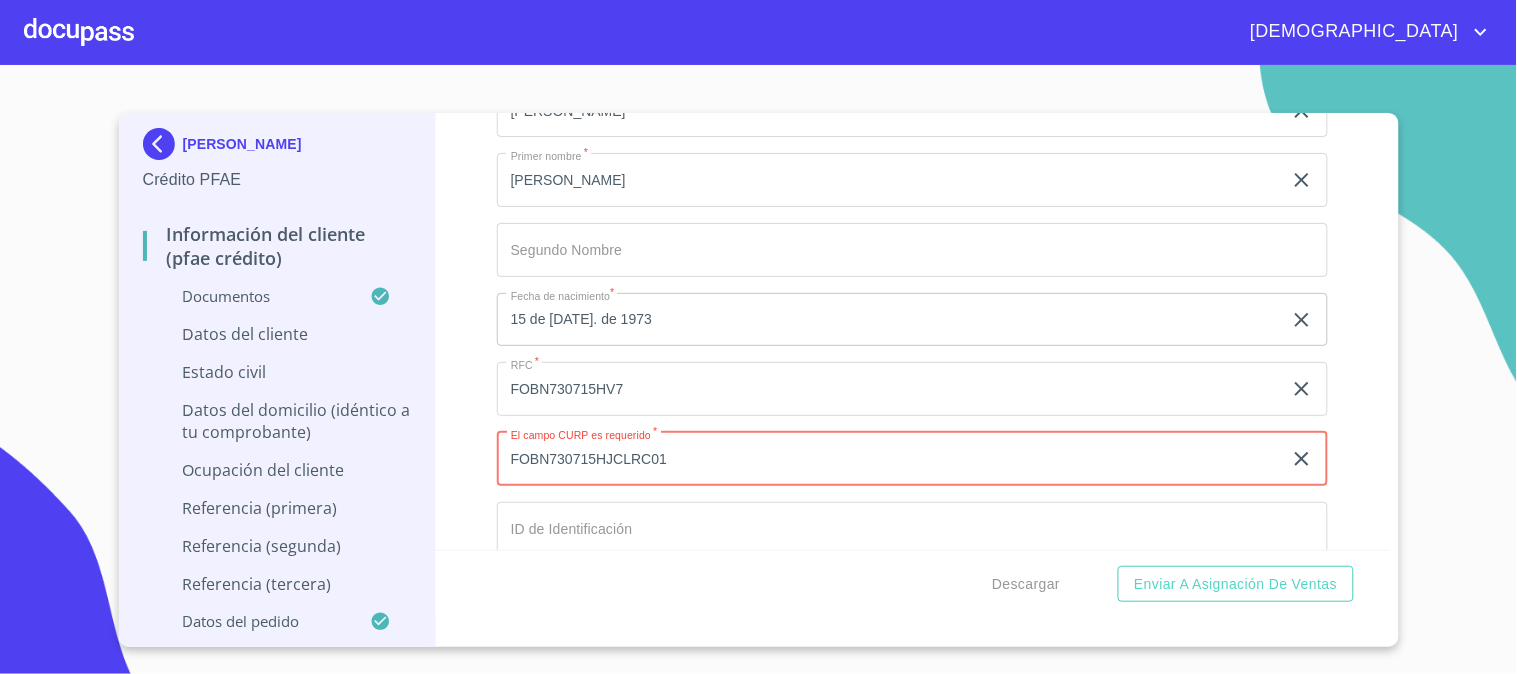 type on "FOBN730715HJCLRC01" 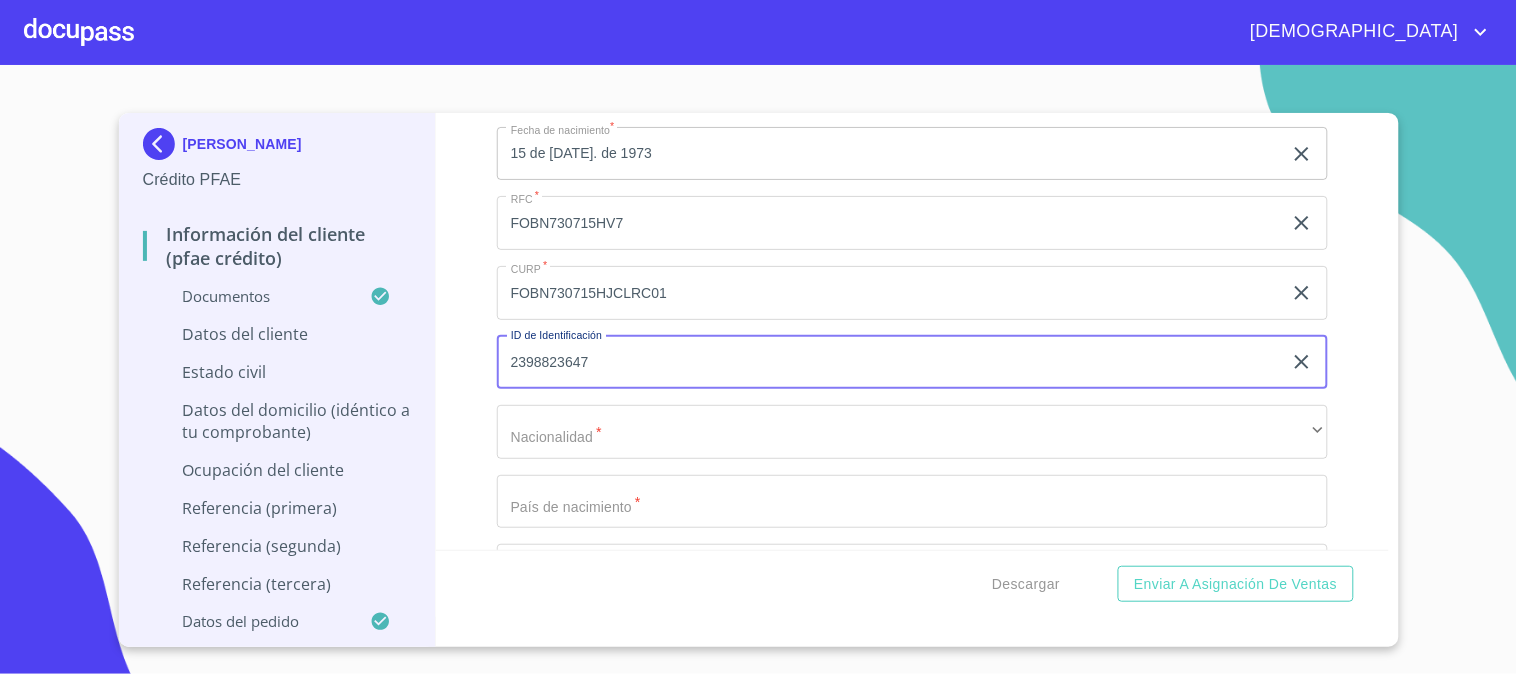 scroll, scrollTop: 6777, scrollLeft: 0, axis: vertical 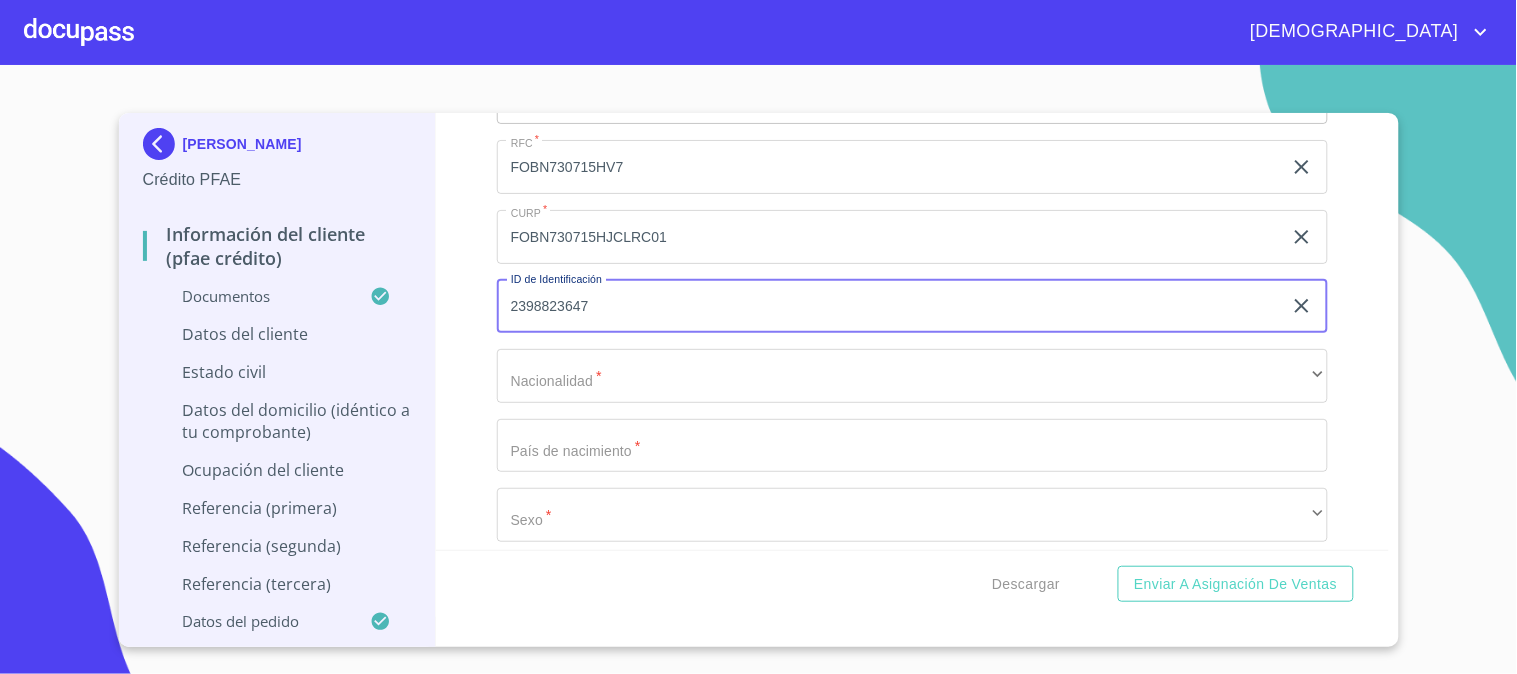 type on "2398823647" 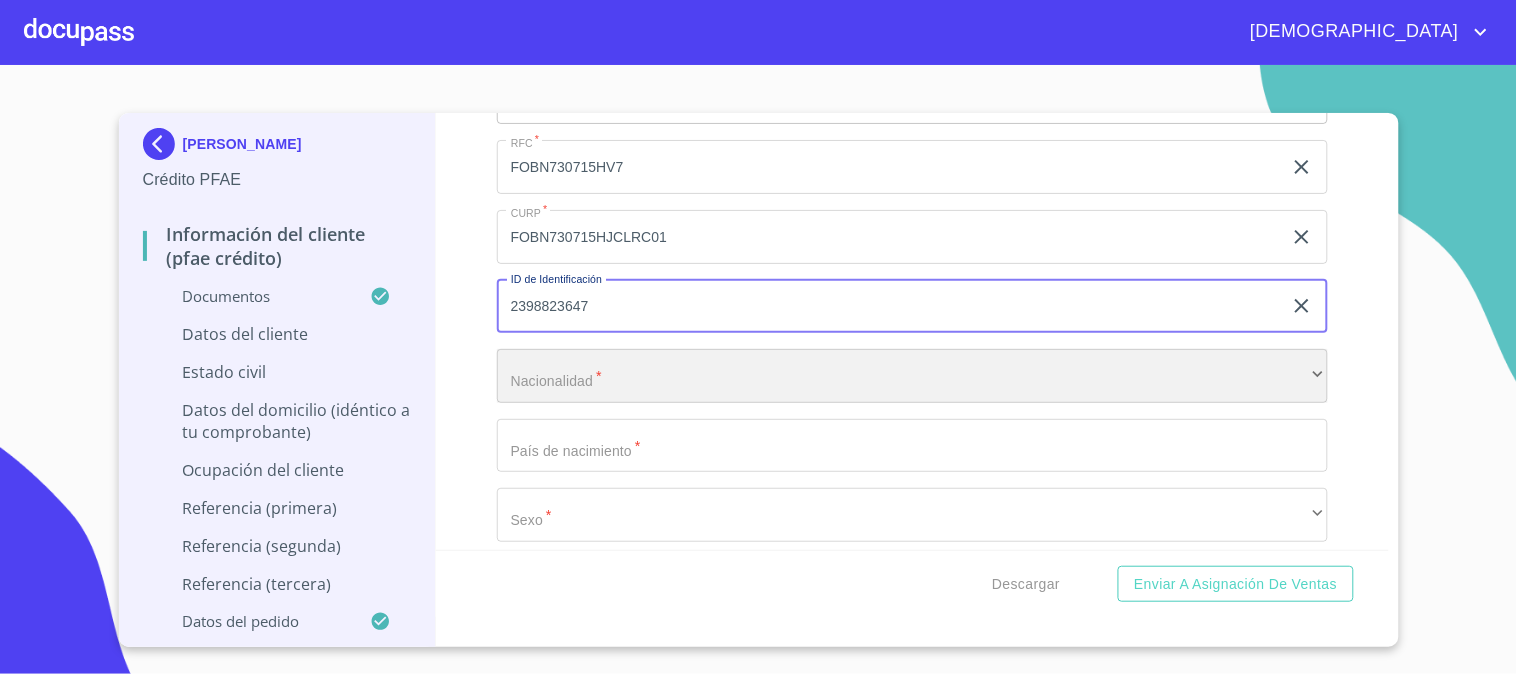 click on "​" at bounding box center (912, 376) 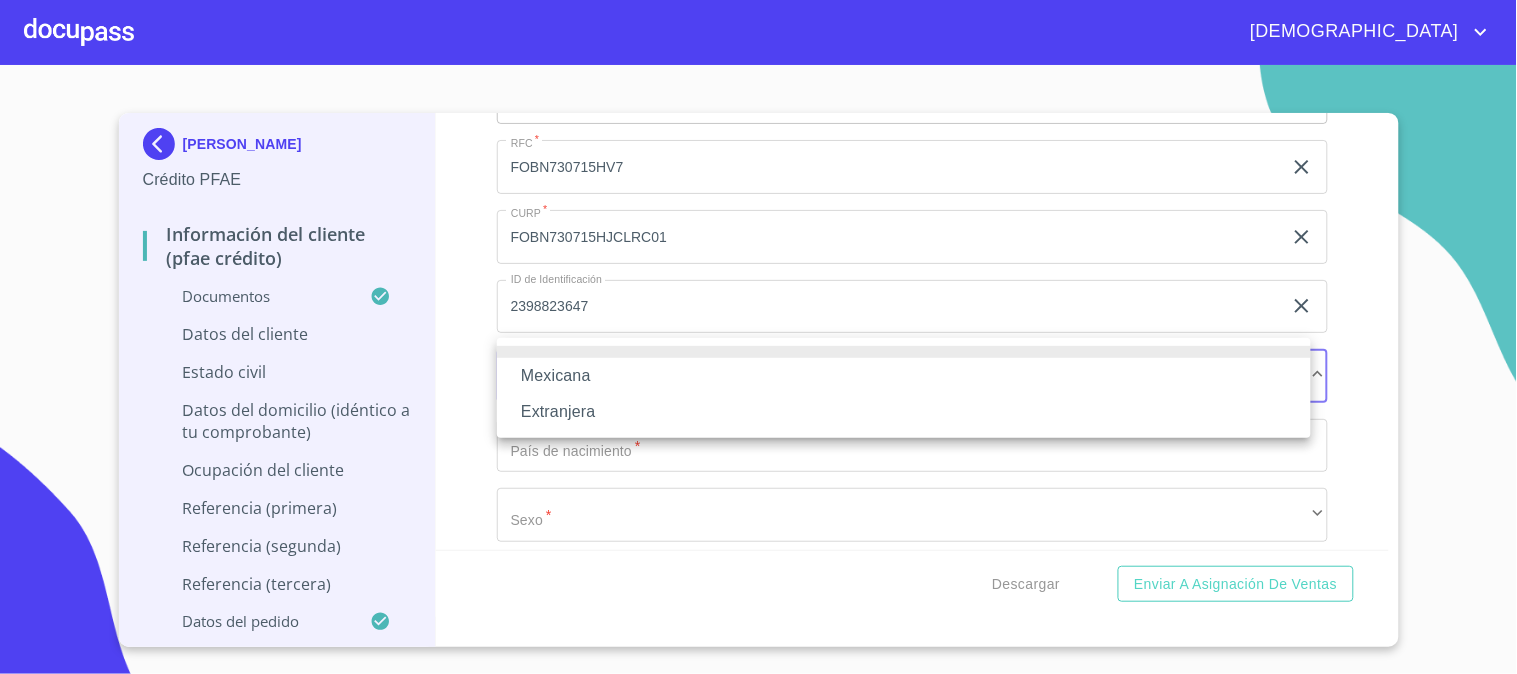 click on "Mexicana" at bounding box center (904, 376) 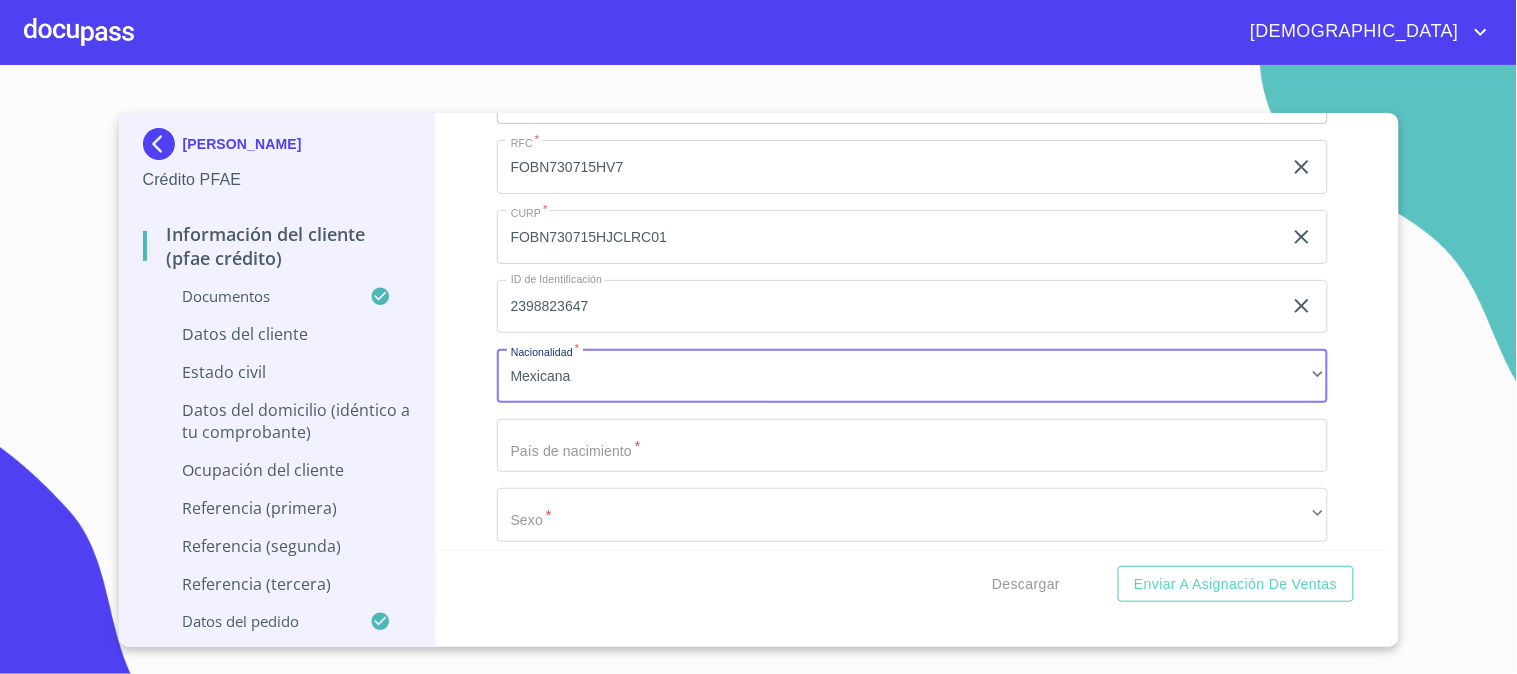 click on "Documento de identificación.   *" at bounding box center (889, -181) 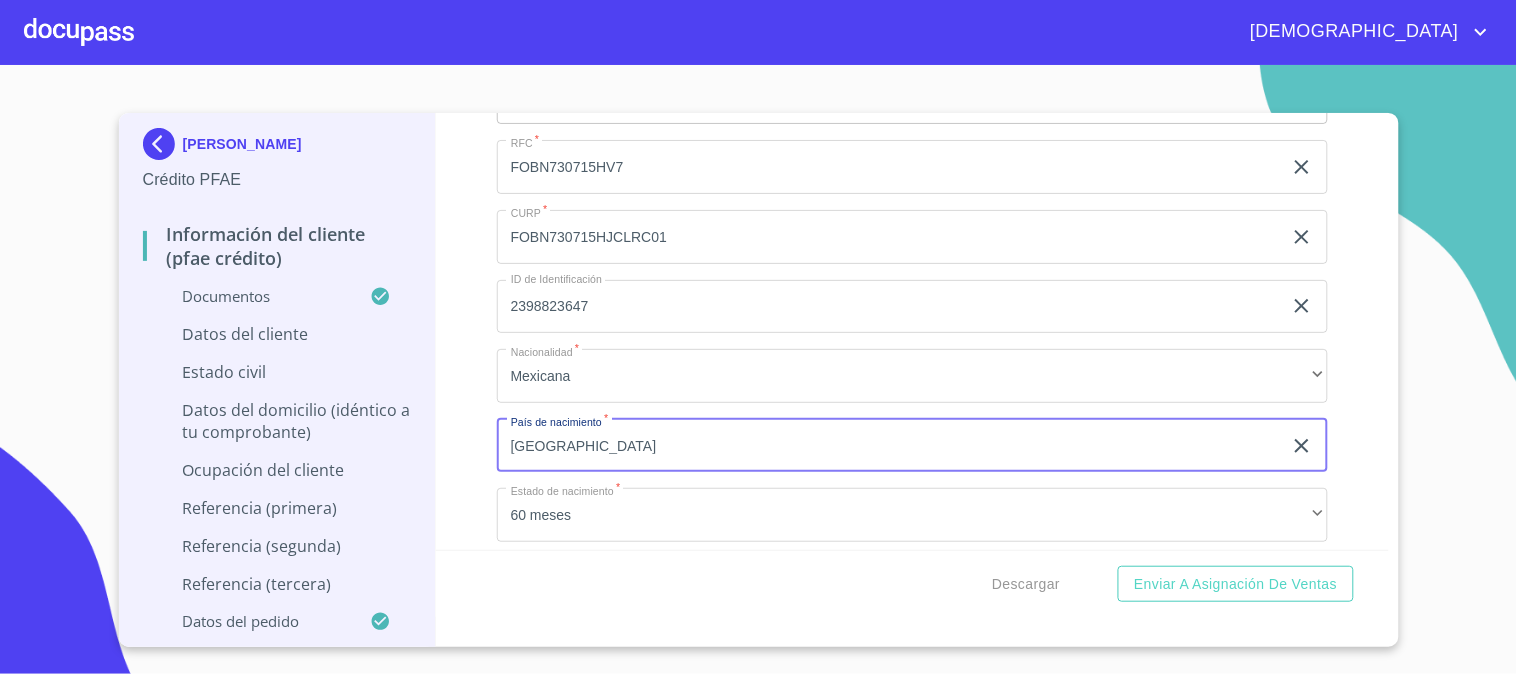 type on "[GEOGRAPHIC_DATA]" 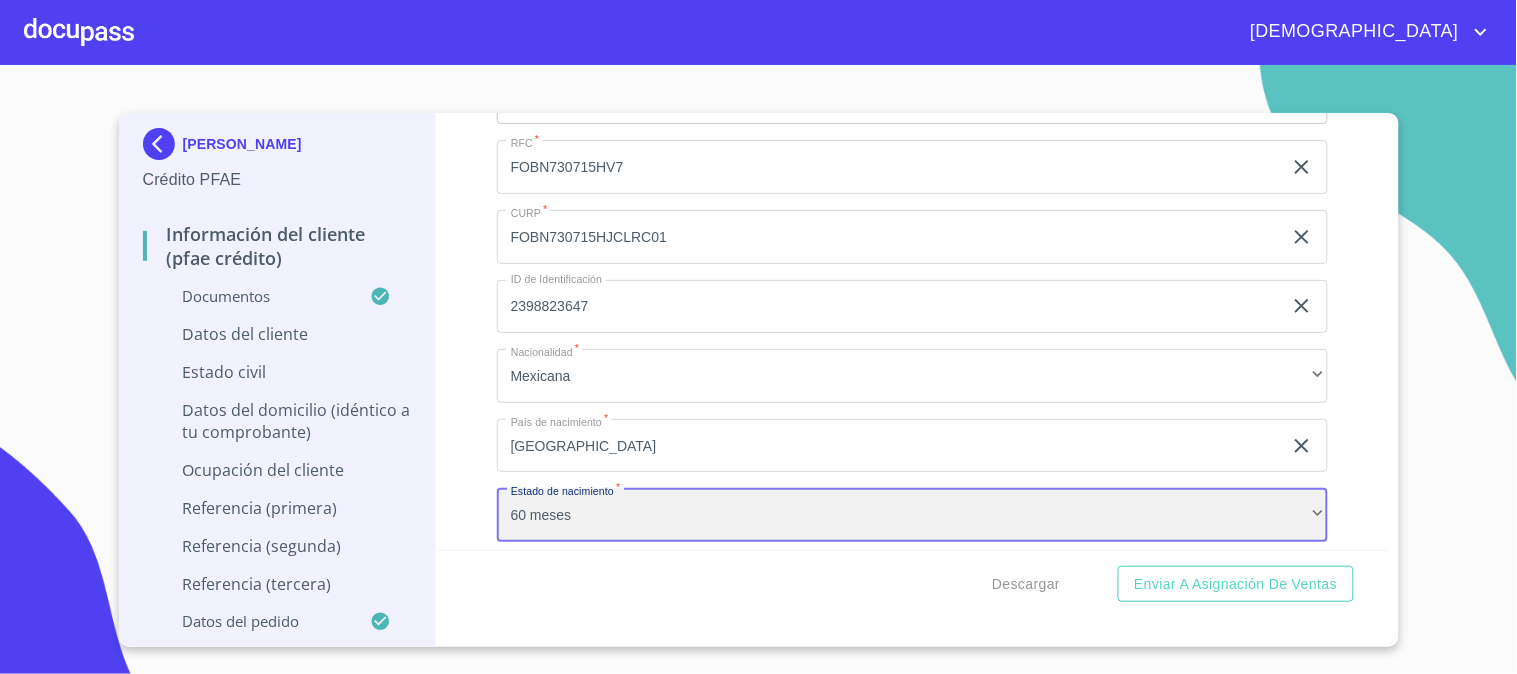 click on "60 meses" at bounding box center (912, 515) 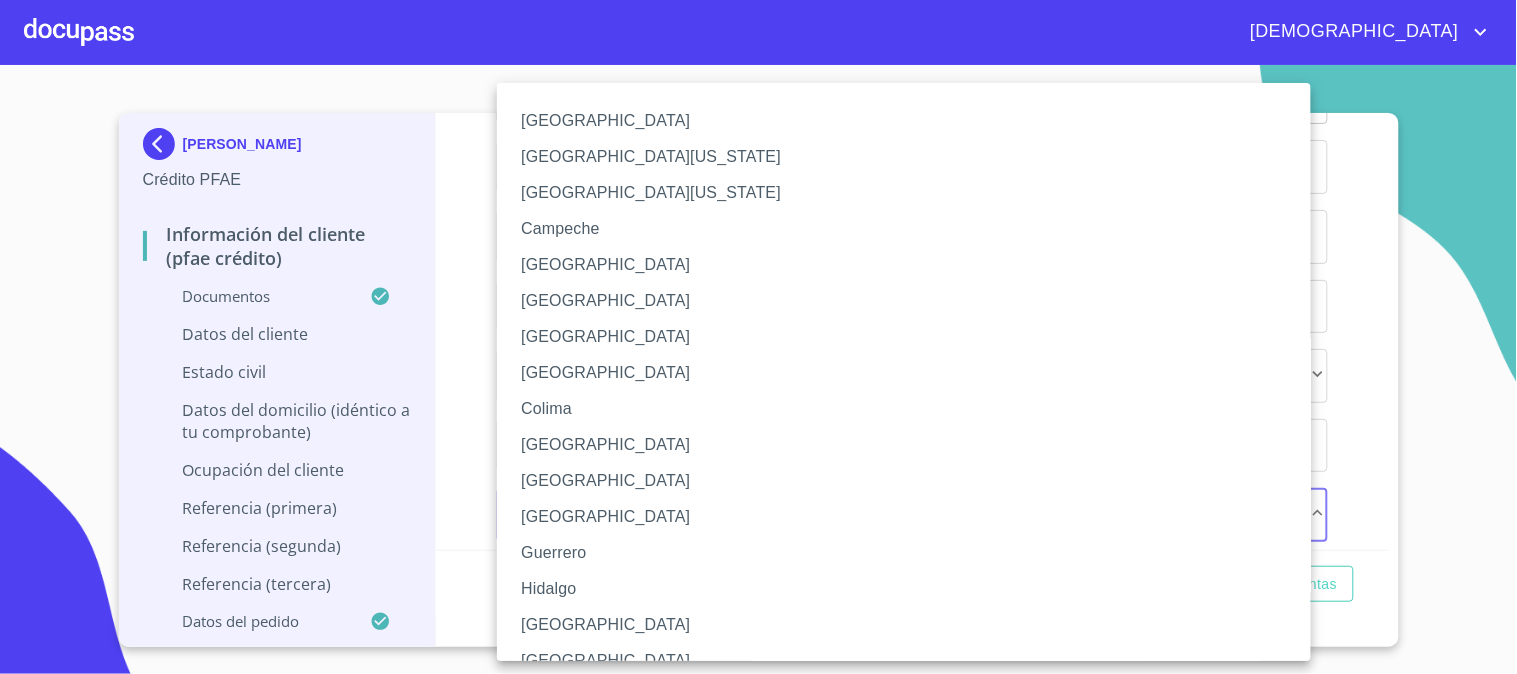 click on "[GEOGRAPHIC_DATA]" at bounding box center (912, 625) 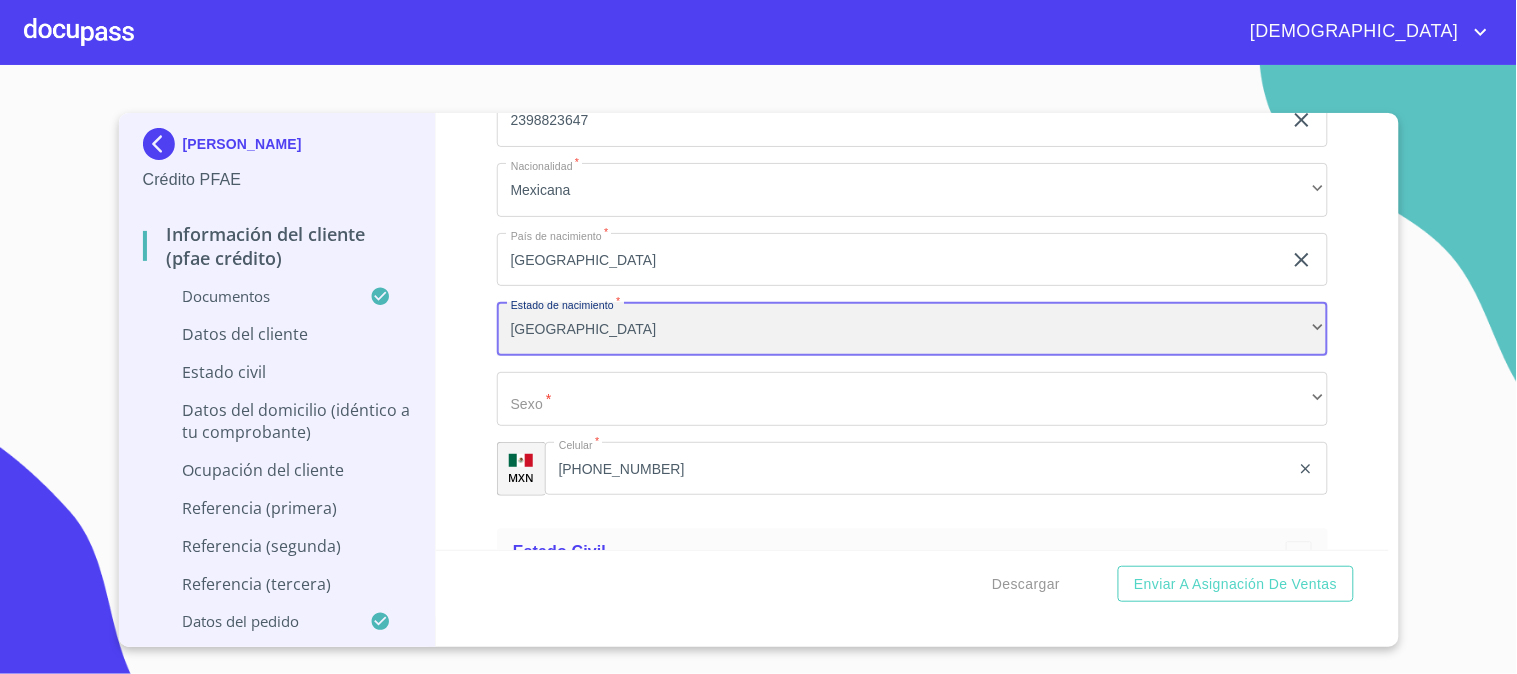 scroll, scrollTop: 7000, scrollLeft: 0, axis: vertical 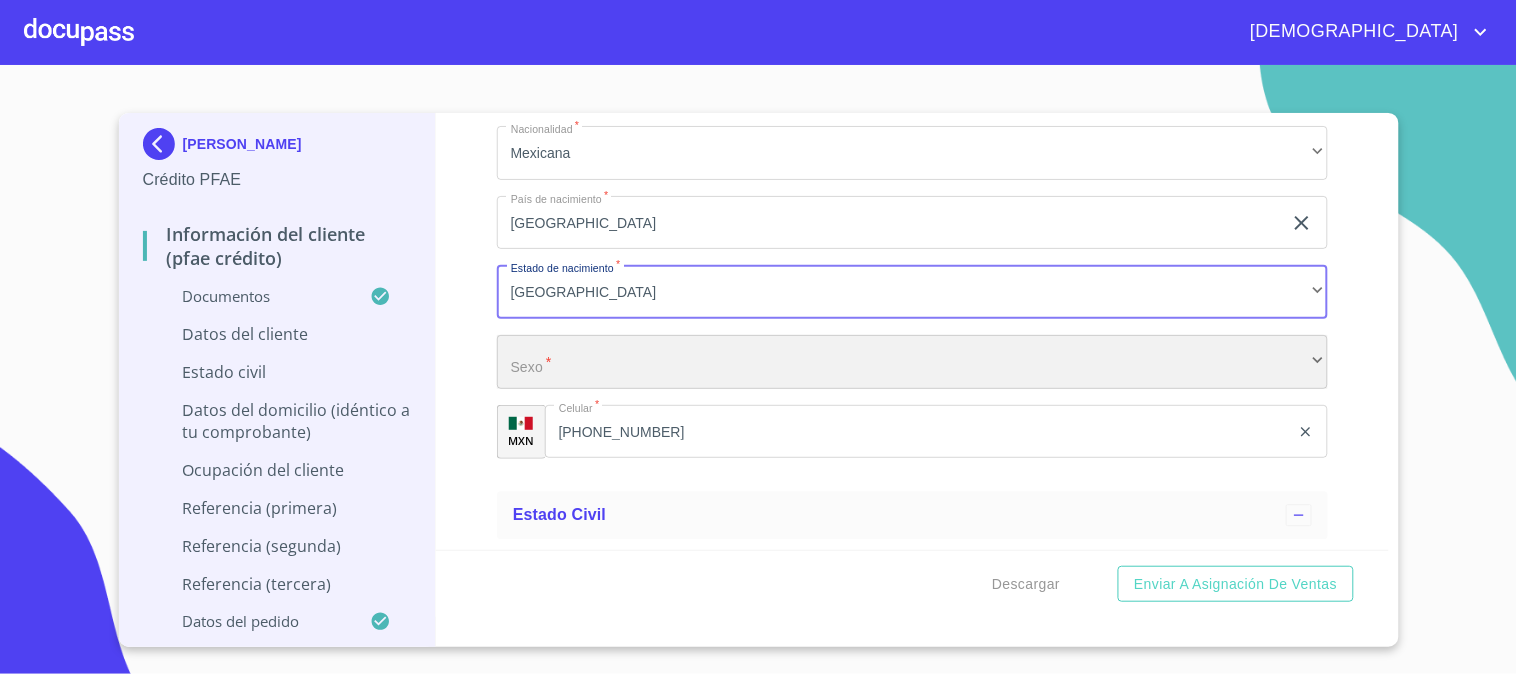click on "​" at bounding box center [912, 362] 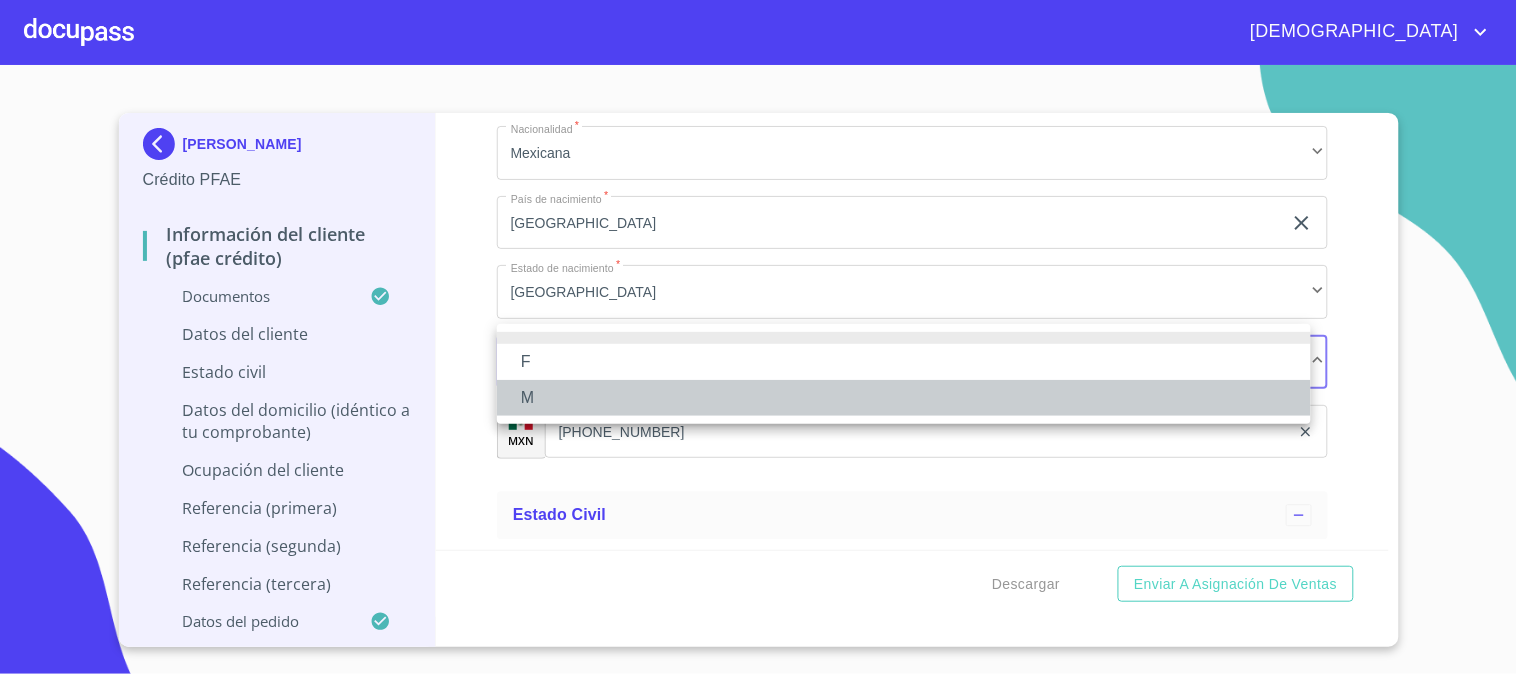 click on "M" at bounding box center [904, 398] 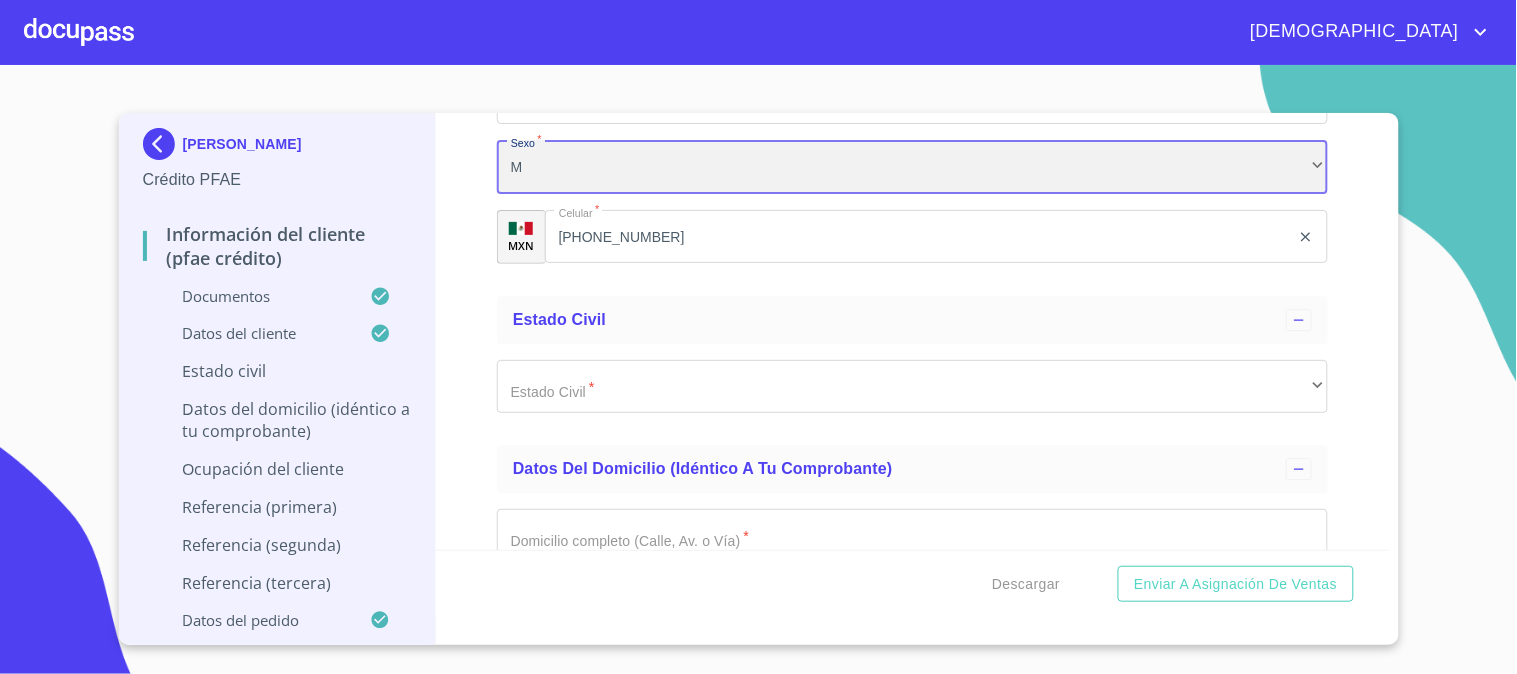 scroll, scrollTop: 7222, scrollLeft: 0, axis: vertical 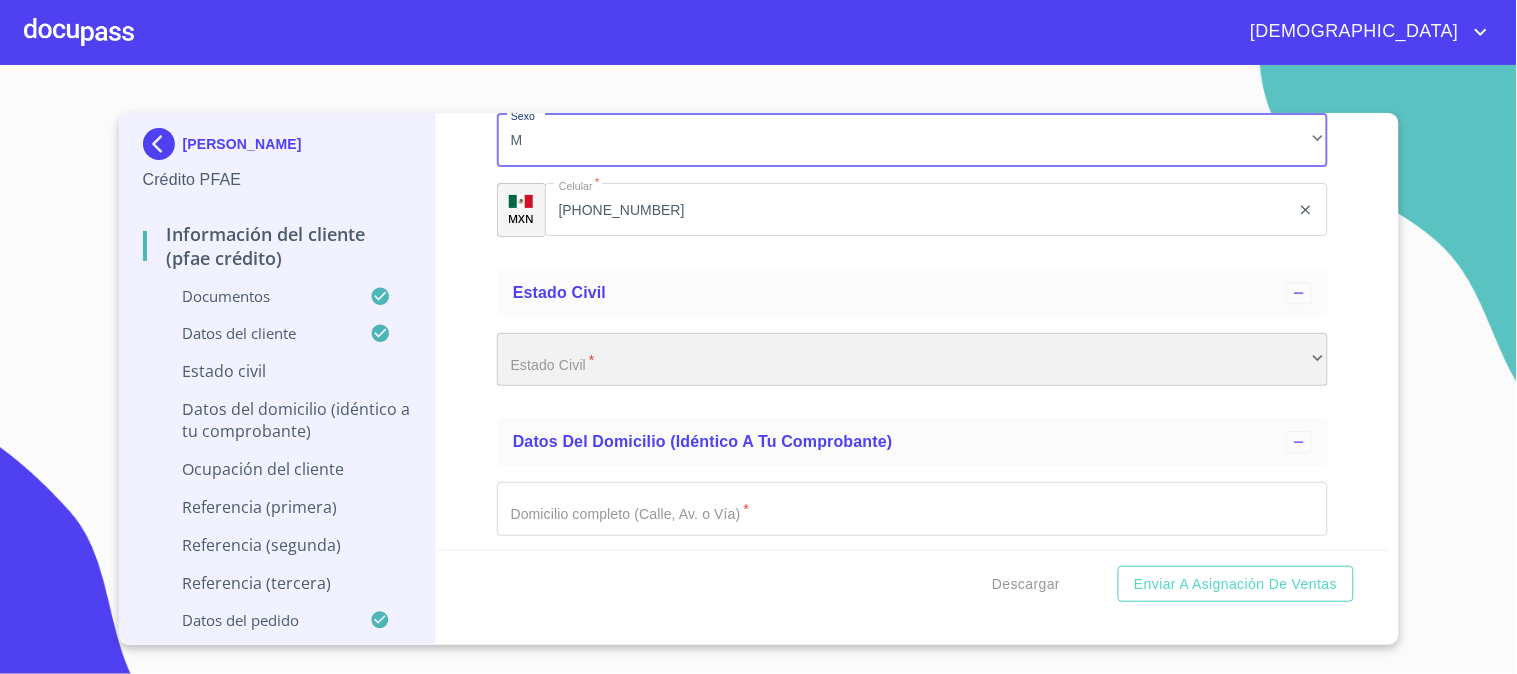 click on "​" at bounding box center (912, 360) 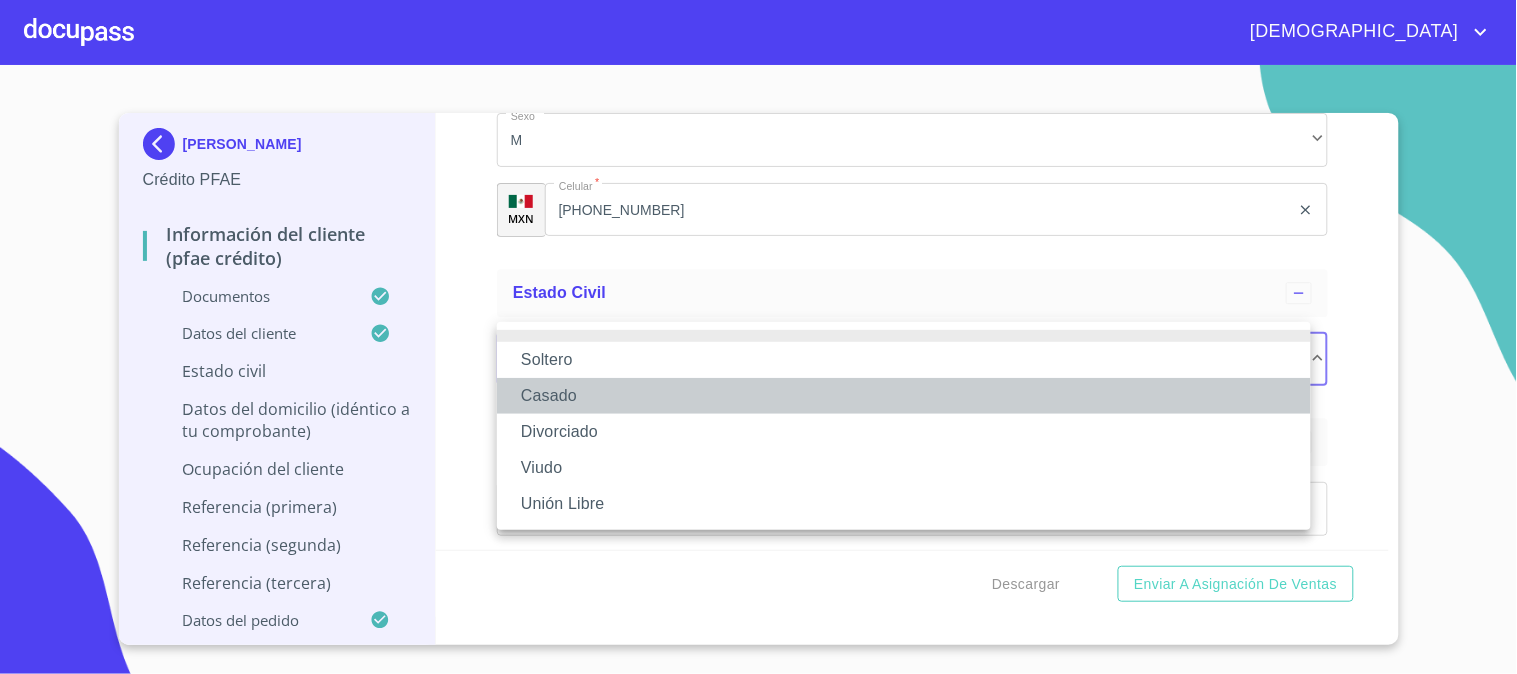 click on "Casado" at bounding box center (904, 396) 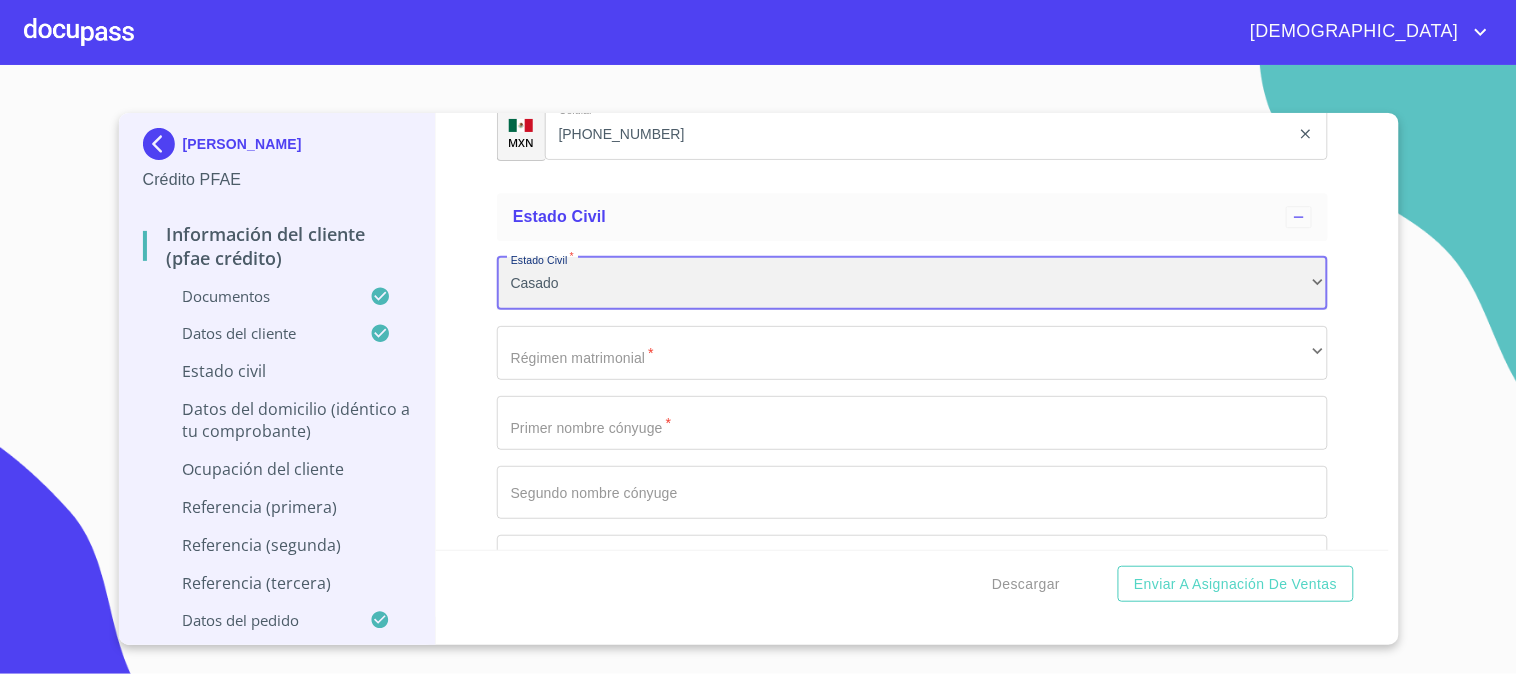 scroll, scrollTop: 7333, scrollLeft: 0, axis: vertical 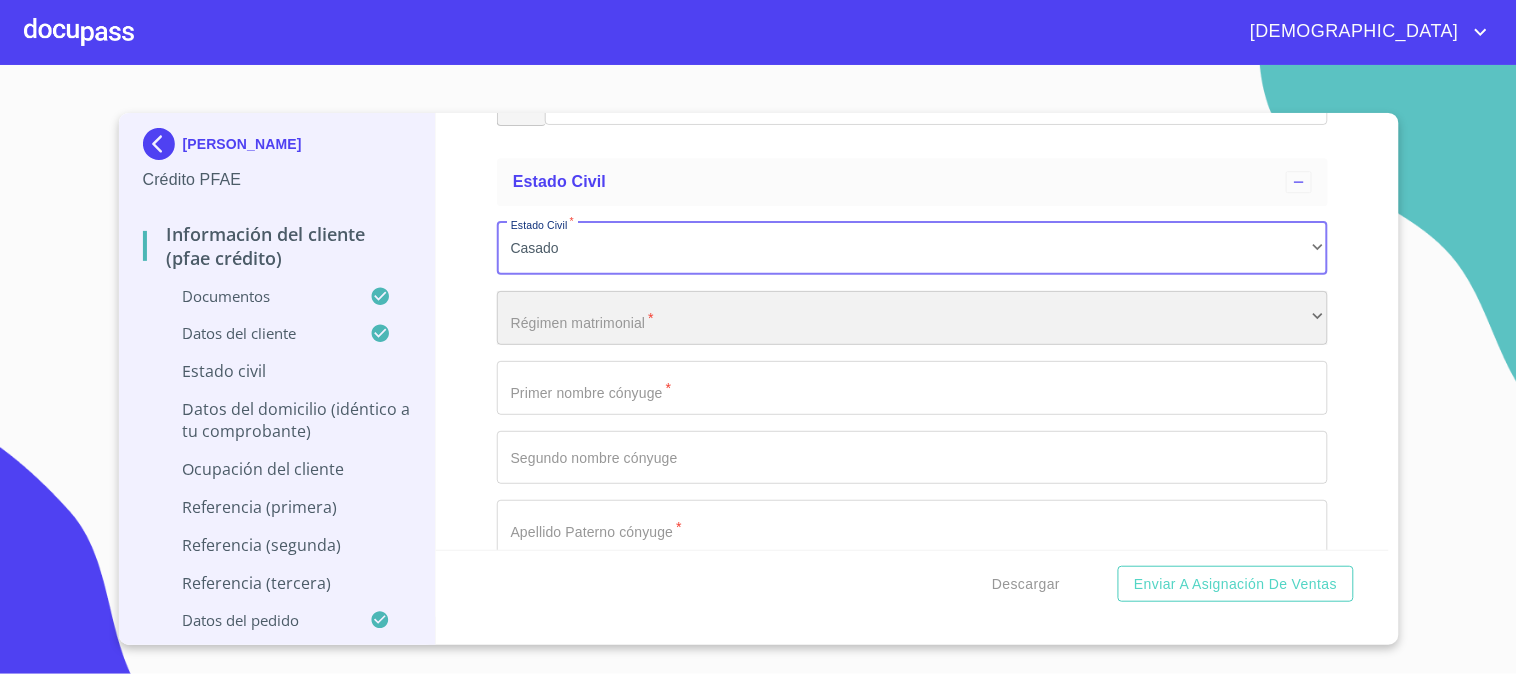 click on "​" at bounding box center (912, 318) 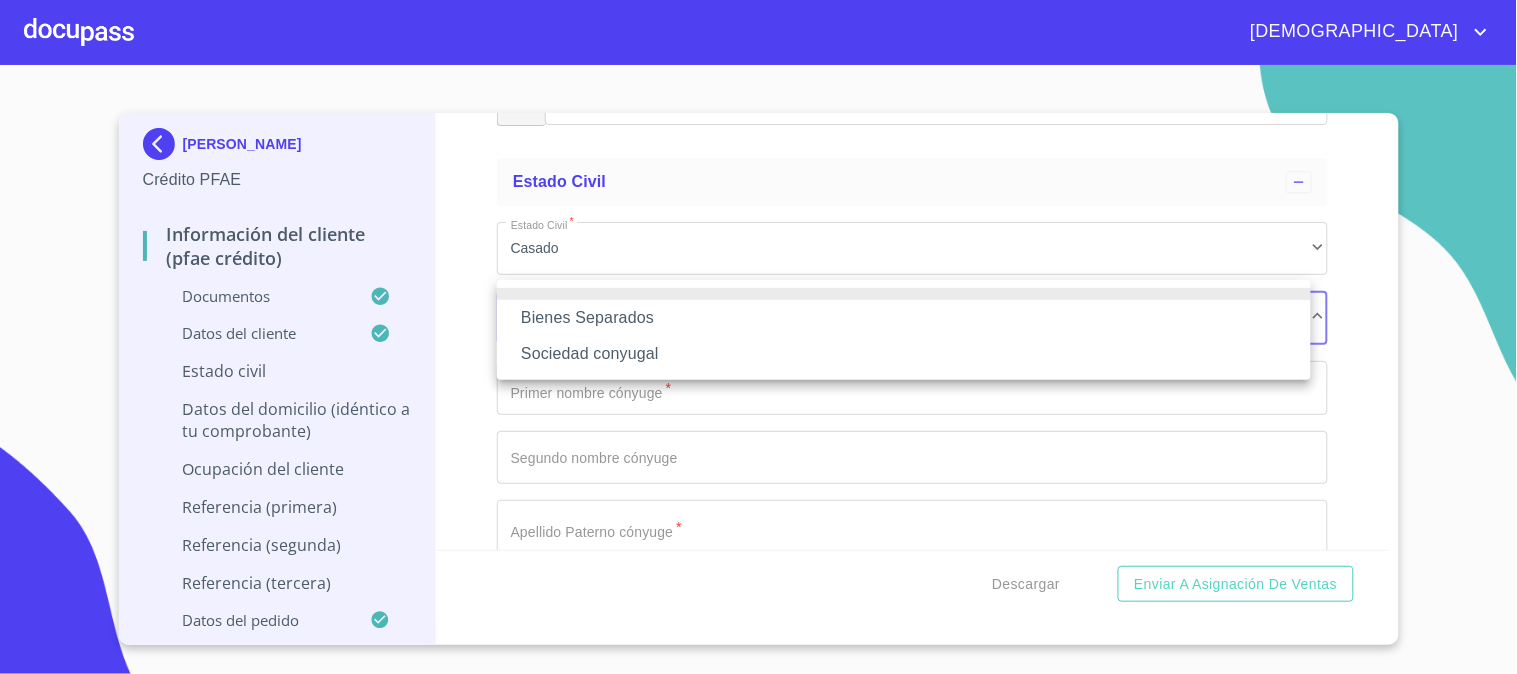 click on "Sociedad conyugal" at bounding box center (904, 354) 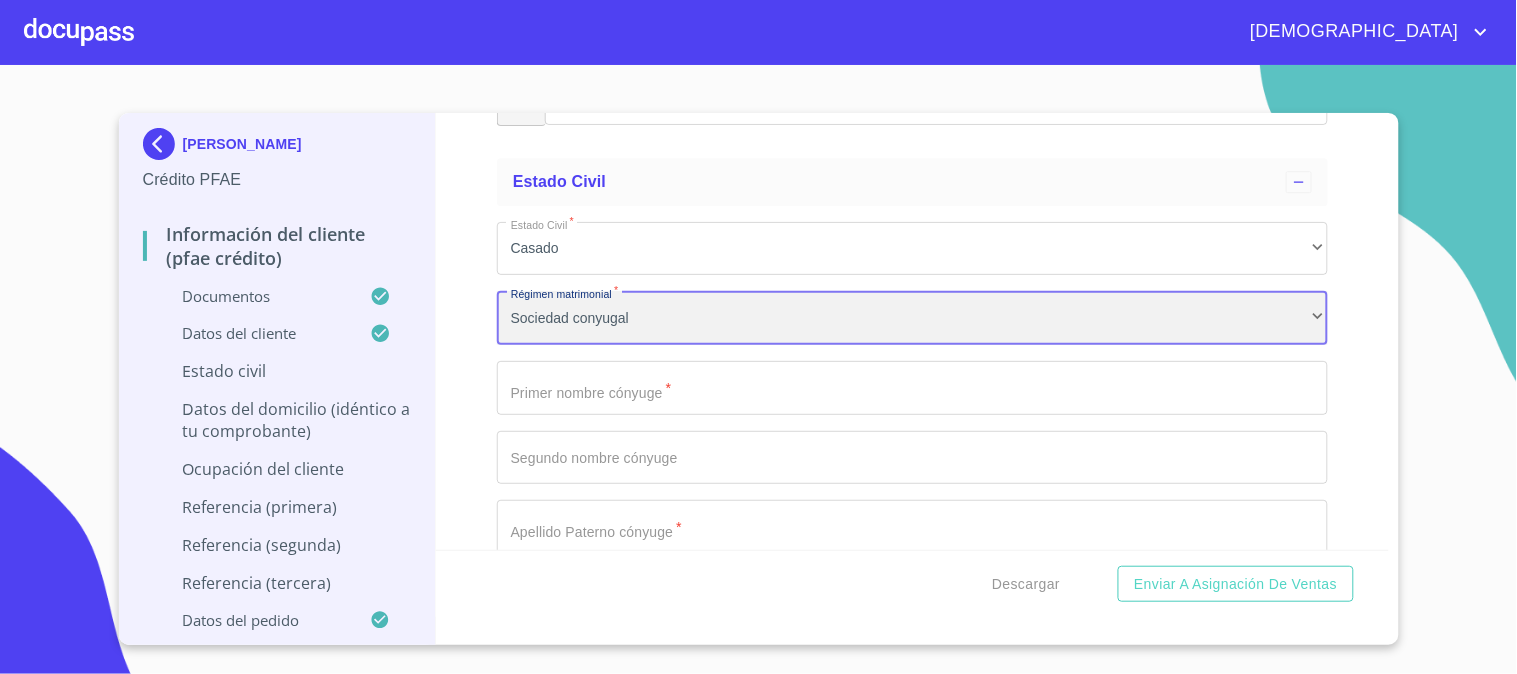 click on "Sociedad conyugal" at bounding box center [912, 318] 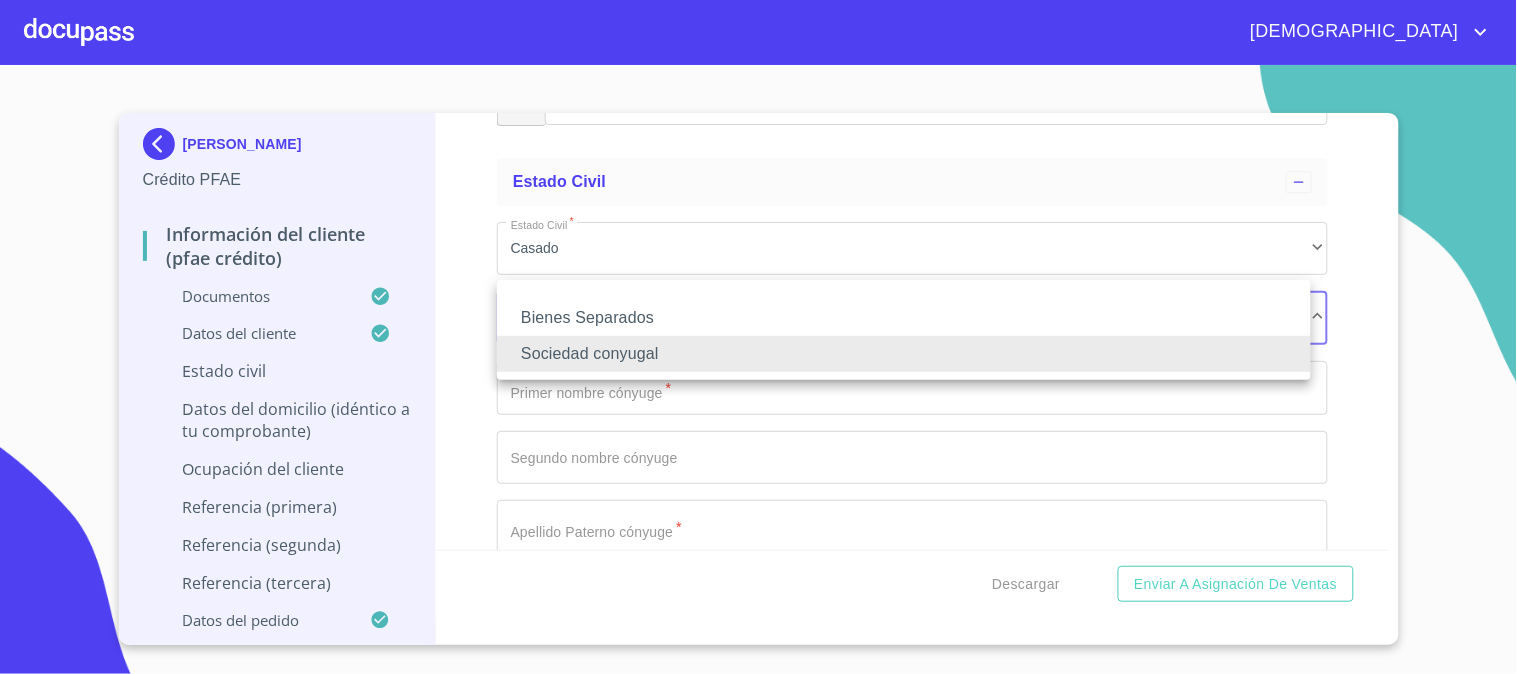 click on "Bienes Separados" at bounding box center (904, 318) 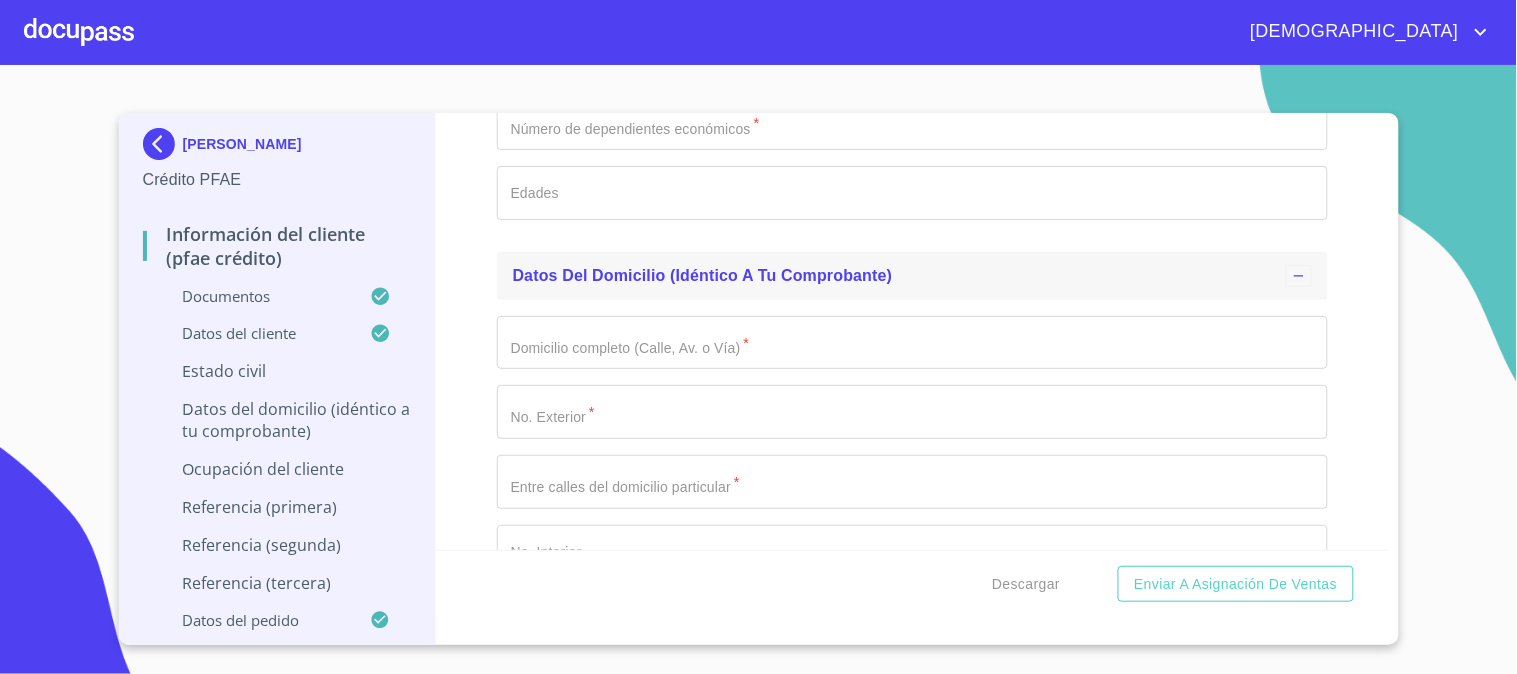 scroll, scrollTop: 7888, scrollLeft: 0, axis: vertical 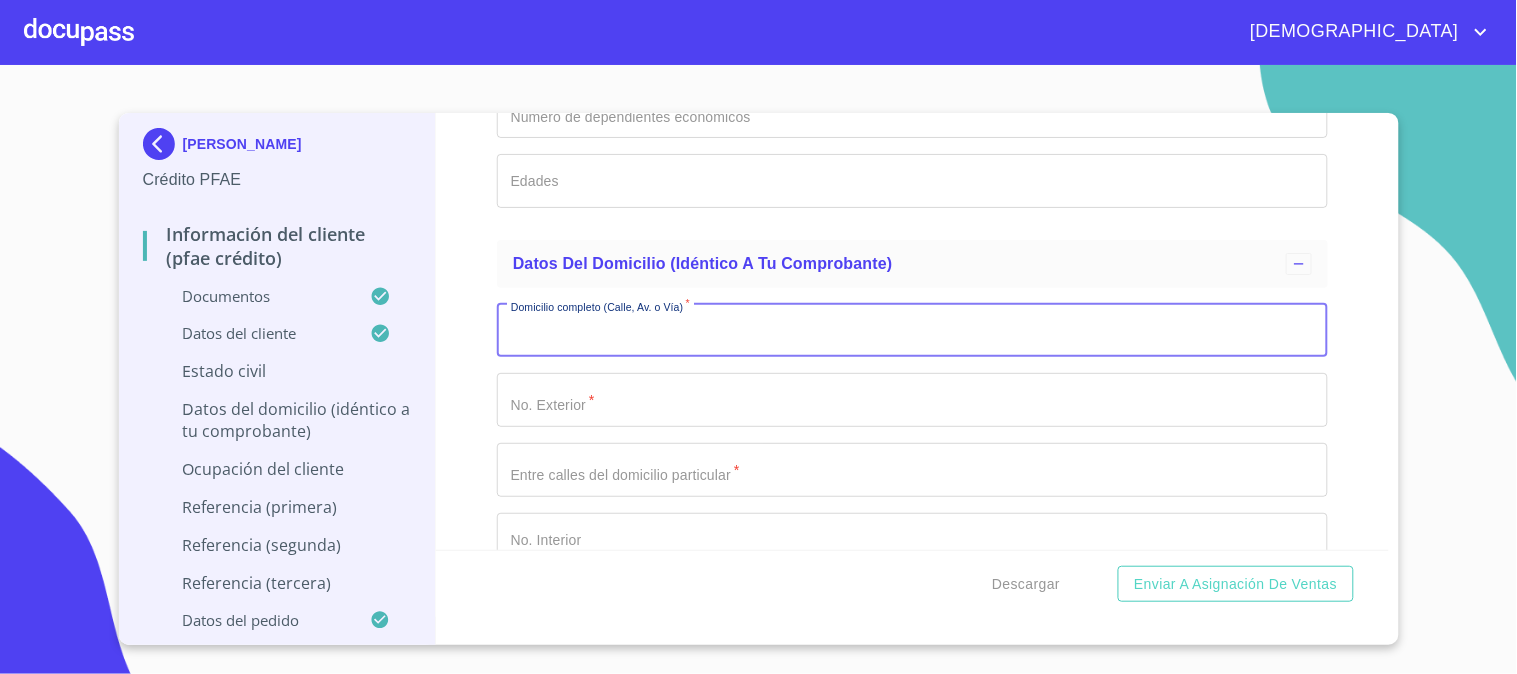 click on "Documento de identificación.   *" at bounding box center [912, 331] 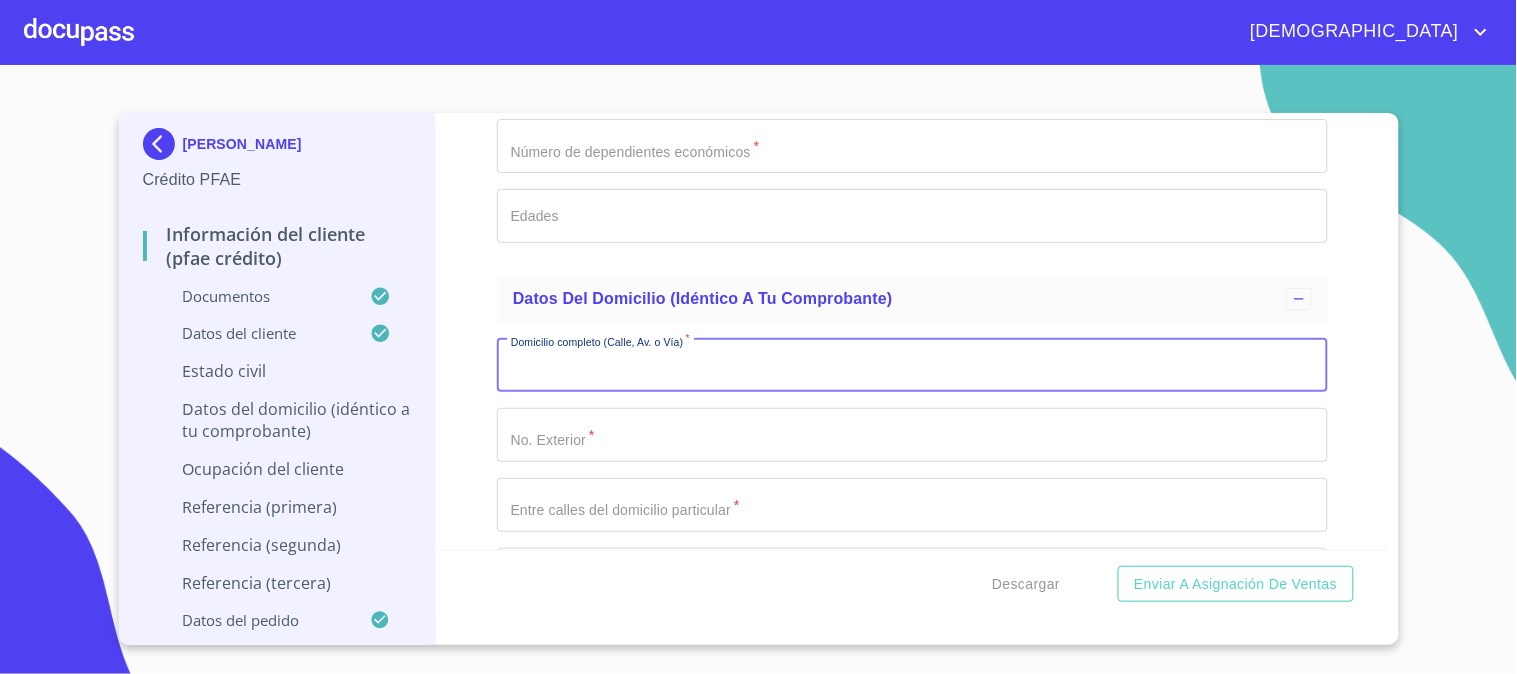 scroll, scrollTop: 7888, scrollLeft: 0, axis: vertical 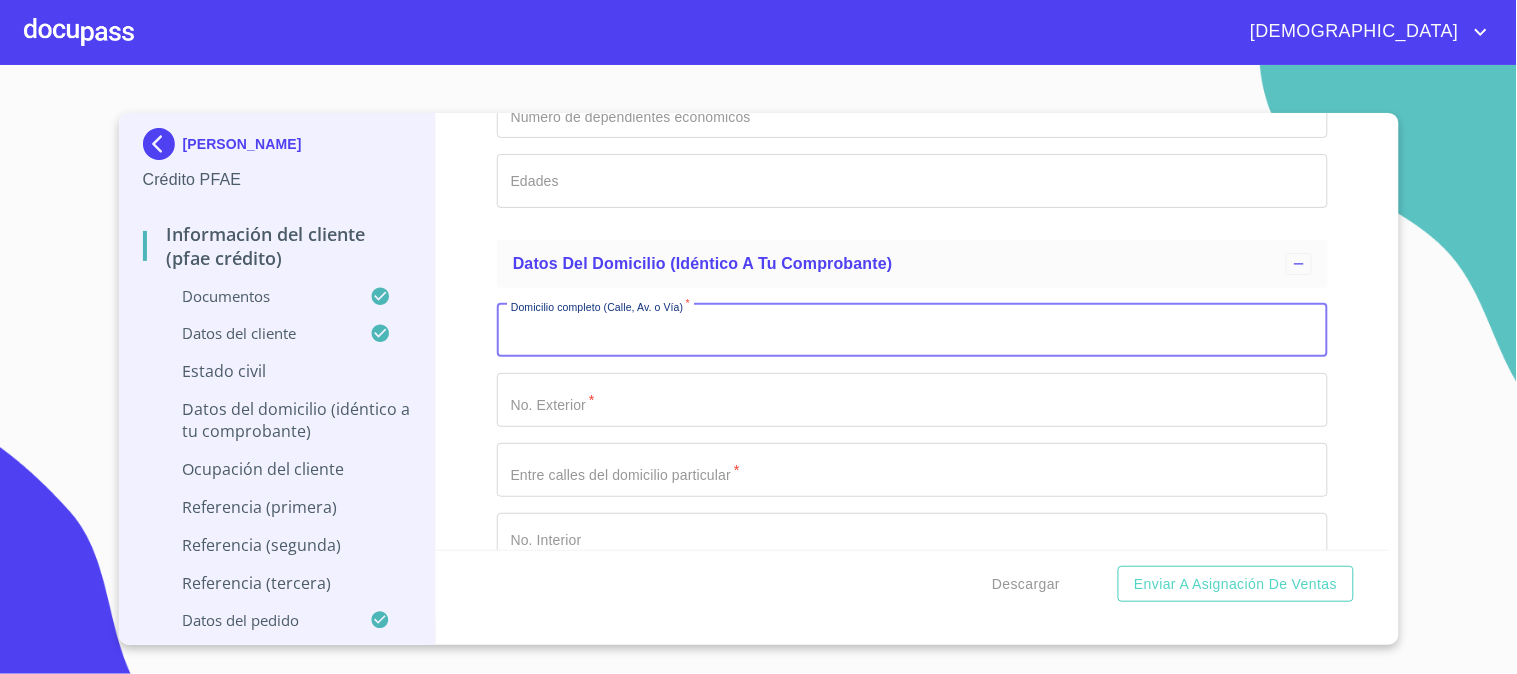 click on "Documento de identificación.   *" at bounding box center [912, 331] 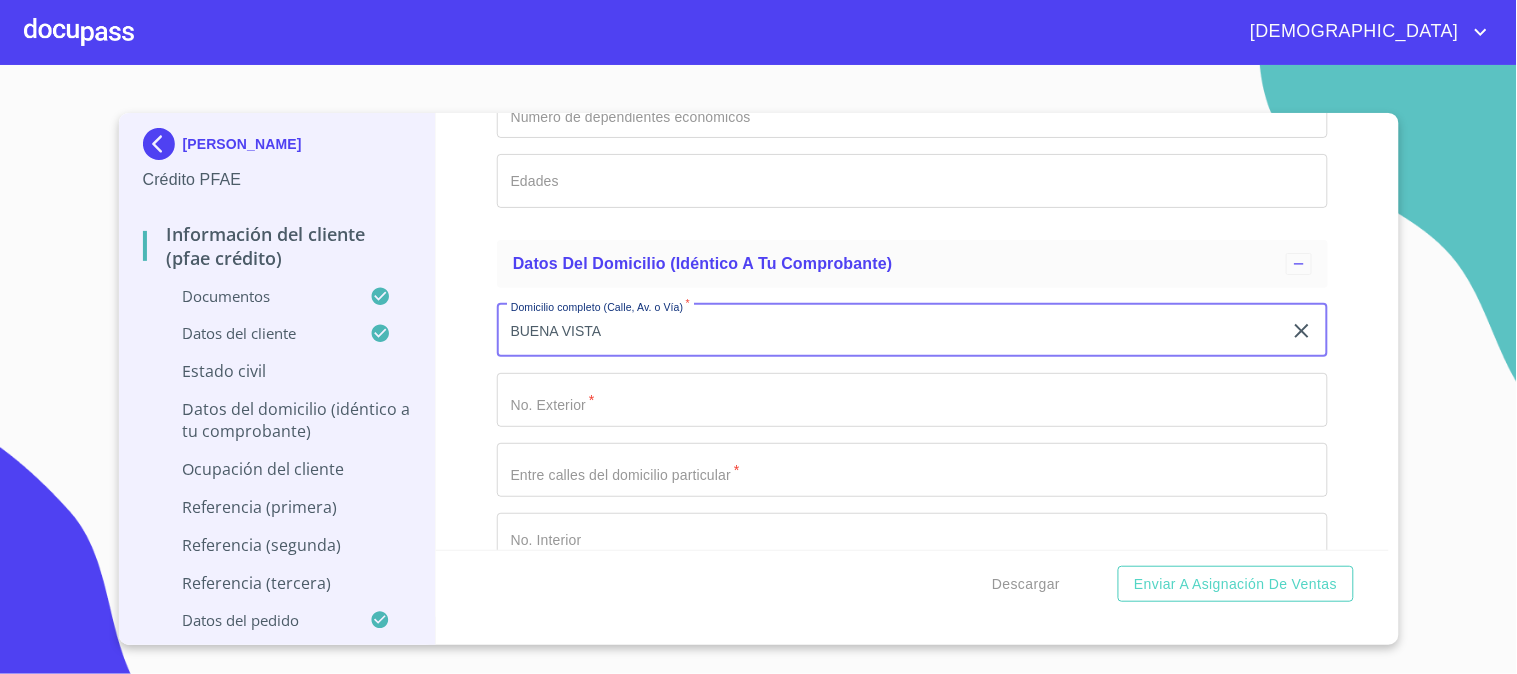 type on "BUENA VISTA" 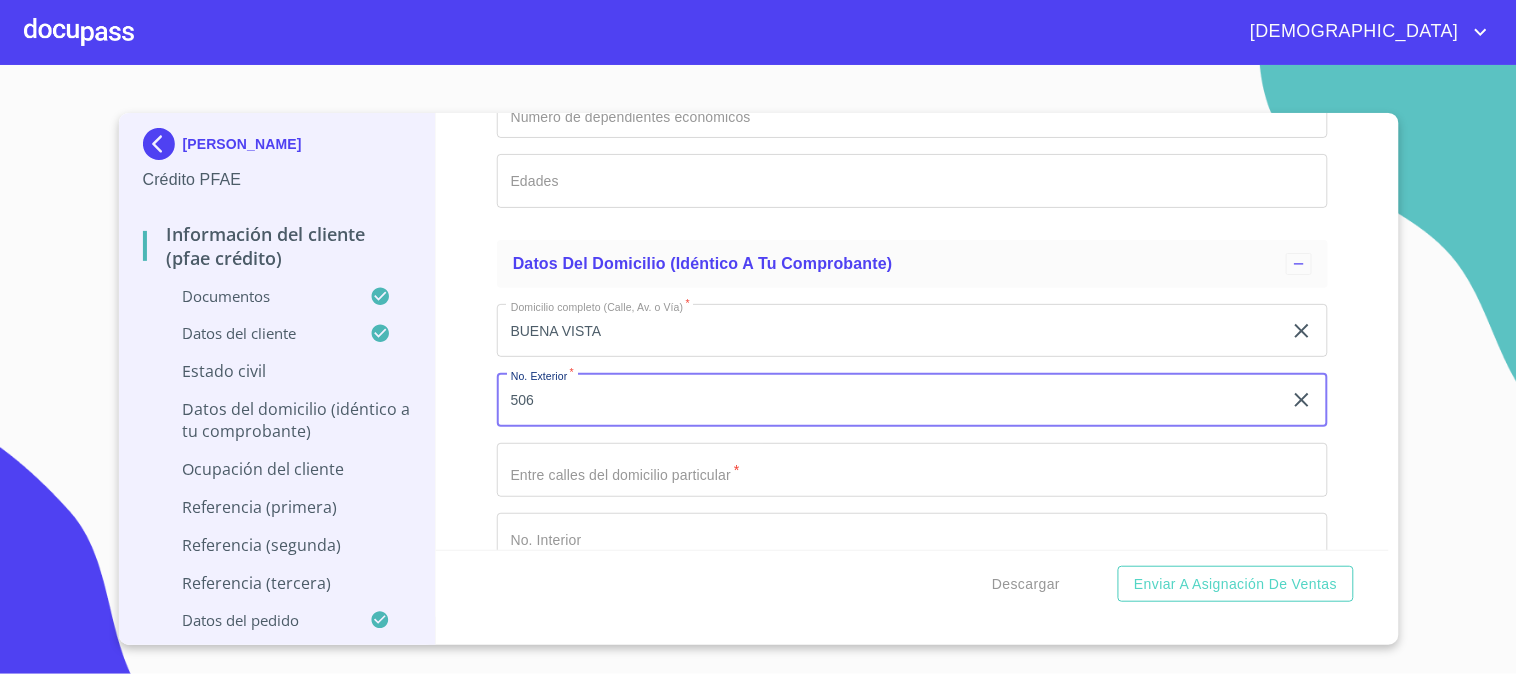 type on "506" 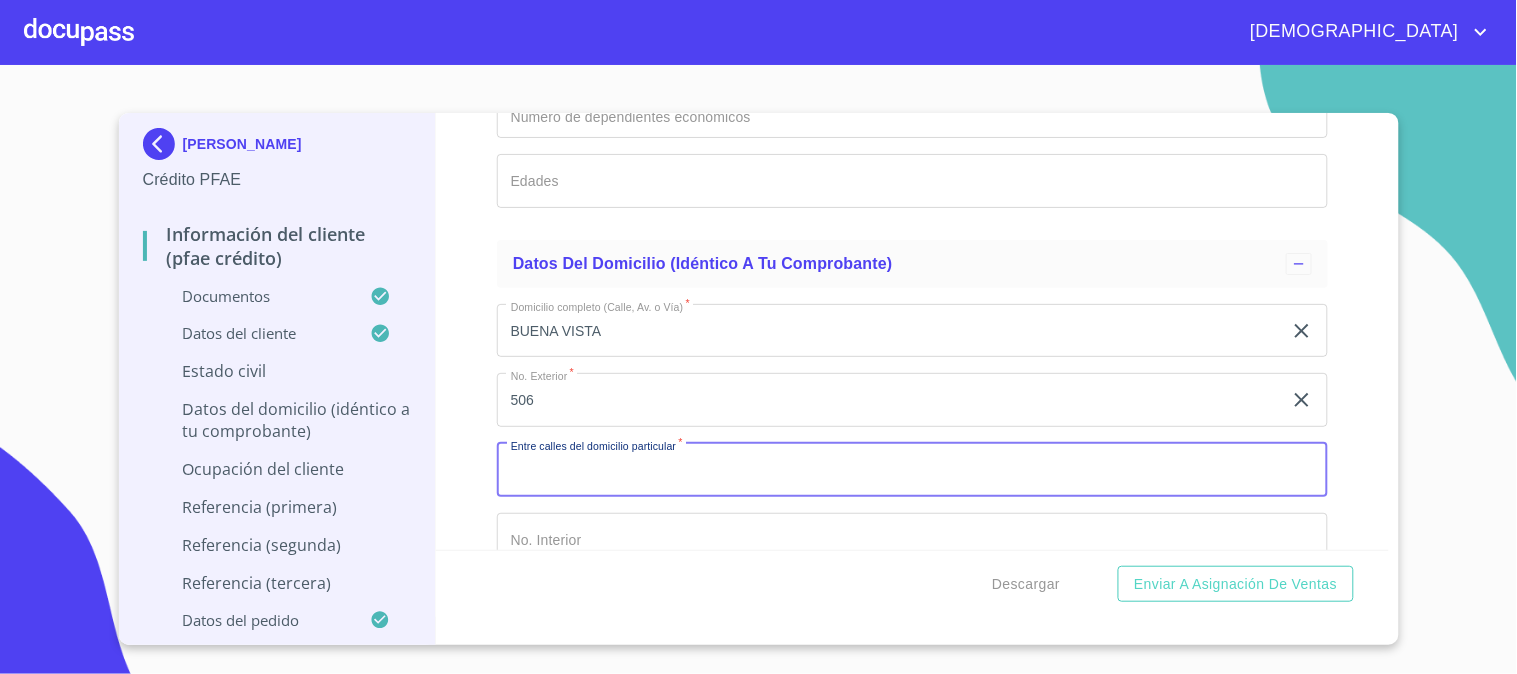 scroll, scrollTop: 8000, scrollLeft: 0, axis: vertical 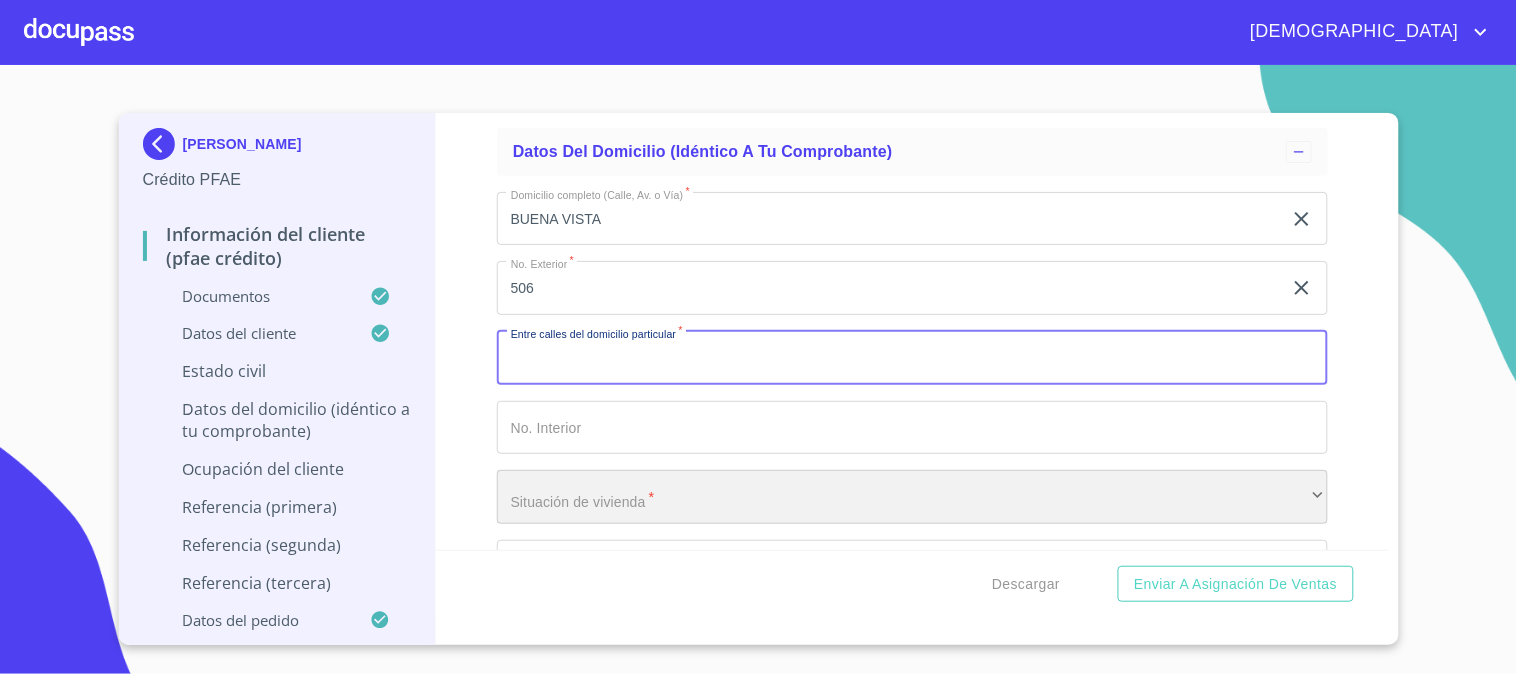 click on "​" at bounding box center (912, 497) 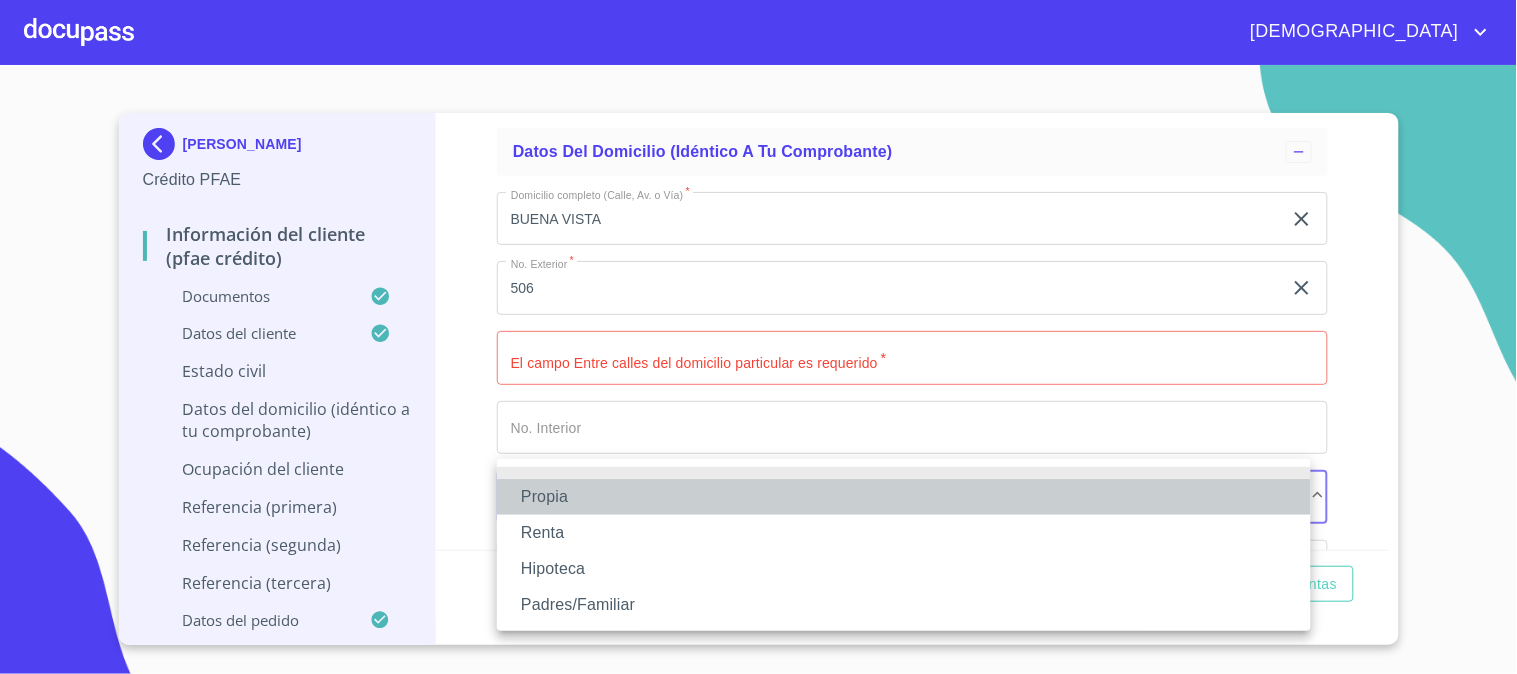 click on "Propia" at bounding box center [904, 497] 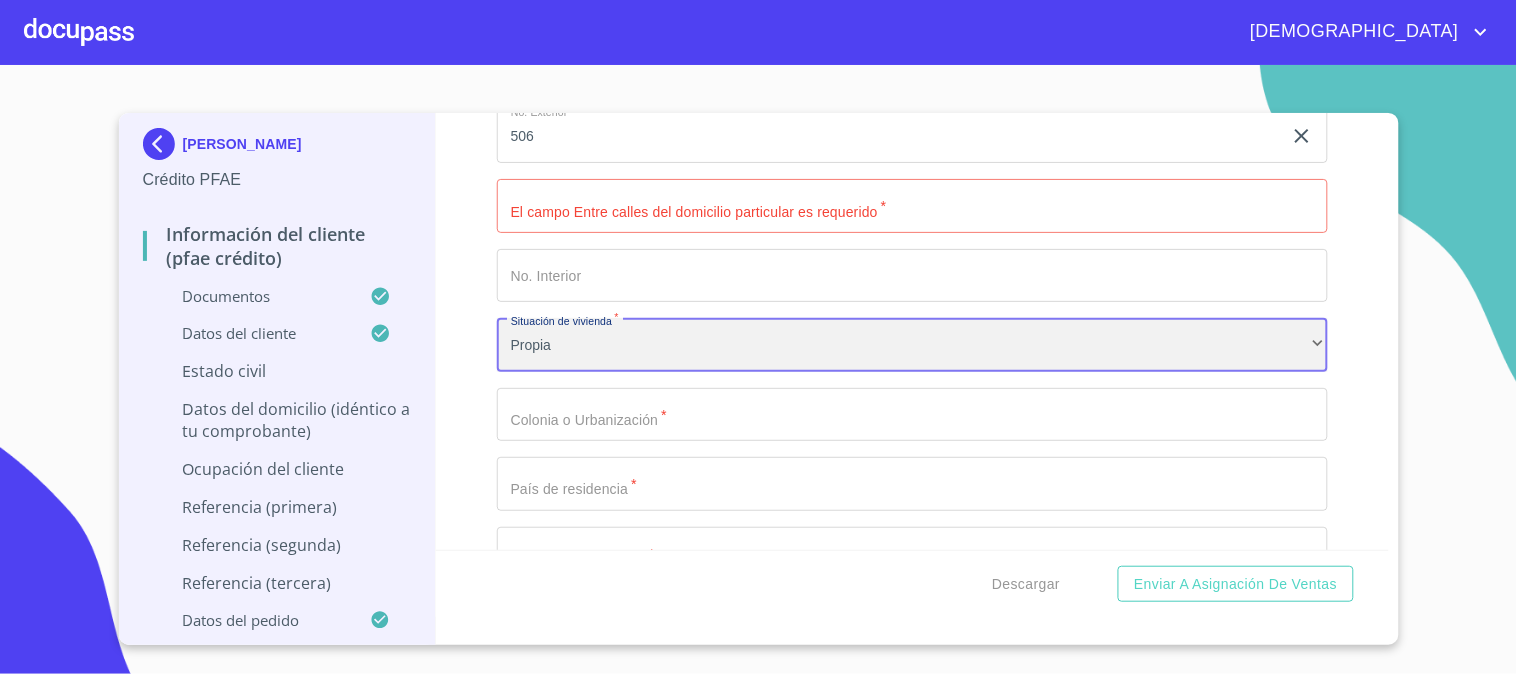 scroll, scrollTop: 8222, scrollLeft: 0, axis: vertical 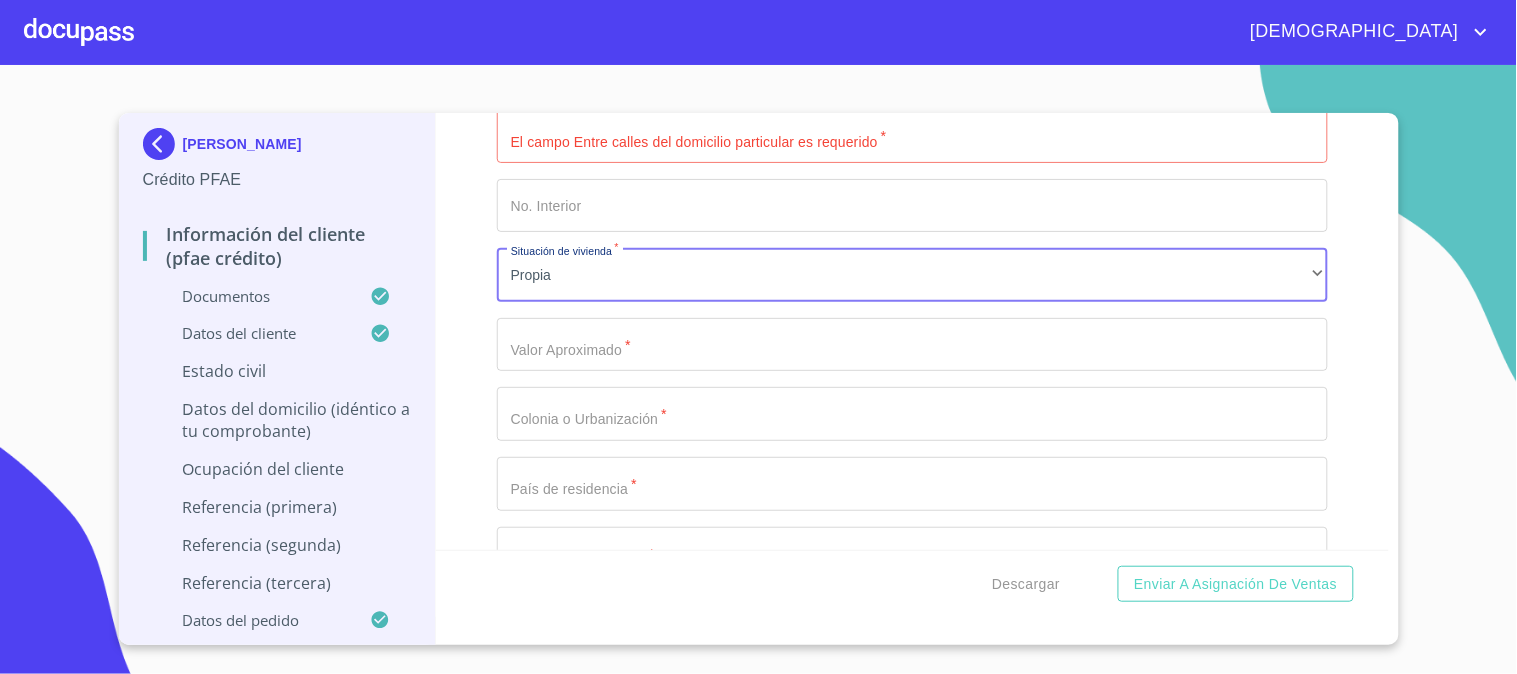 click on "Documento de identificación.   *" at bounding box center (889, -1626) 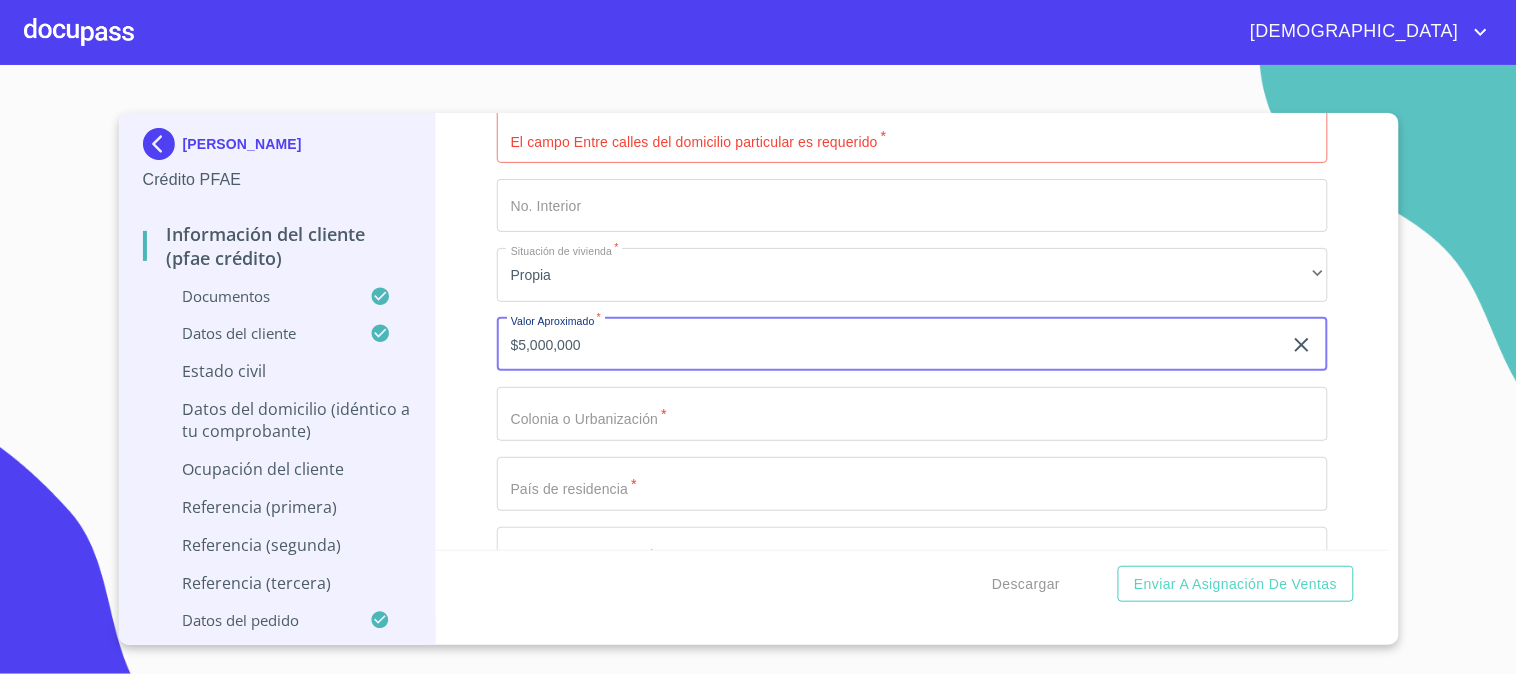 type on "$5,000,000" 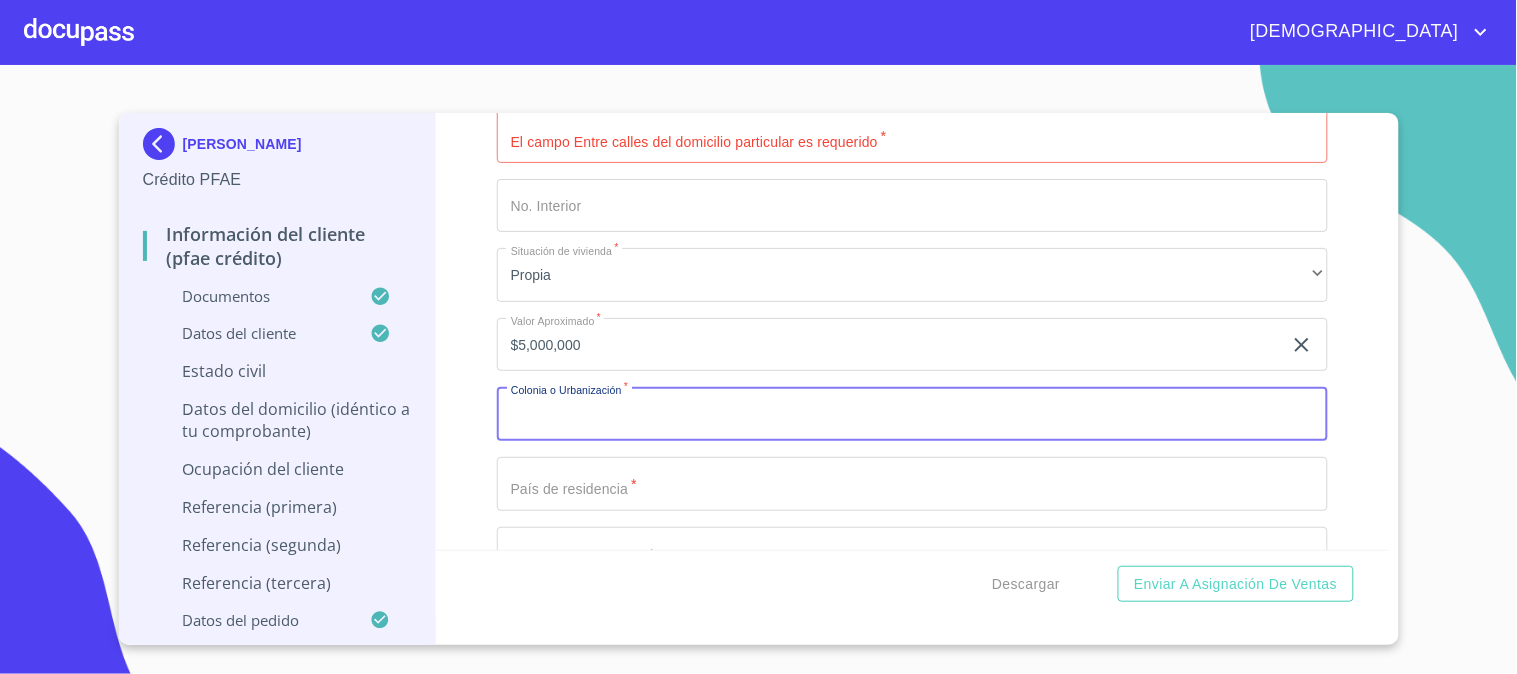 click on "Documento de identificación.   *" at bounding box center [912, 414] 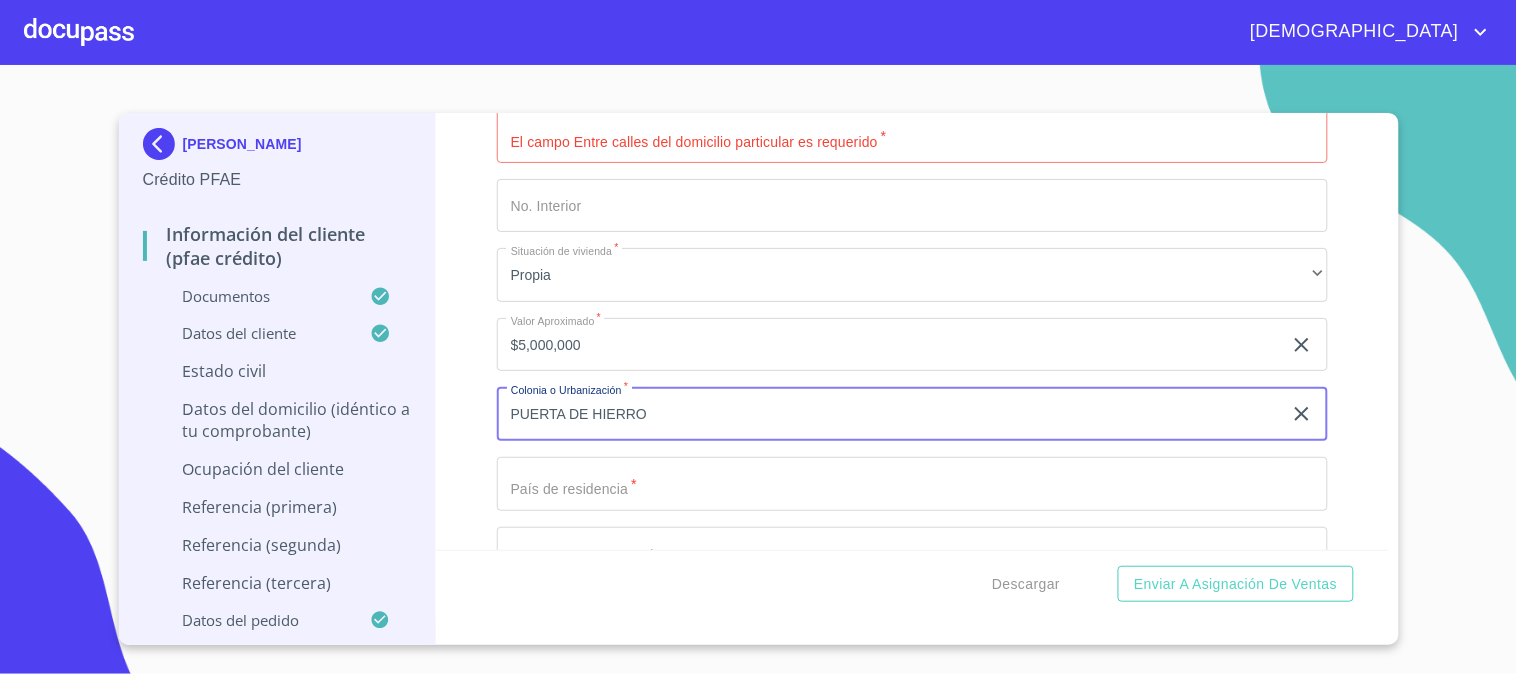 type on "PUERTA DE HIERRO" 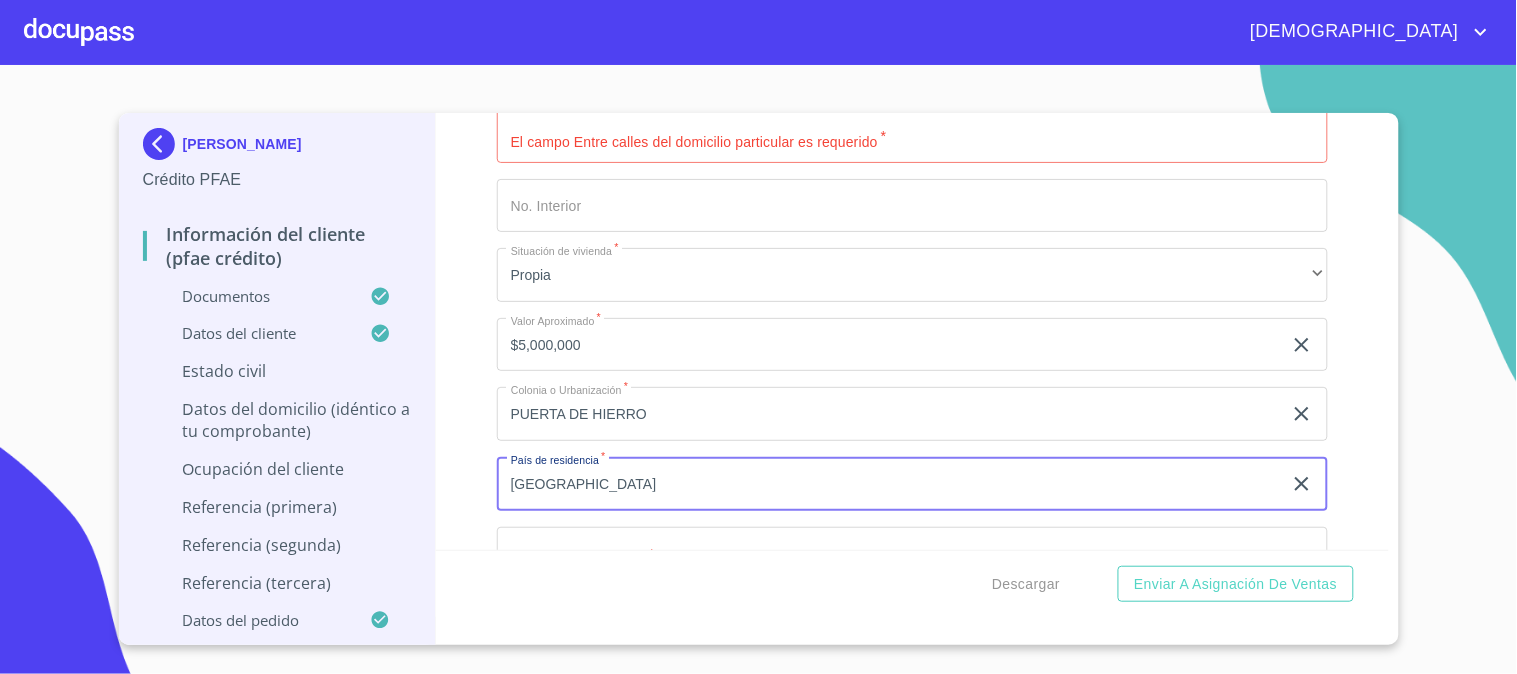 type on "[GEOGRAPHIC_DATA]" 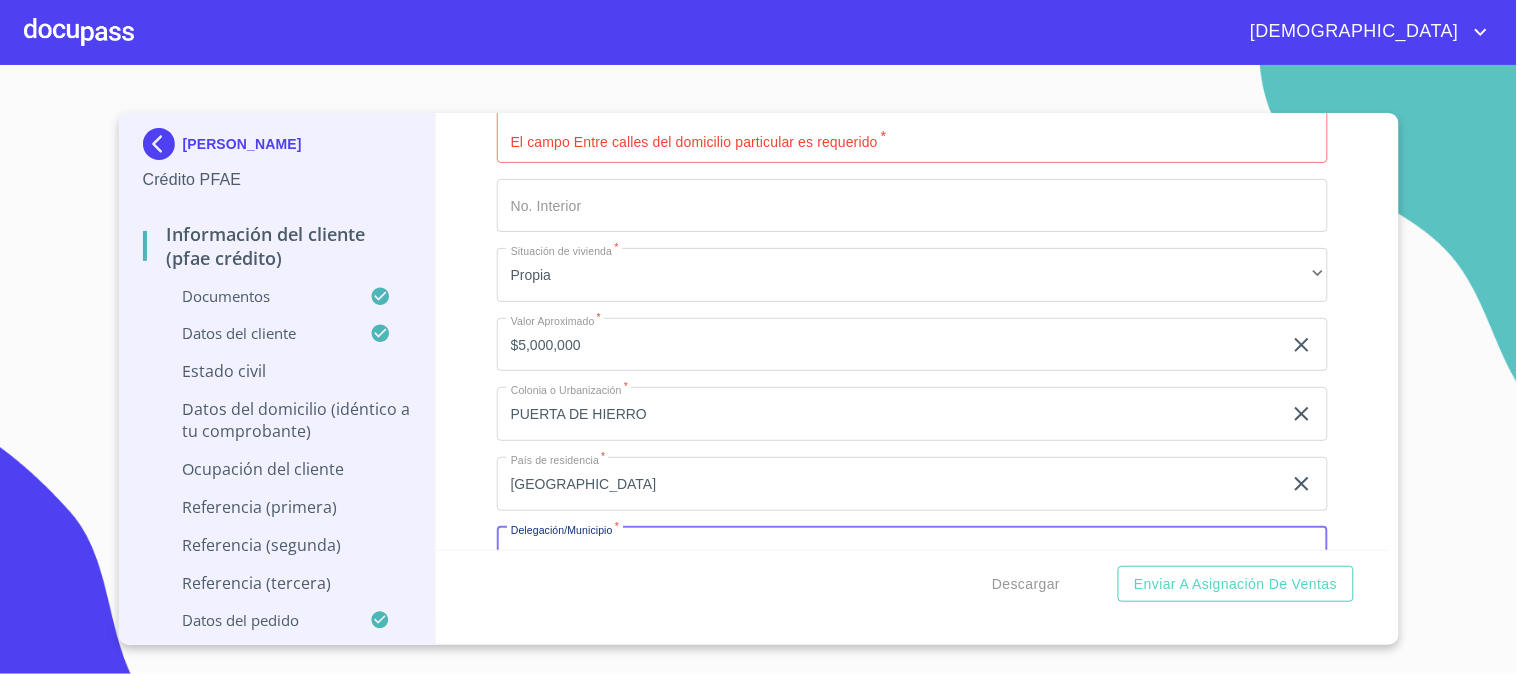 click on "Documento de identificación.   *" at bounding box center [912, 554] 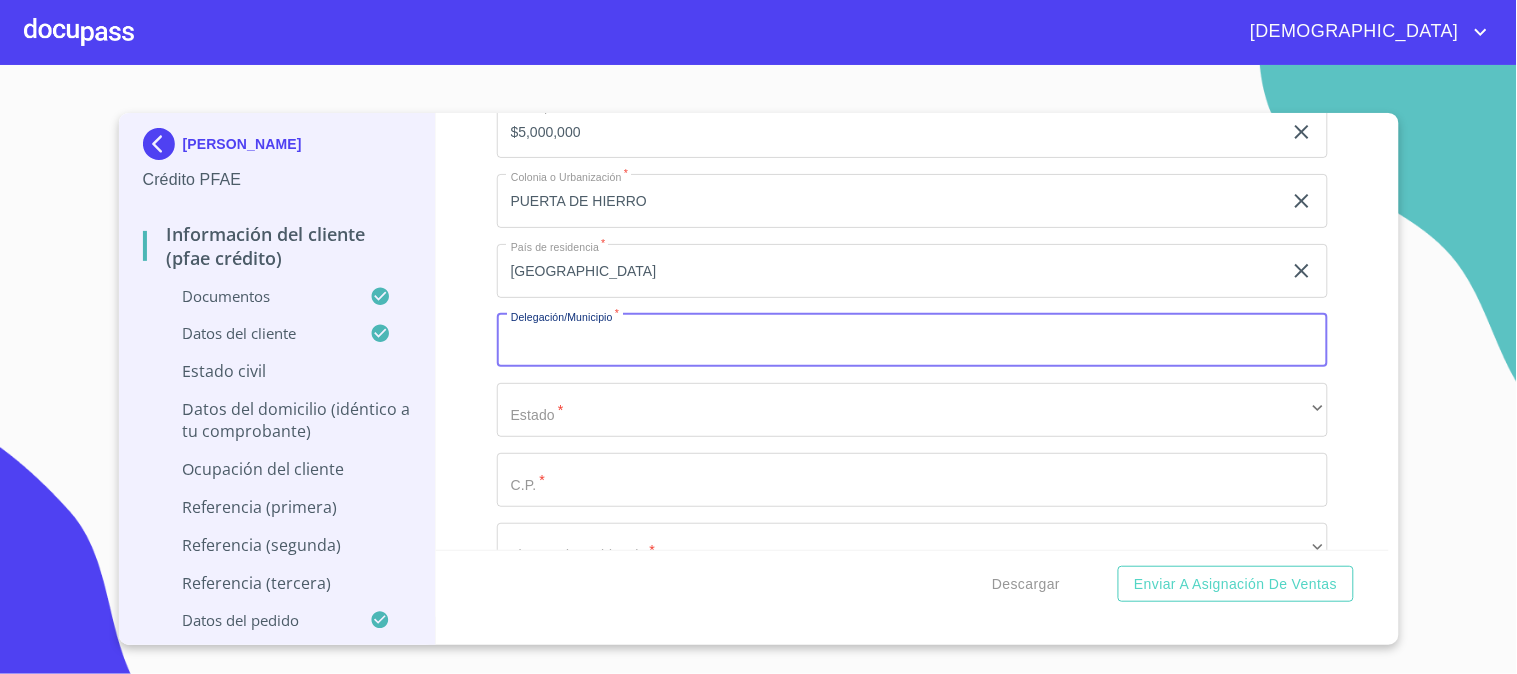 scroll, scrollTop: 8444, scrollLeft: 0, axis: vertical 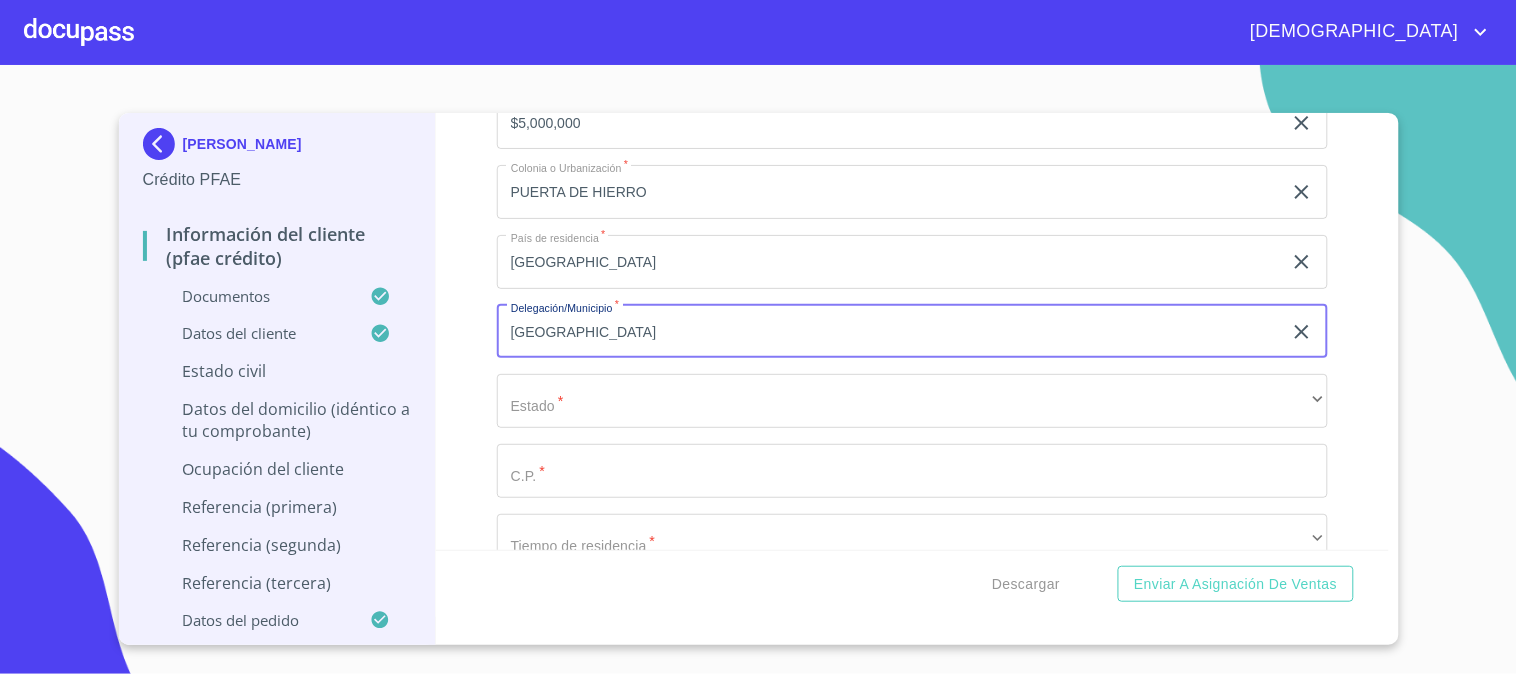 type on "[GEOGRAPHIC_DATA]" 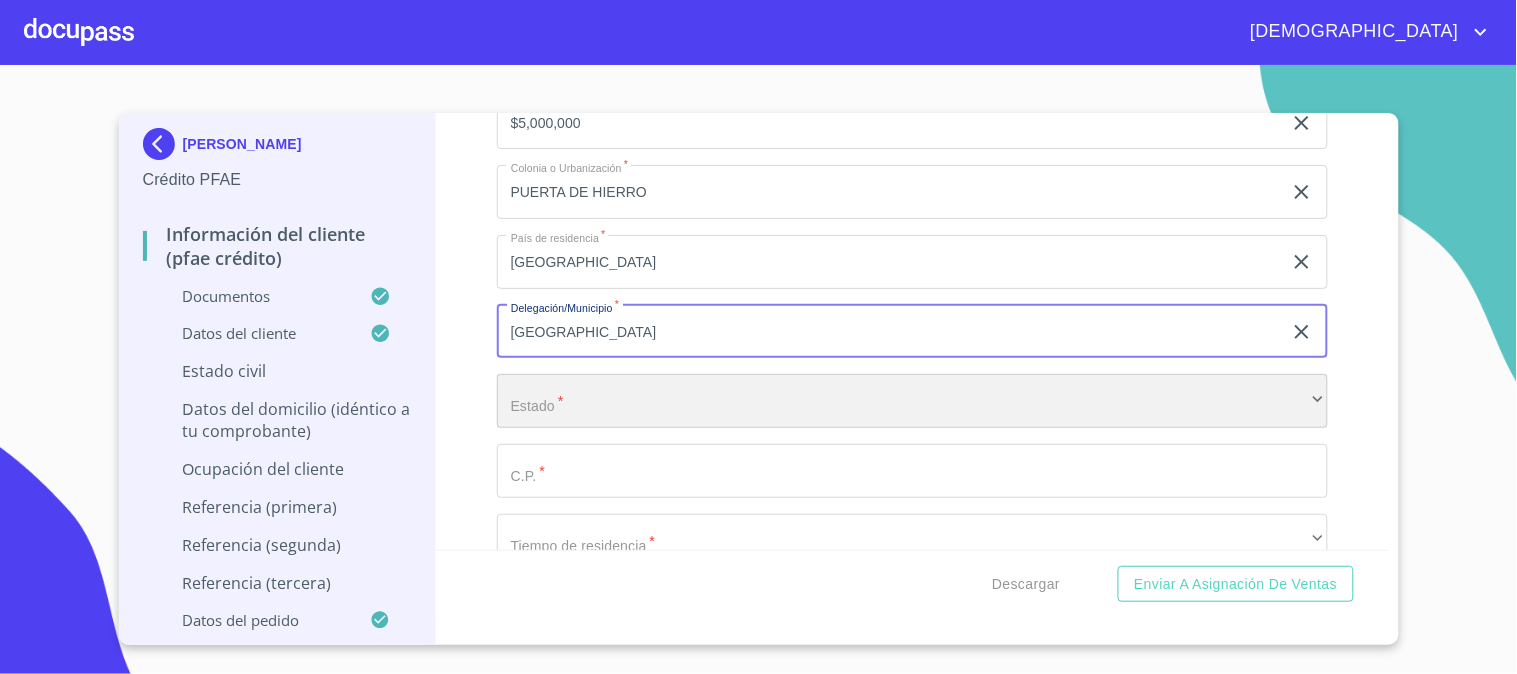 click on "​" at bounding box center [912, 401] 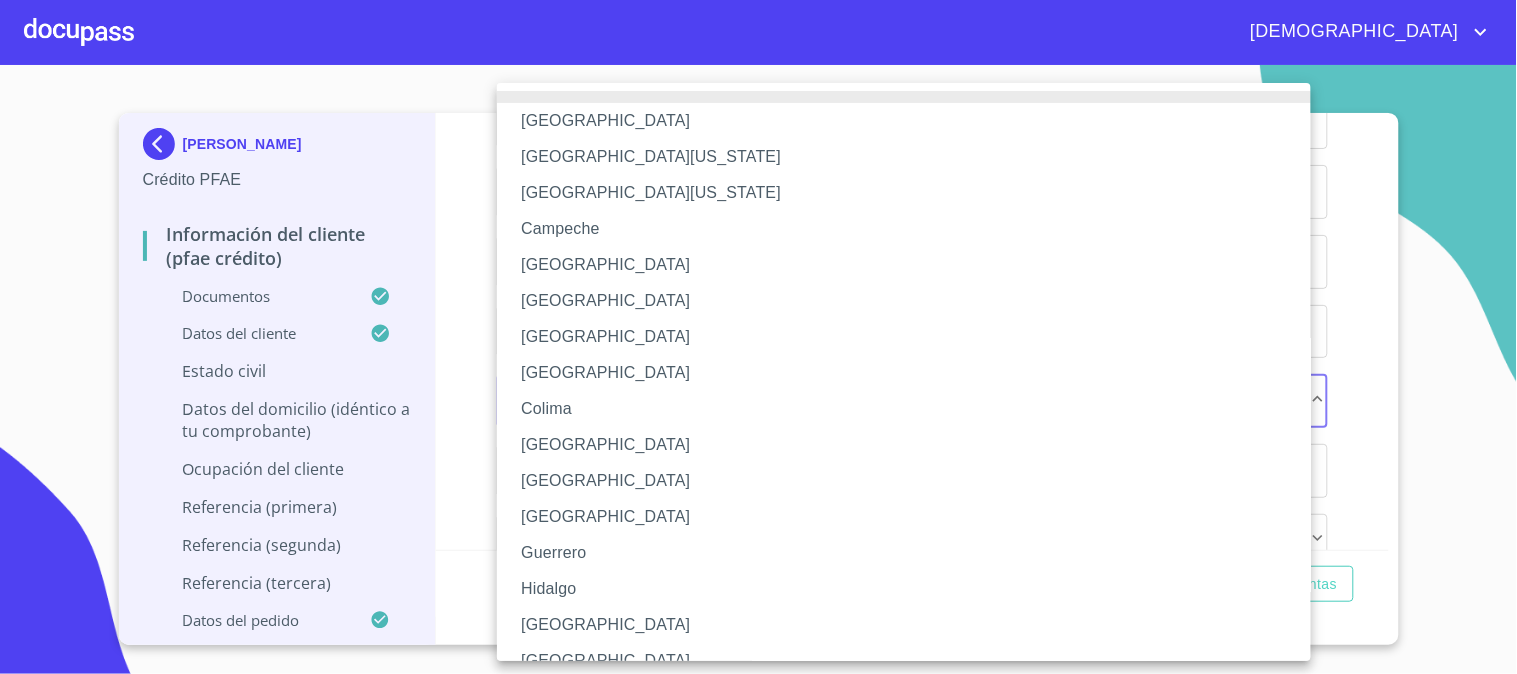 type 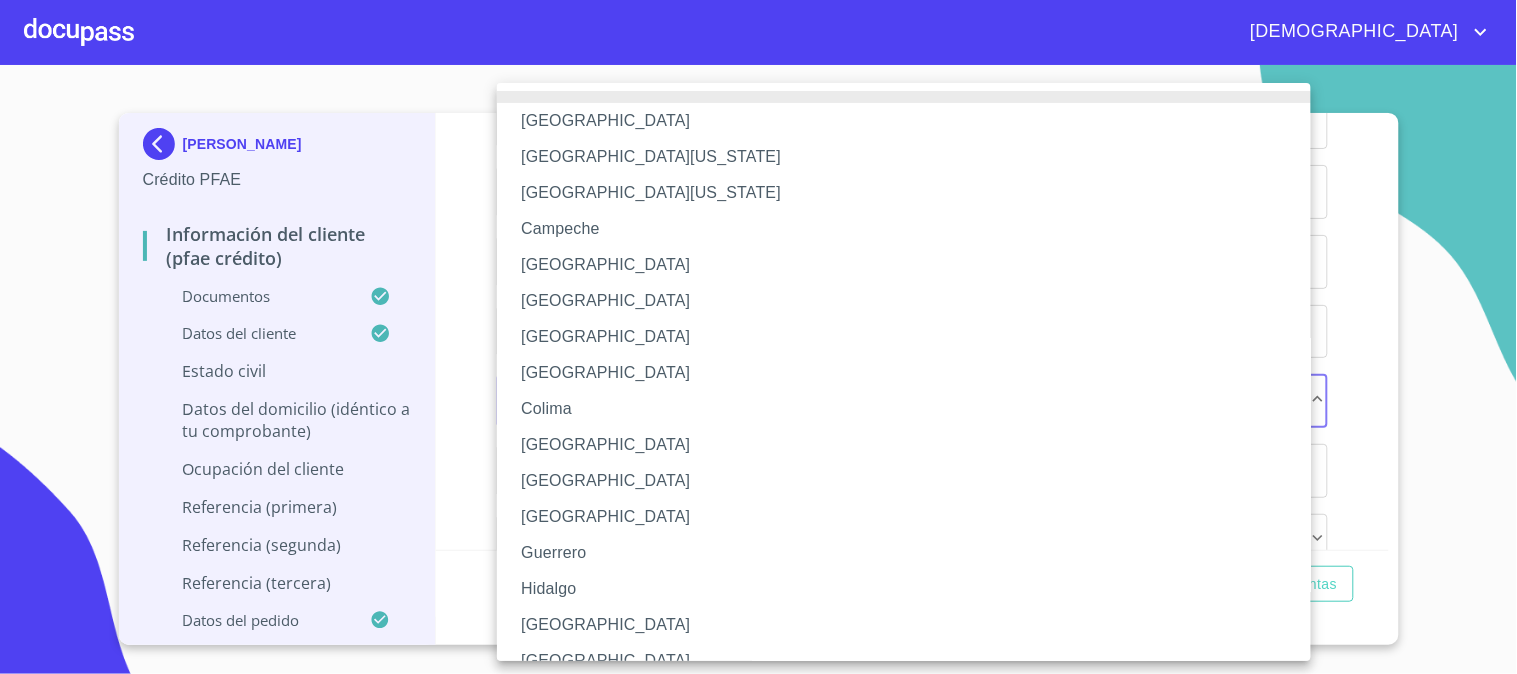 type 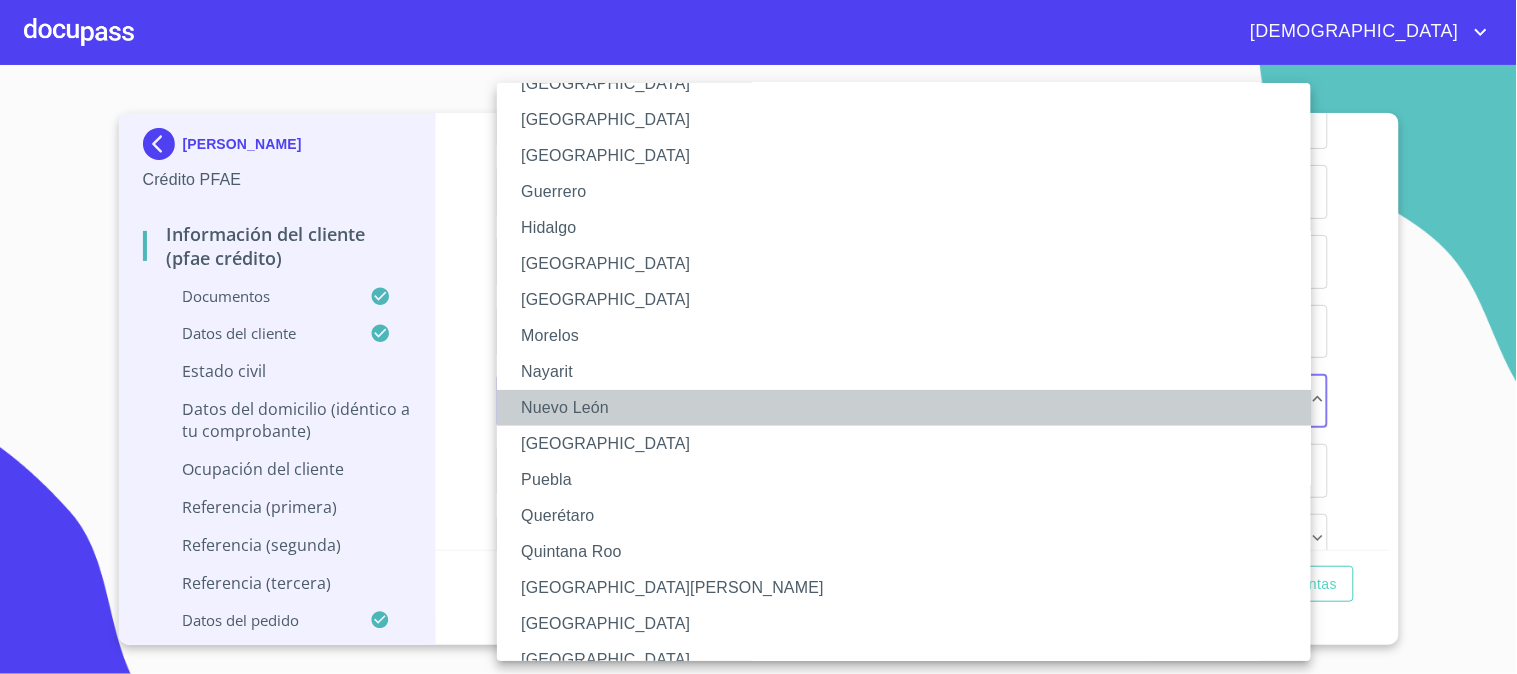 click on "Nuevo León" at bounding box center [912, 408] 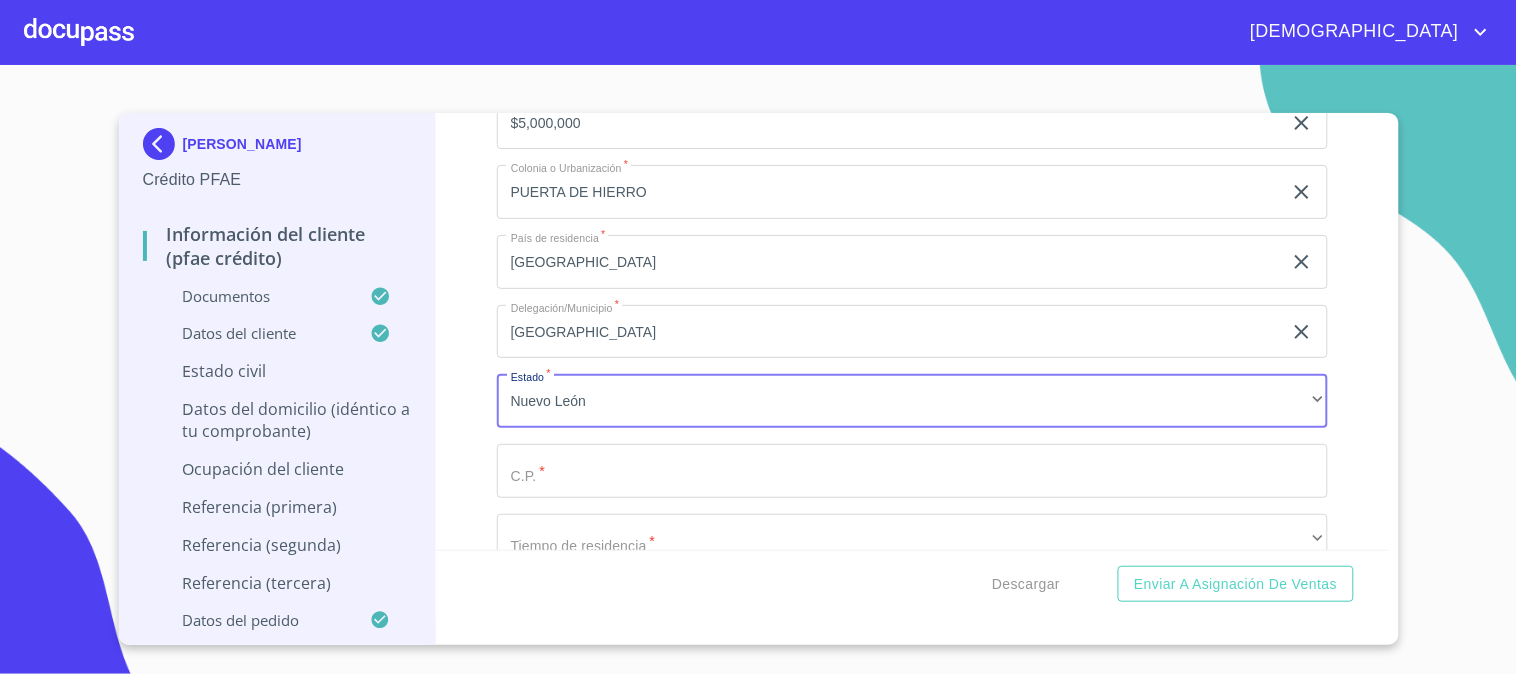 click on "Documento de identificación.   *" at bounding box center [889, -1848] 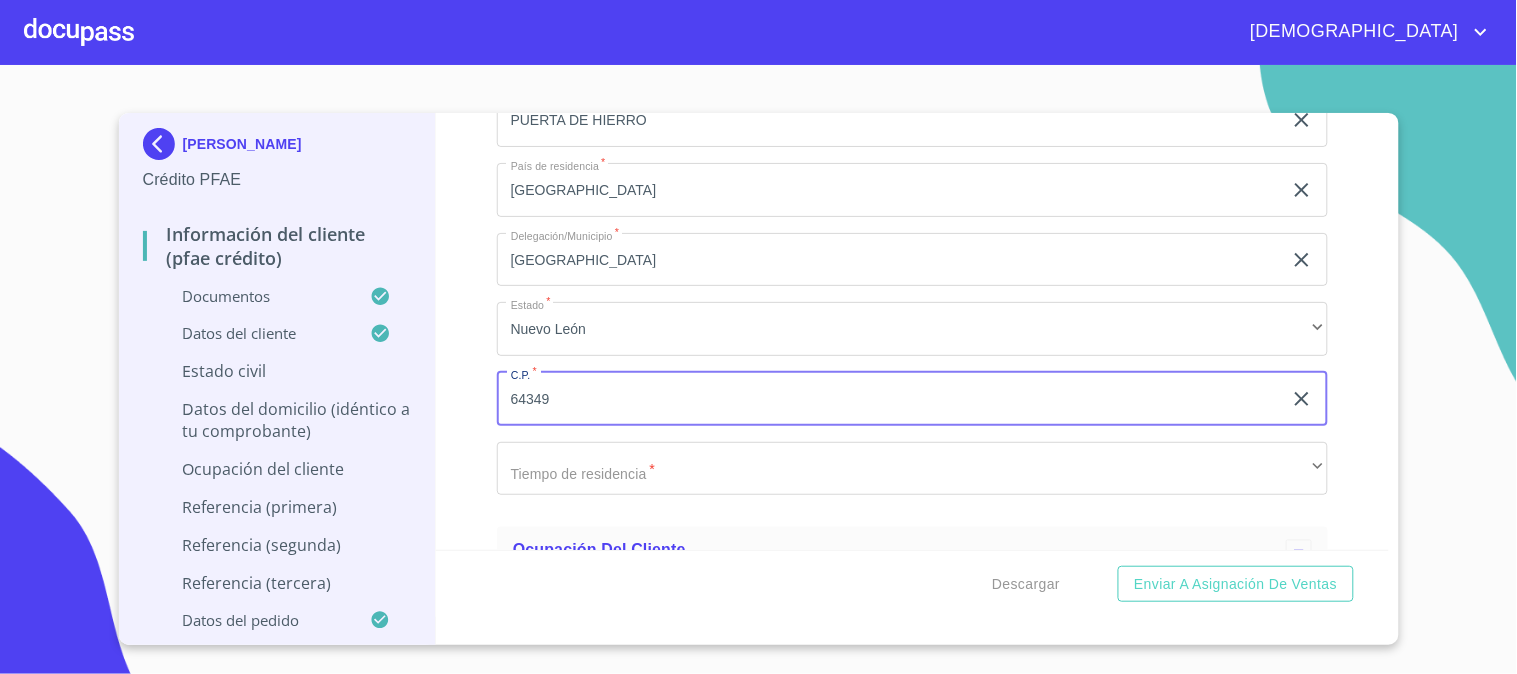 scroll, scrollTop: 8555, scrollLeft: 0, axis: vertical 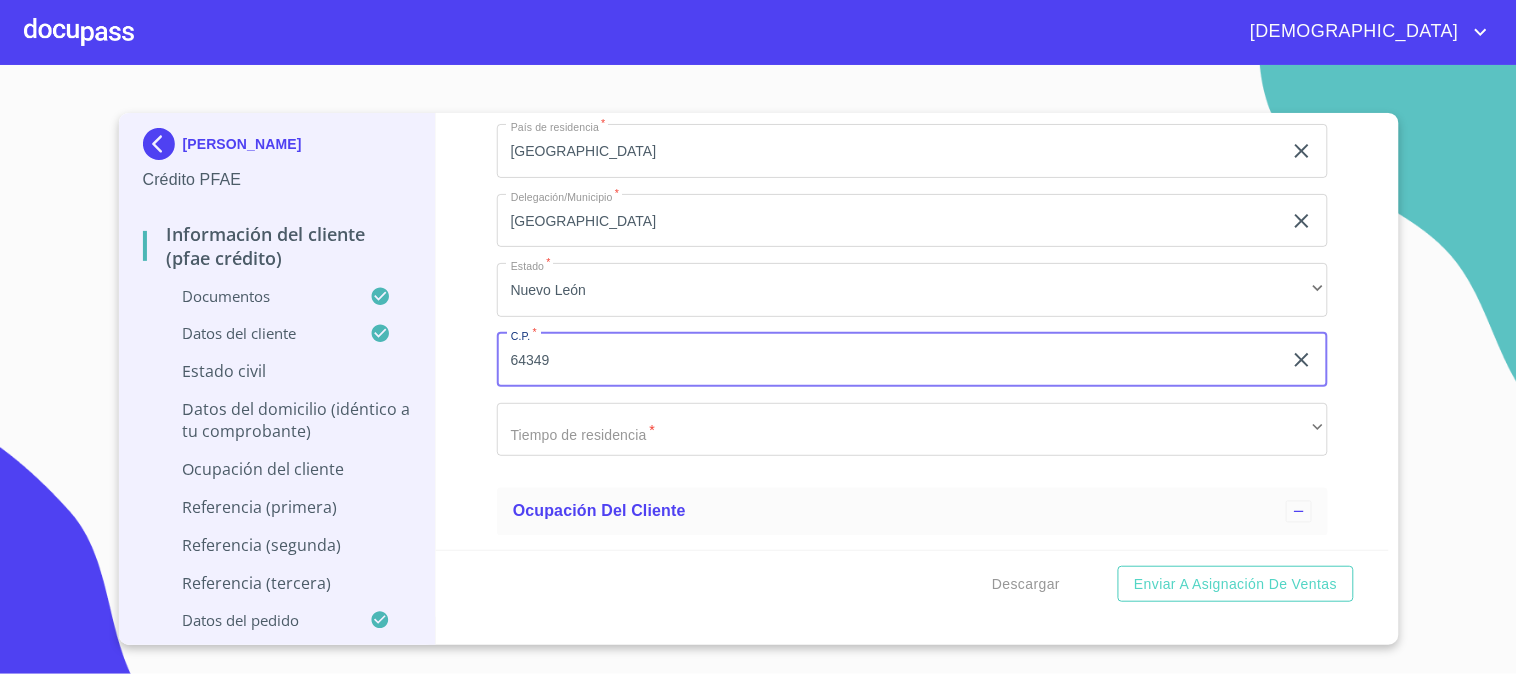 type on "64349" 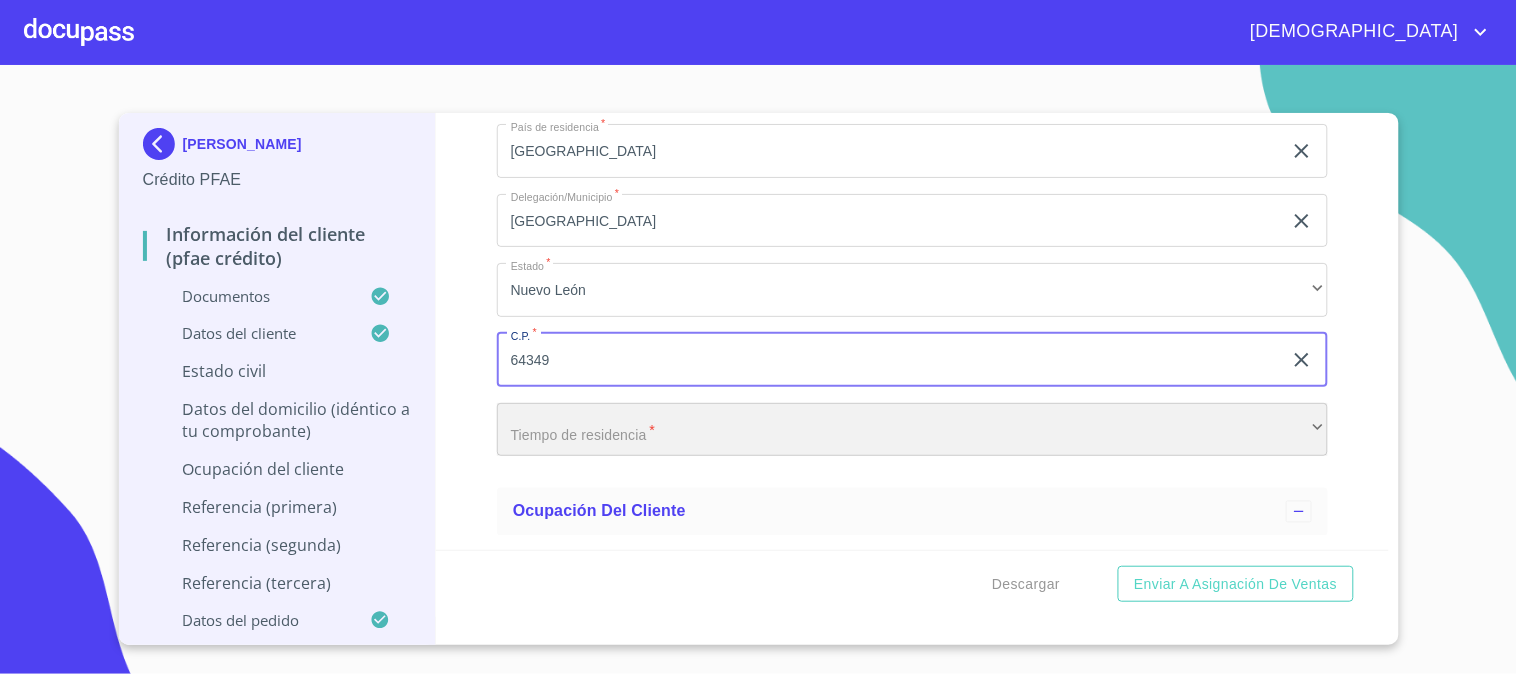 click on "​" at bounding box center (912, 430) 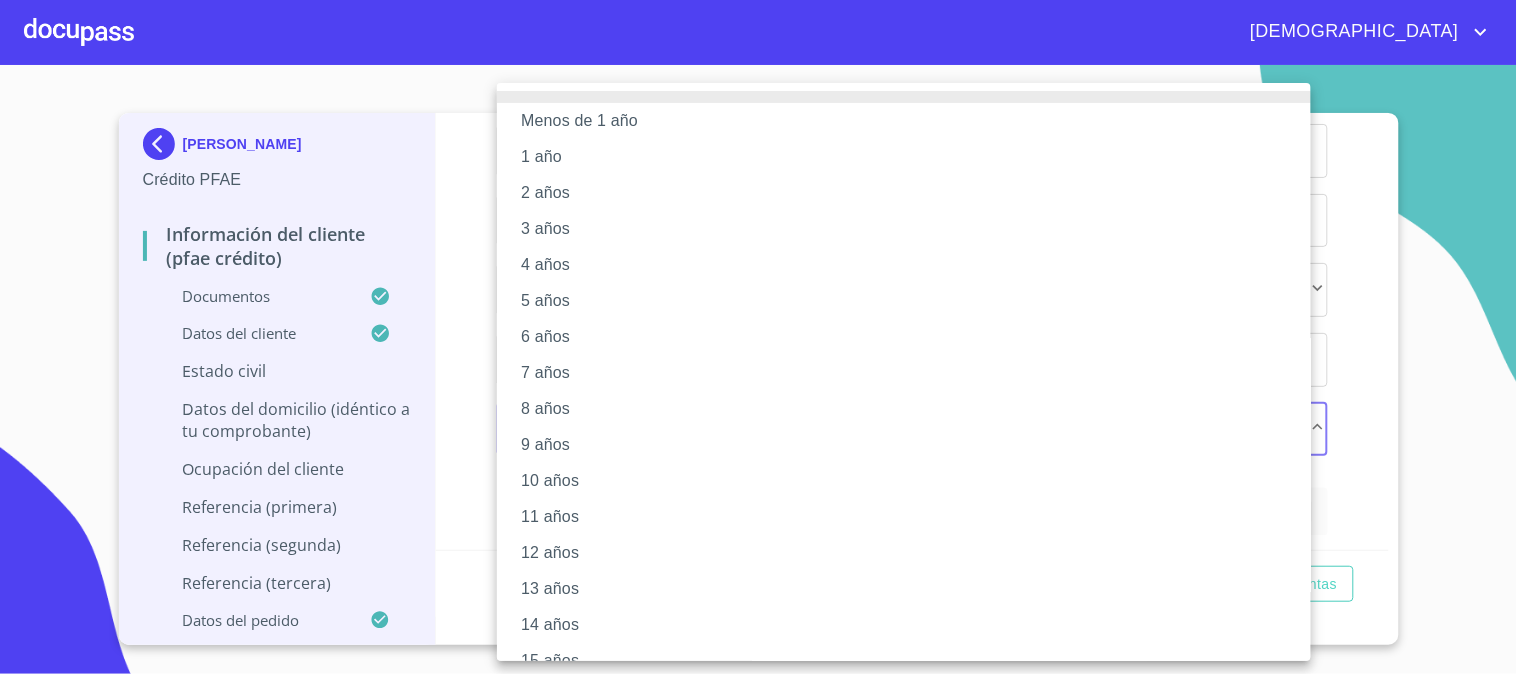 type 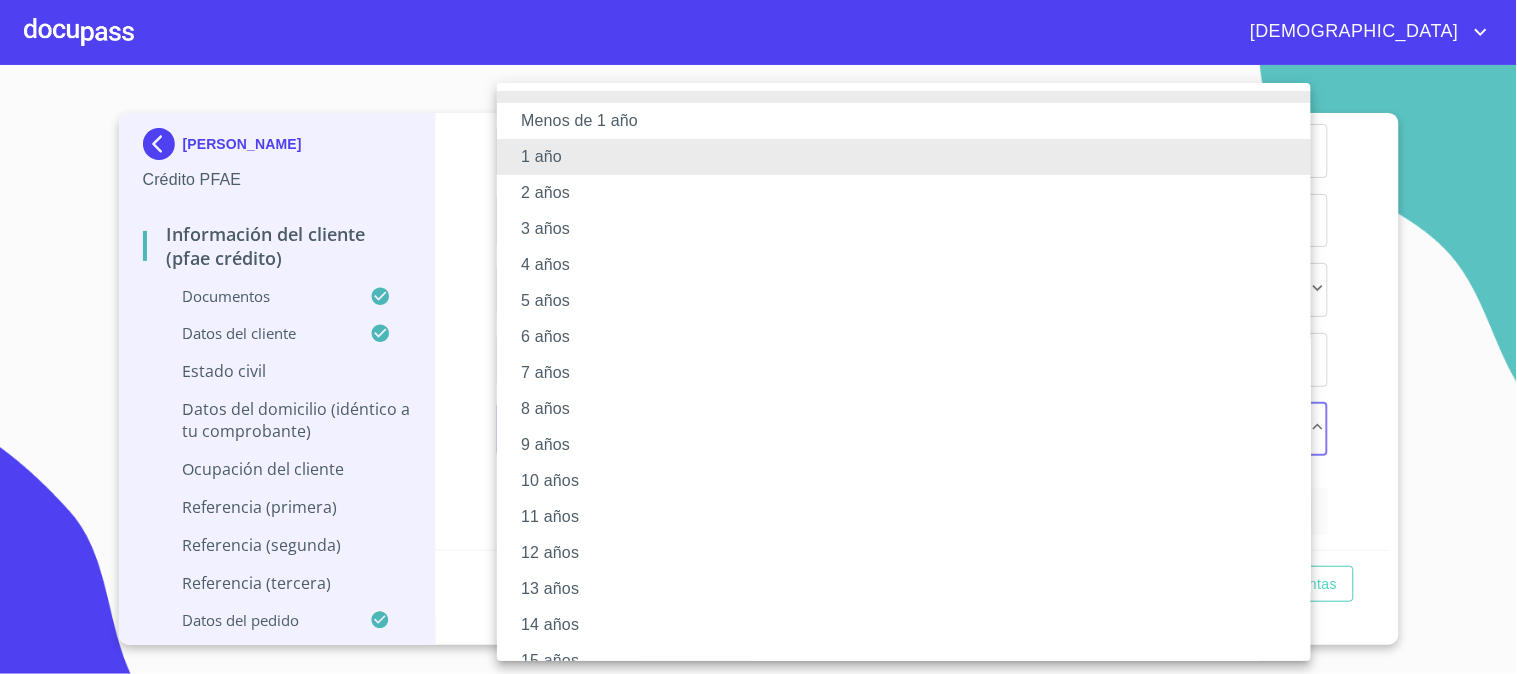 type 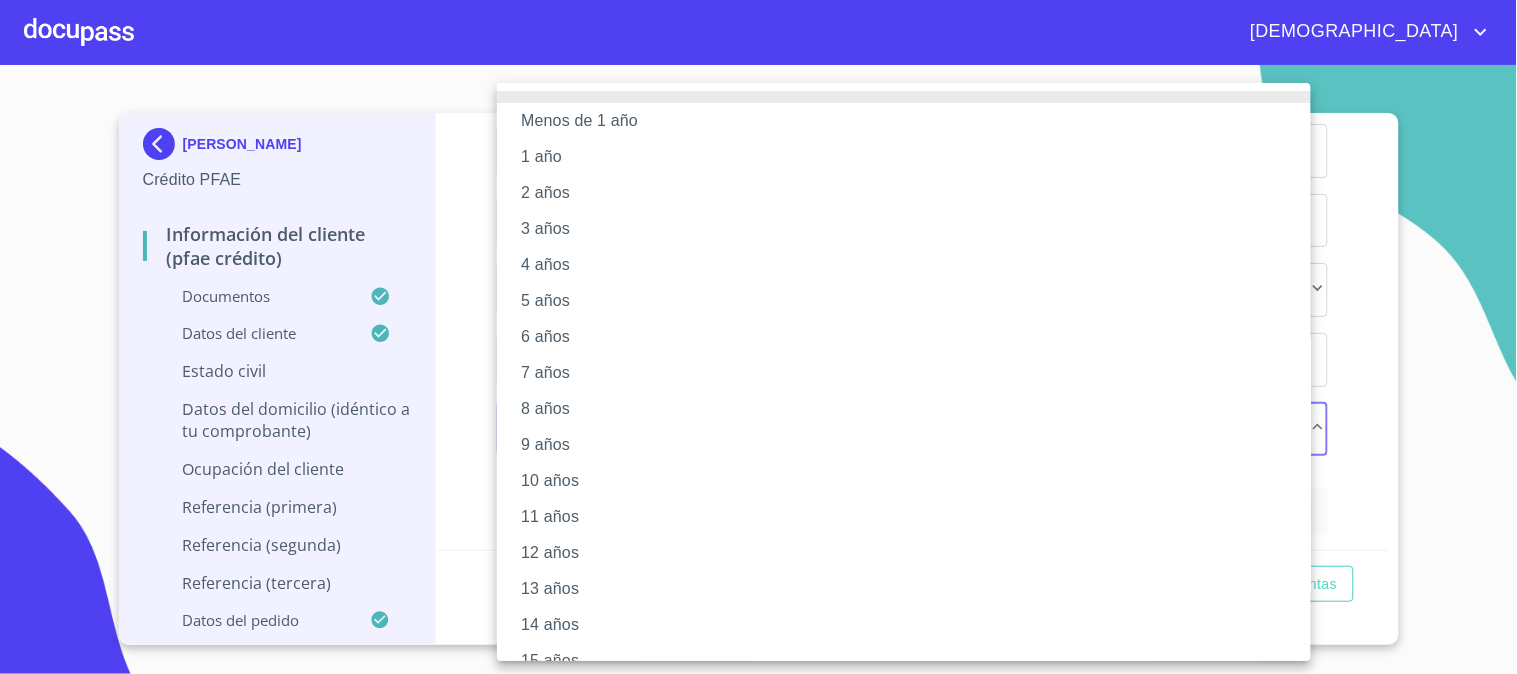 click on "12 años" at bounding box center [912, 553] 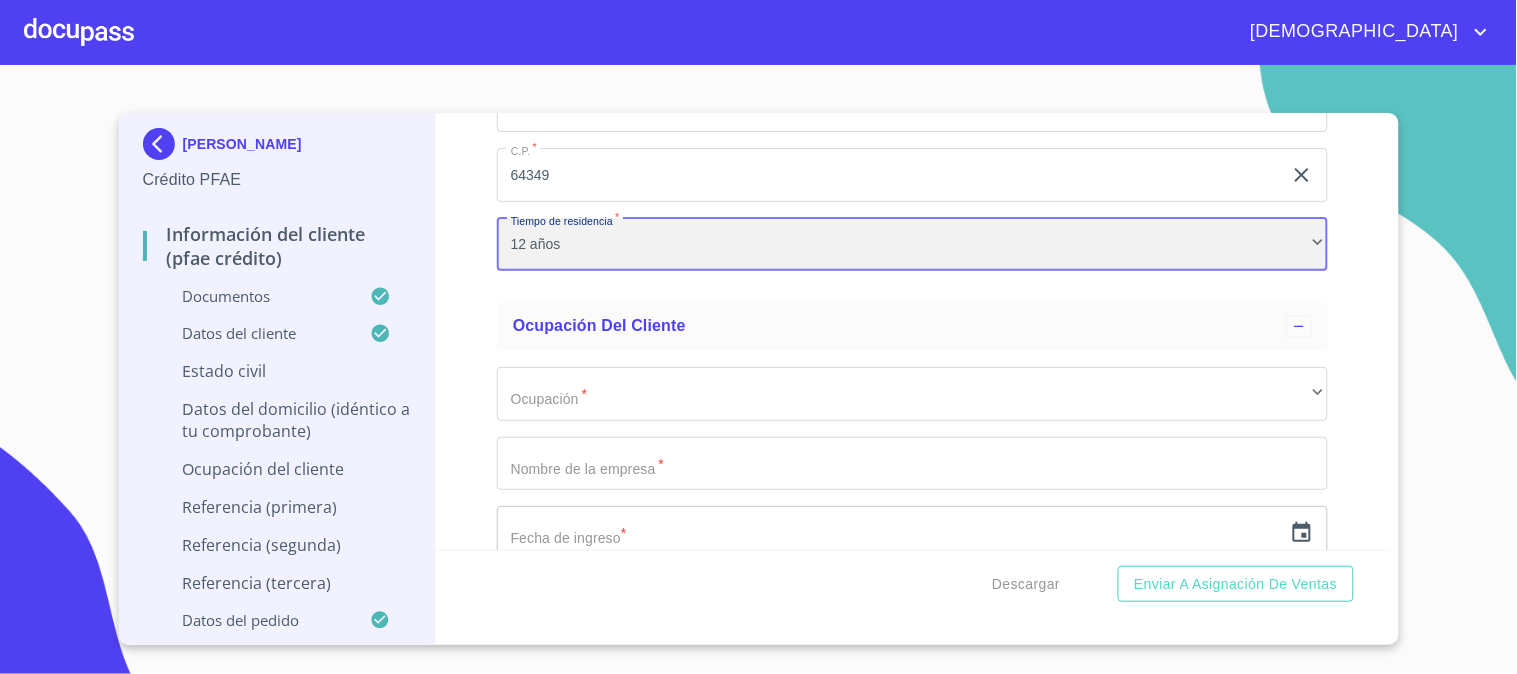 scroll, scrollTop: 8777, scrollLeft: 0, axis: vertical 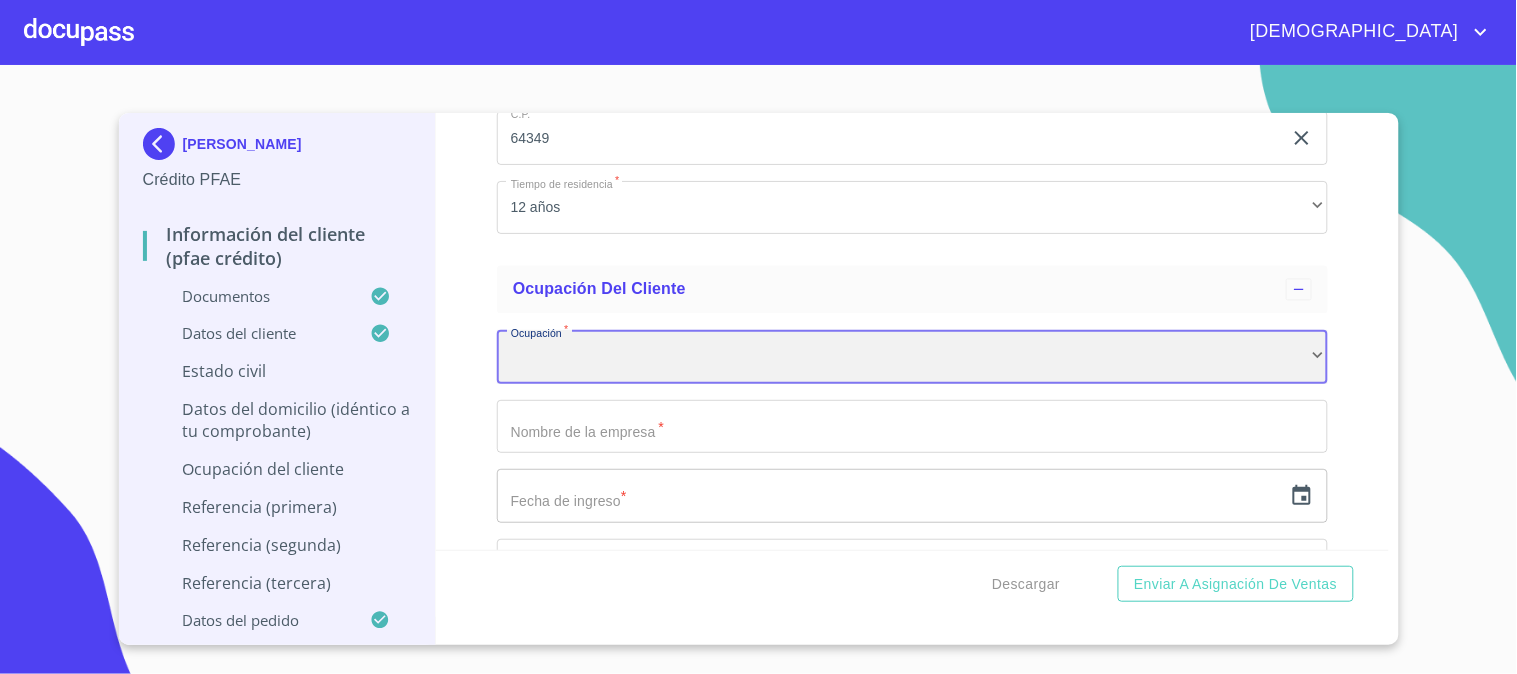 click on "​" at bounding box center [912, 357] 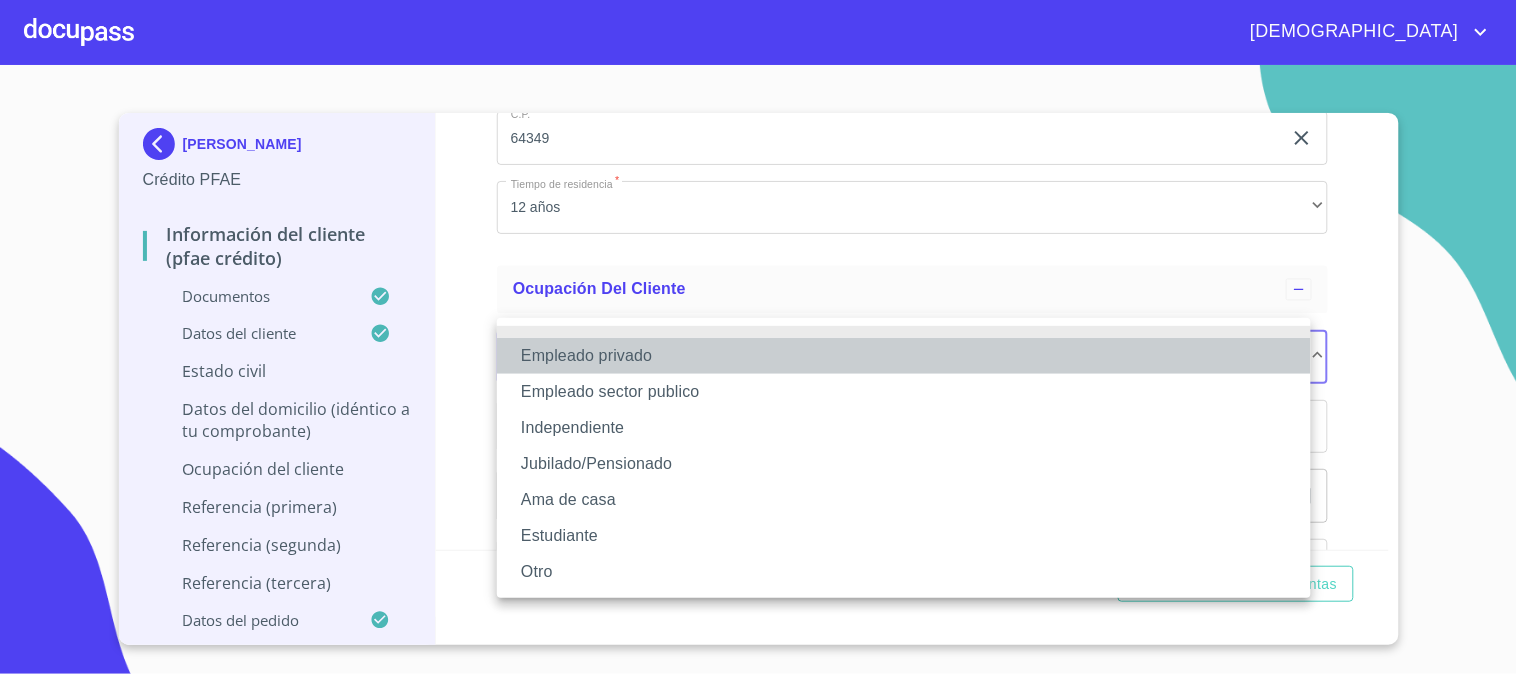 click on "Empleado privado" at bounding box center (904, 356) 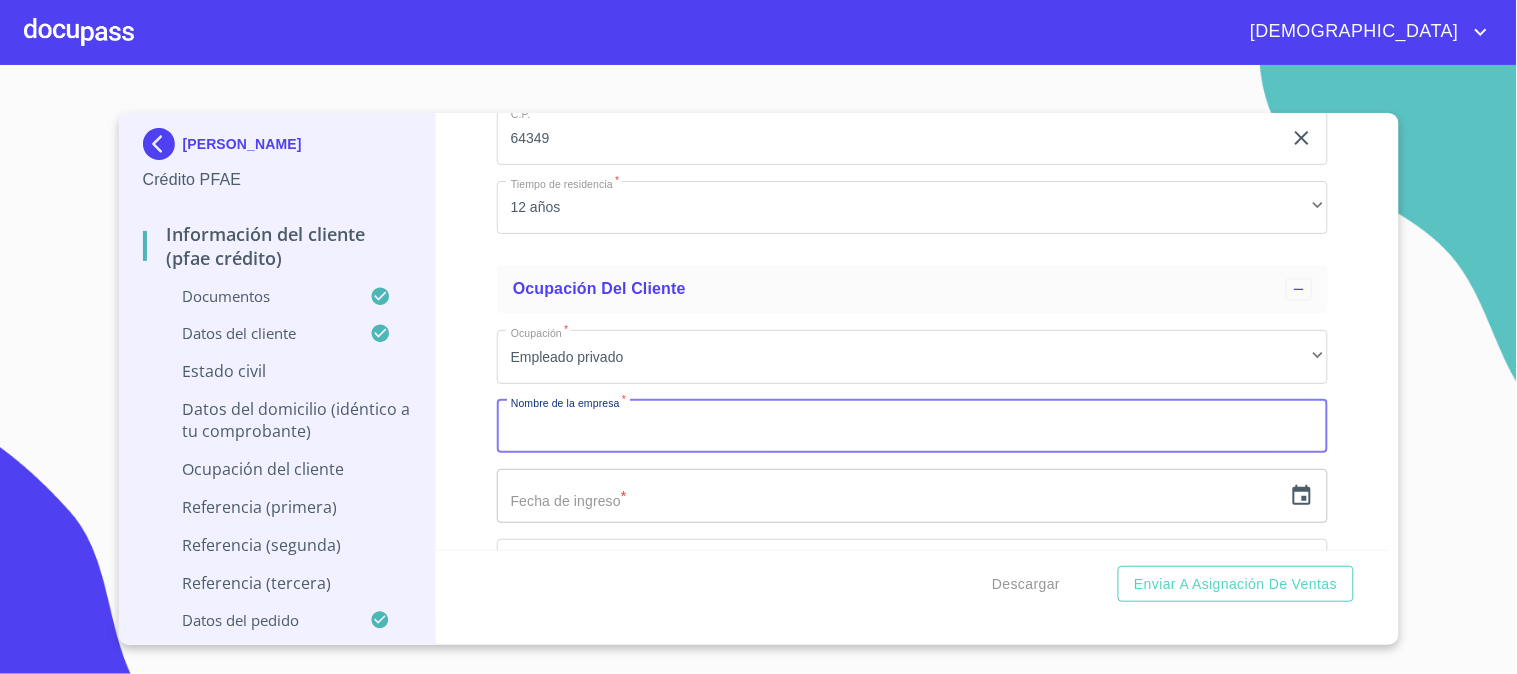 click on "Documento de identificación.   *" at bounding box center (912, 427) 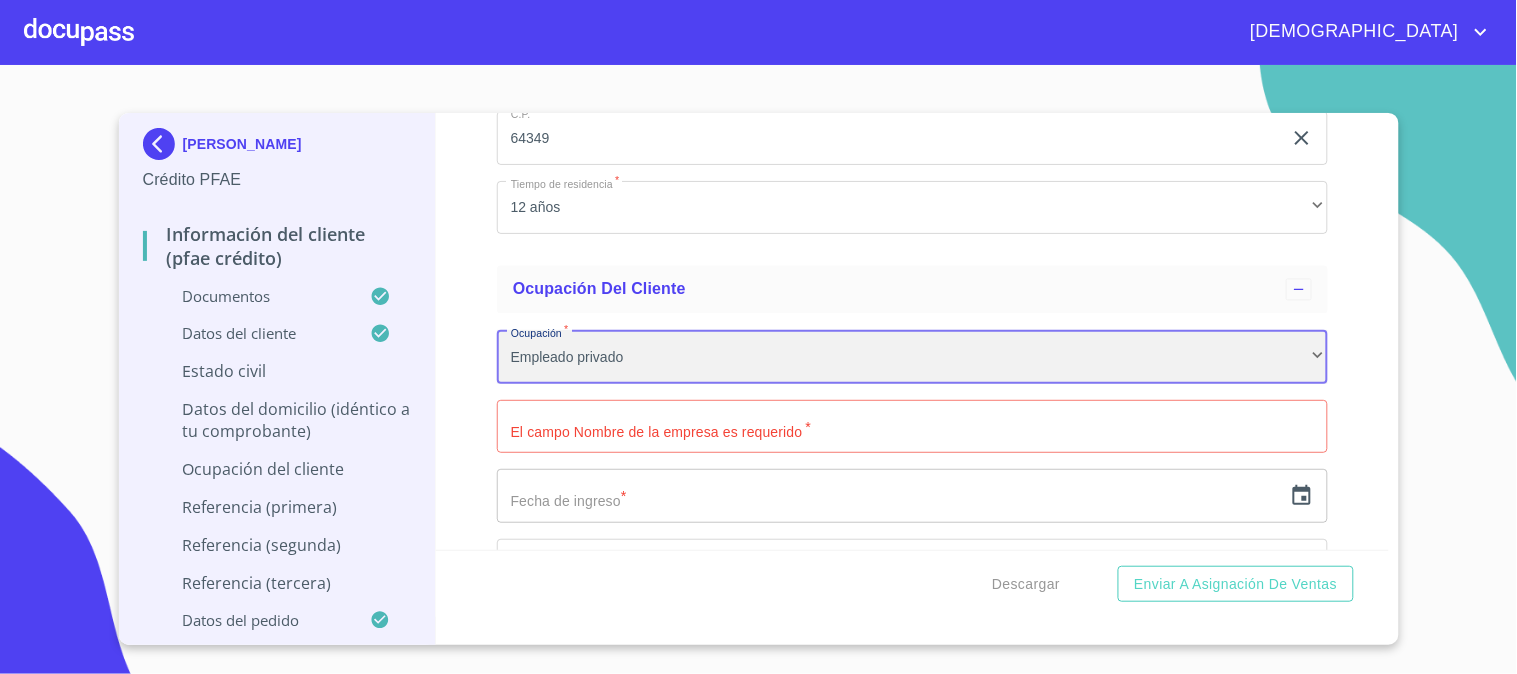 click on "Empleado privado" at bounding box center (912, 357) 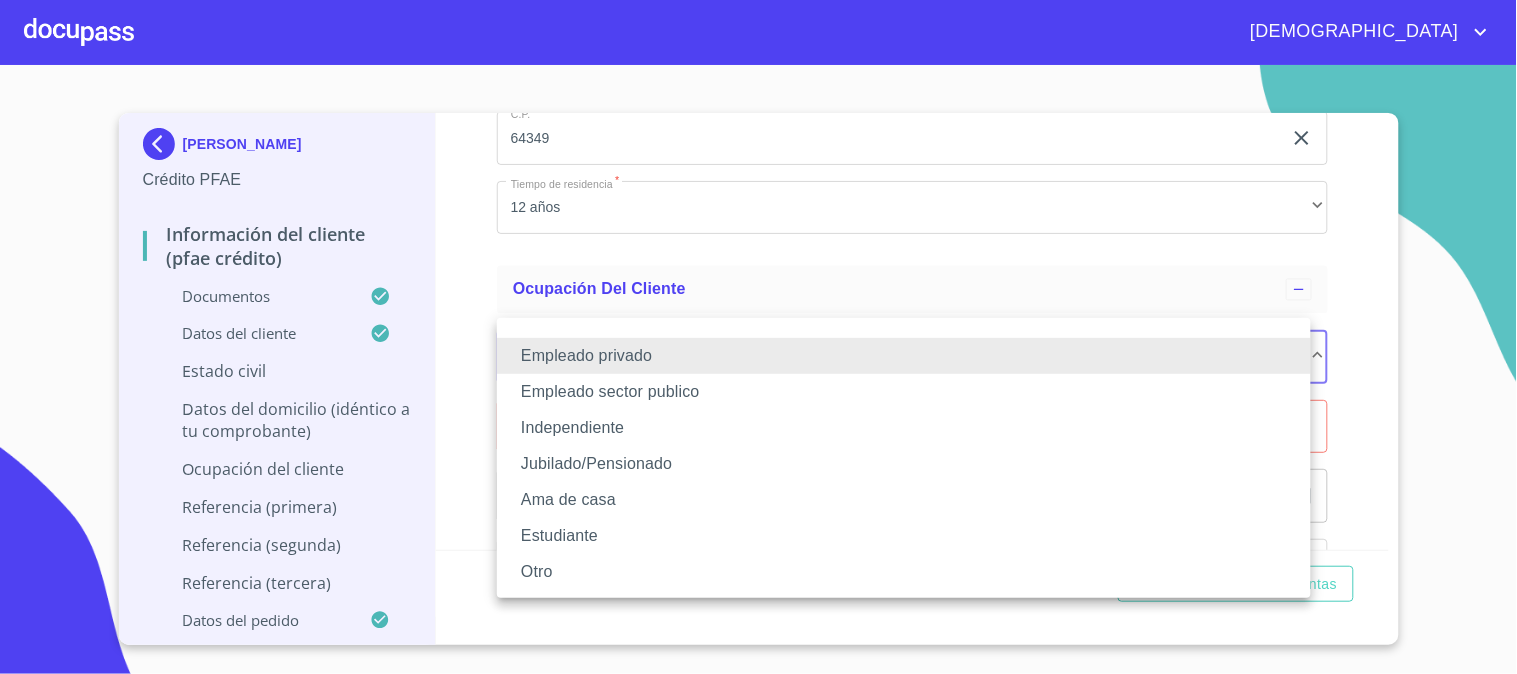 click on "Empleado privado" at bounding box center [904, 356] 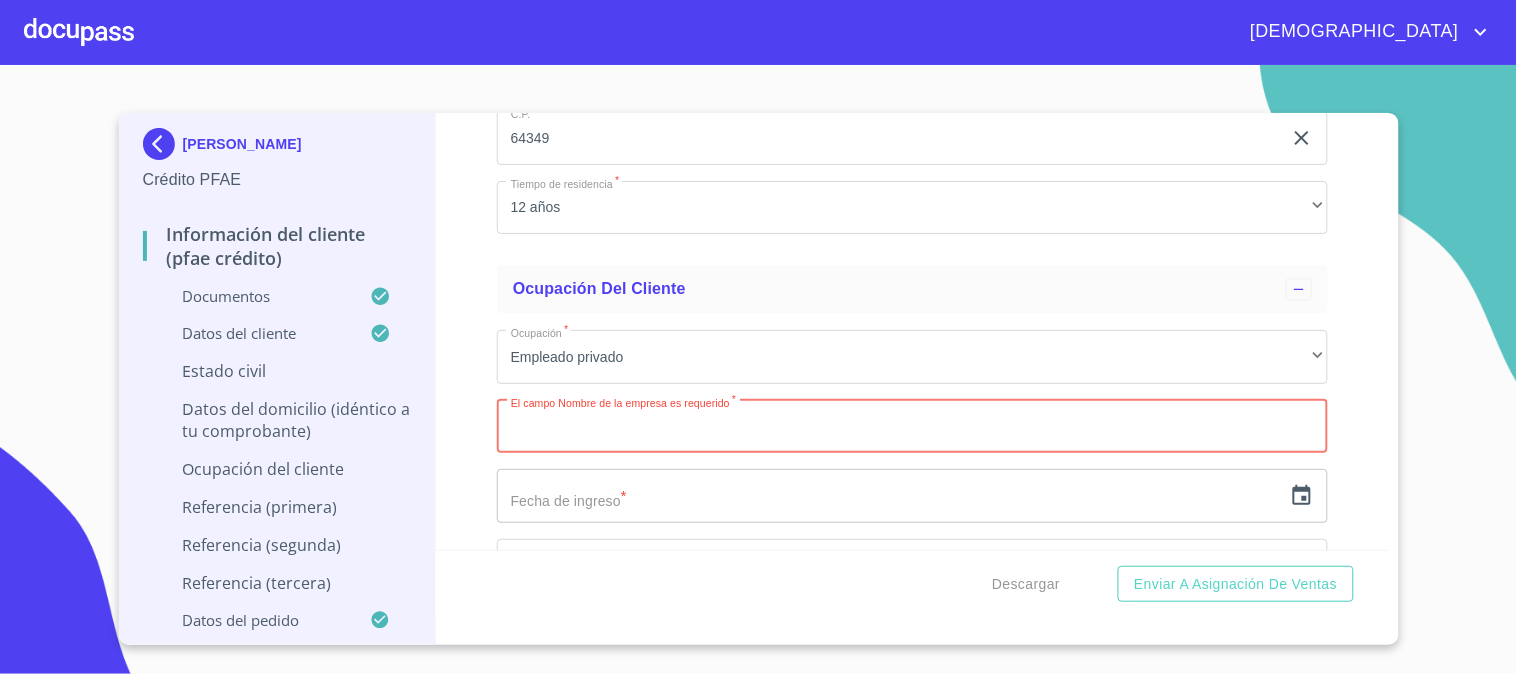 click on "Documento de identificación.   *" at bounding box center [912, 427] 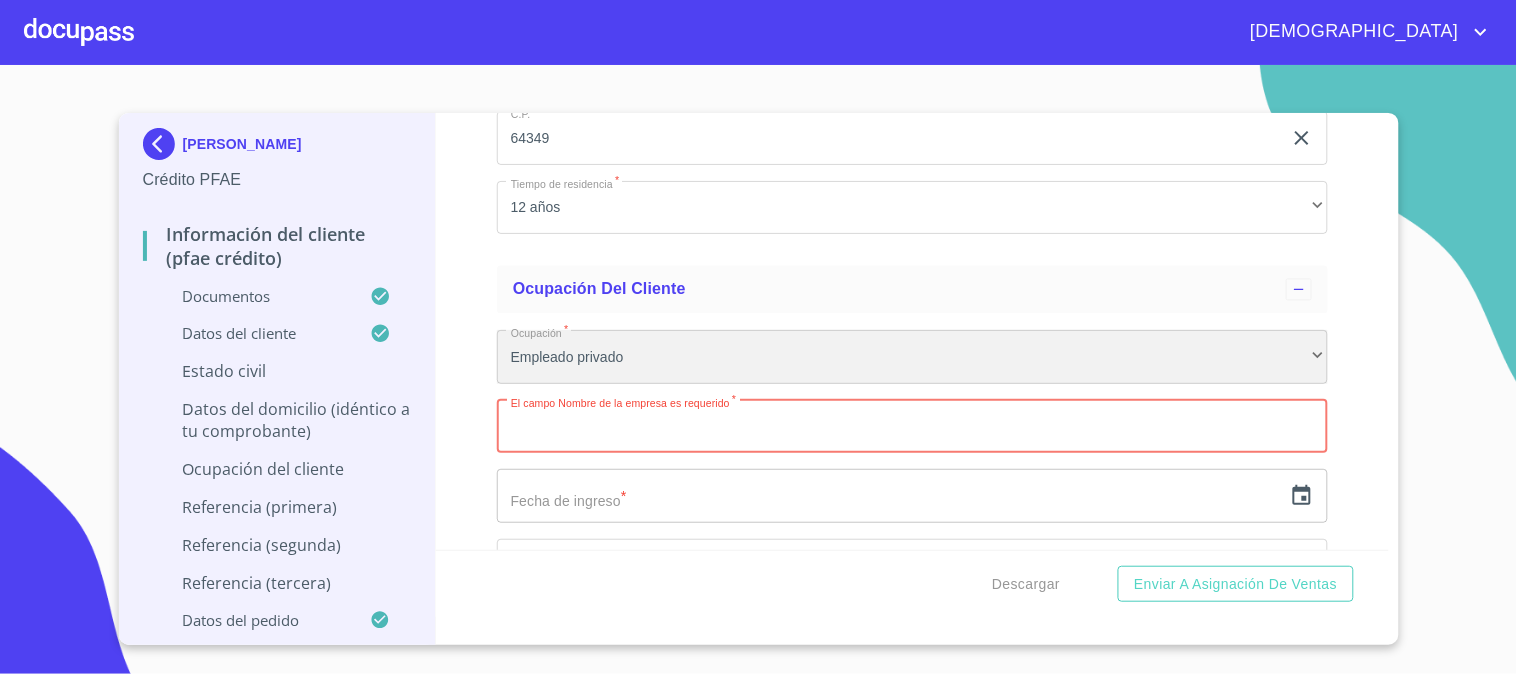click on "Empleado privado" at bounding box center [912, 357] 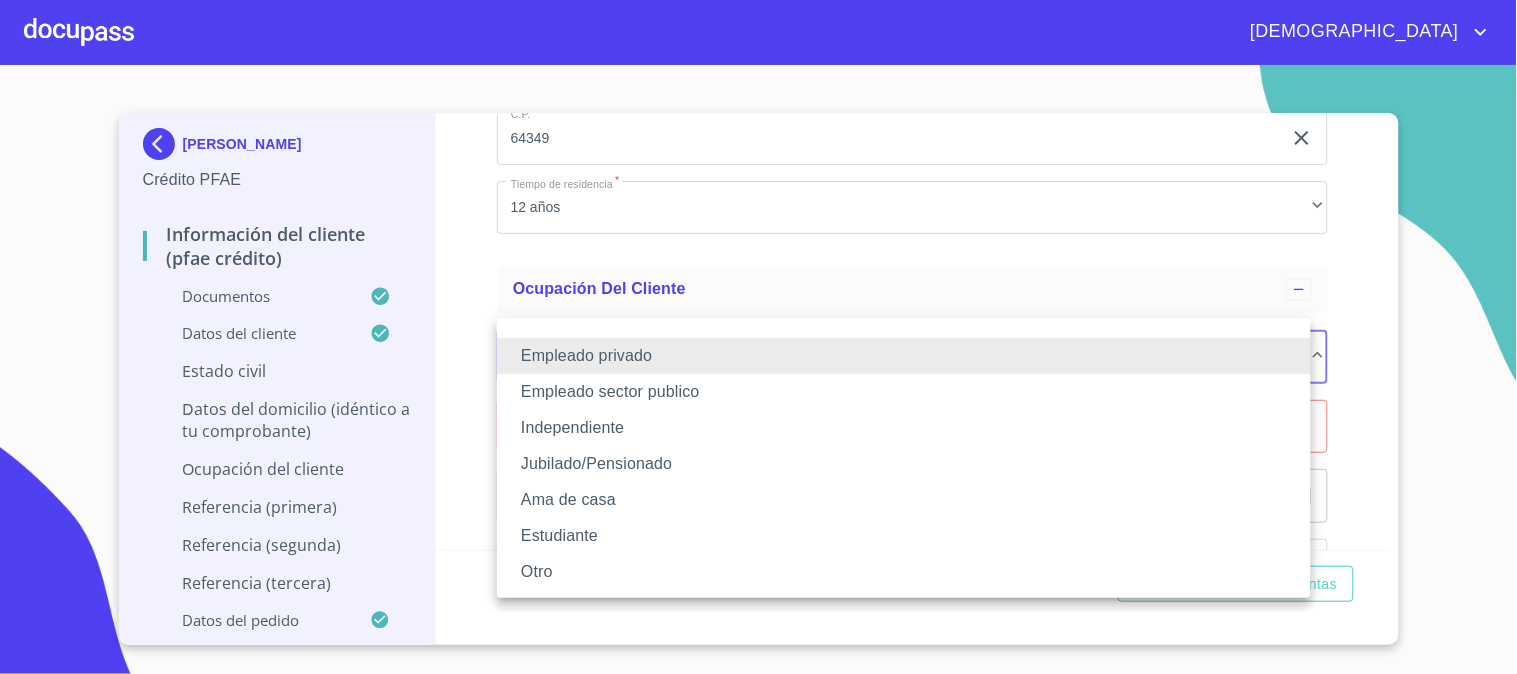 click on "Independiente" at bounding box center [904, 428] 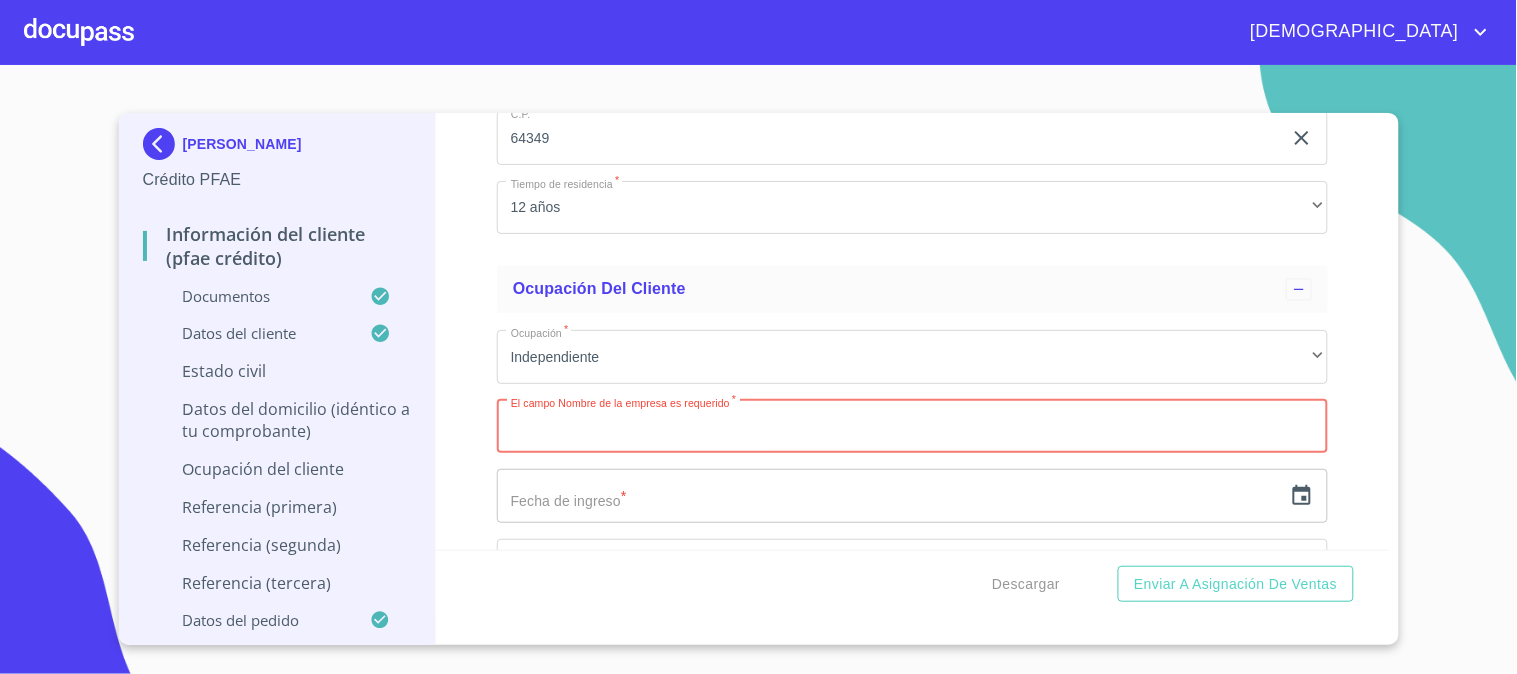 click on "Documento de identificación.   *" at bounding box center [912, 427] 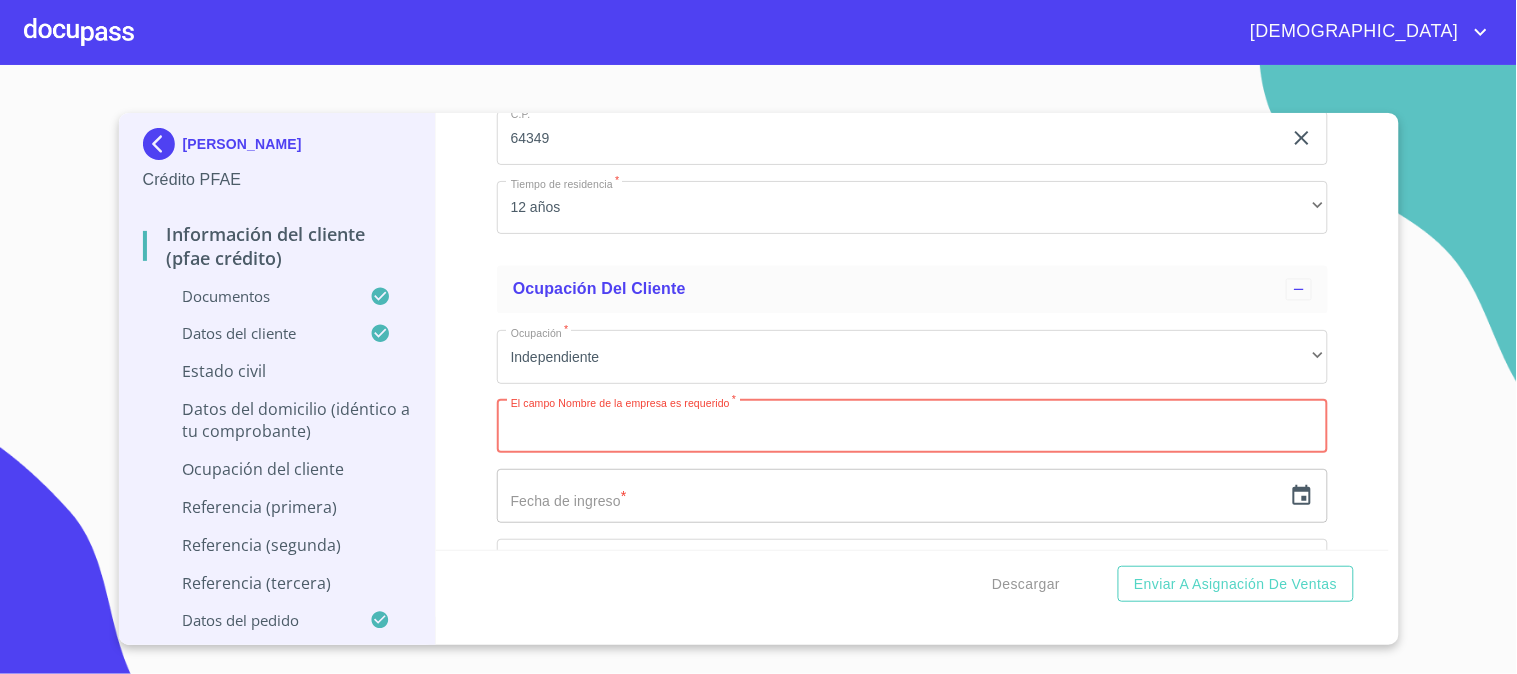 click on "Documento de identificación.   *" at bounding box center [912, 427] 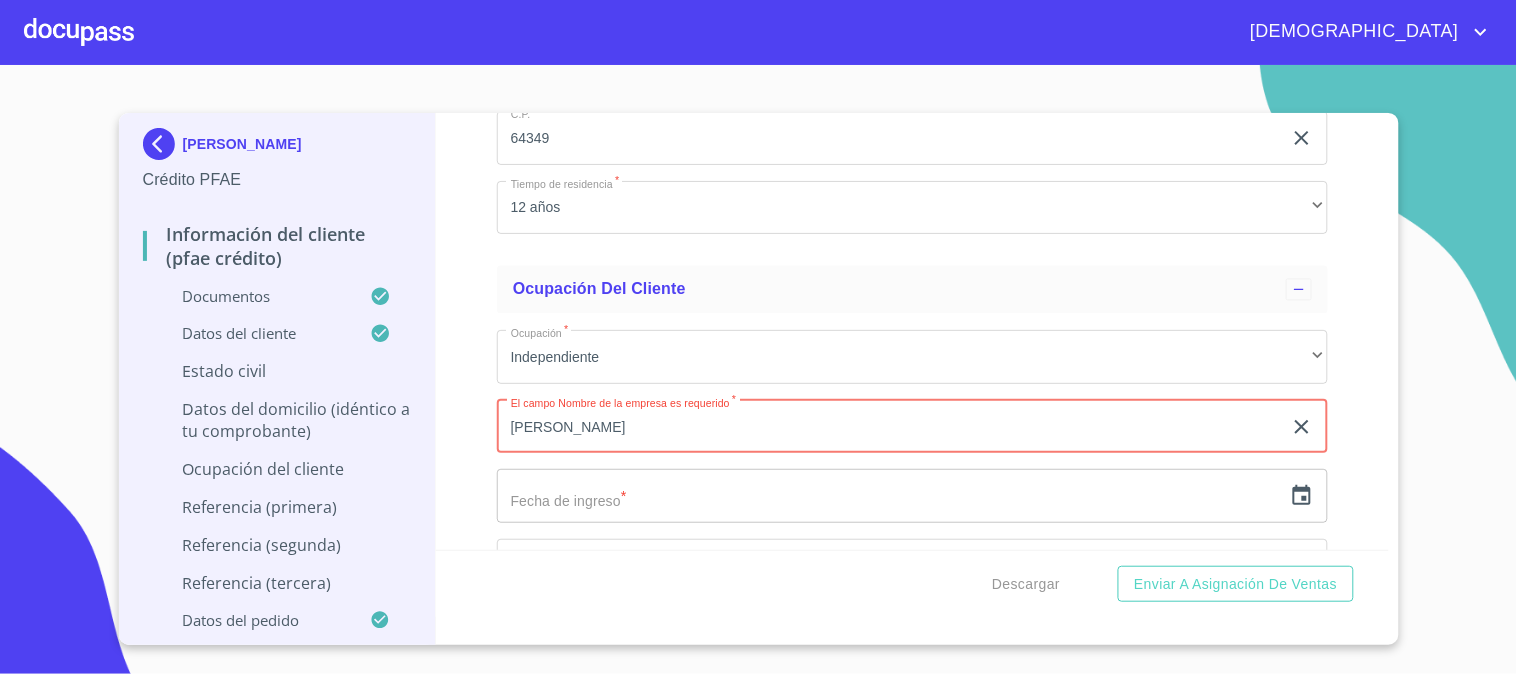 type on "[PERSON_NAME]" 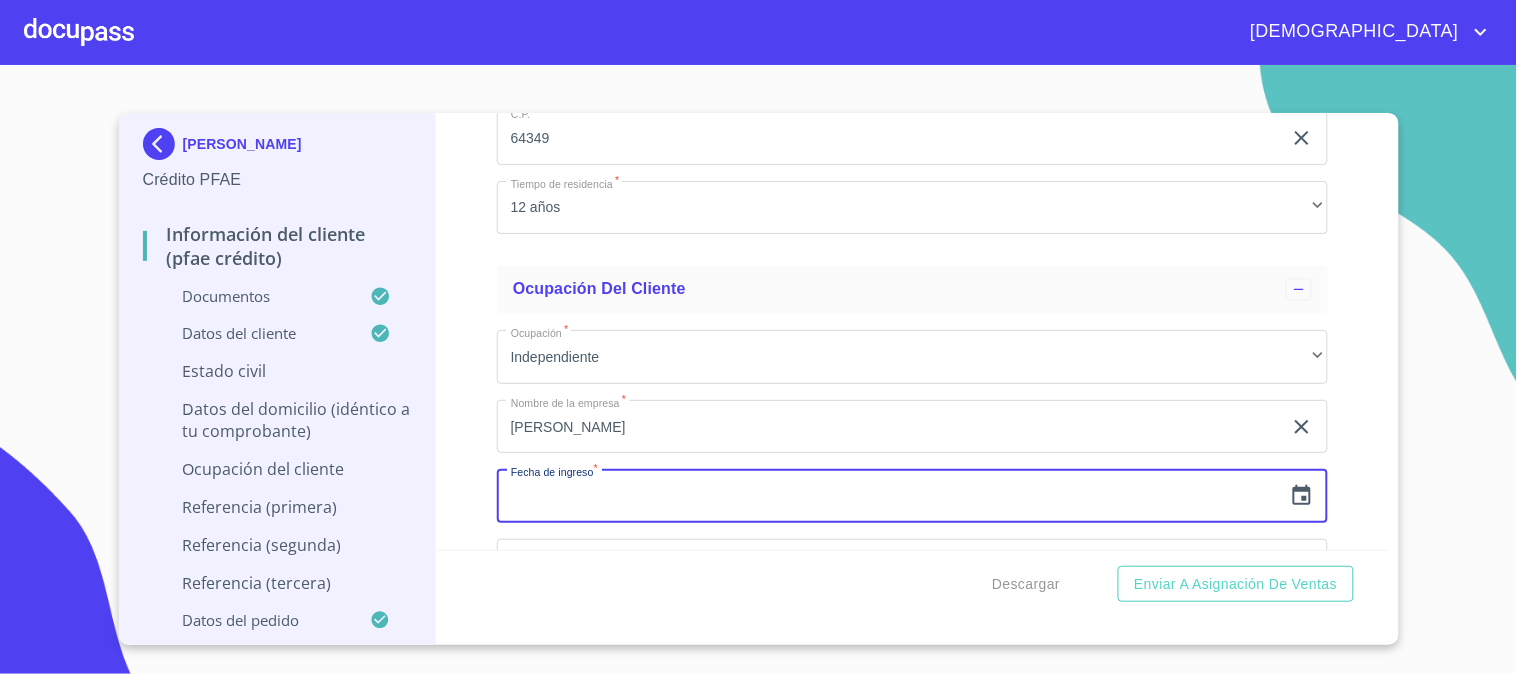 click at bounding box center [889, 496] 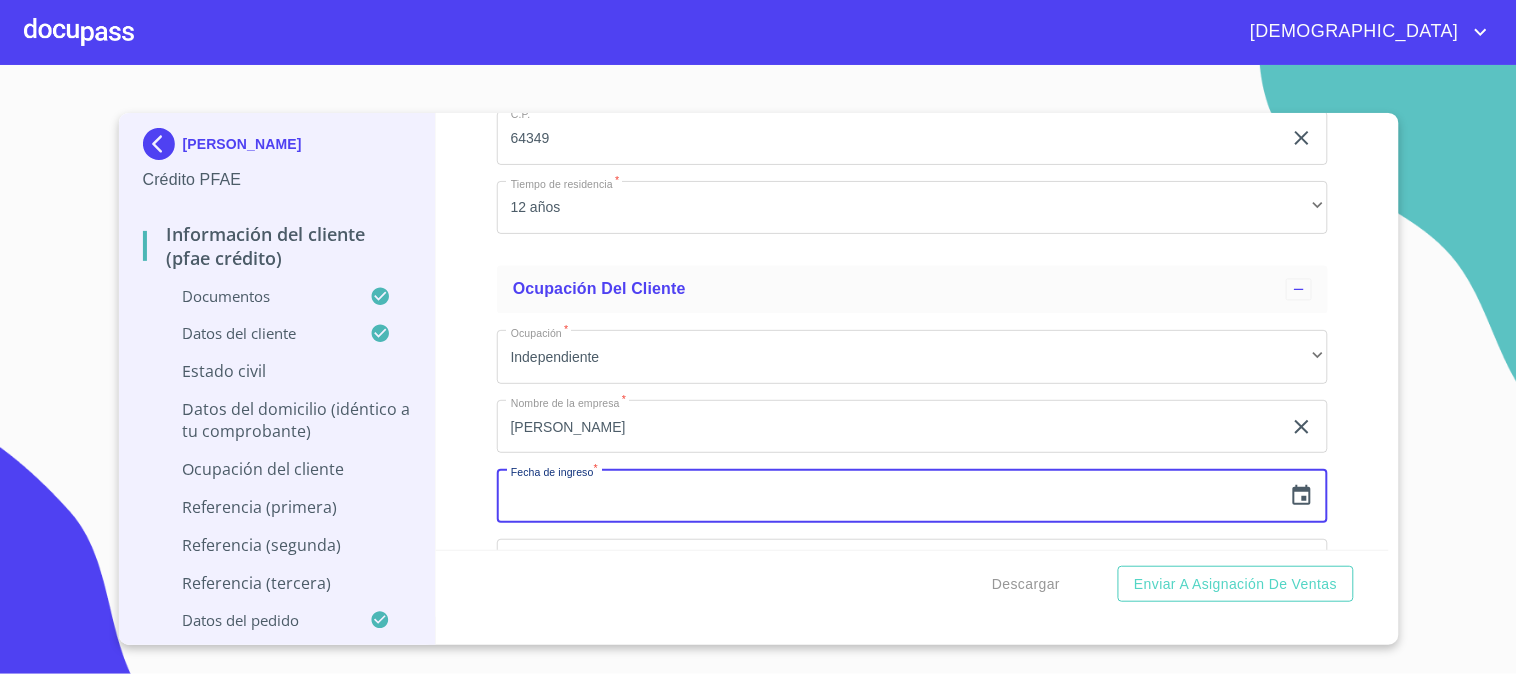 click 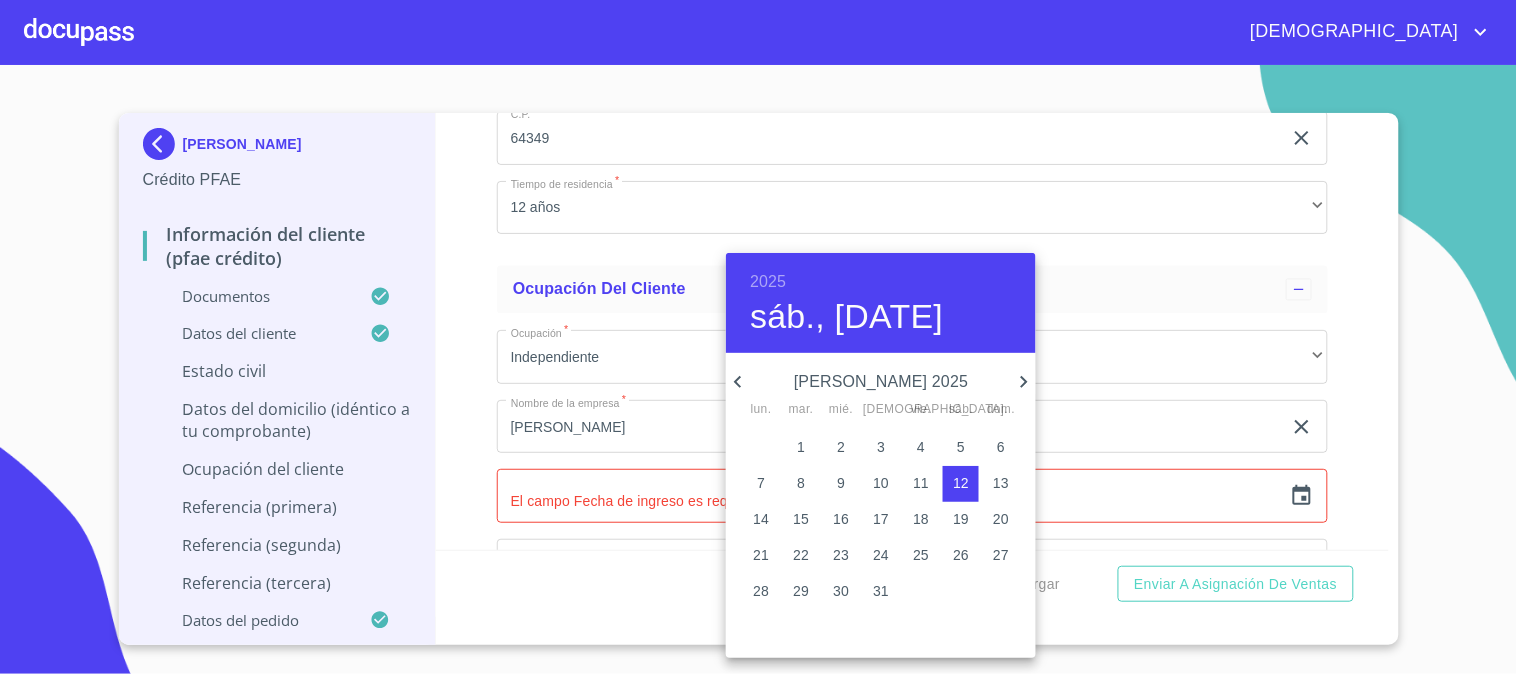 click on "2025" at bounding box center (768, 282) 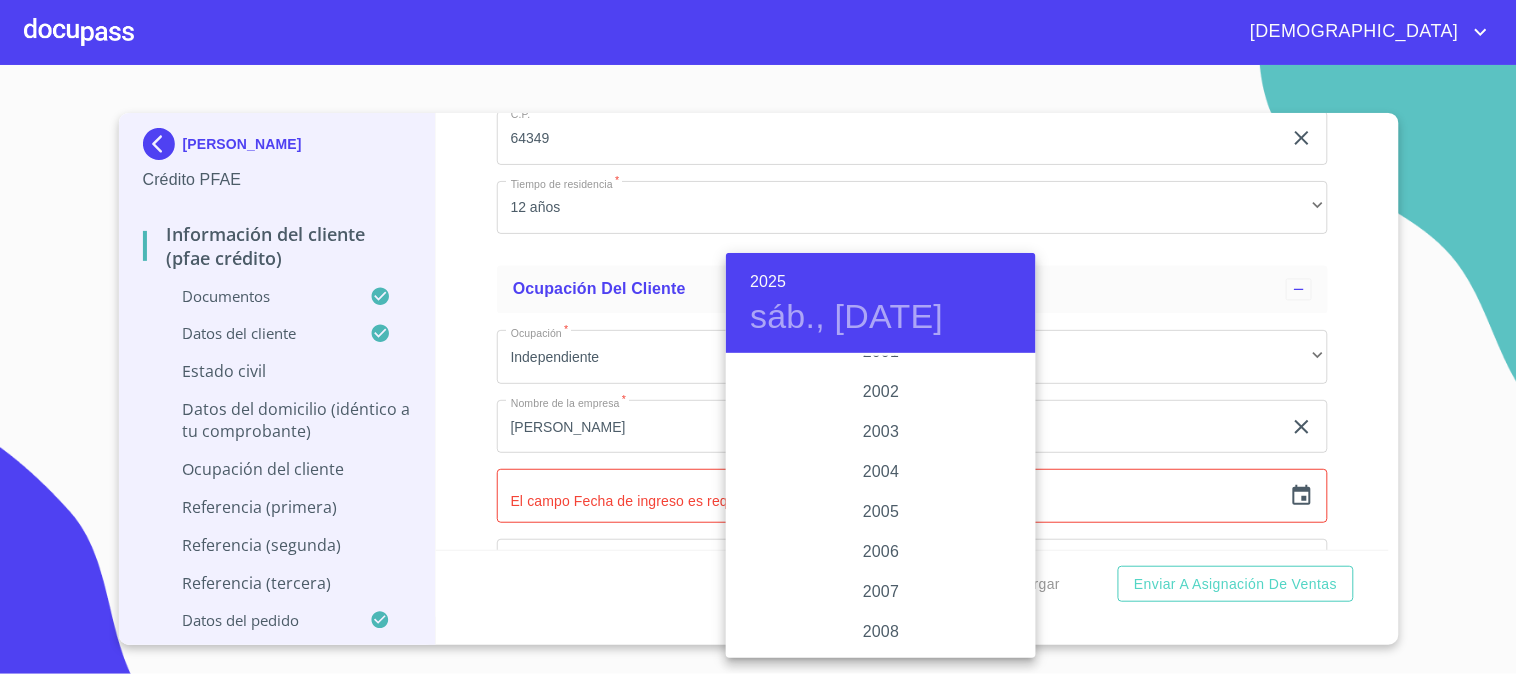 scroll, scrollTop: 3102, scrollLeft: 0, axis: vertical 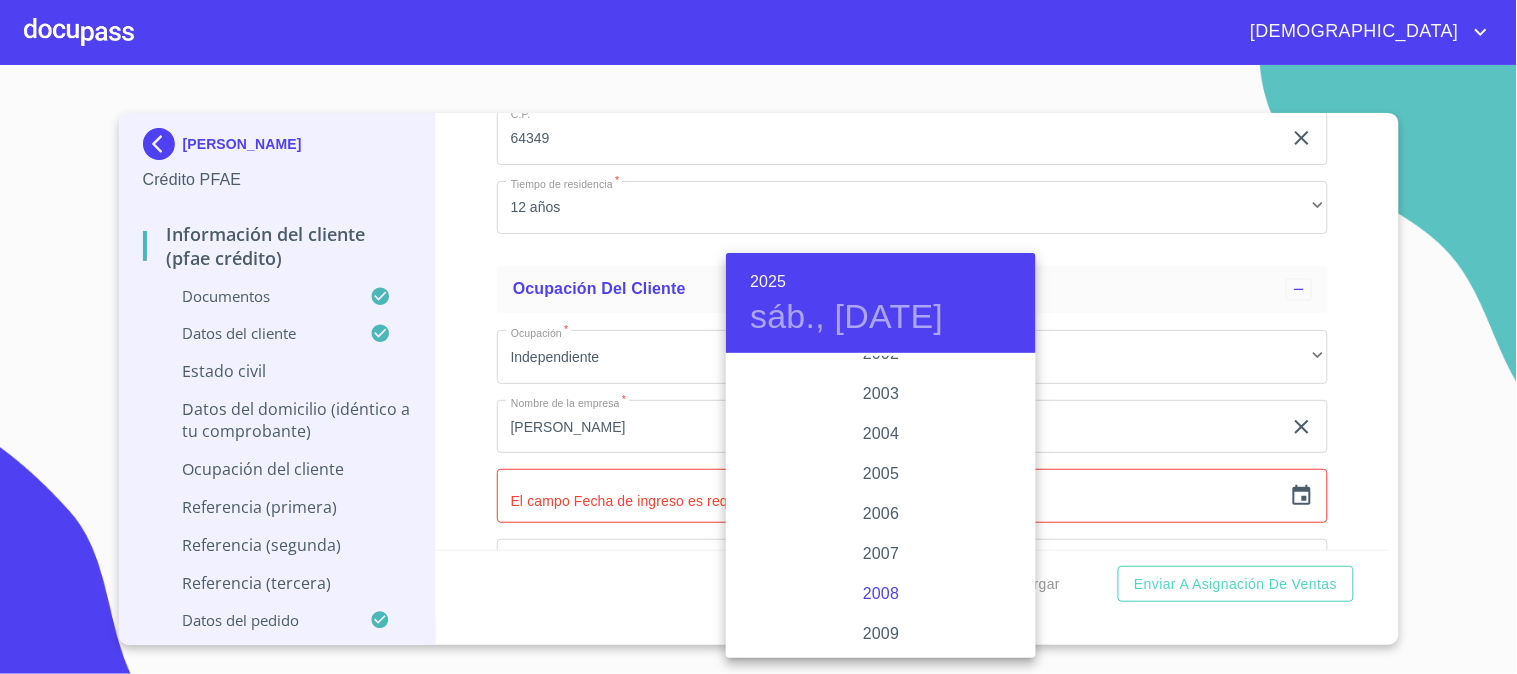 click on "2008" at bounding box center (881, 594) 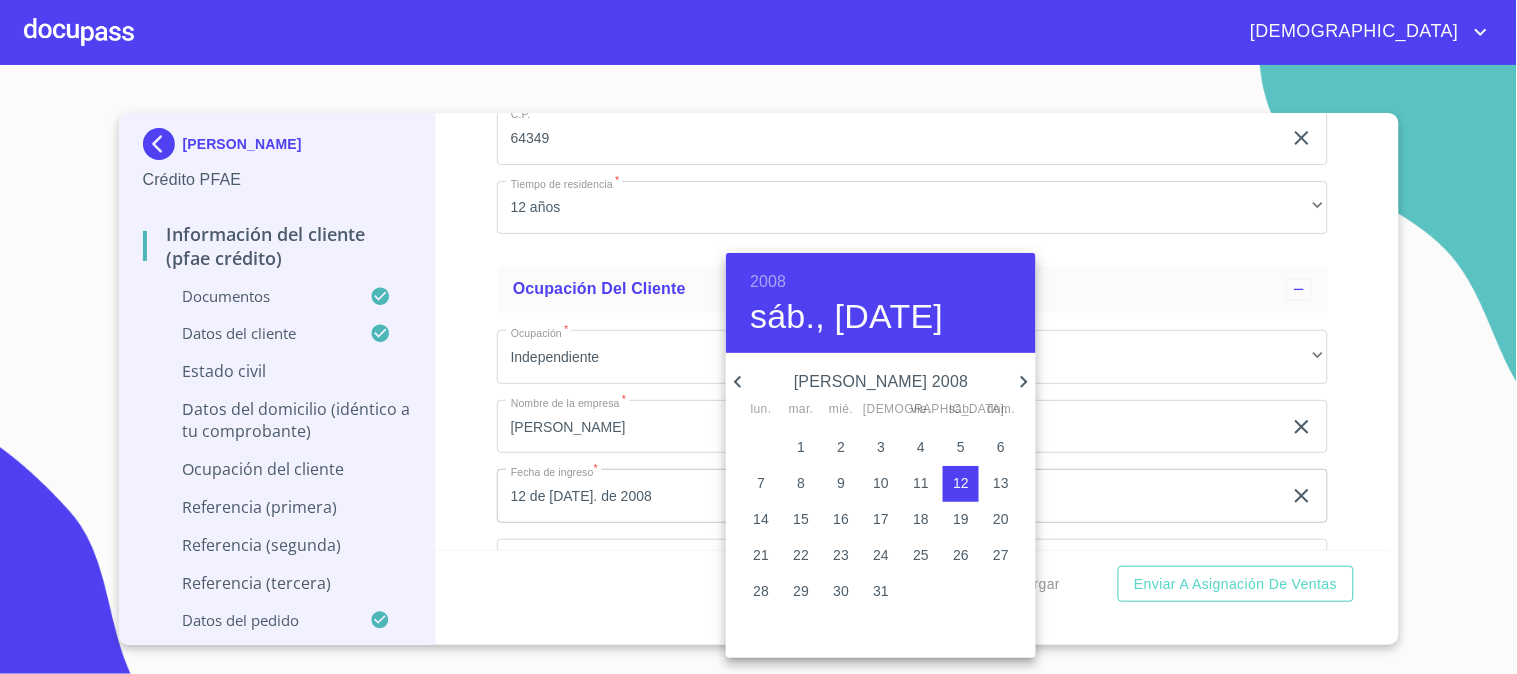 click on "1" at bounding box center [801, 447] 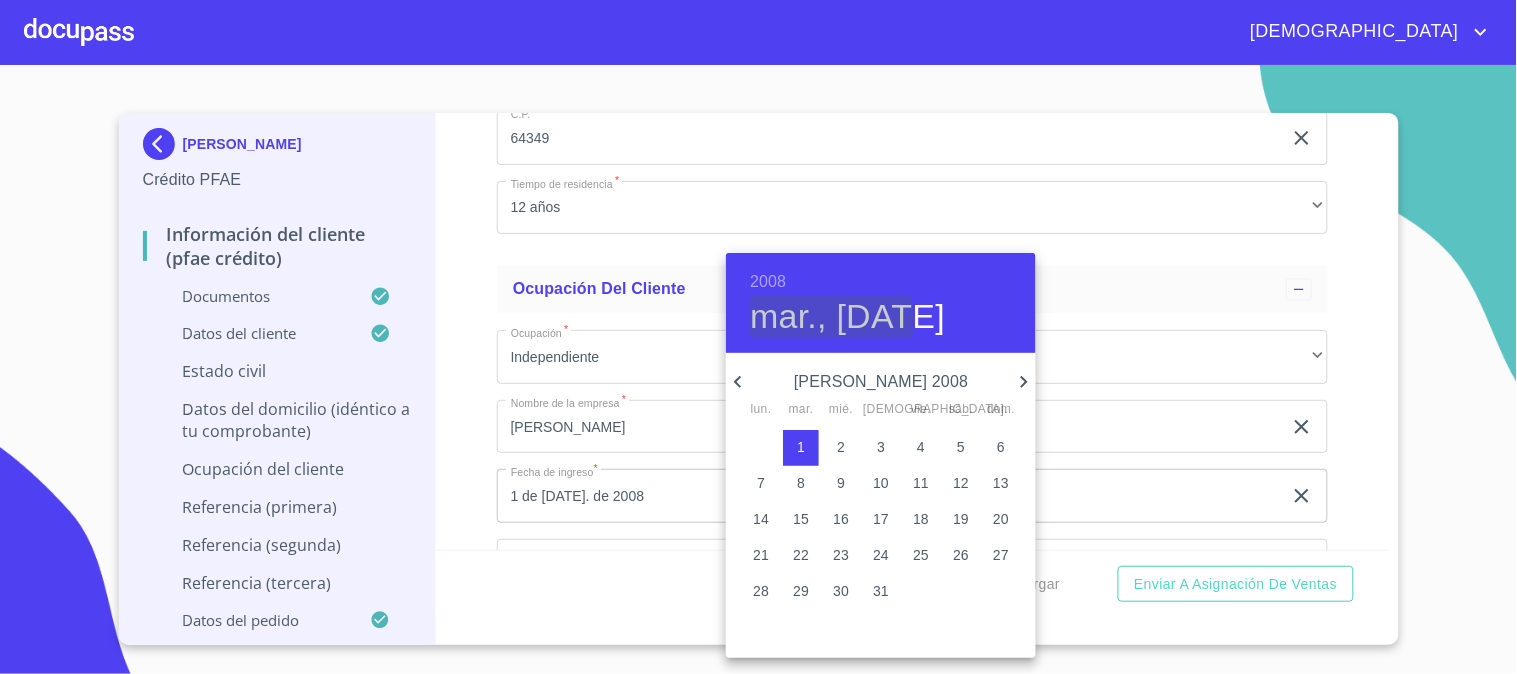 click on "mar., [DATE]" at bounding box center [847, 317] 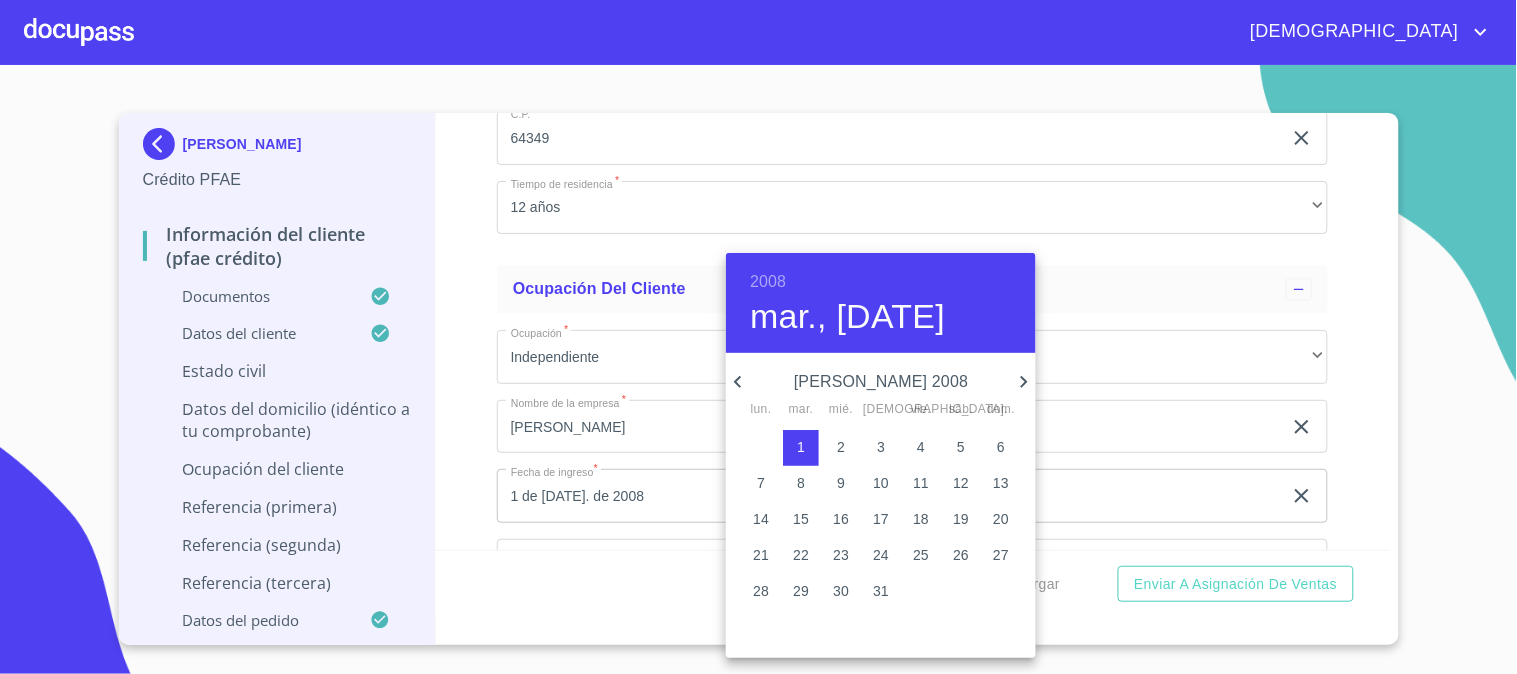 click 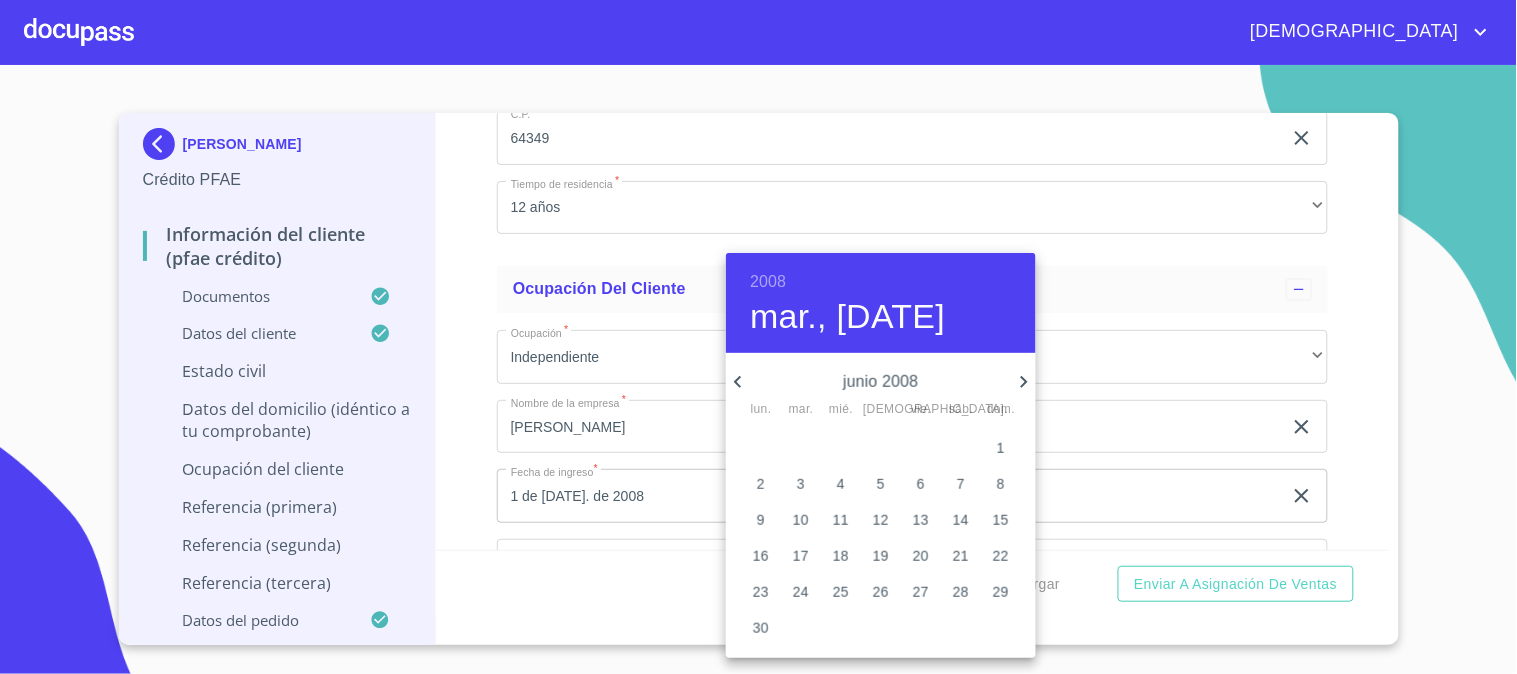 click 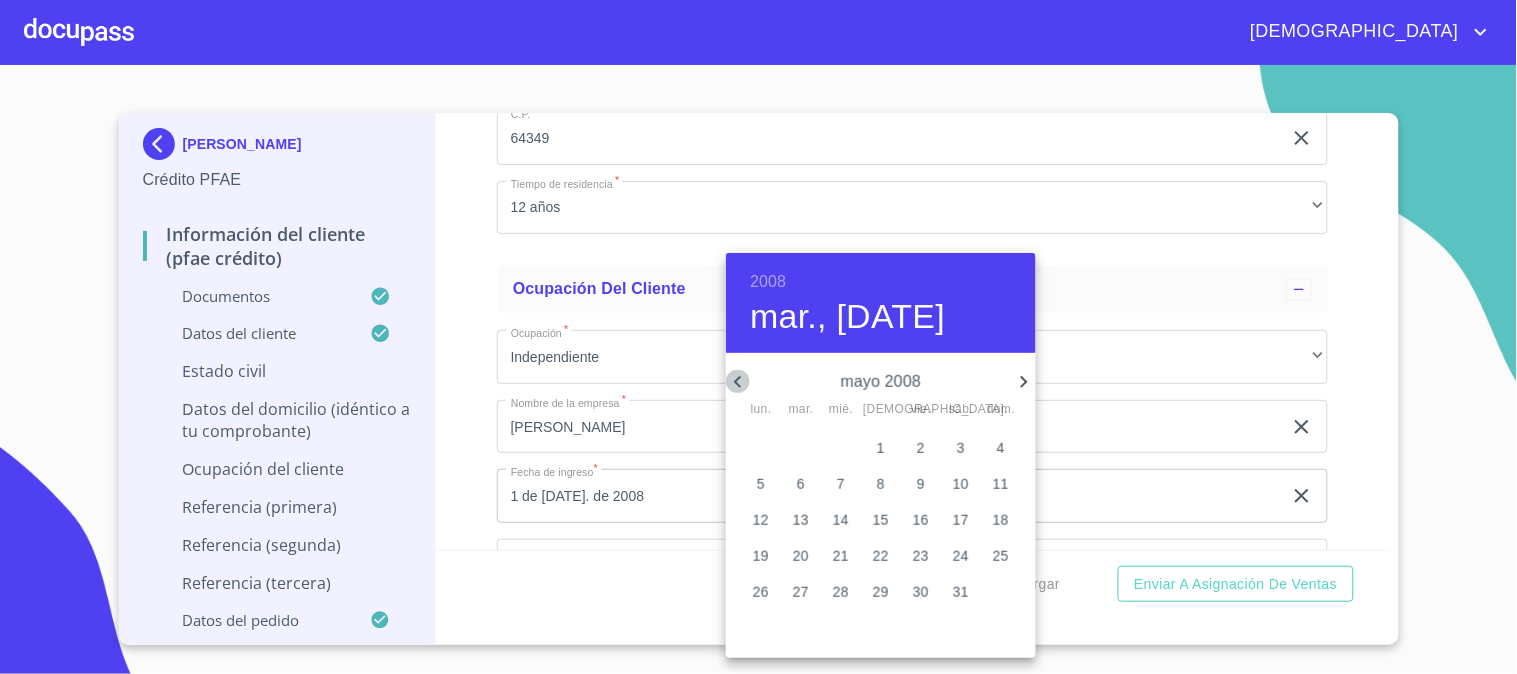 click 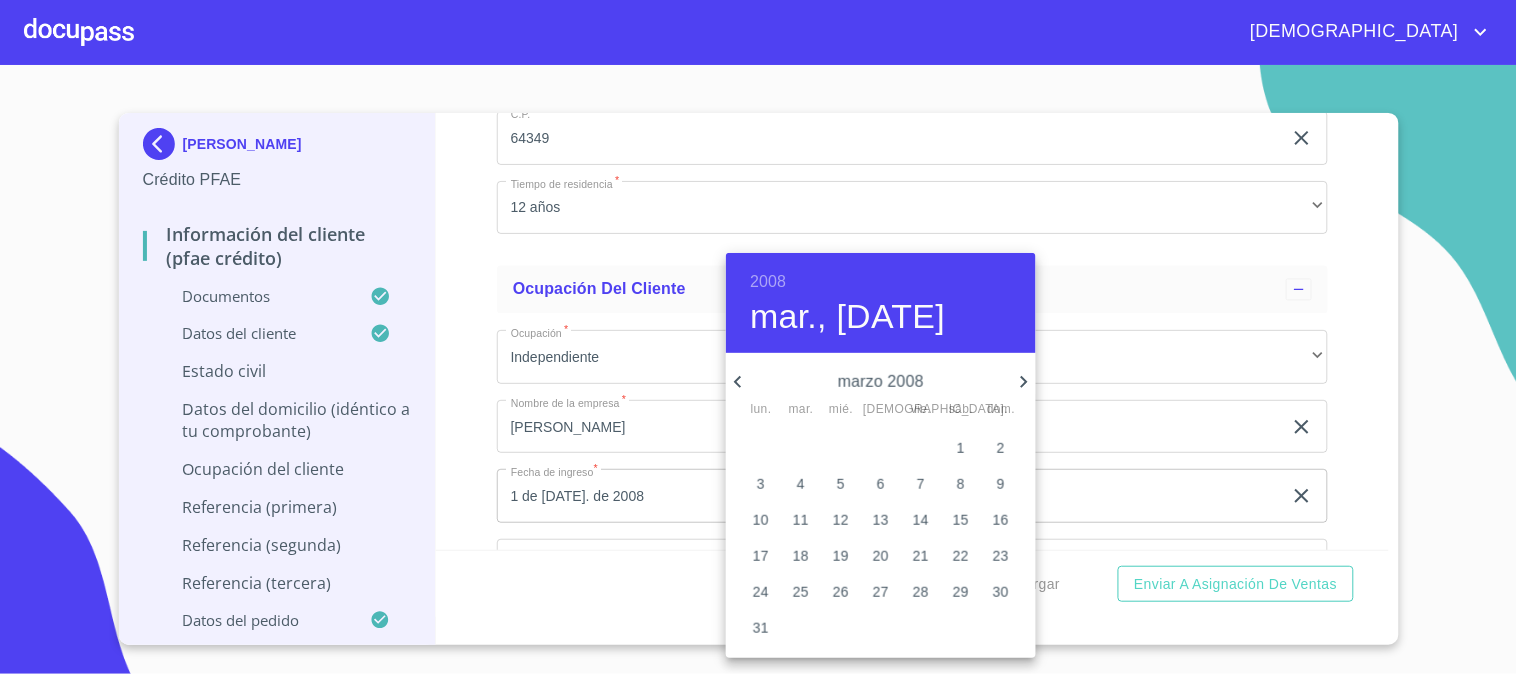 click 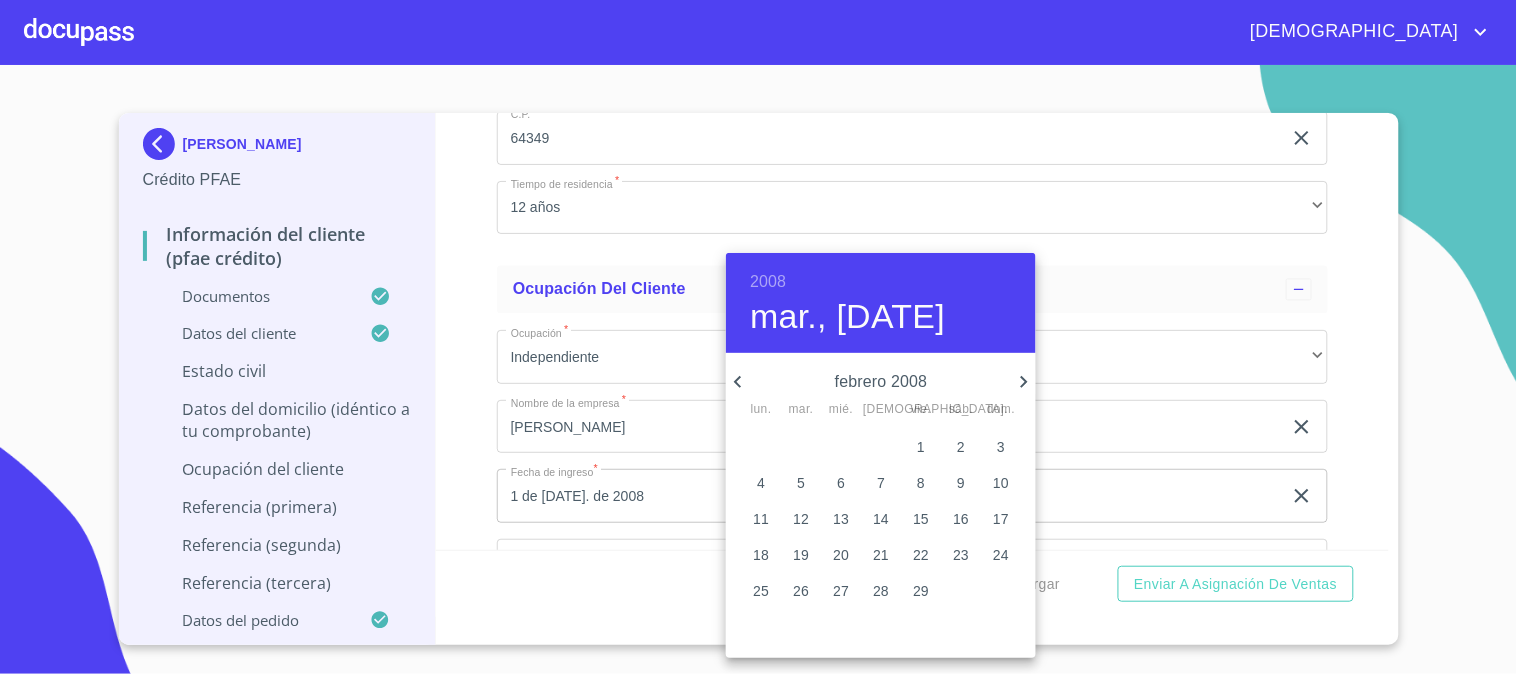 click 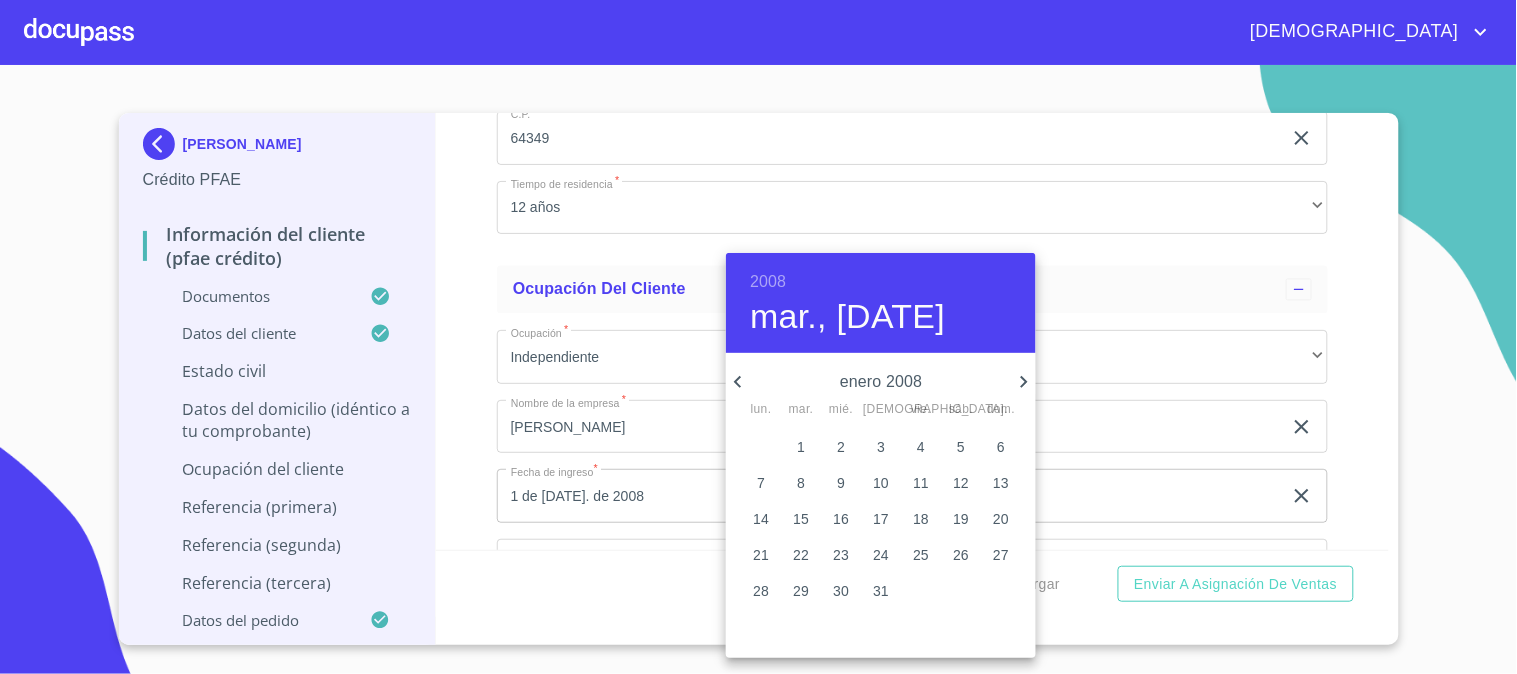 click 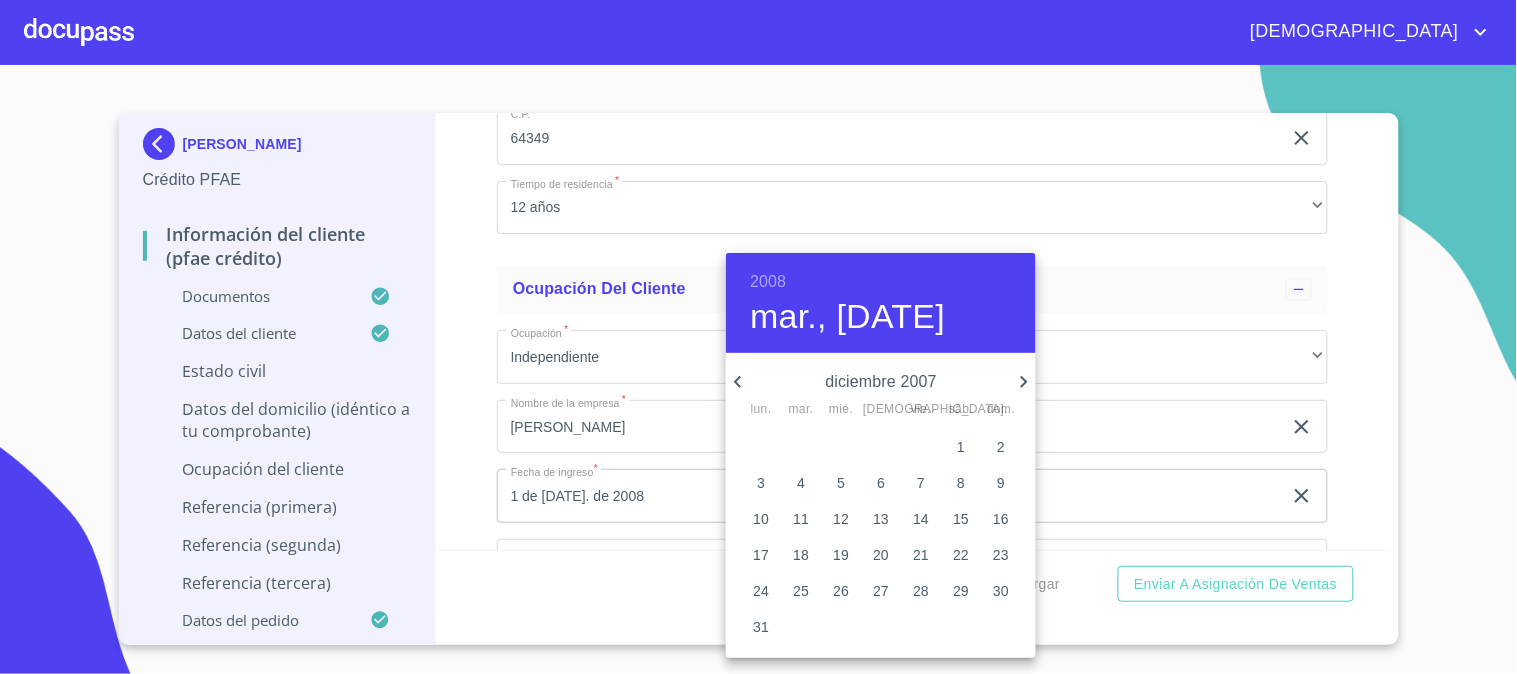 click 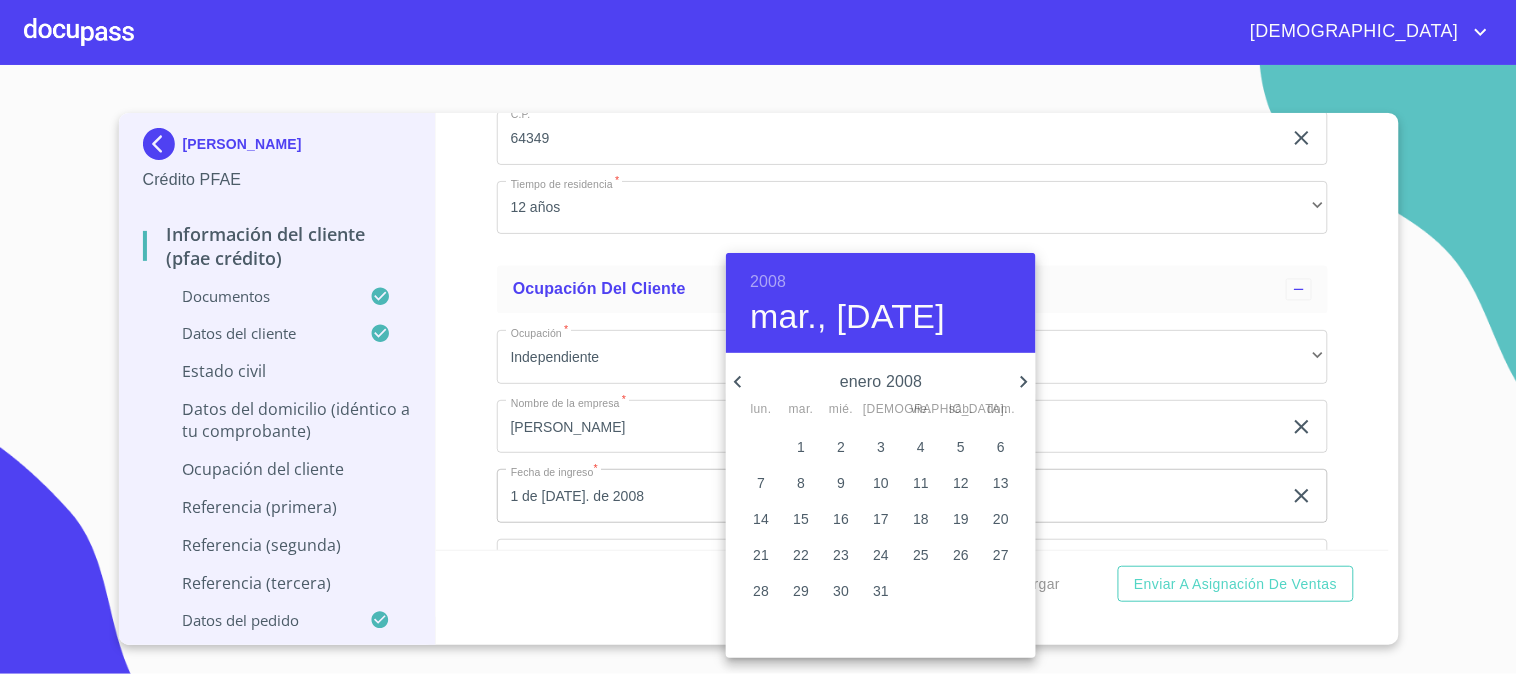 click on "1" at bounding box center [801, 447] 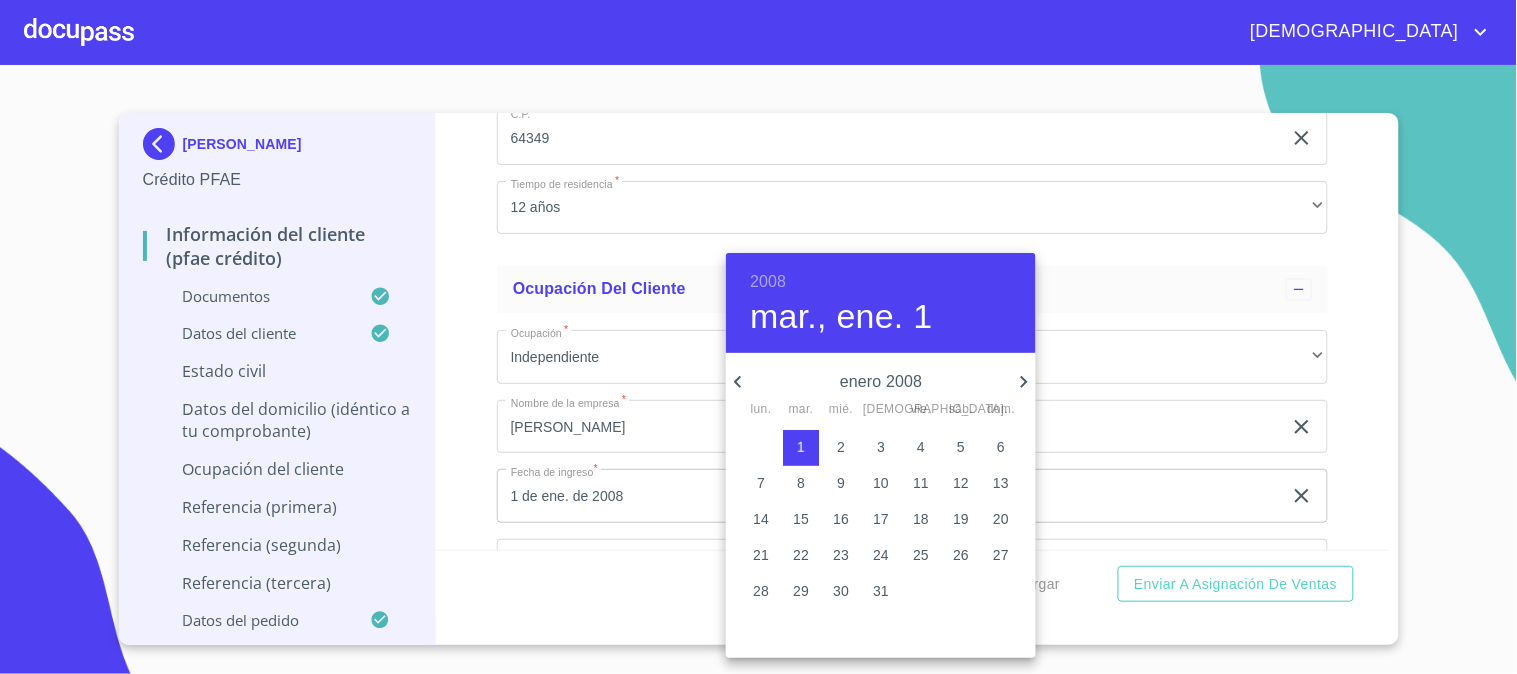click on "1" at bounding box center [801, 447] 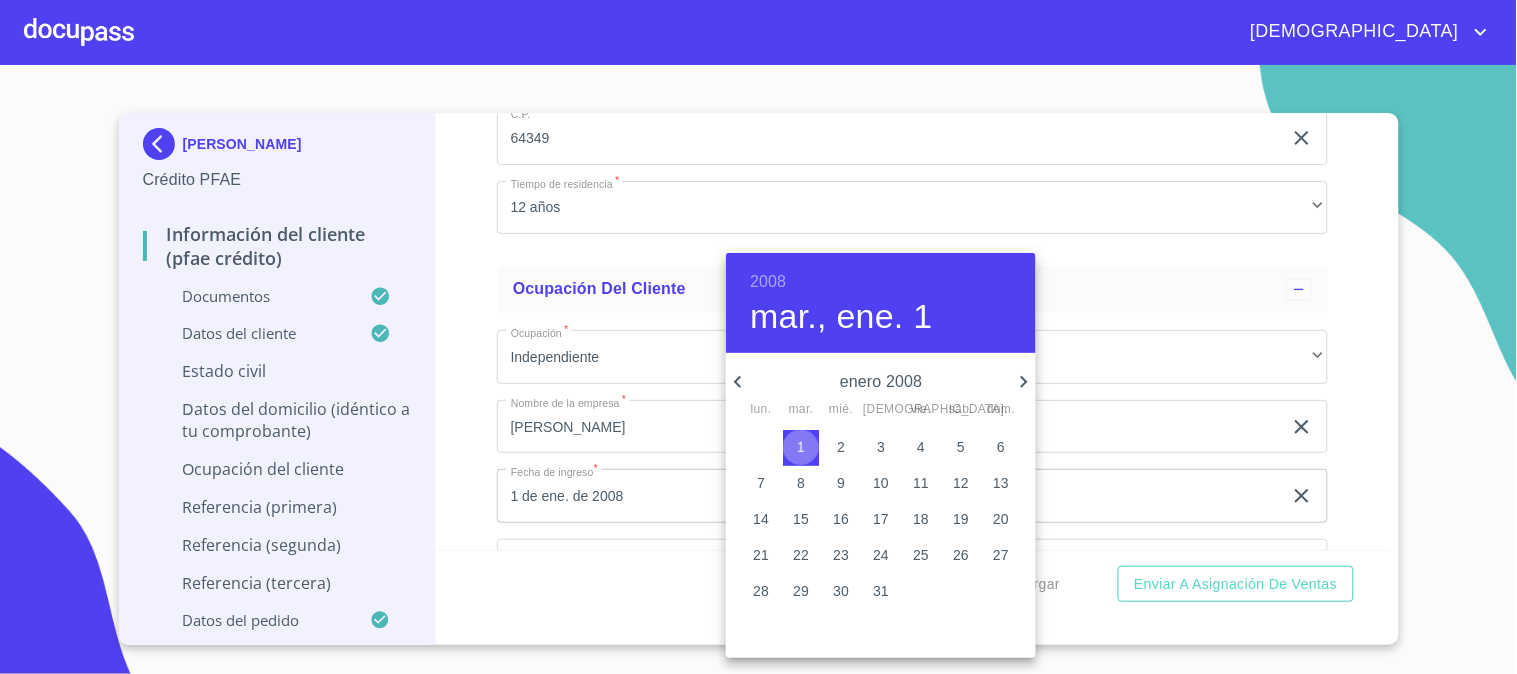 click on "1" at bounding box center [801, 447] 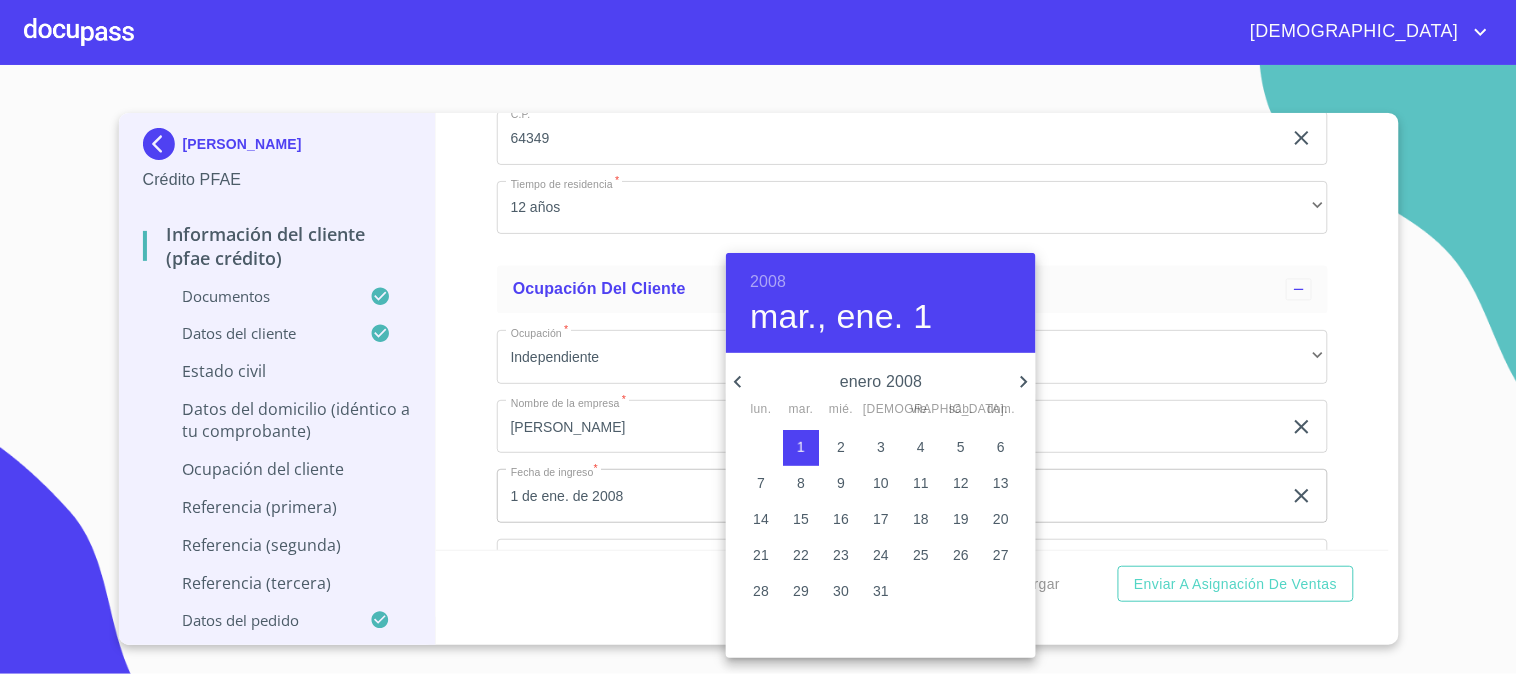 click at bounding box center [758, 337] 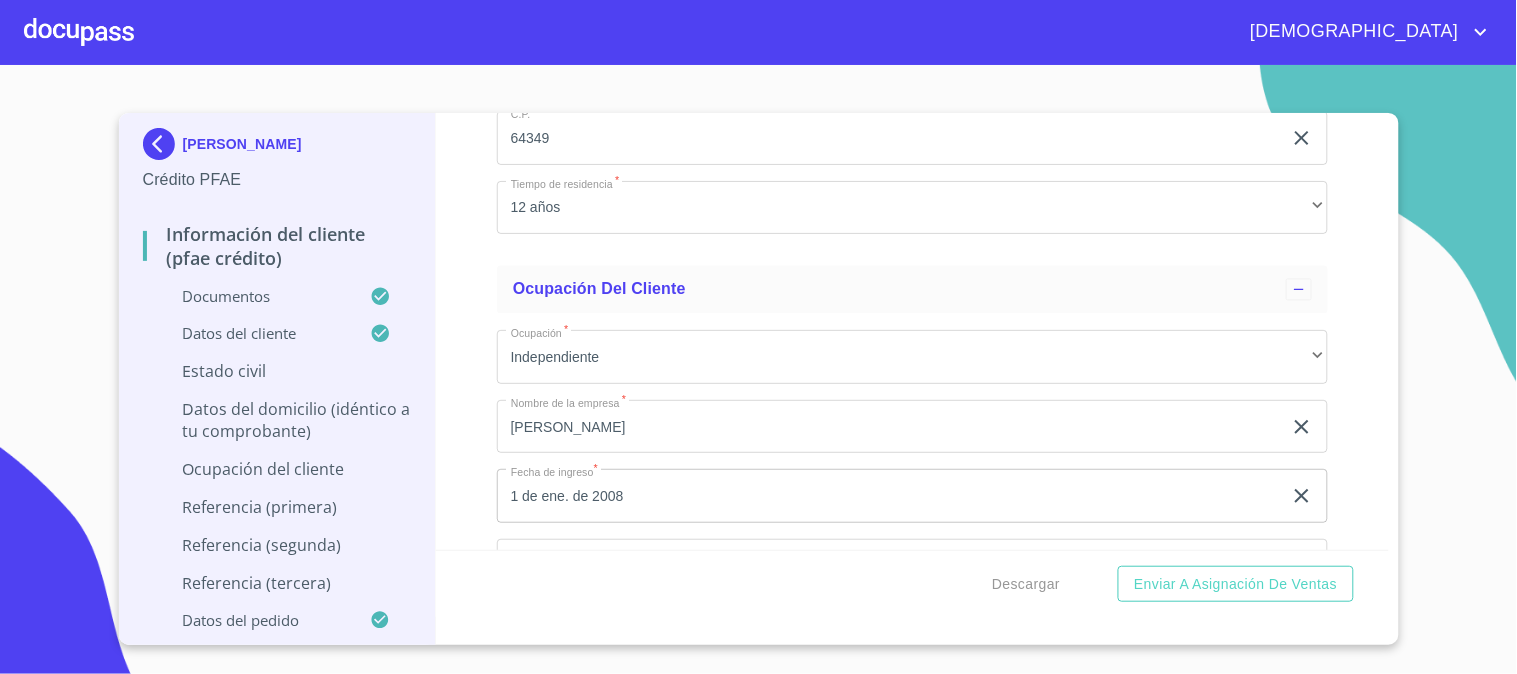 scroll, scrollTop: 8888, scrollLeft: 0, axis: vertical 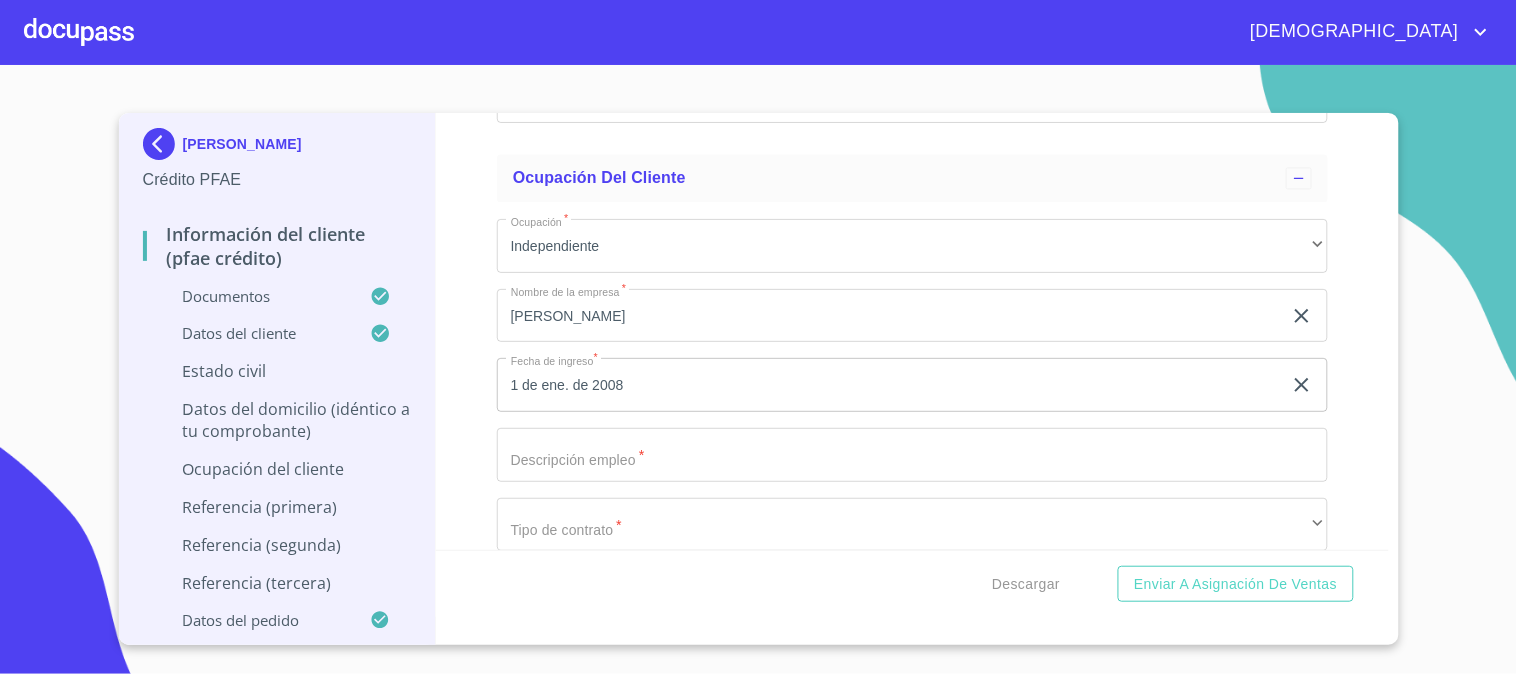 click on "Documento de identificación.   *" at bounding box center [889, -2292] 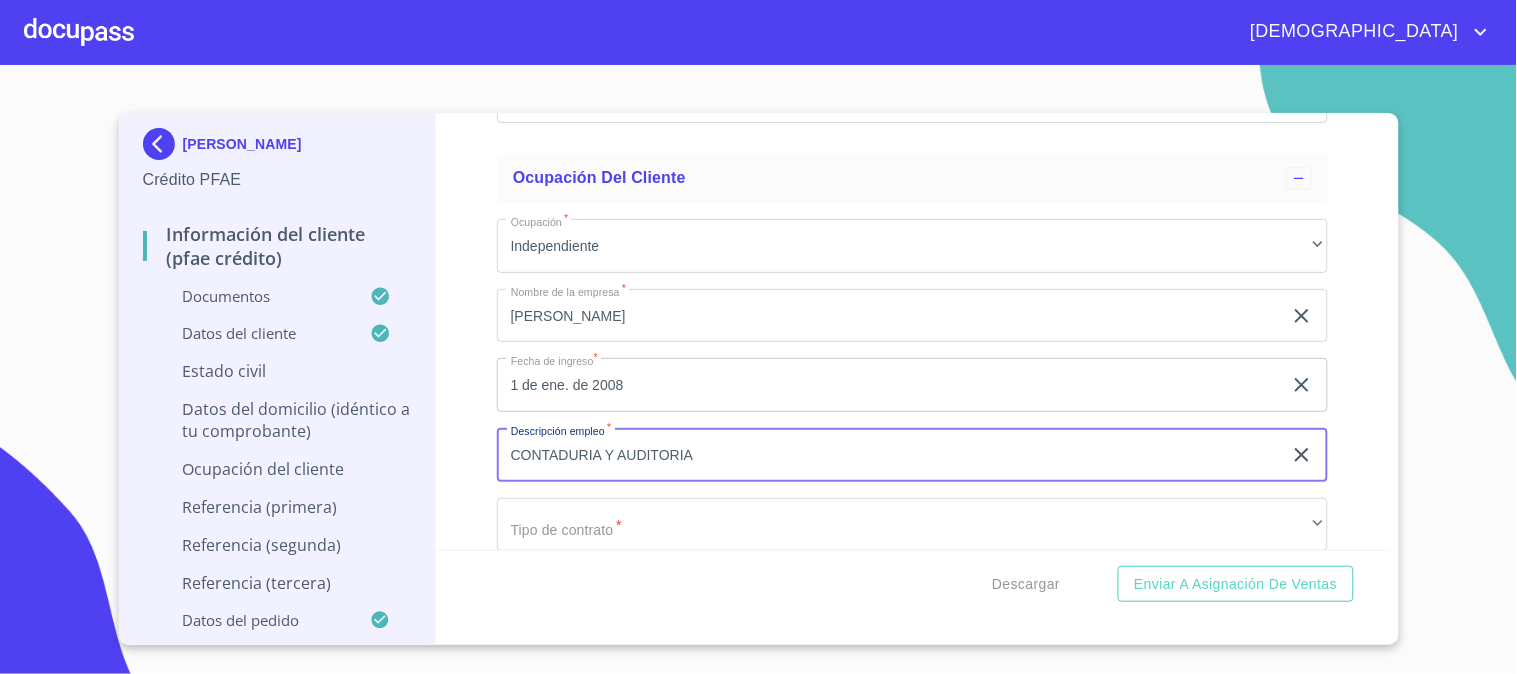 type on "CONTADURIA Y AUDITORIA" 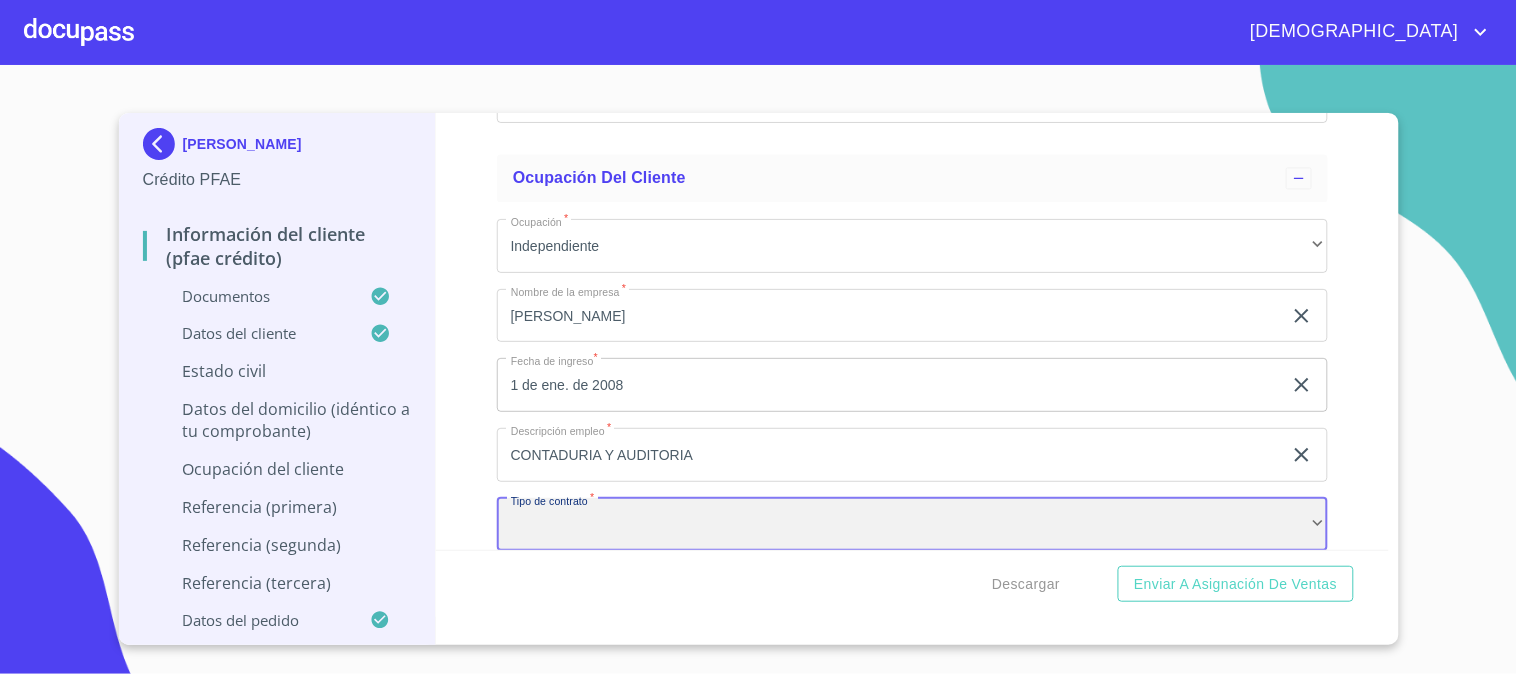 click on "​" at bounding box center (912, 525) 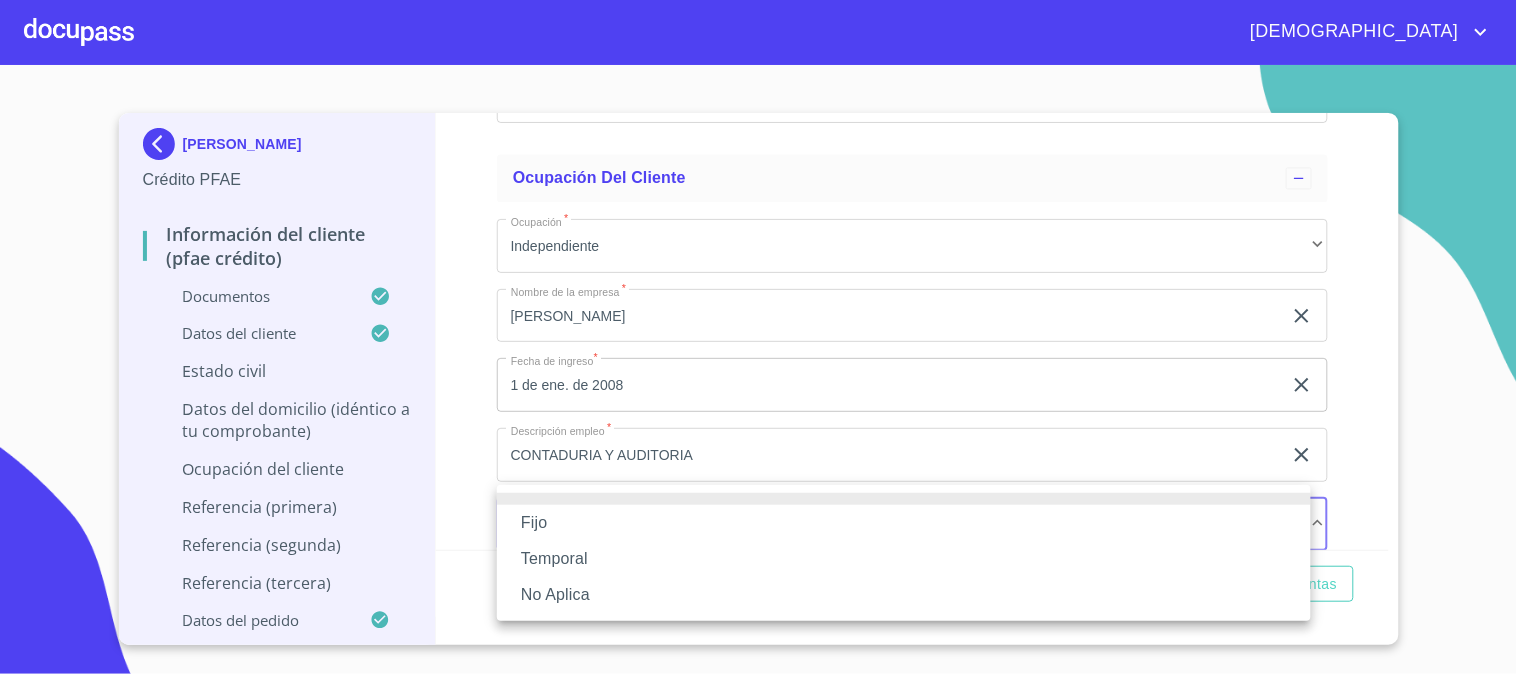 type 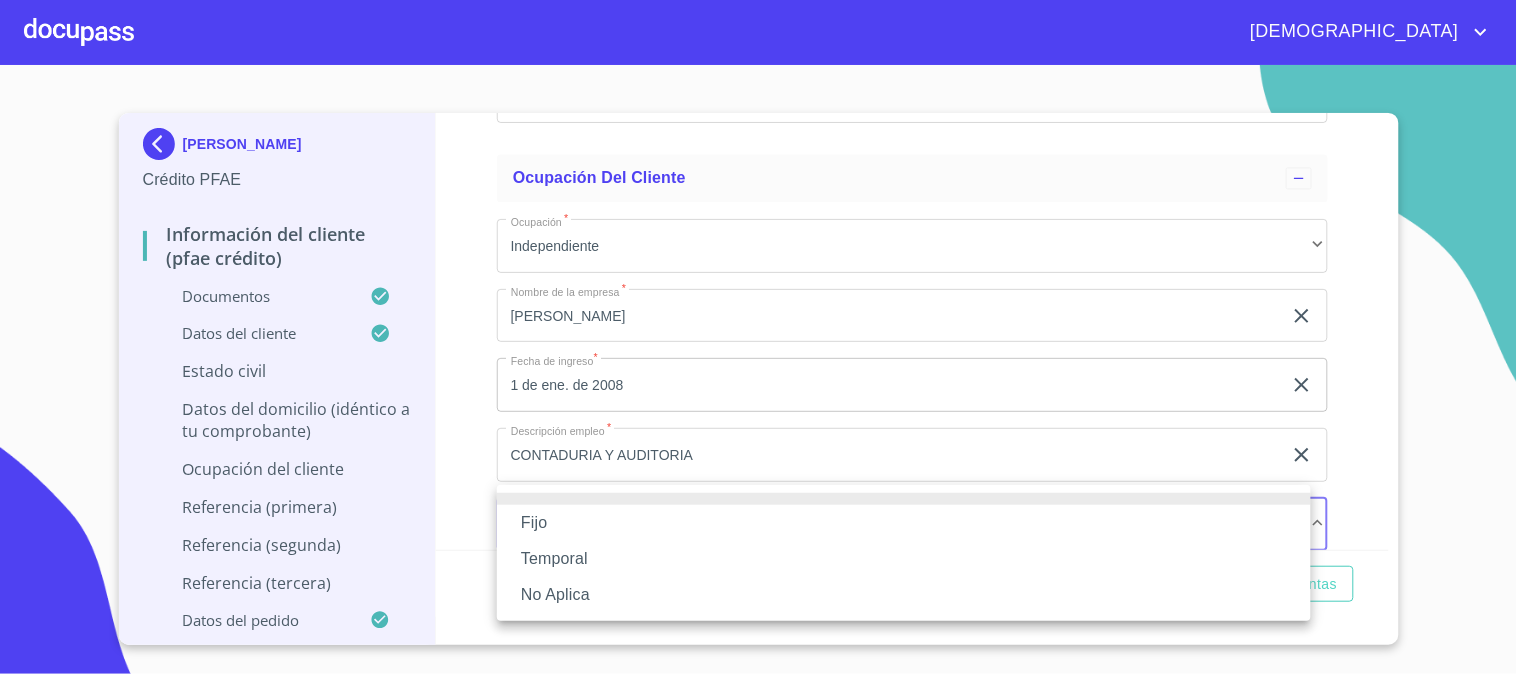type 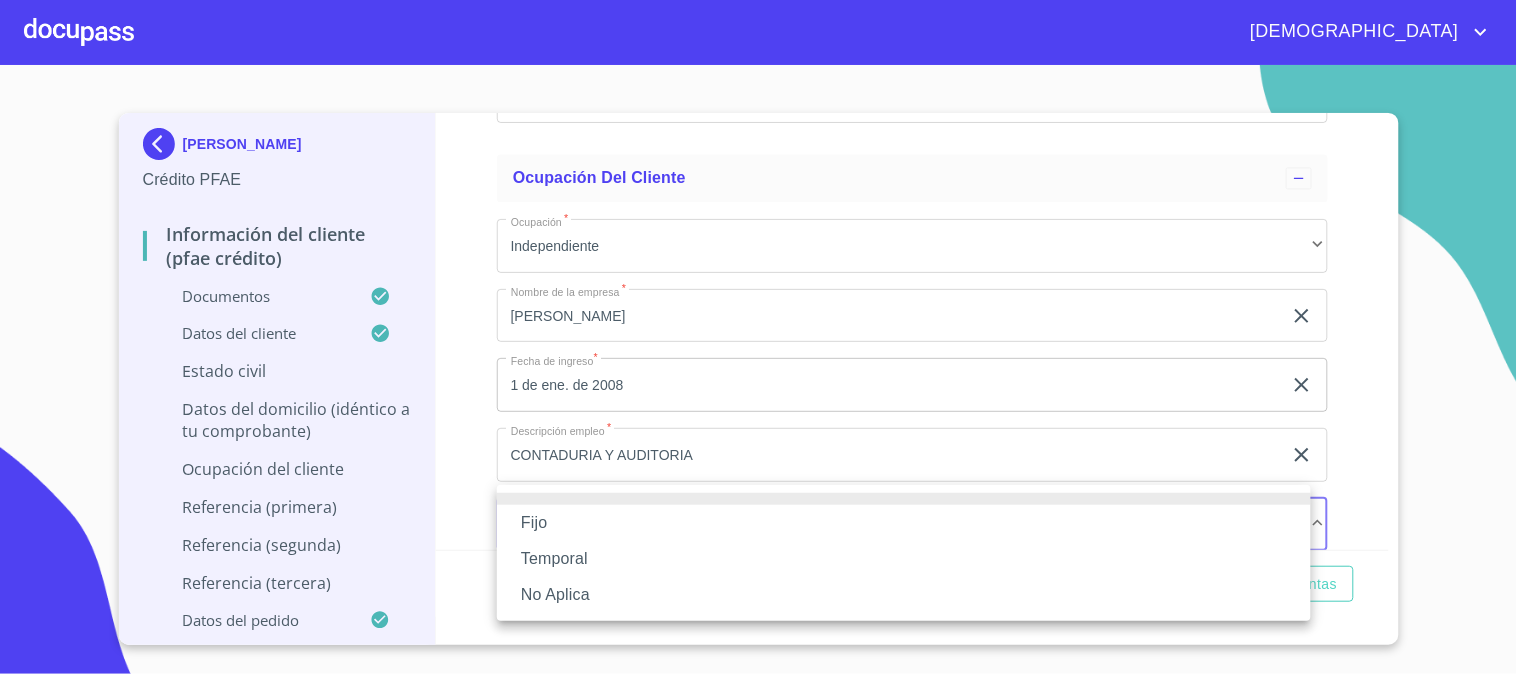 click on "Fijo" at bounding box center [904, 523] 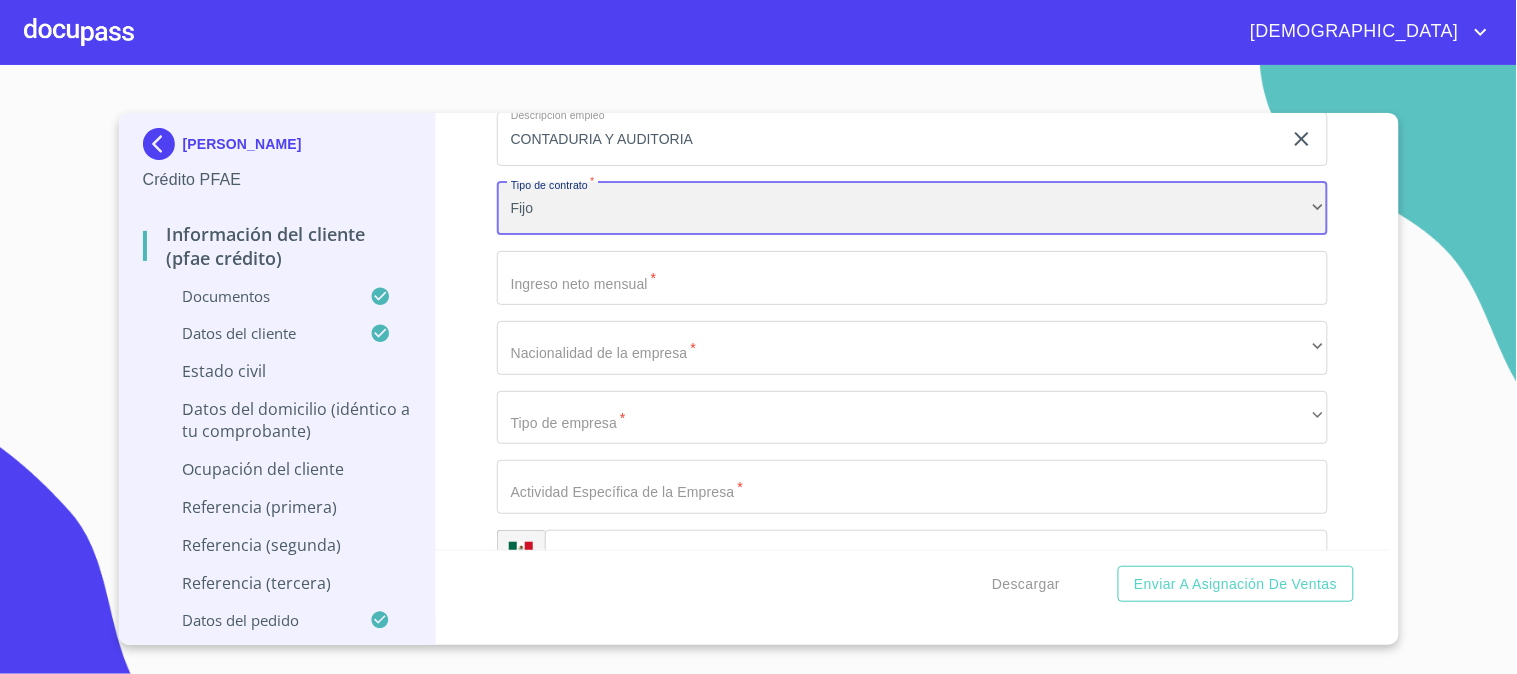 scroll, scrollTop: 9222, scrollLeft: 0, axis: vertical 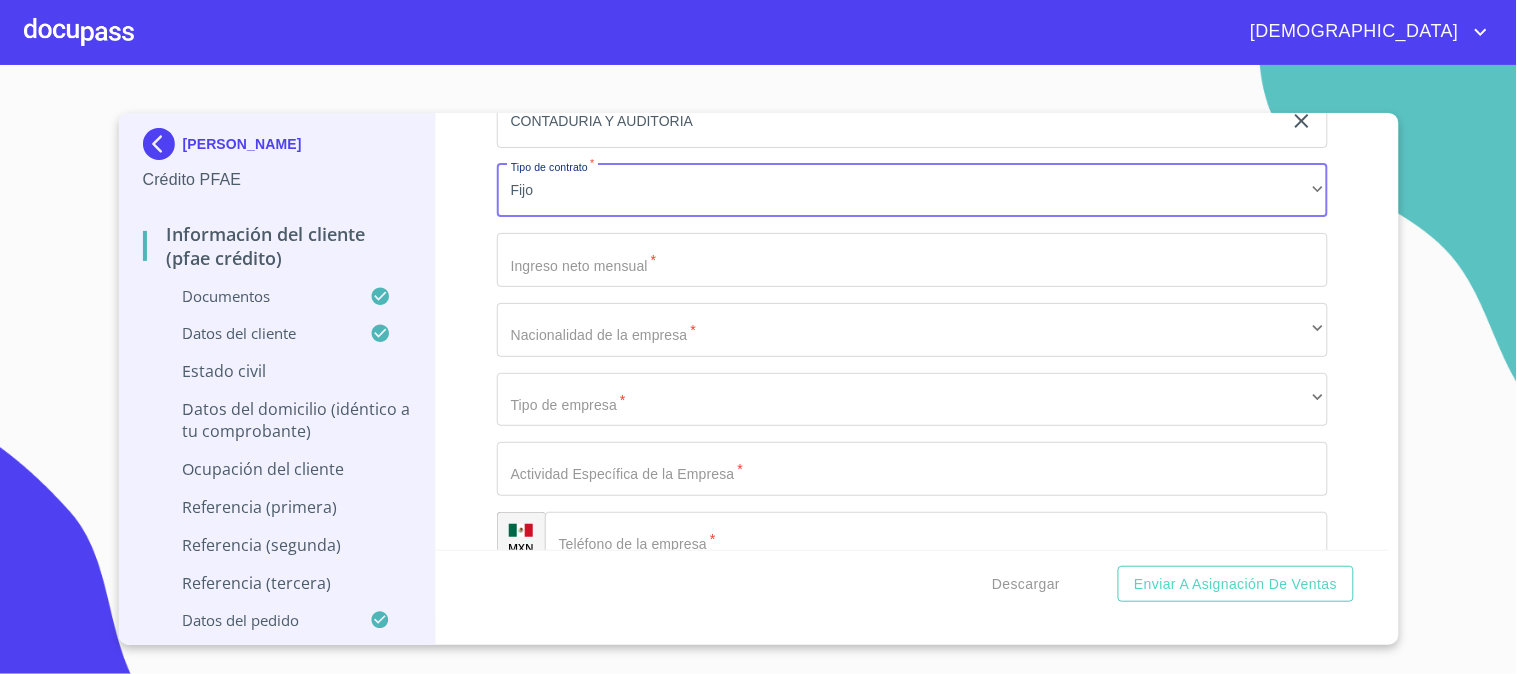 click on "Documento de identificación.   *" at bounding box center (889, -2626) 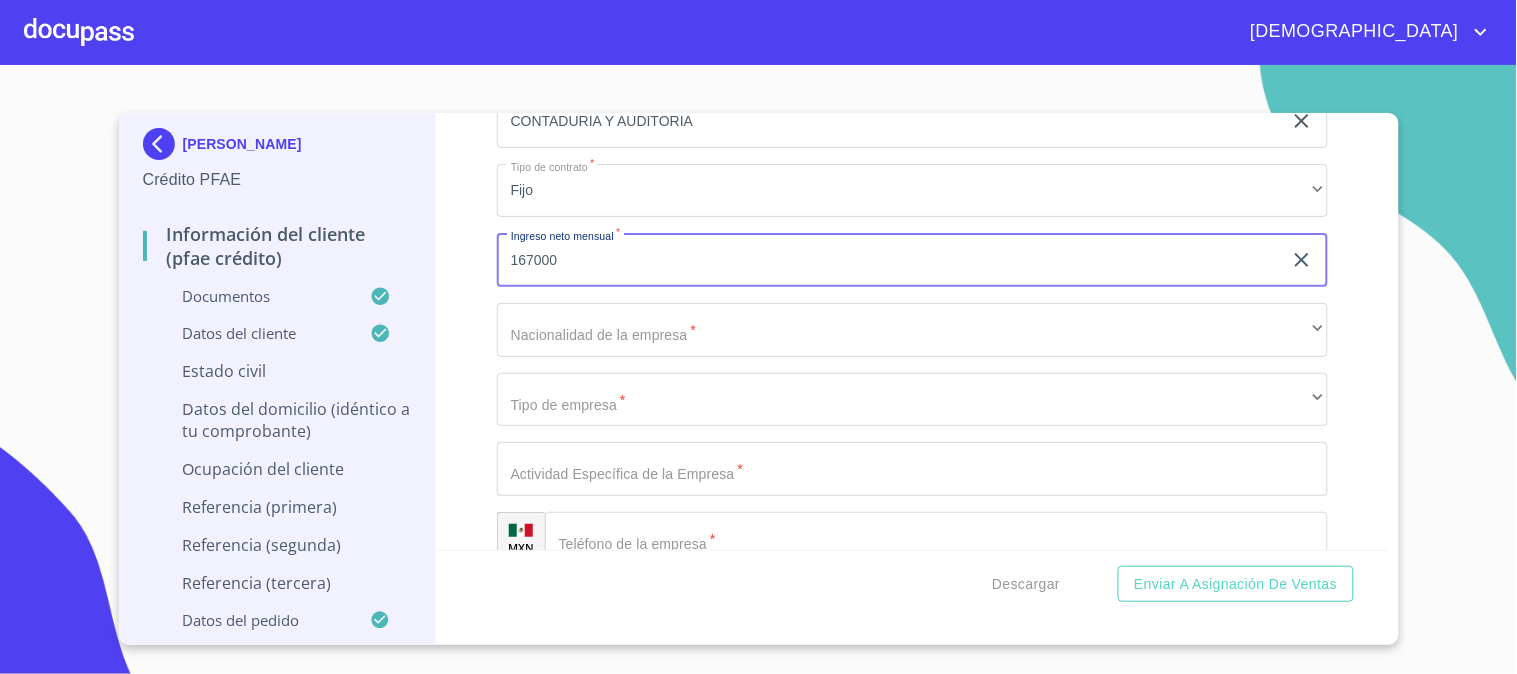 type on "167000" 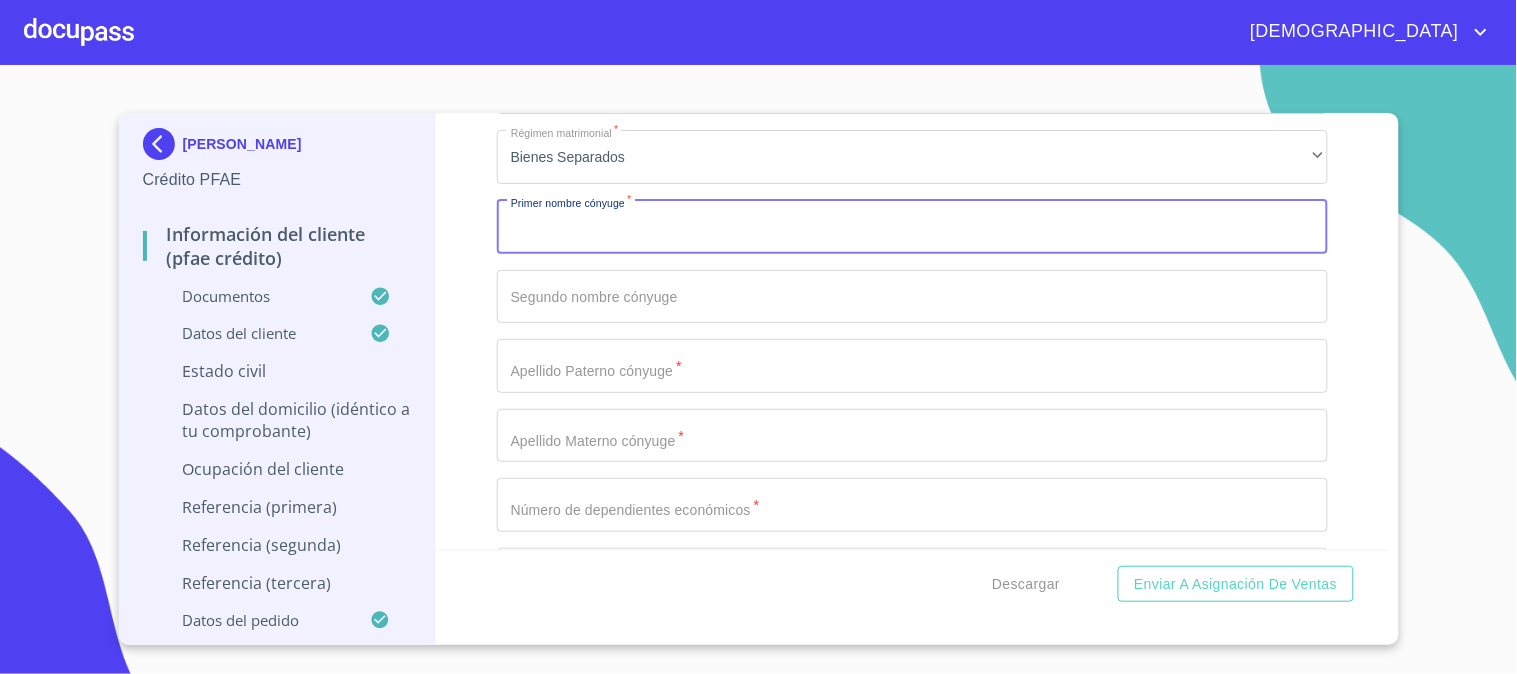scroll, scrollTop: 7455, scrollLeft: 0, axis: vertical 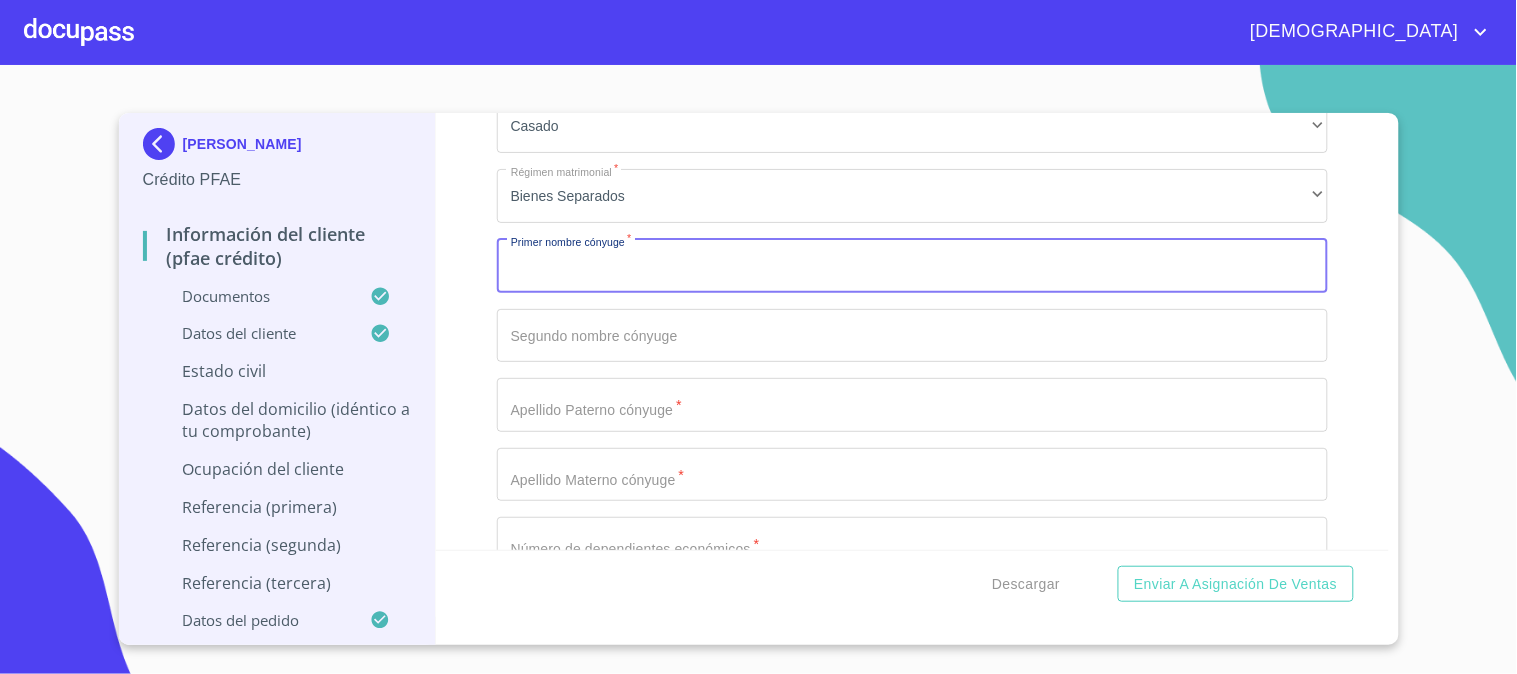 click on "Documento de identificación.   *" at bounding box center [912, 266] 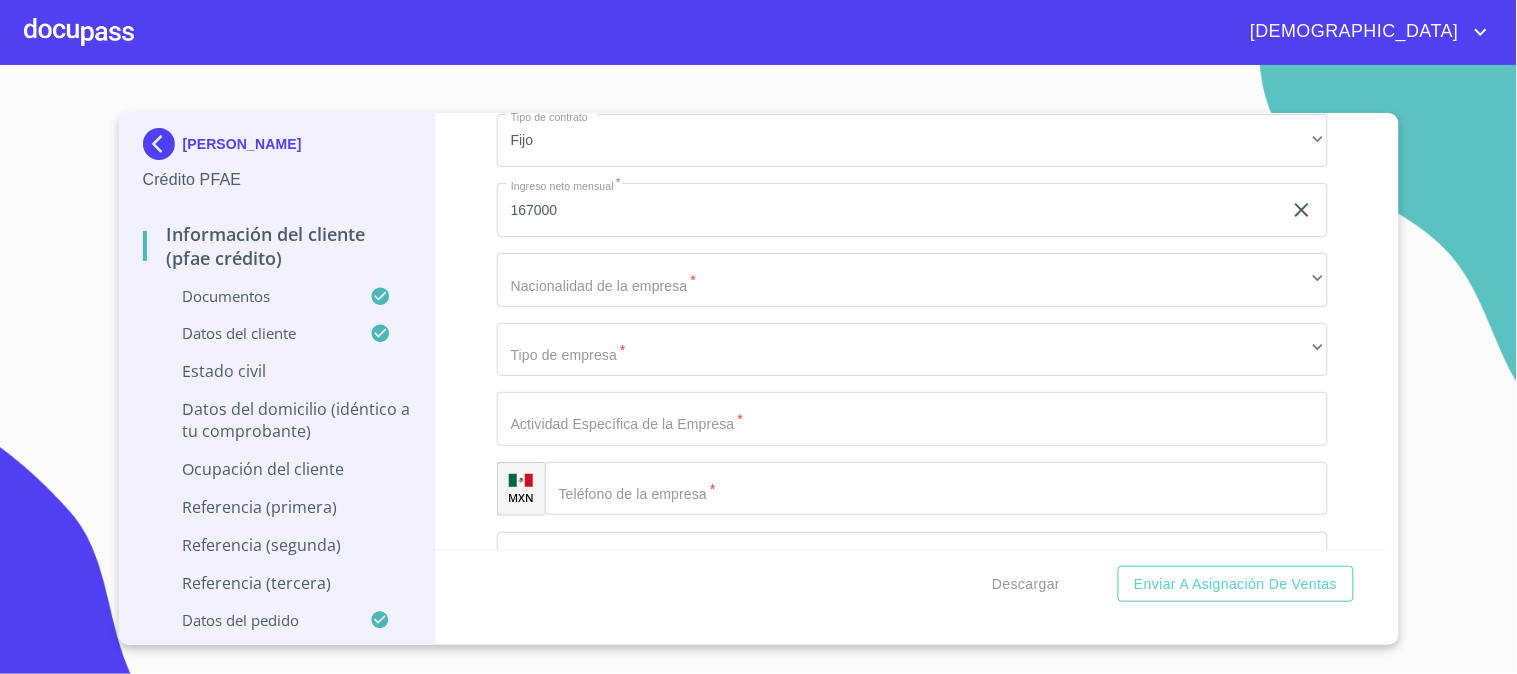 scroll, scrollTop: 9233, scrollLeft: 0, axis: vertical 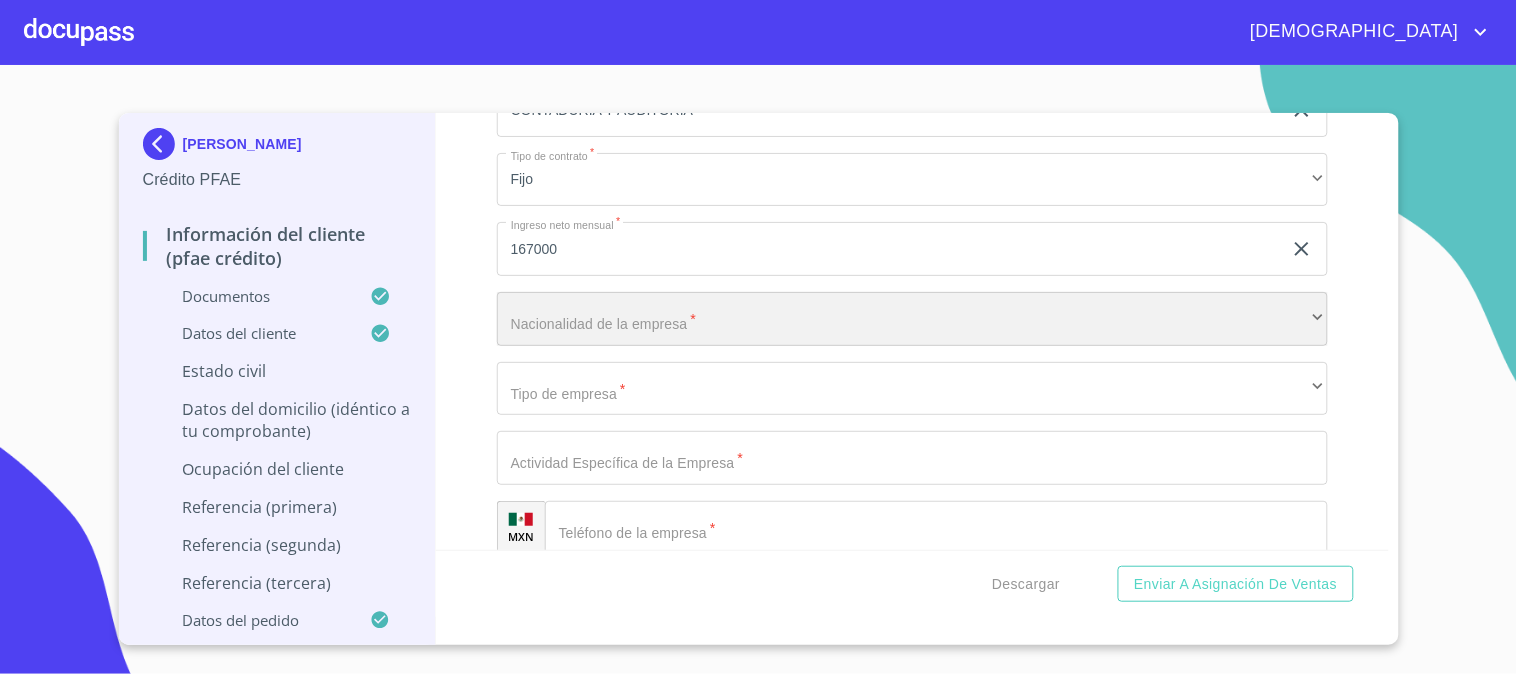 click on "​" at bounding box center (912, 319) 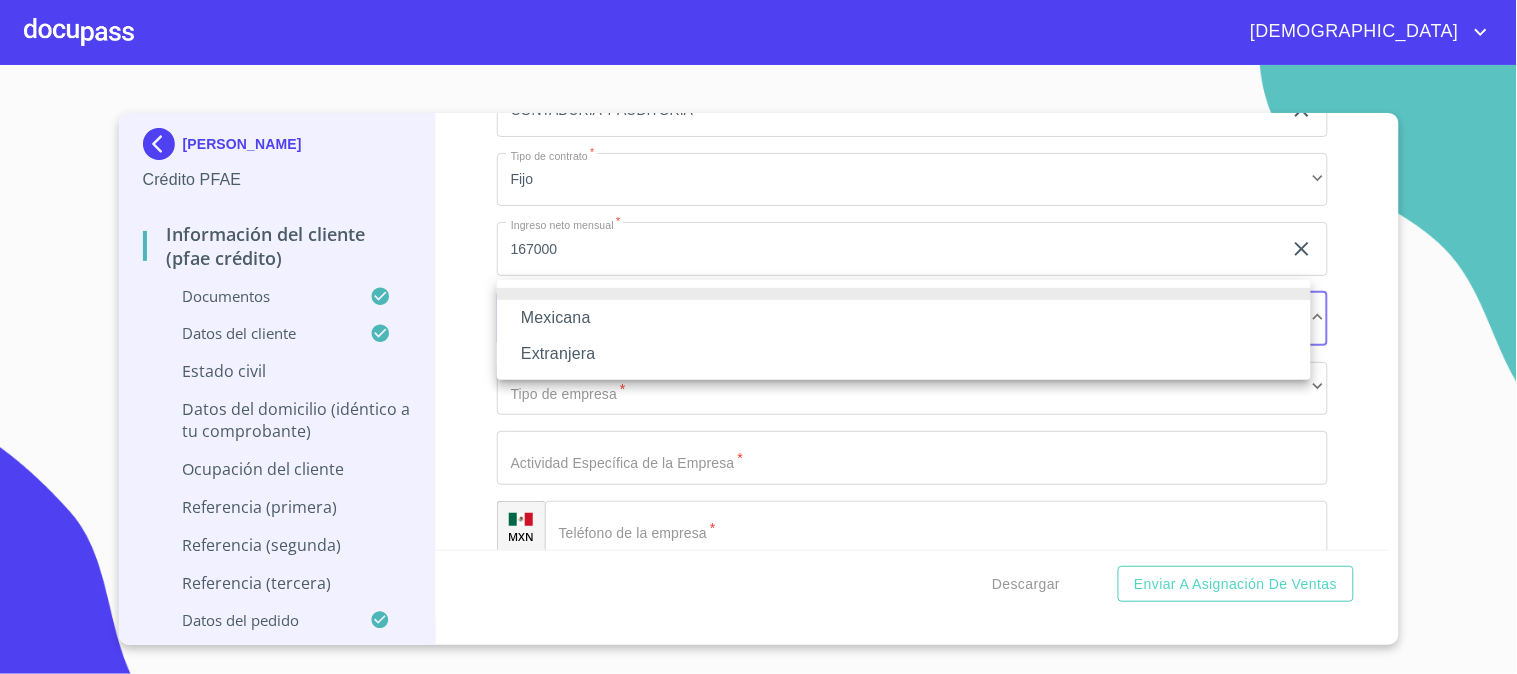 click on "Mexicana" at bounding box center [904, 318] 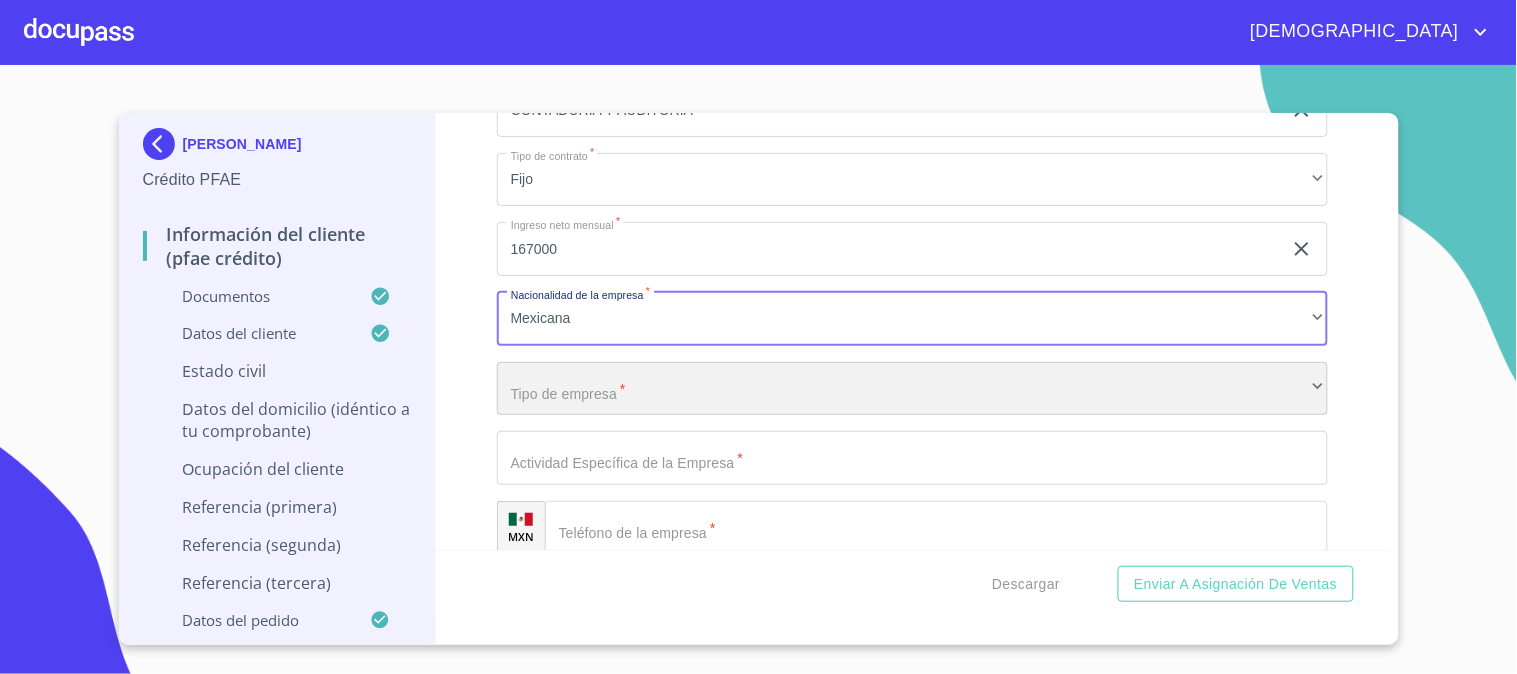 click on "​" at bounding box center (912, 389) 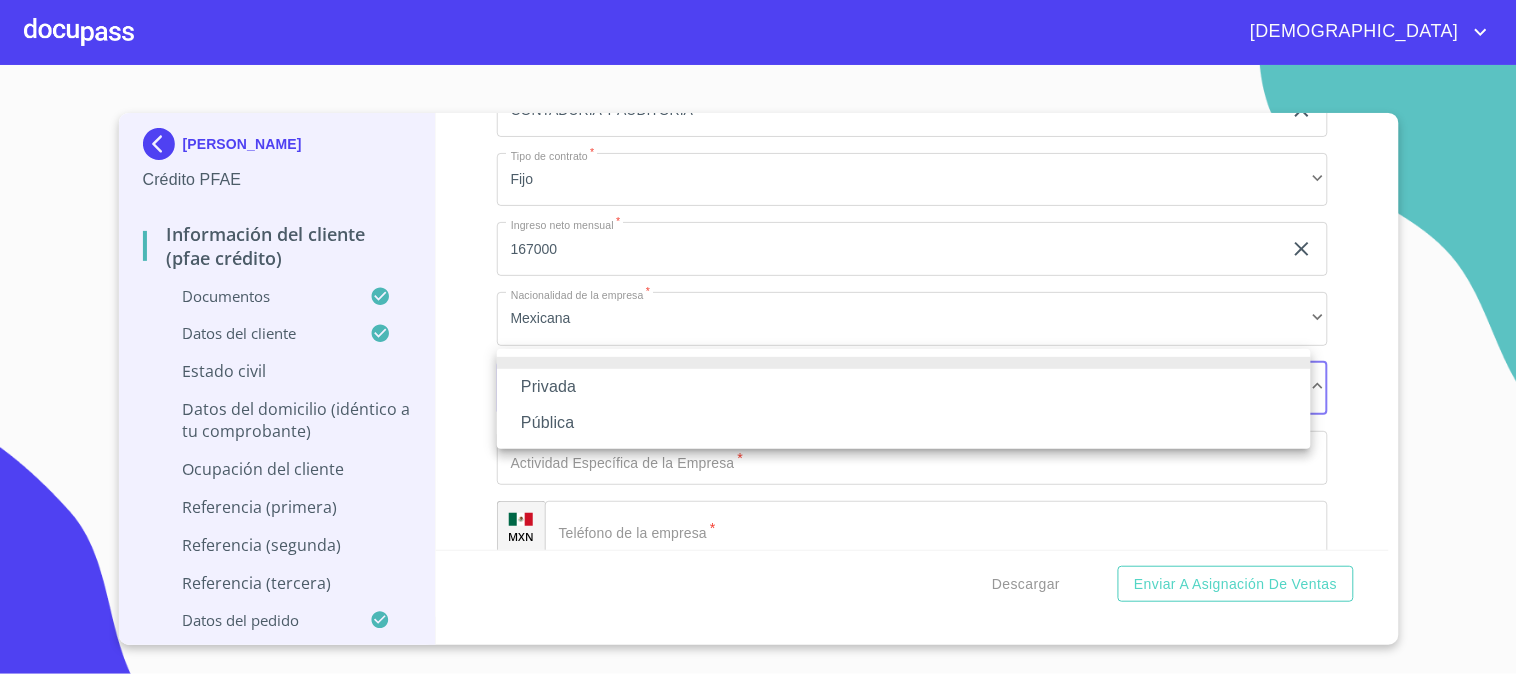click on "Privada" at bounding box center [904, 387] 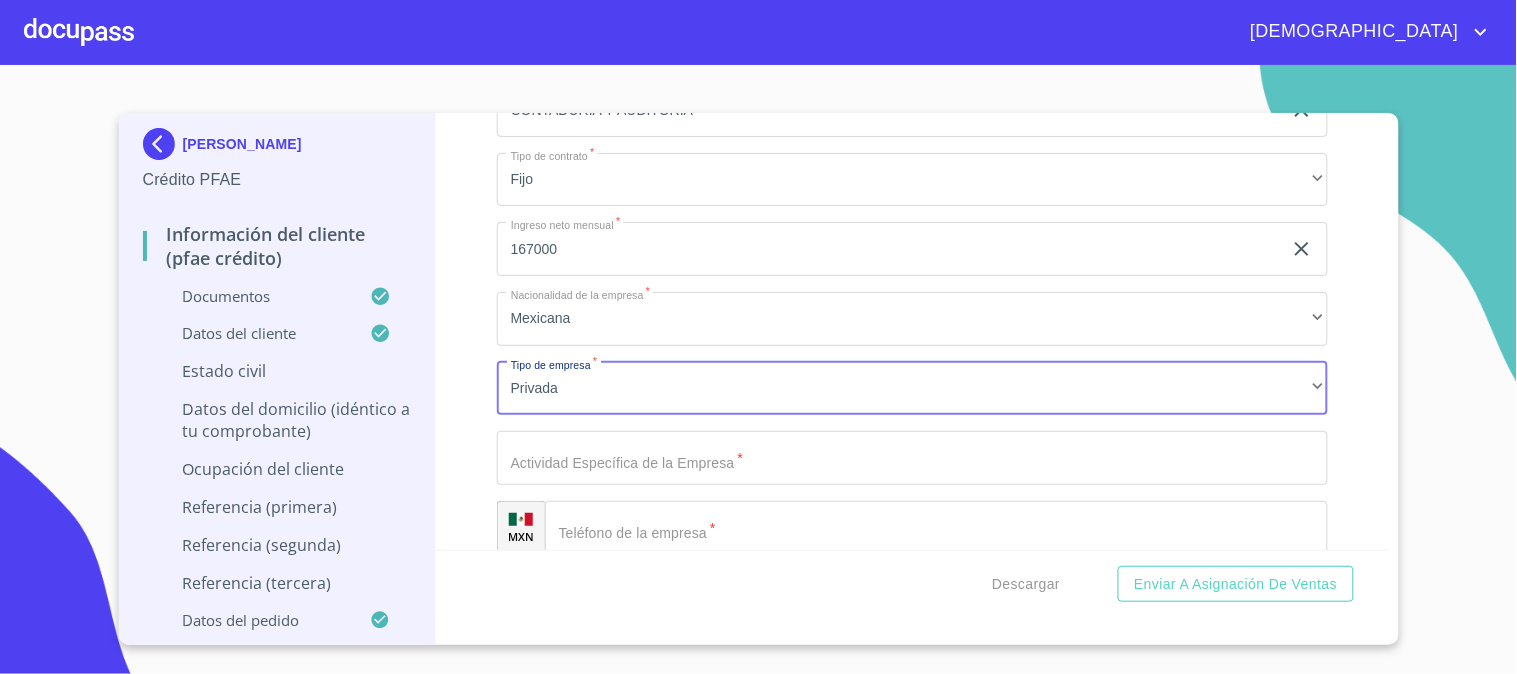 click on "Documento de identificación.   *" at bounding box center (889, -2637) 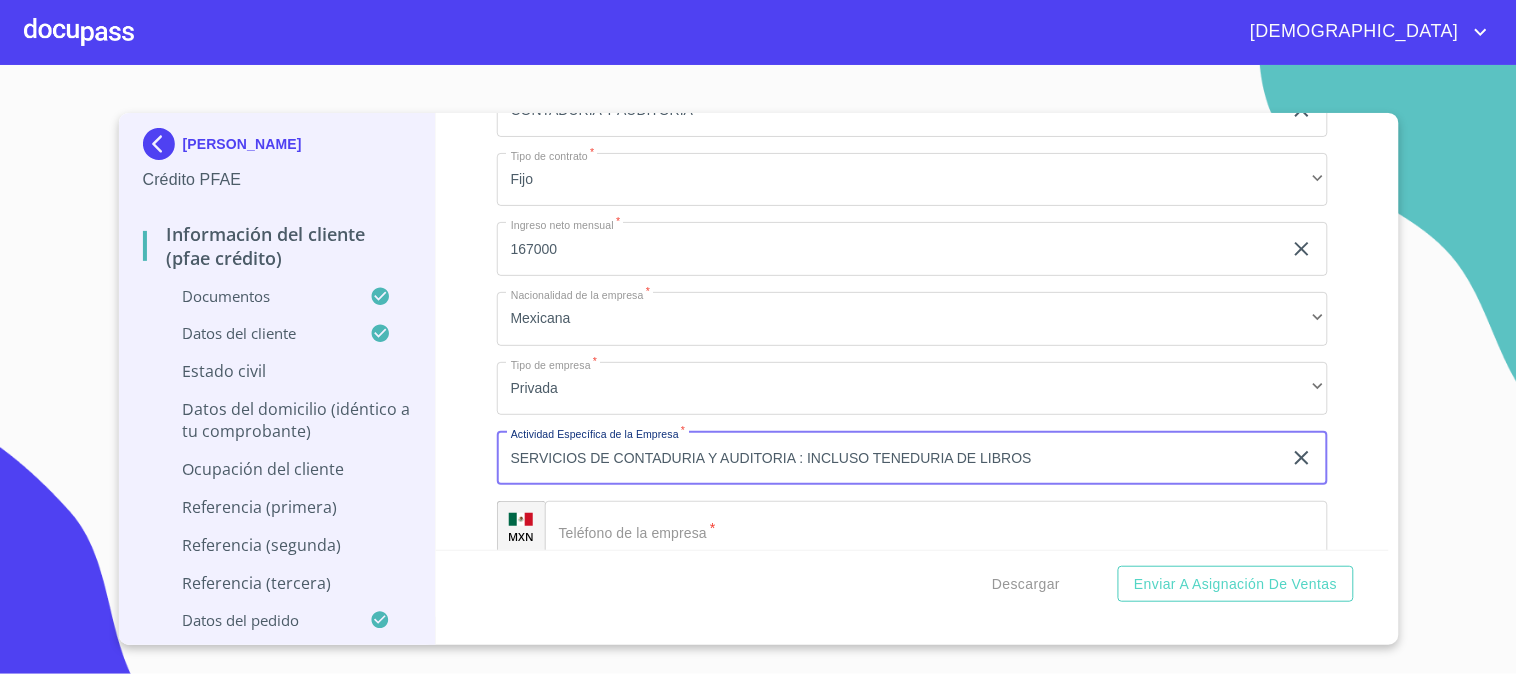 type on "SERVICIOS DE CONTADURIA Y AUDITORIA : INCLUSO TENEDURIA DE LIBROS" 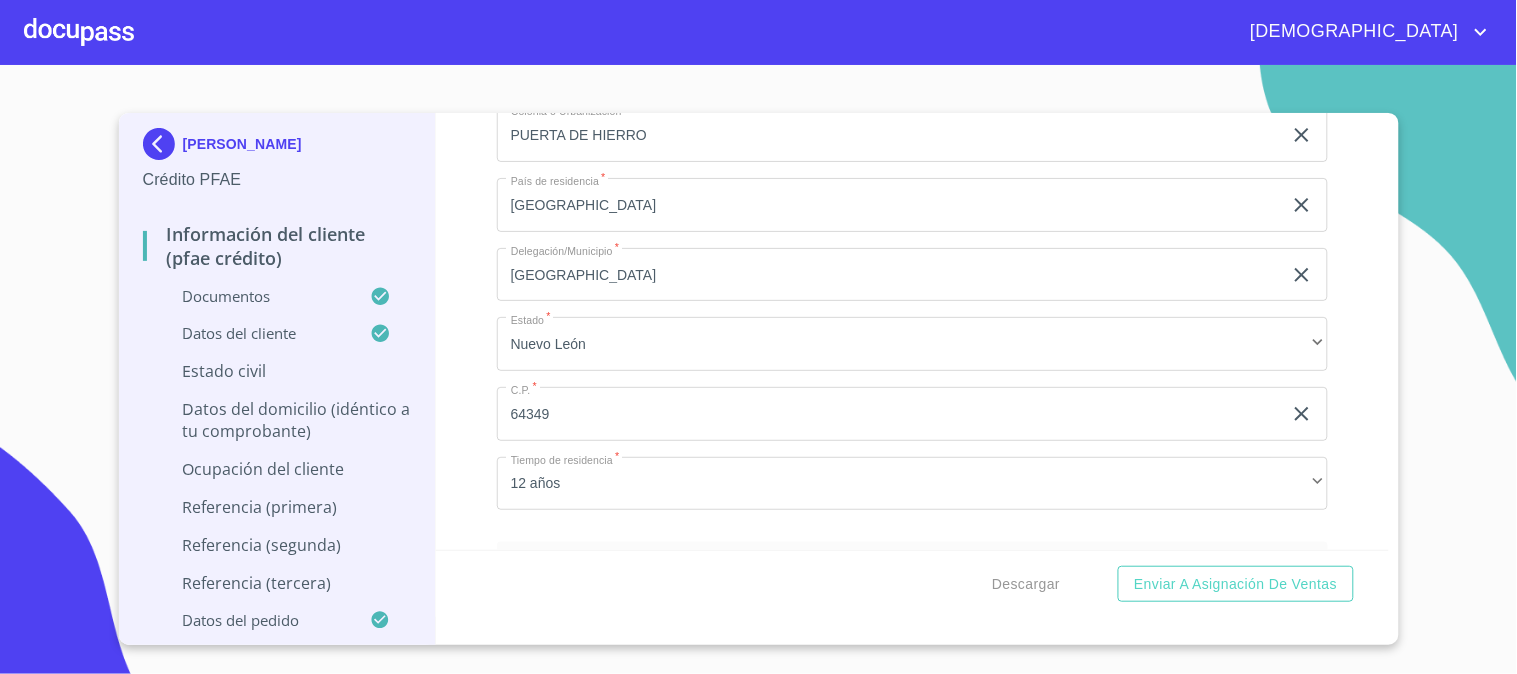 scroll, scrollTop: 8344, scrollLeft: 0, axis: vertical 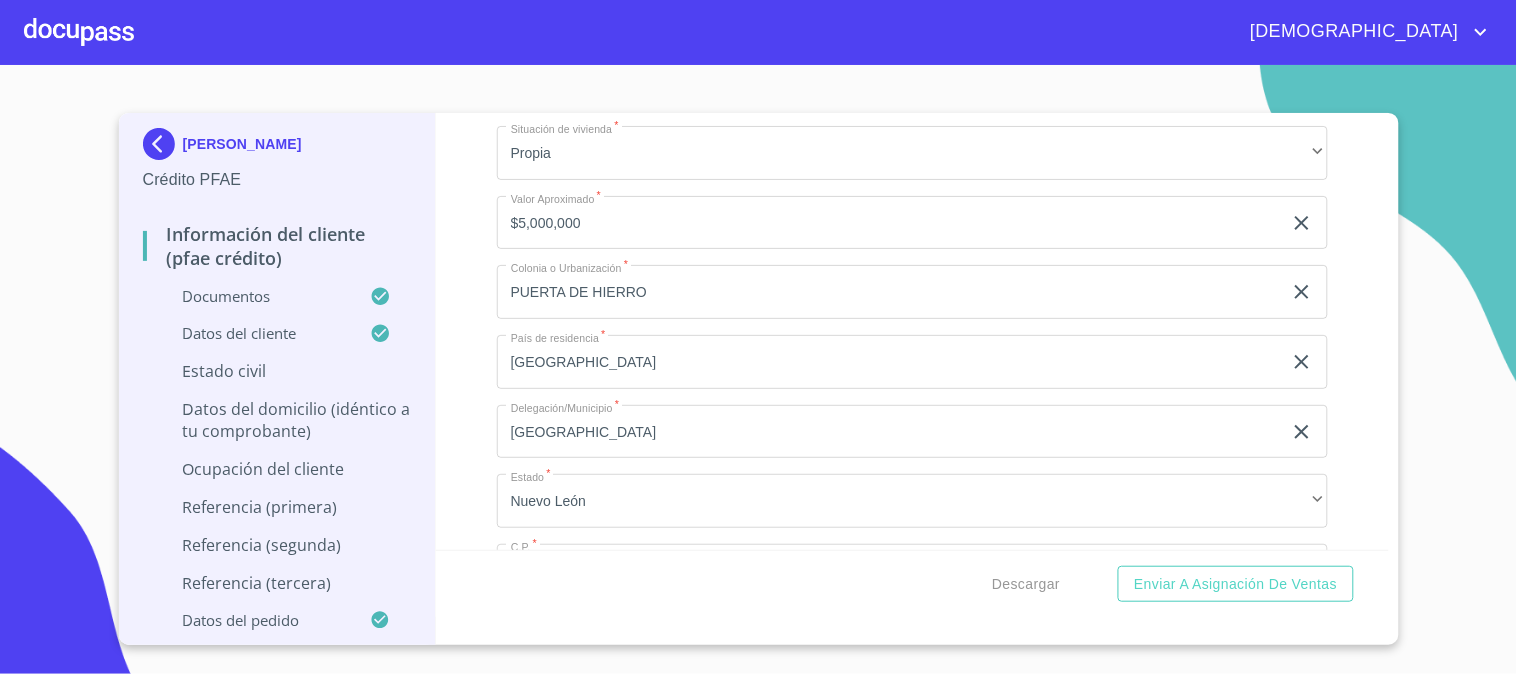 drag, startPoint x: 248, startPoint y: 333, endPoint x: 261, endPoint y: 330, distance: 13.341664 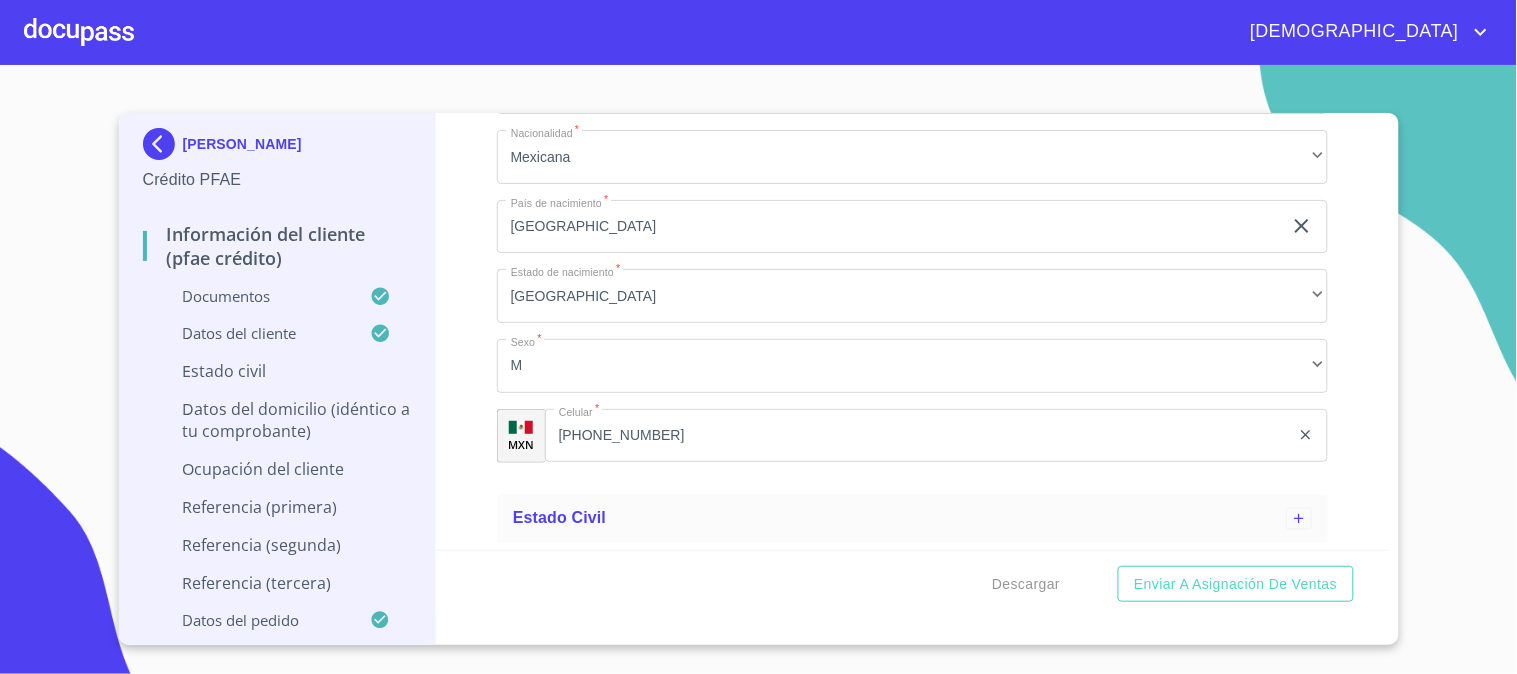 scroll, scrollTop: 712, scrollLeft: 0, axis: vertical 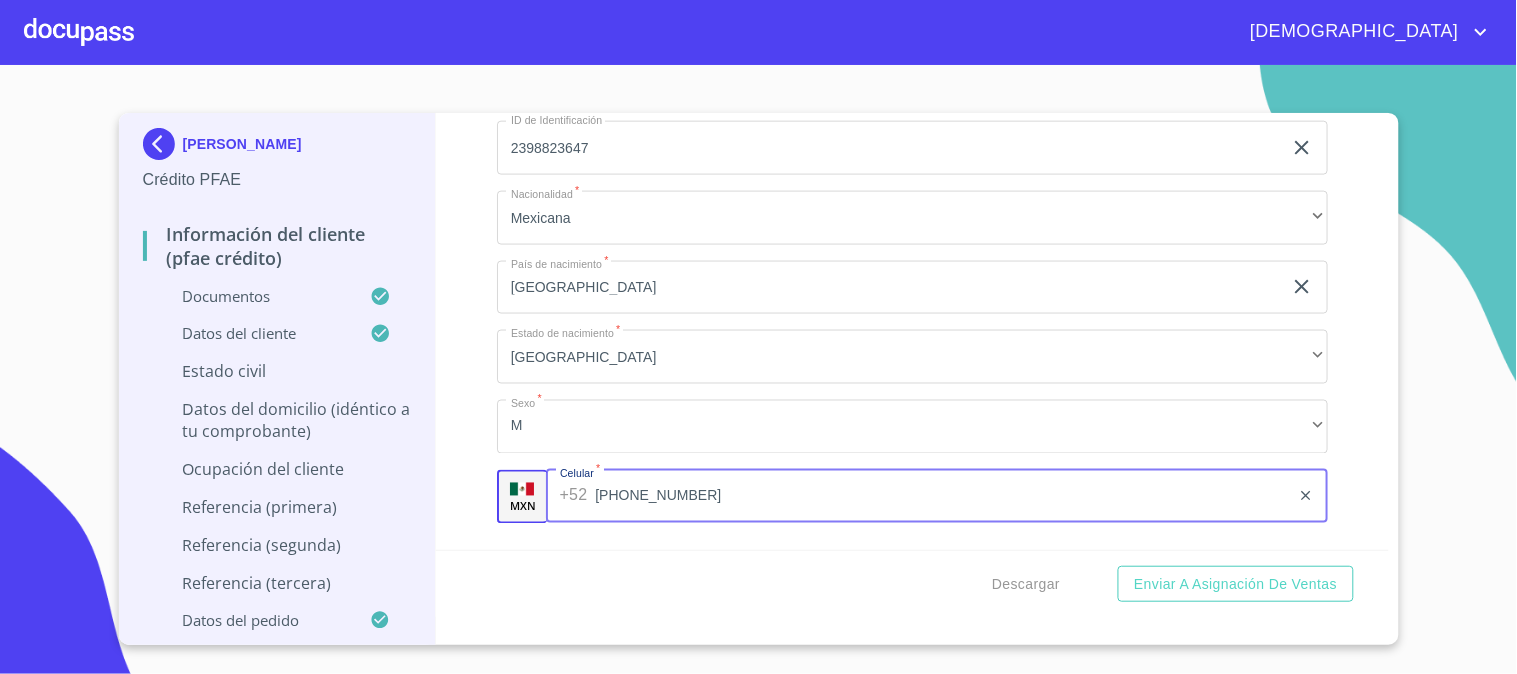 drag, startPoint x: 666, startPoint y: 502, endPoint x: 527, endPoint y: 516, distance: 139.70326 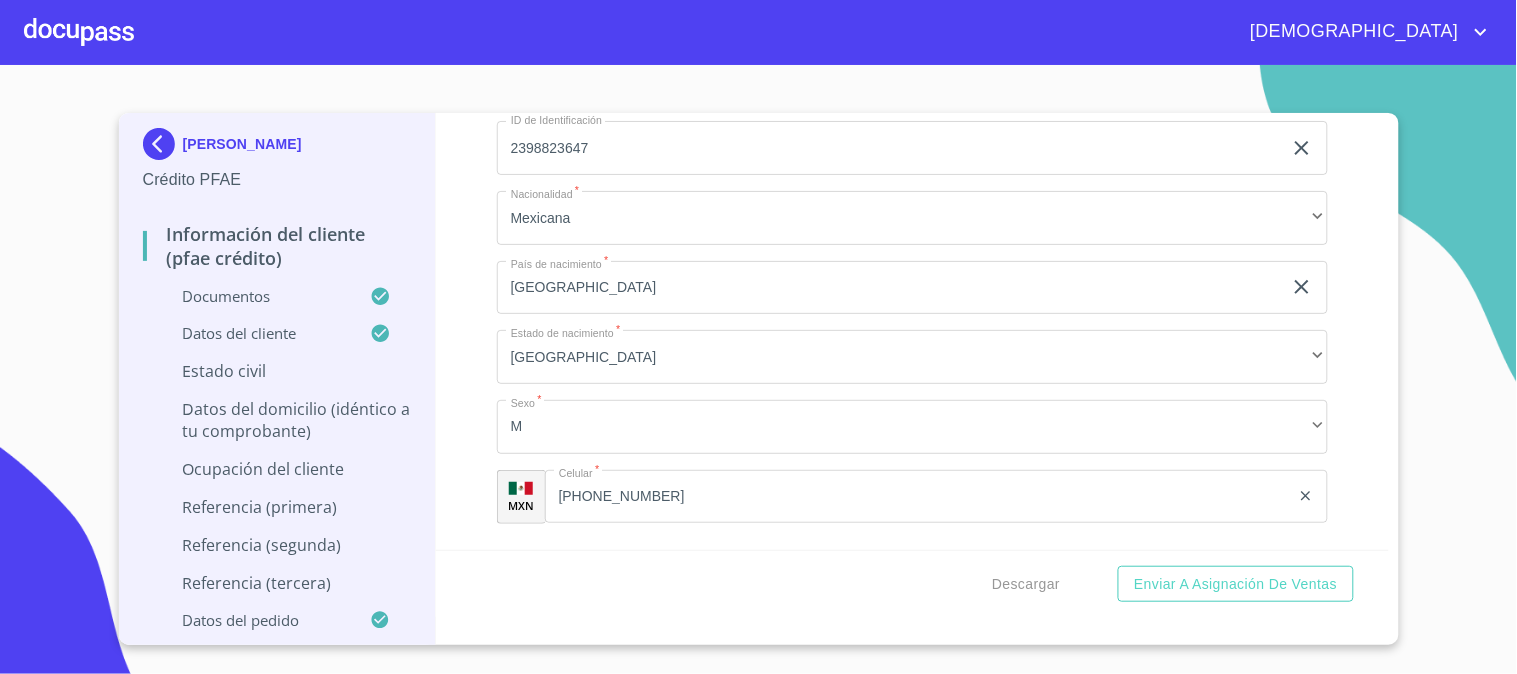 click on "Datos del domicilio (idéntico a tu comprobante)" at bounding box center (277, 420) 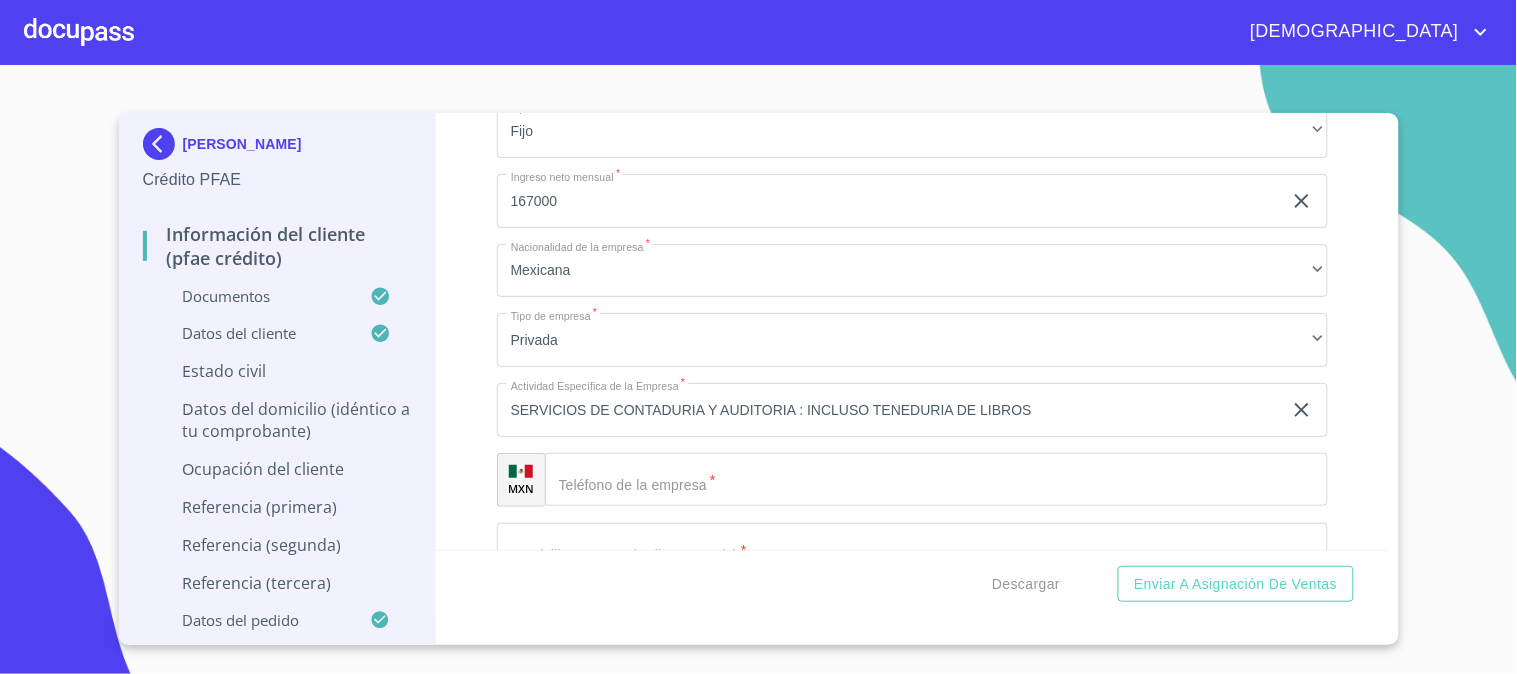 click on "Ocupación   *" 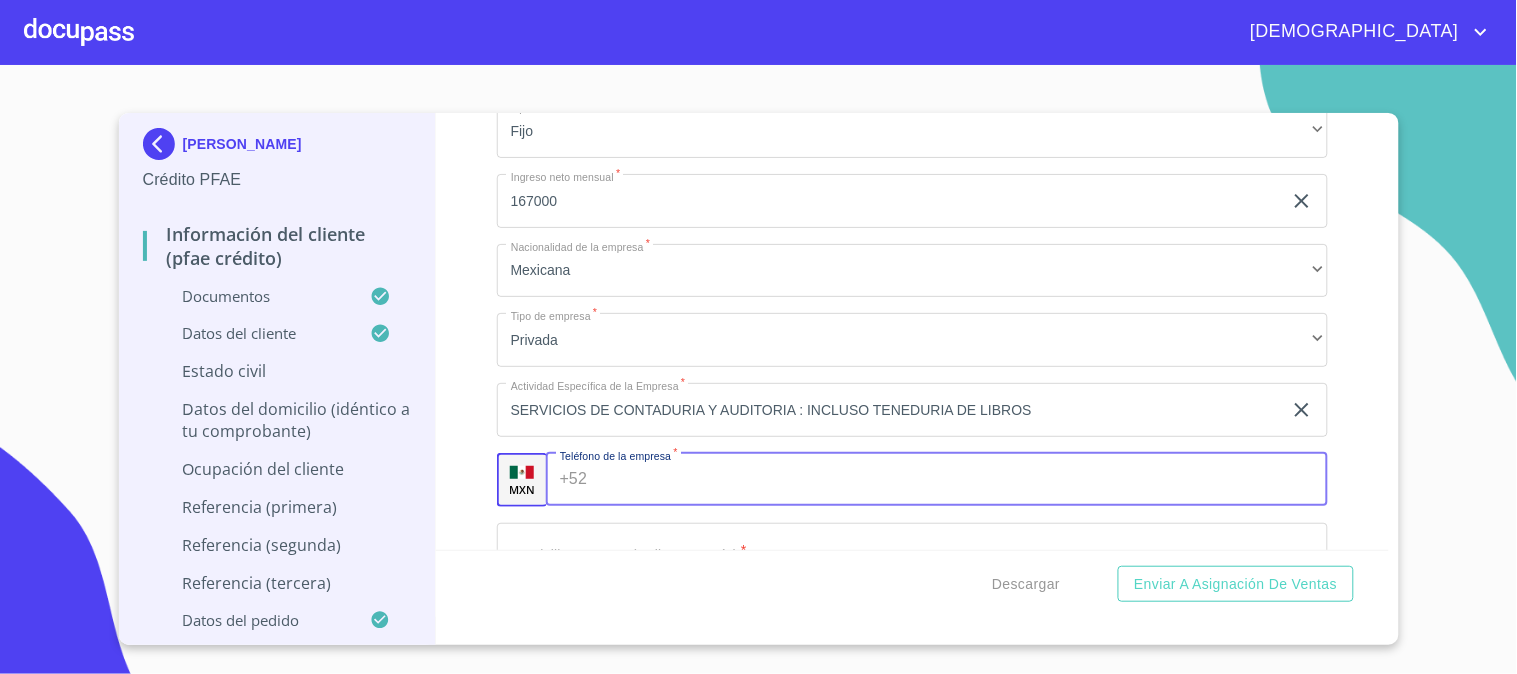 paste on "[PHONE_NUMBER]" 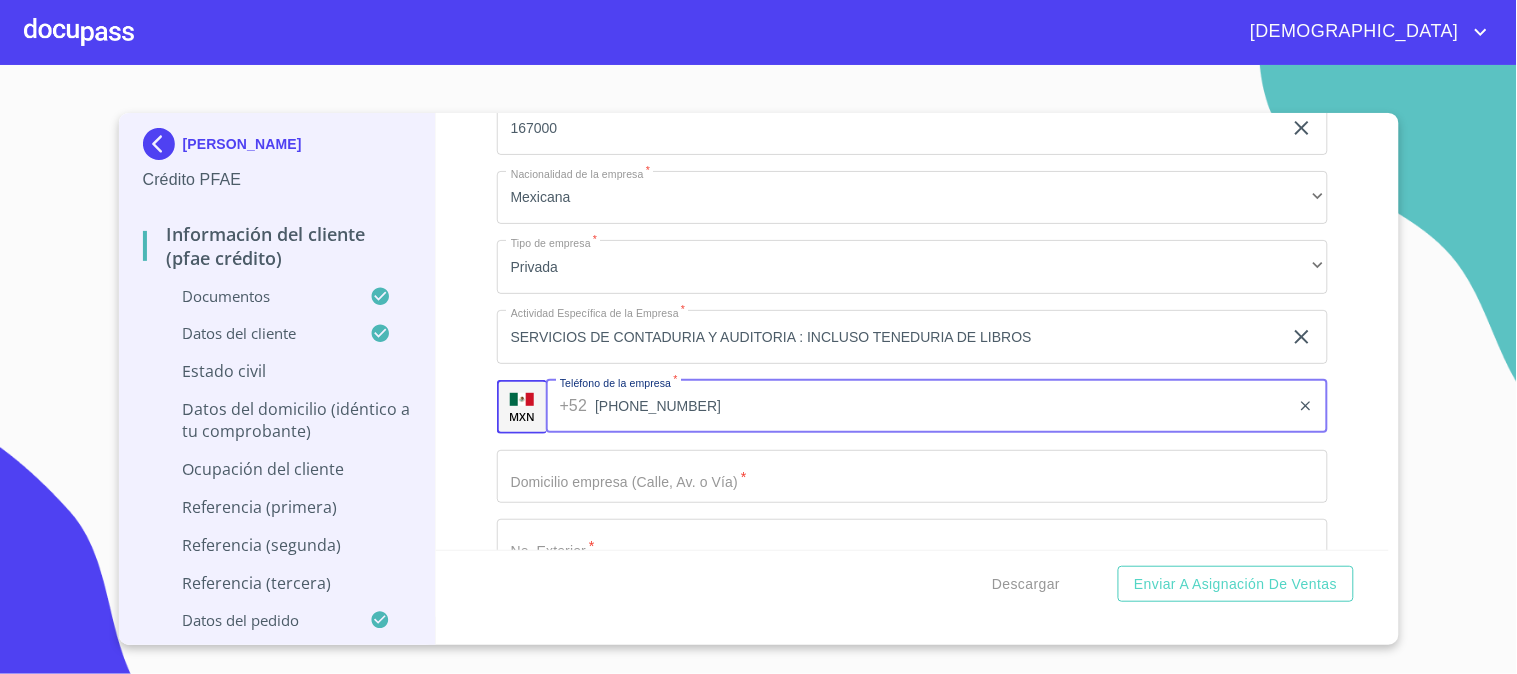 scroll, scrollTop: 823, scrollLeft: 0, axis: vertical 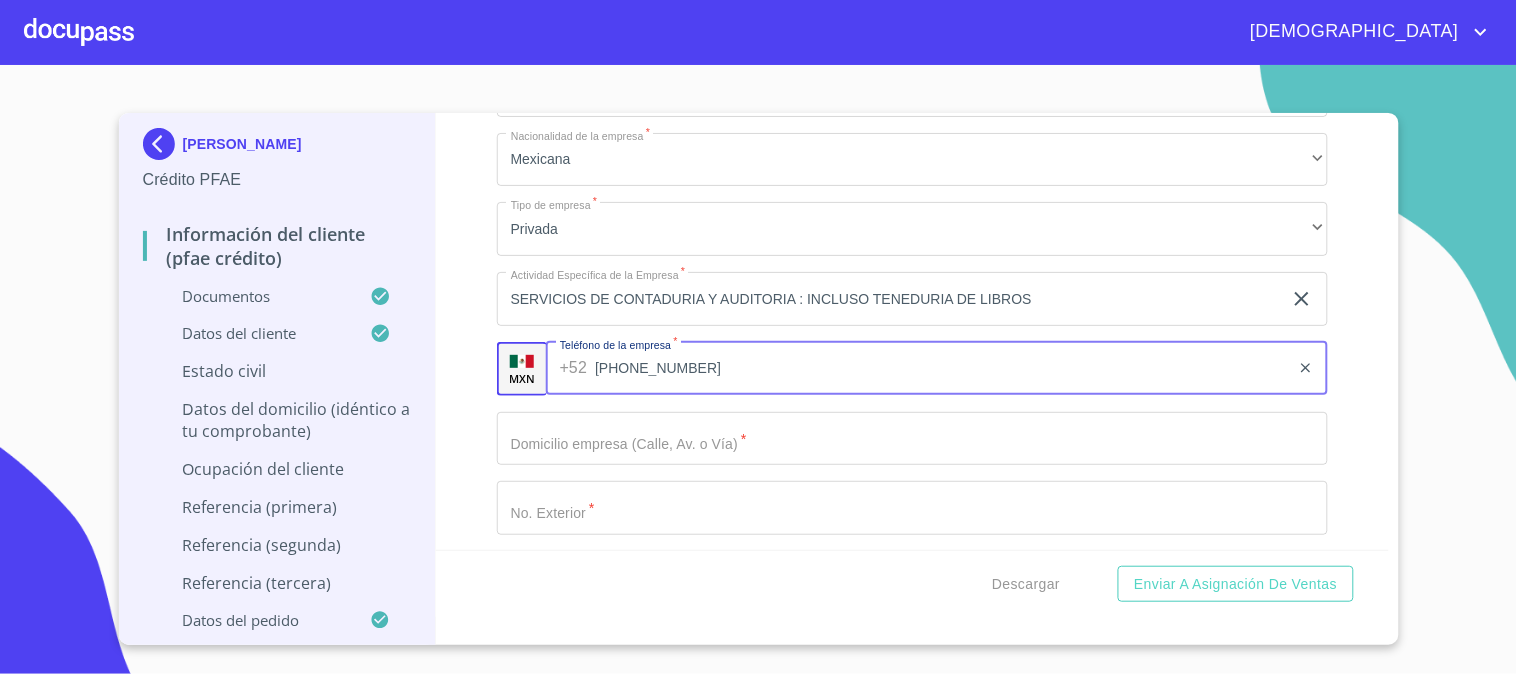 type on "[PHONE_NUMBER]" 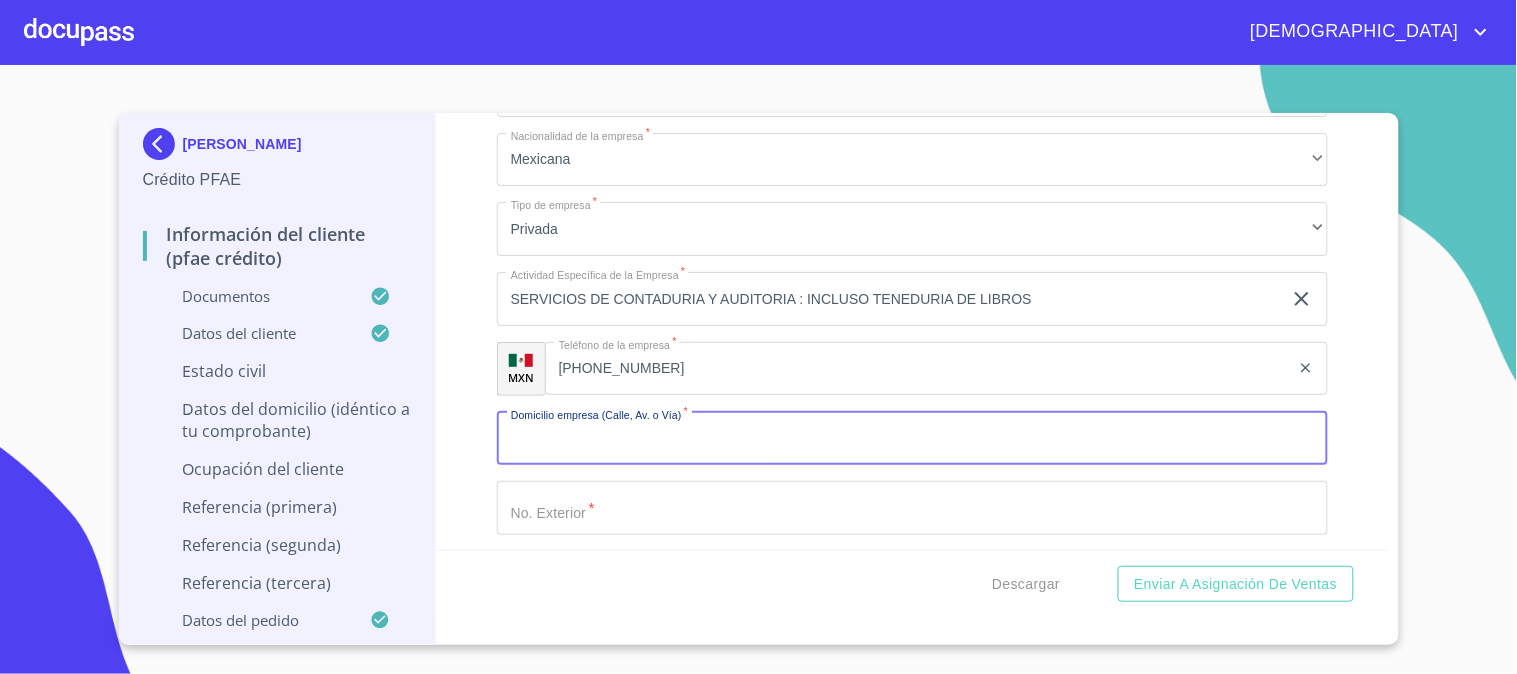 click on "Ocupación   *" at bounding box center [912, 439] 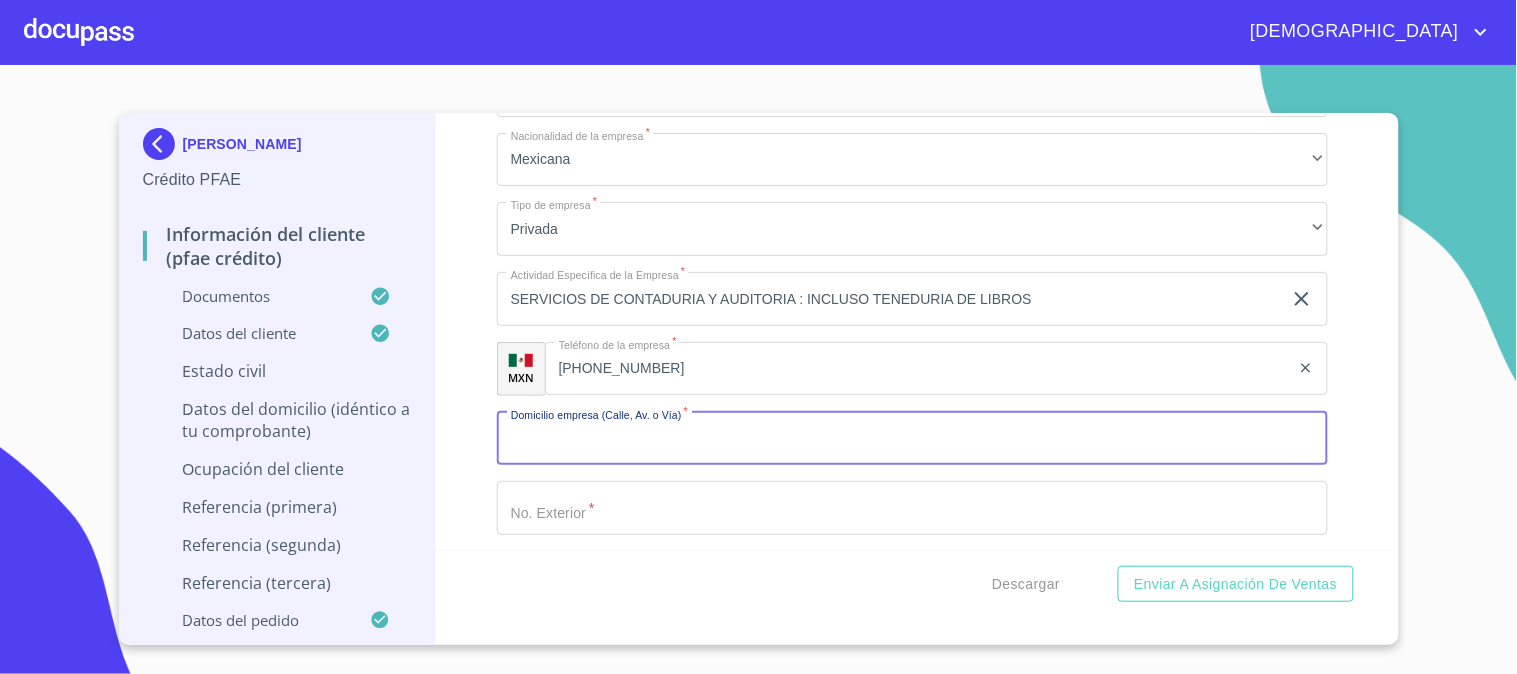 click on "Datos del domicilio (idéntico a tu comprobante)" at bounding box center (277, 420) 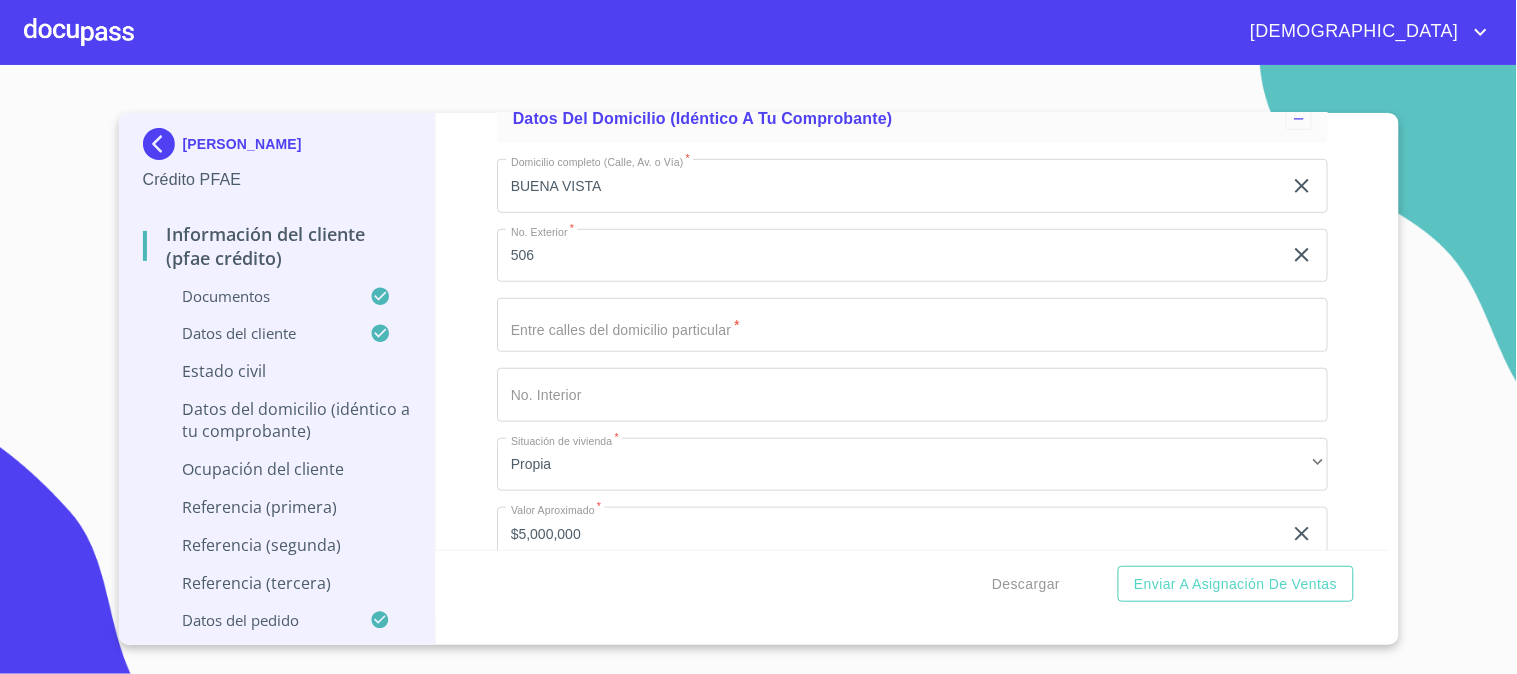 scroll, scrollTop: 308, scrollLeft: 0, axis: vertical 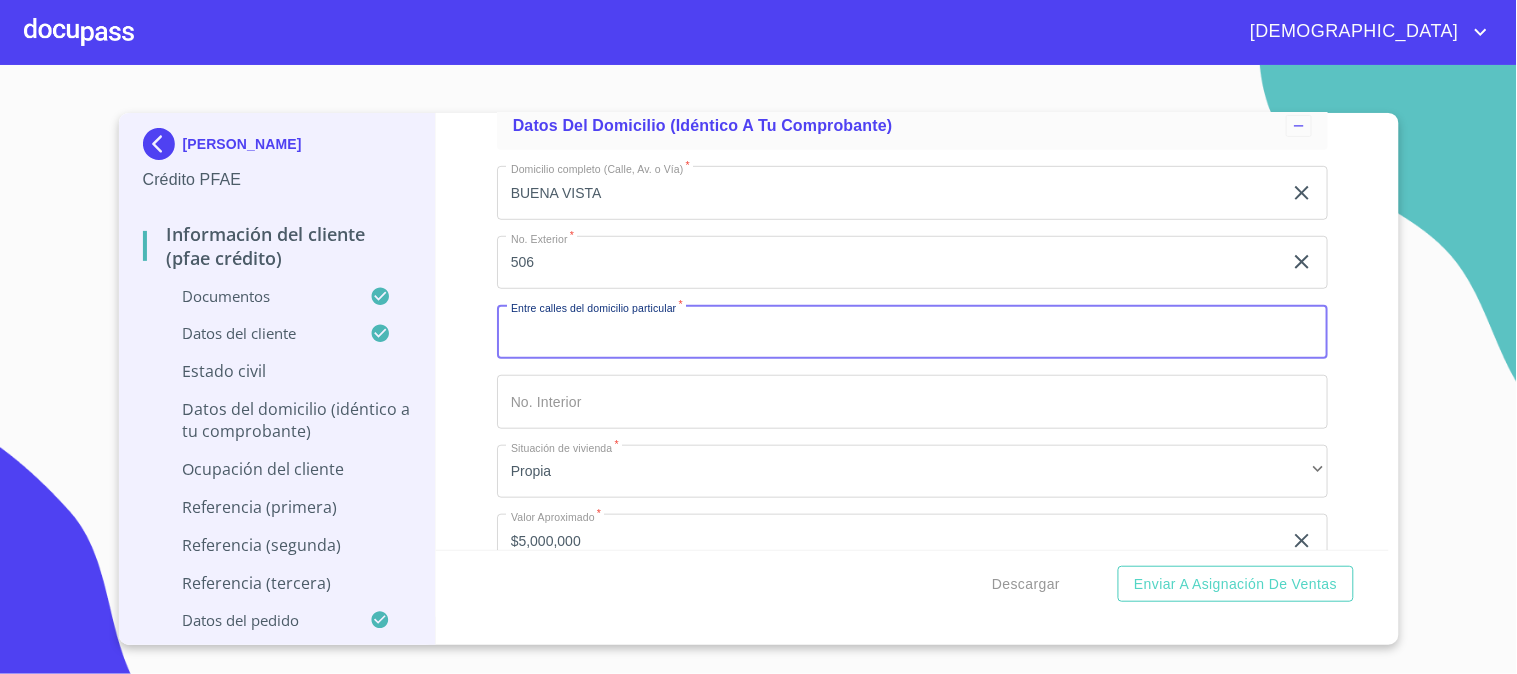 click on "Domicilio completo (Calle, Av. o Vía)   *" at bounding box center (912, 332) 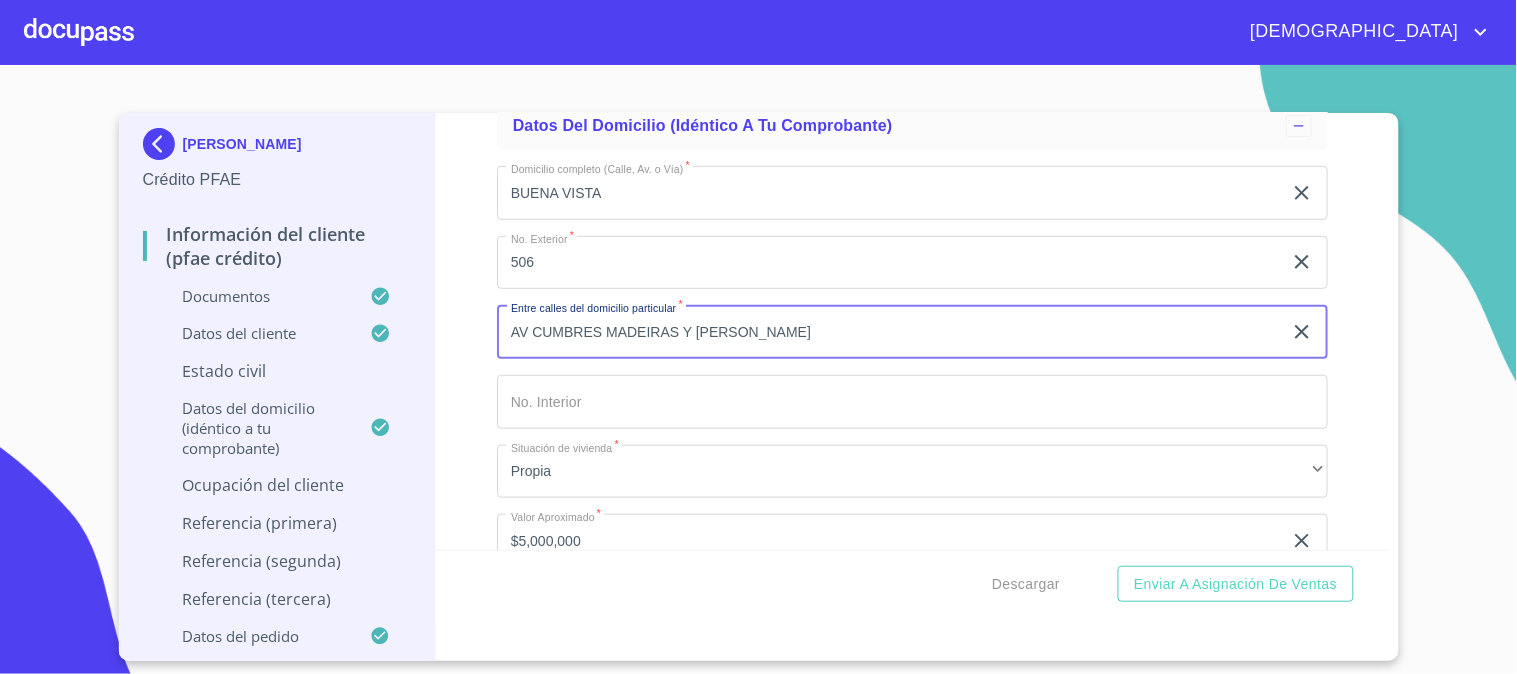 type on "AV CUMBRES MADEIRAS Y [PERSON_NAME]" 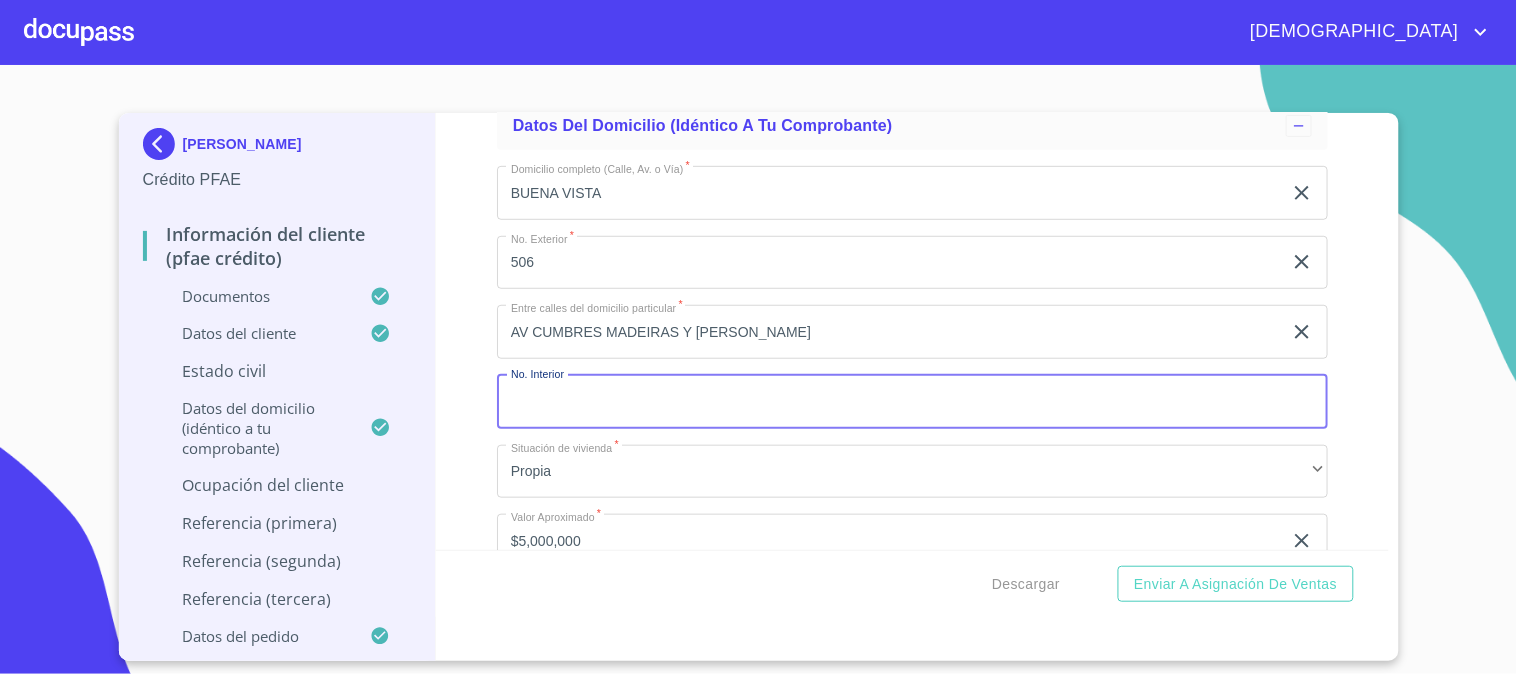 click on "Domicilio completo (Calle, Av. o Vía)   *" at bounding box center [912, 402] 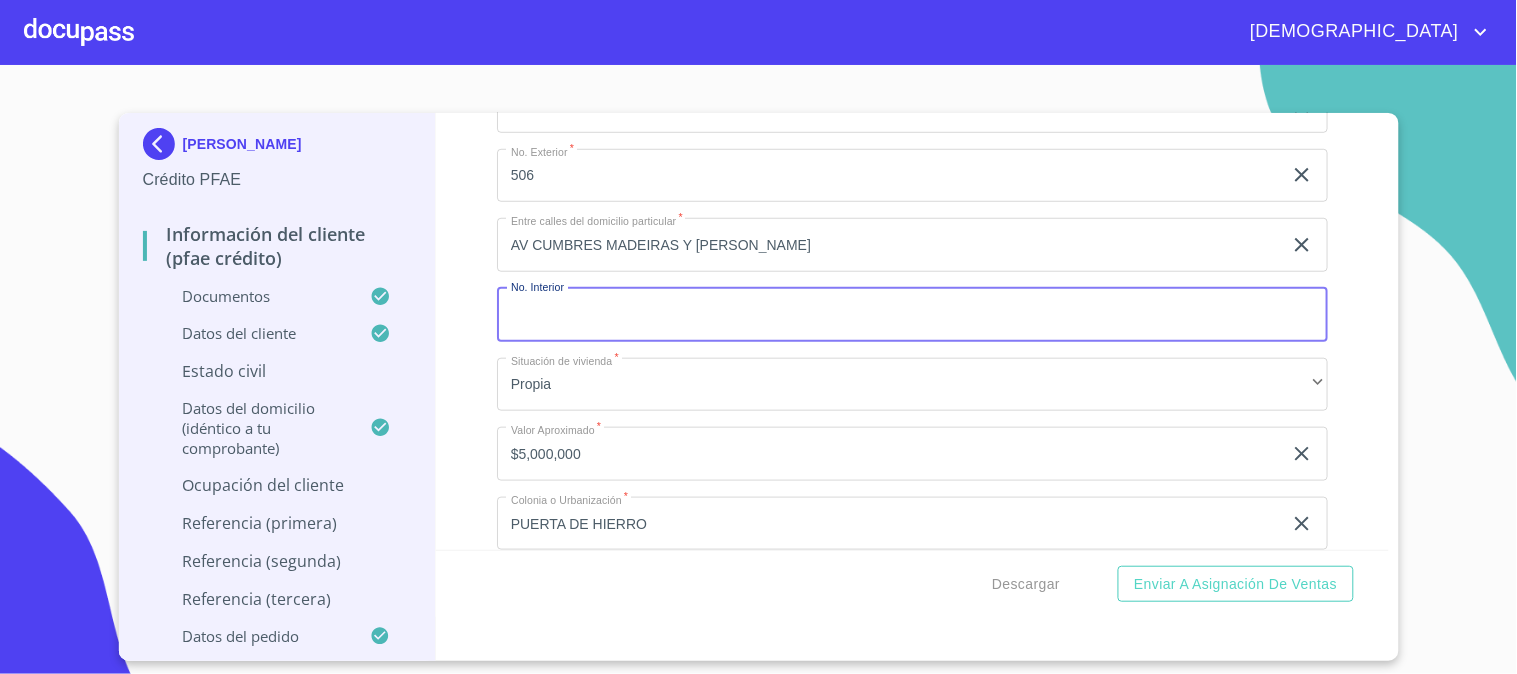 scroll, scrollTop: 420, scrollLeft: 0, axis: vertical 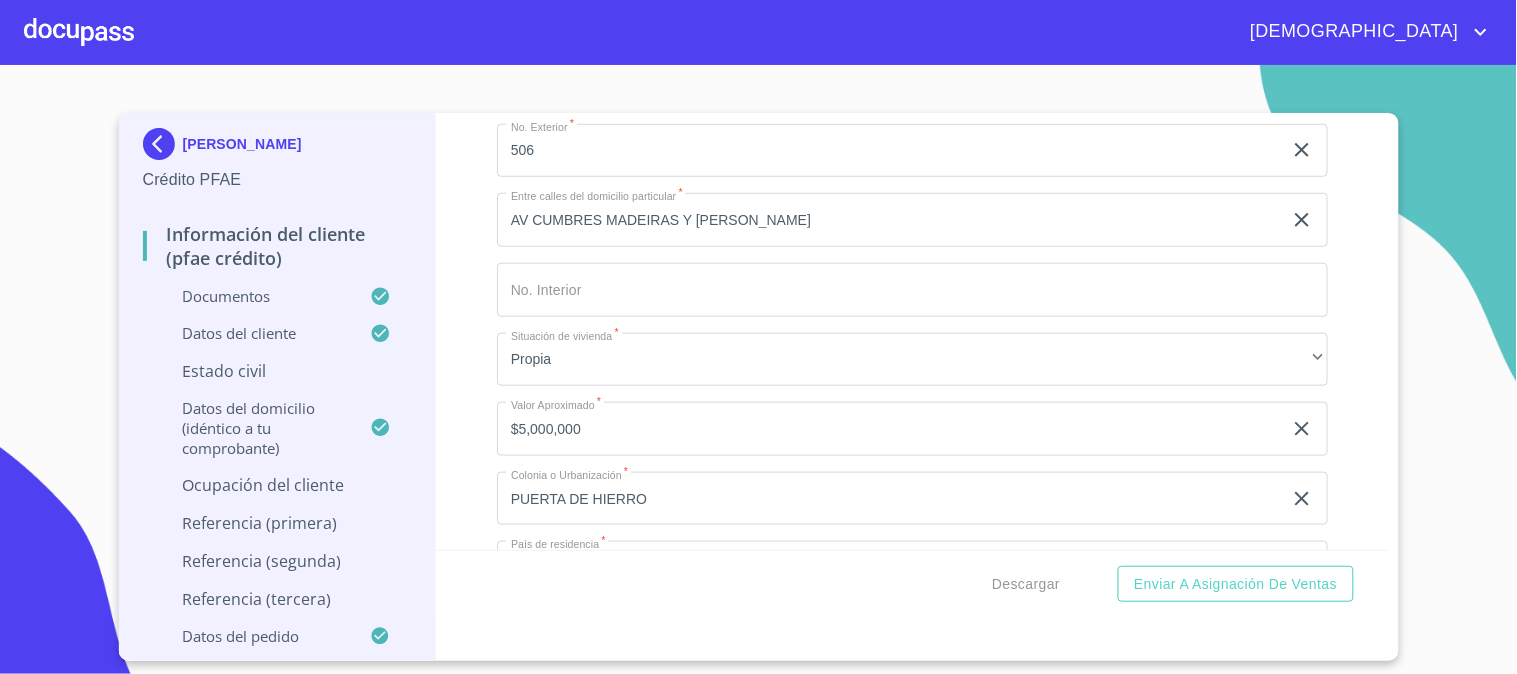 click on "Domicilio completo (Calle, Av. o Vía)   * BUENA VISTA ​ No. Exterior   * 506 ​ Entre [PERSON_NAME] del domicilio particular   * AV CUMBRES MADEIRAS Y [PERSON_NAME] ​ No. Interior ​ Situación de vivienda   * Propia ​ Valor Aproximado   * $5,000,000 ​ [GEOGRAPHIC_DATA] o Urbanización   * [GEOGRAPHIC_DATA] ​ País de residencia   * [GEOGRAPHIC_DATA] ​ Delegación/Municipio   * [GEOGRAPHIC_DATA] ​ Estado   * [GEOGRAPHIC_DATA][PERSON_NAME] ​ C.P.   * 64349 ​ Tiempo de residencia   * 12 años ​" at bounding box center (912, 464) 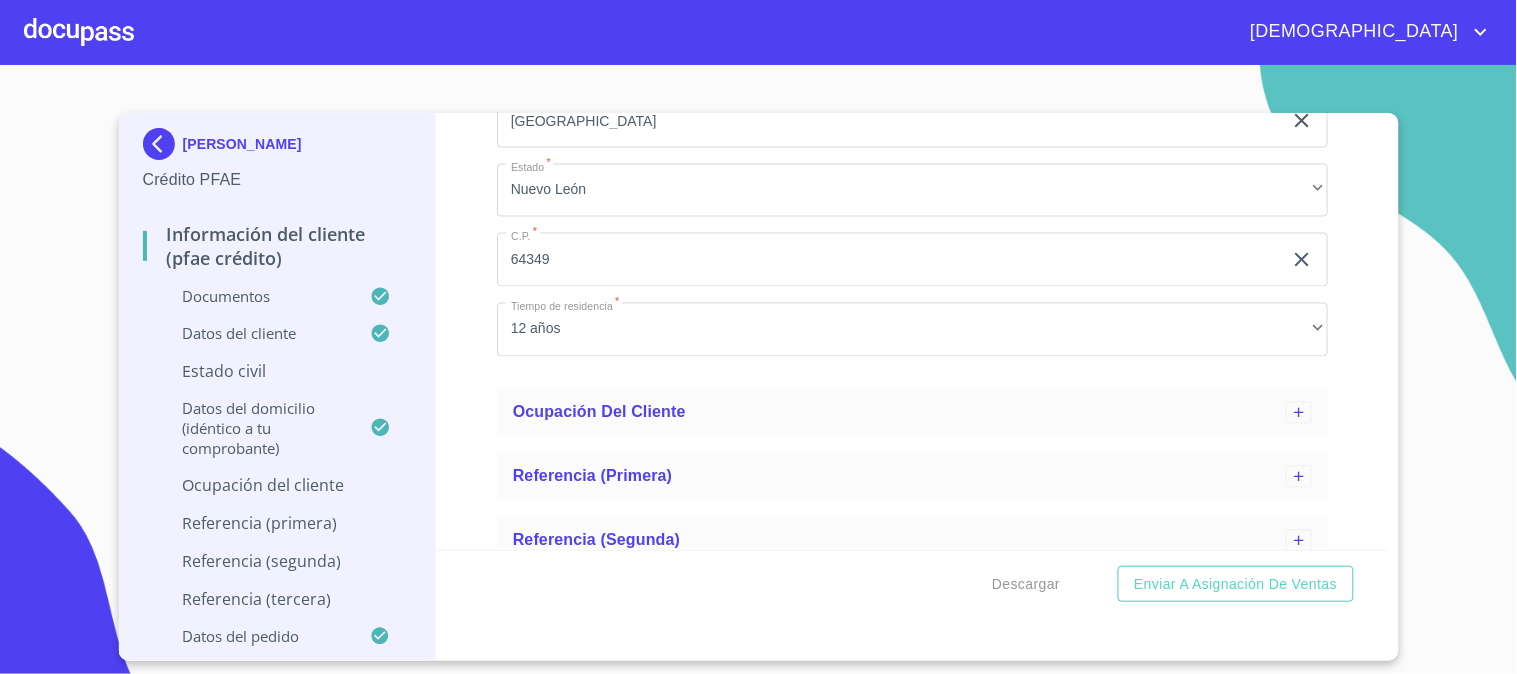 scroll, scrollTop: 975, scrollLeft: 0, axis: vertical 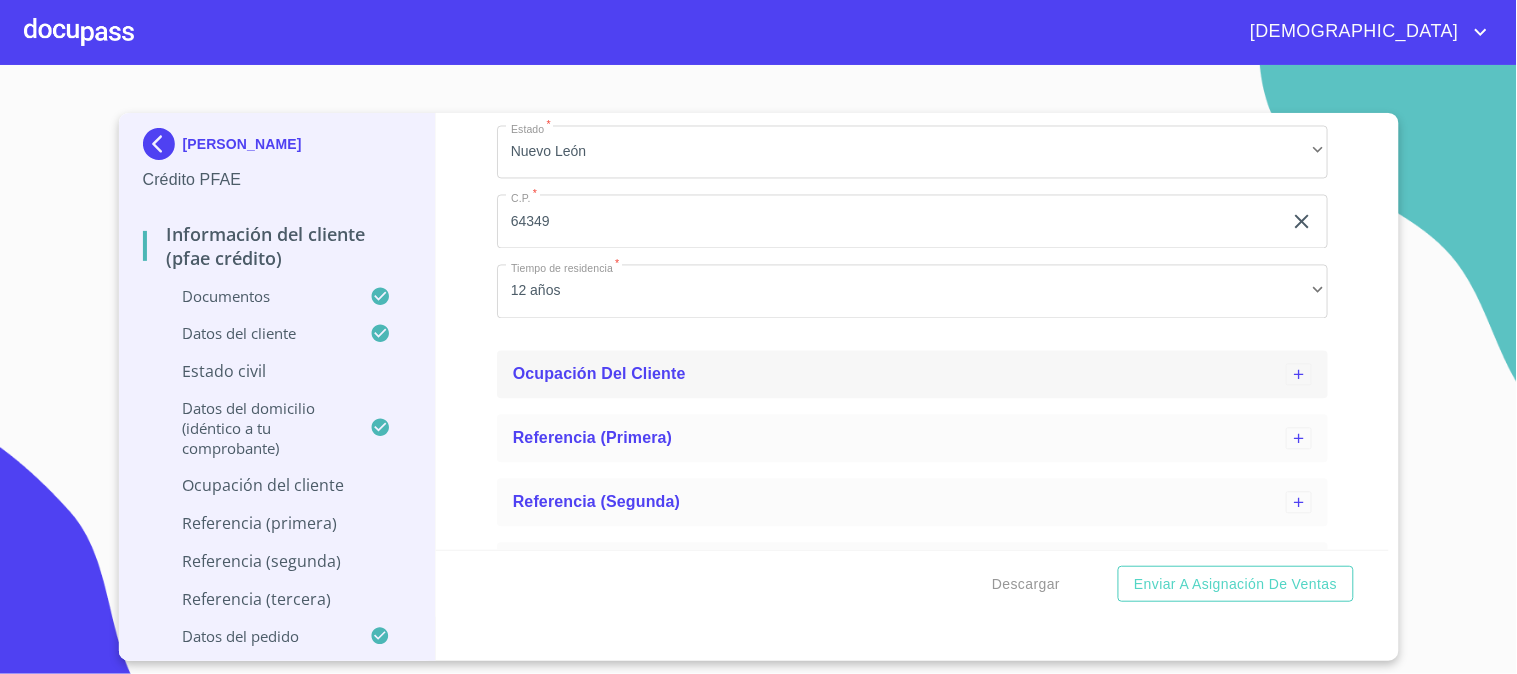 click 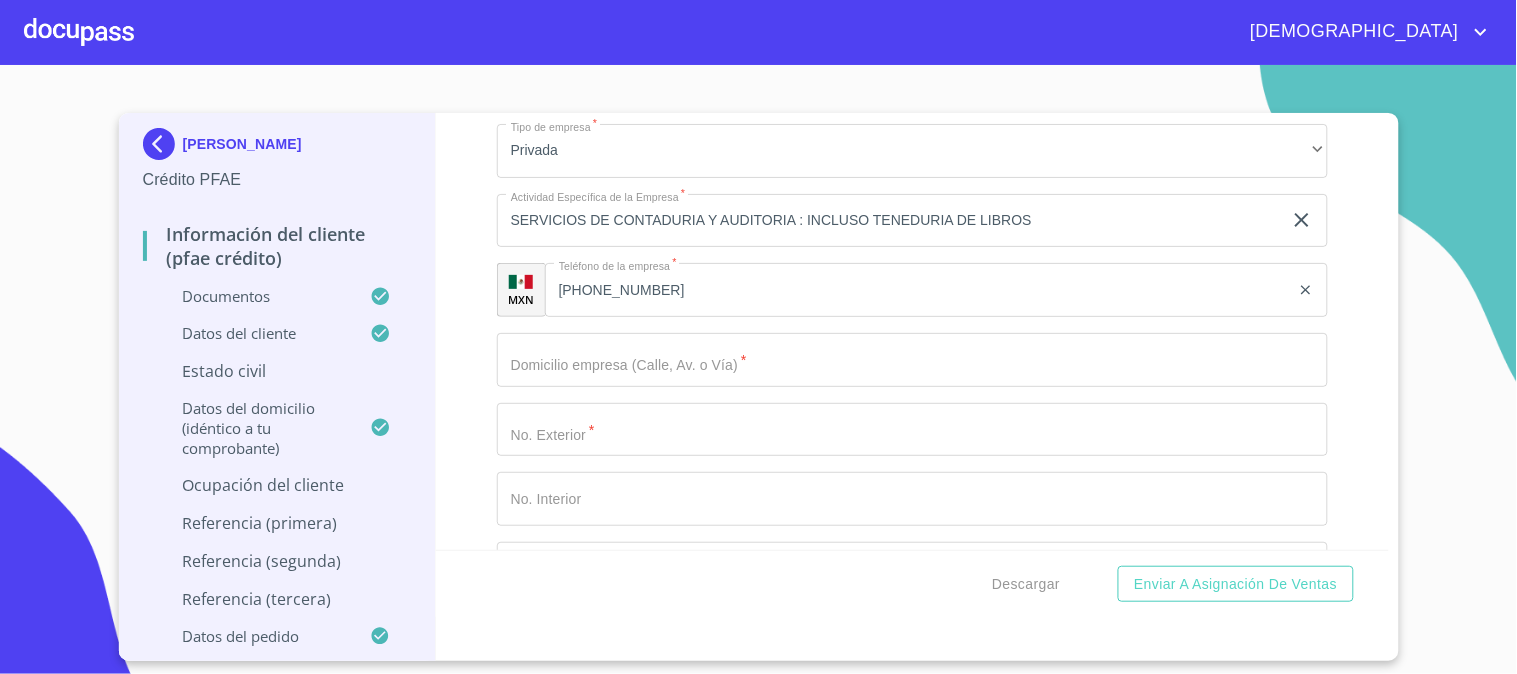 scroll, scrollTop: 1864, scrollLeft: 0, axis: vertical 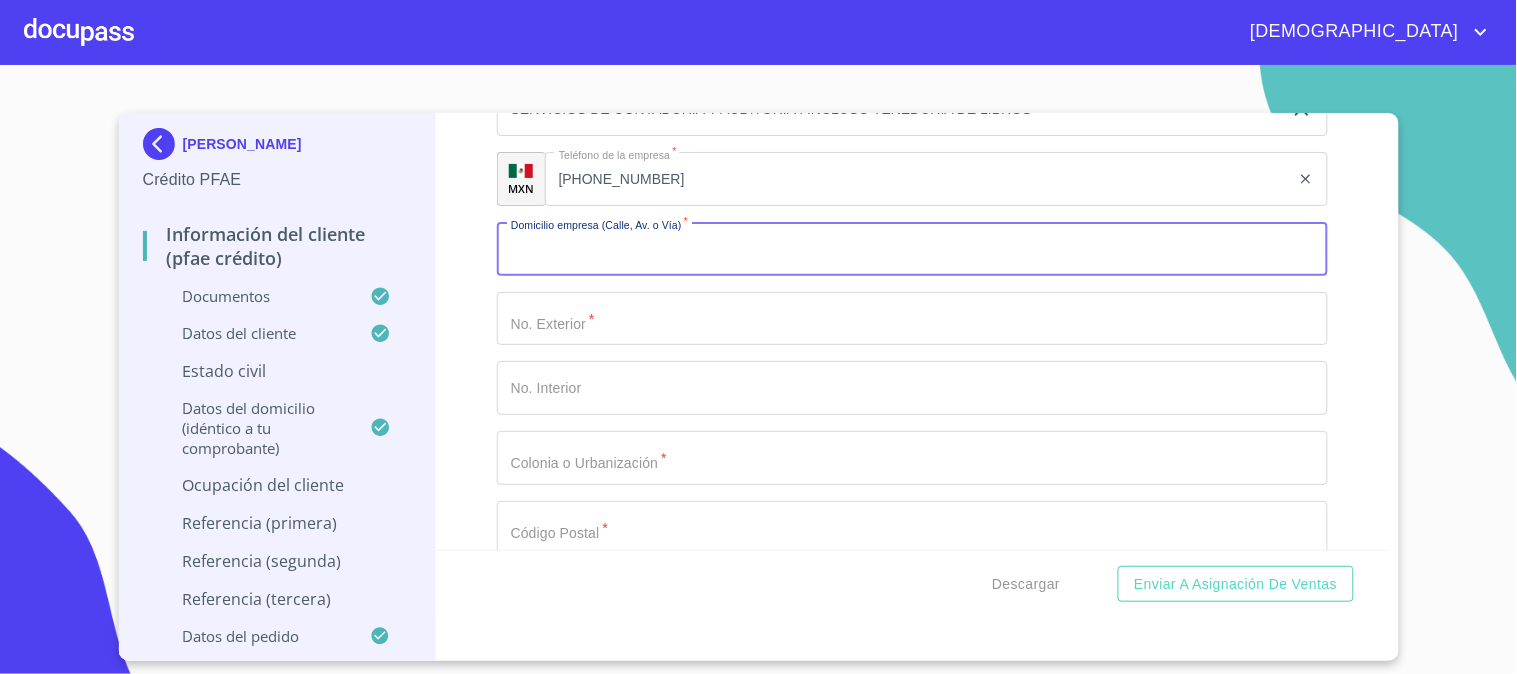 click on "Domicilio completo (Calle, Av. o Vía)   *" at bounding box center [912, 249] 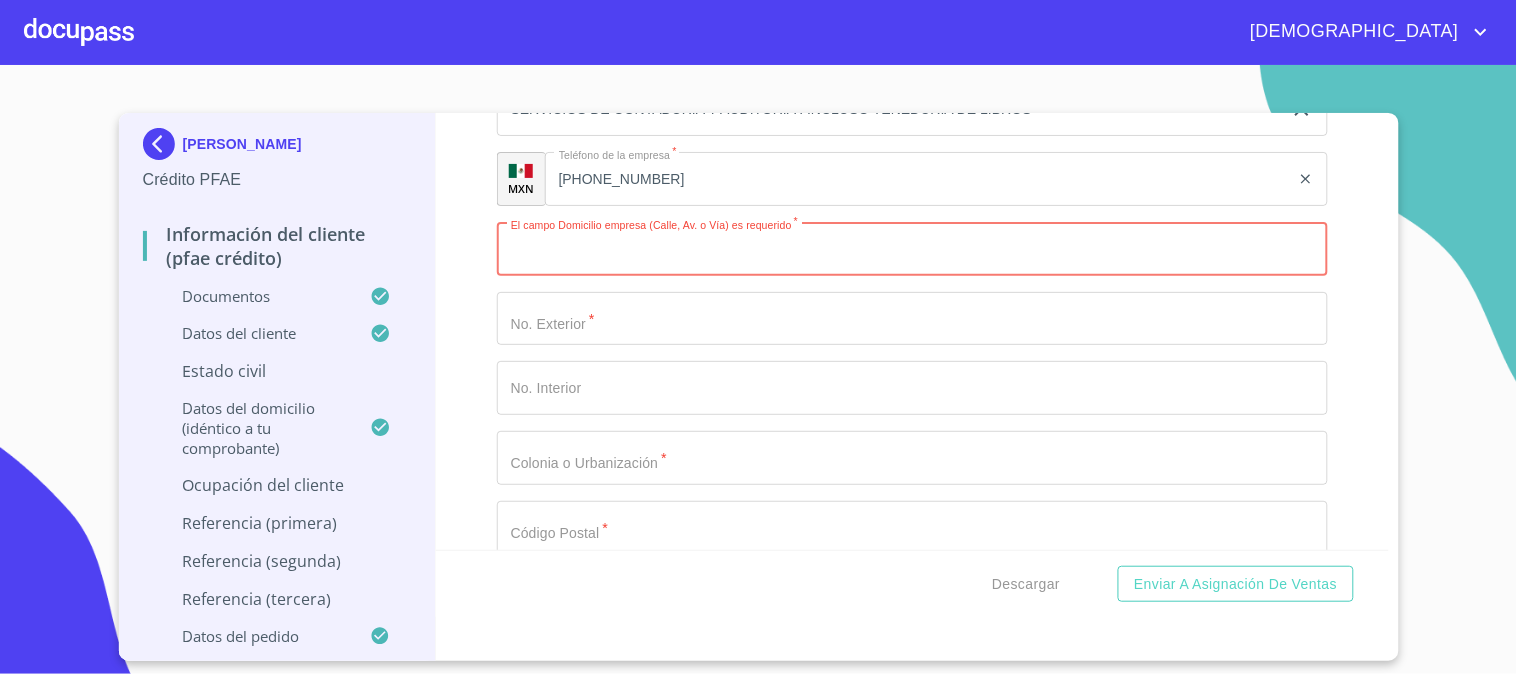 paste on "BUENA VISTA" 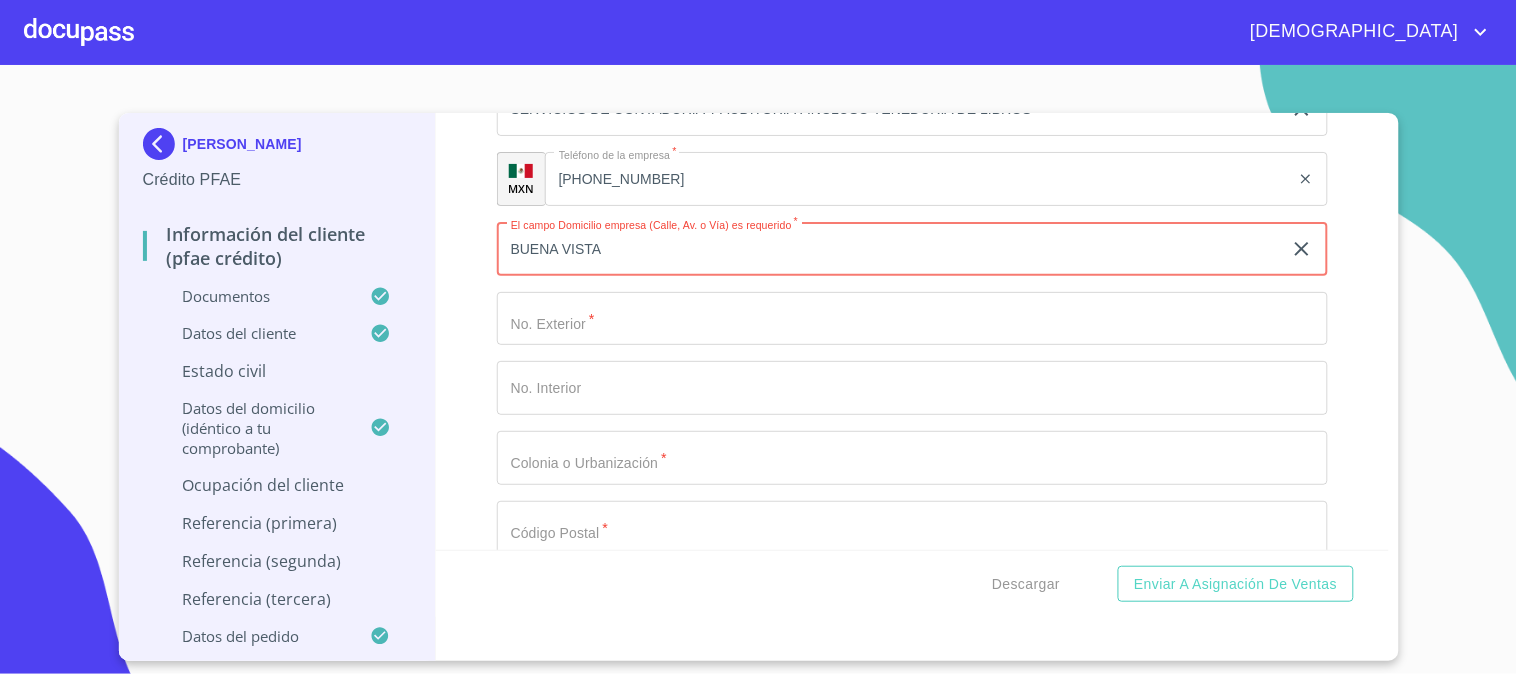 type on "BUENA VISTA" 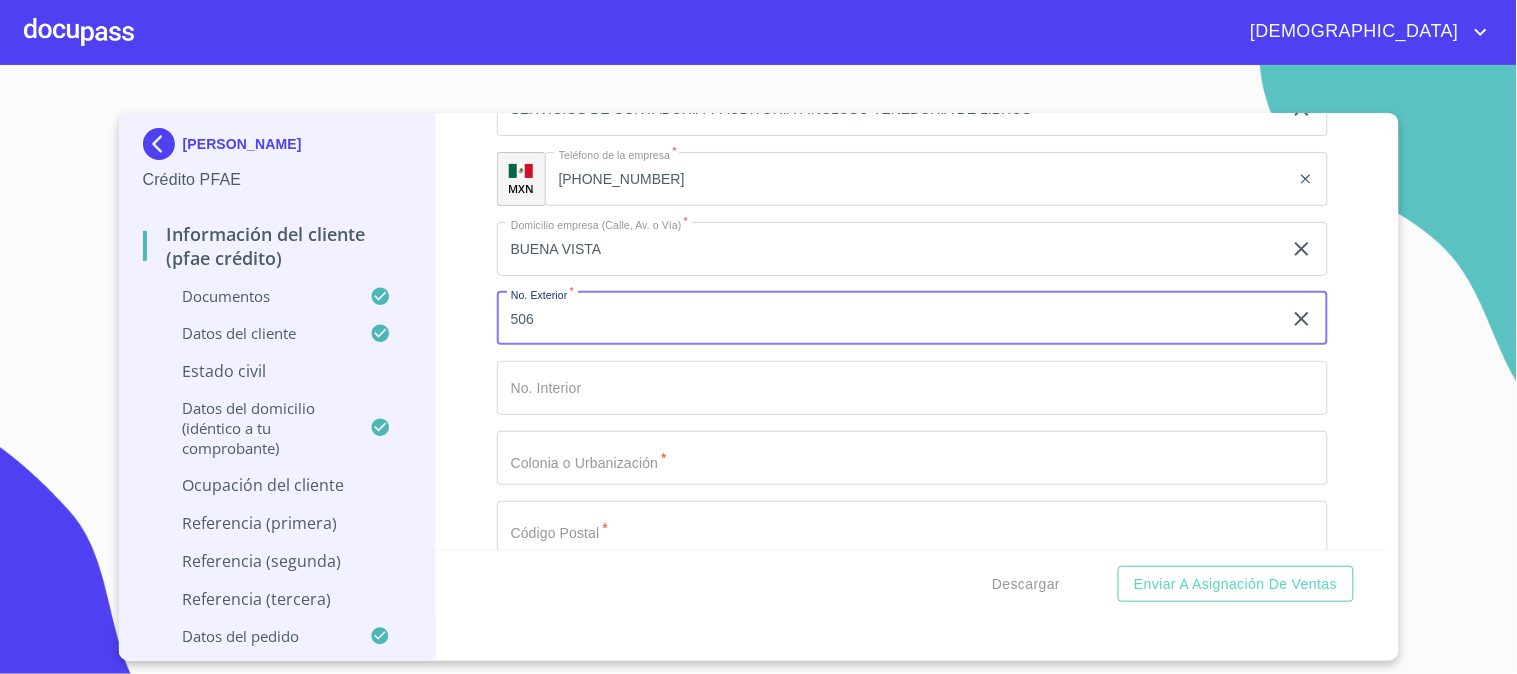 type on "506" 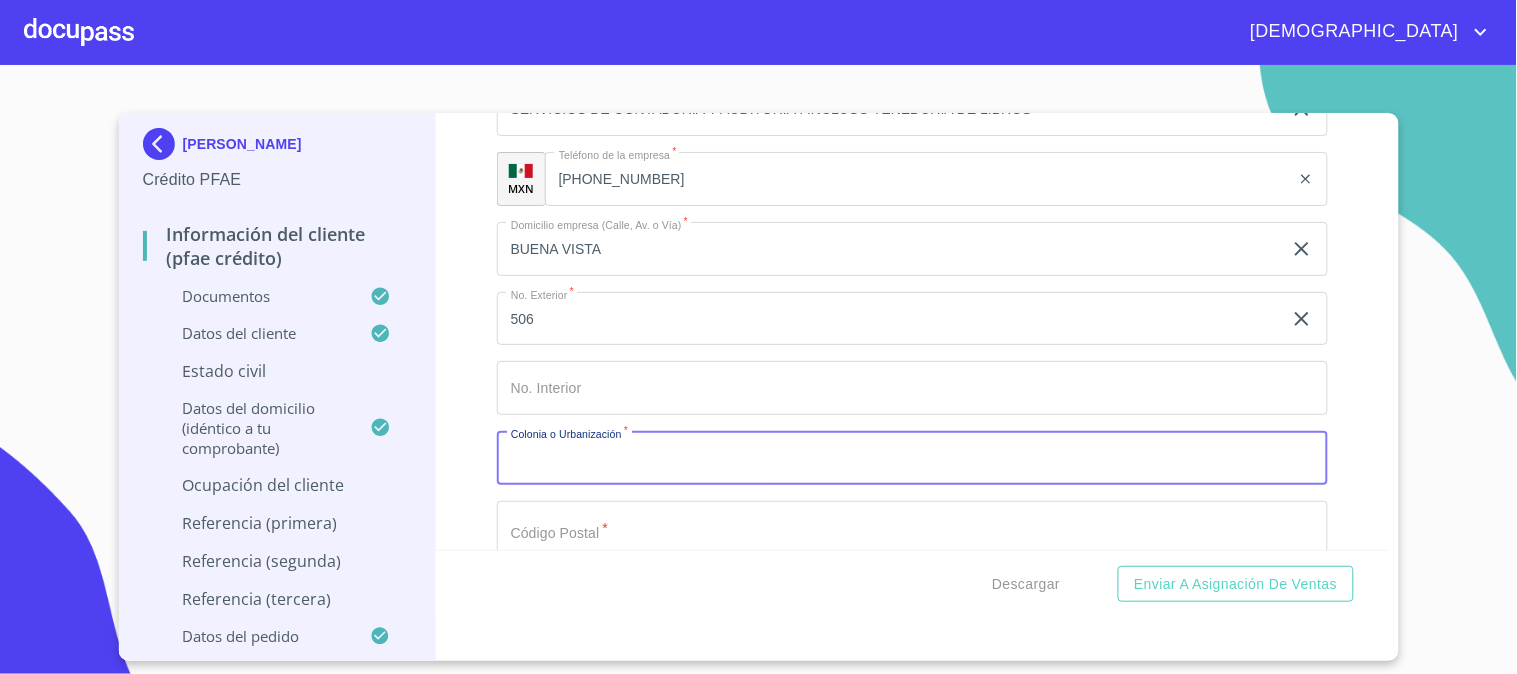 click on "Domicilio completo (Calle, Av. o Vía)   *" at bounding box center [912, 458] 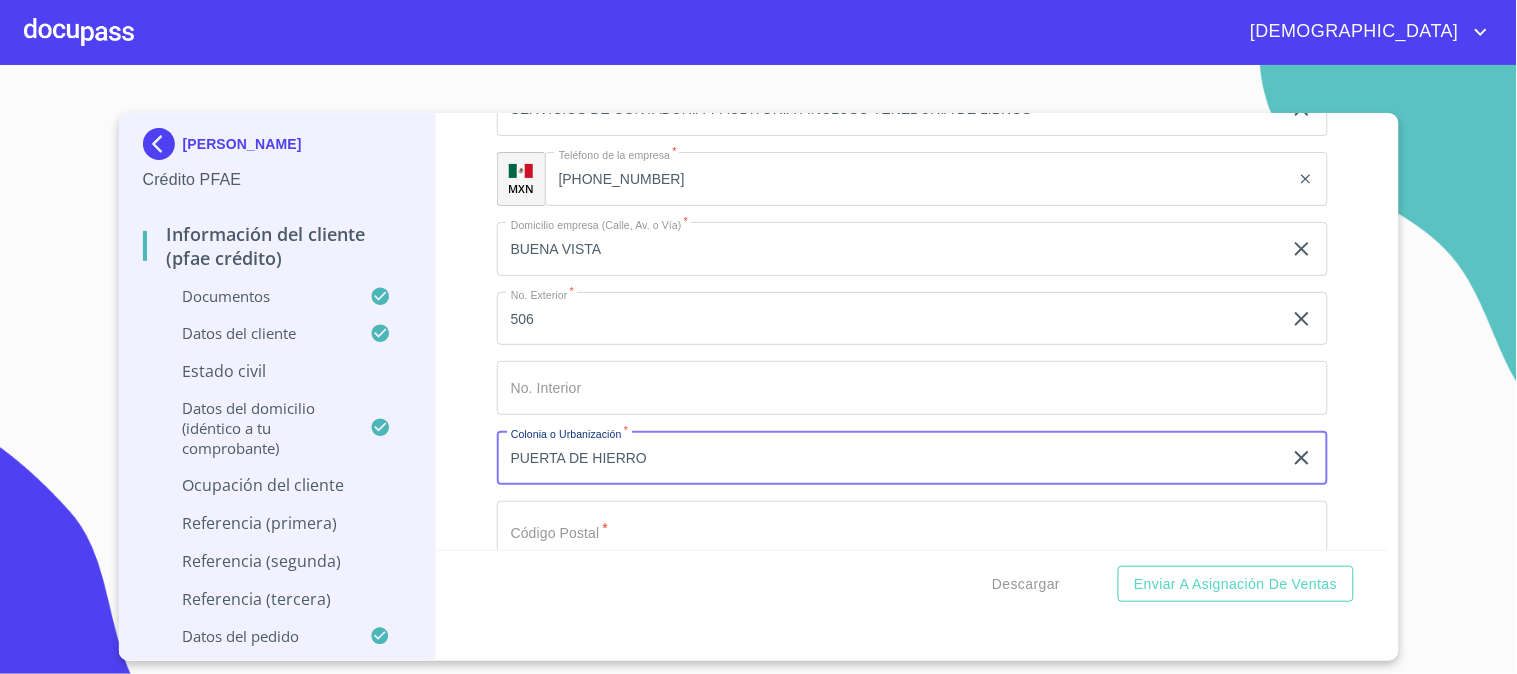 type on "PUERTA DE HIERRO" 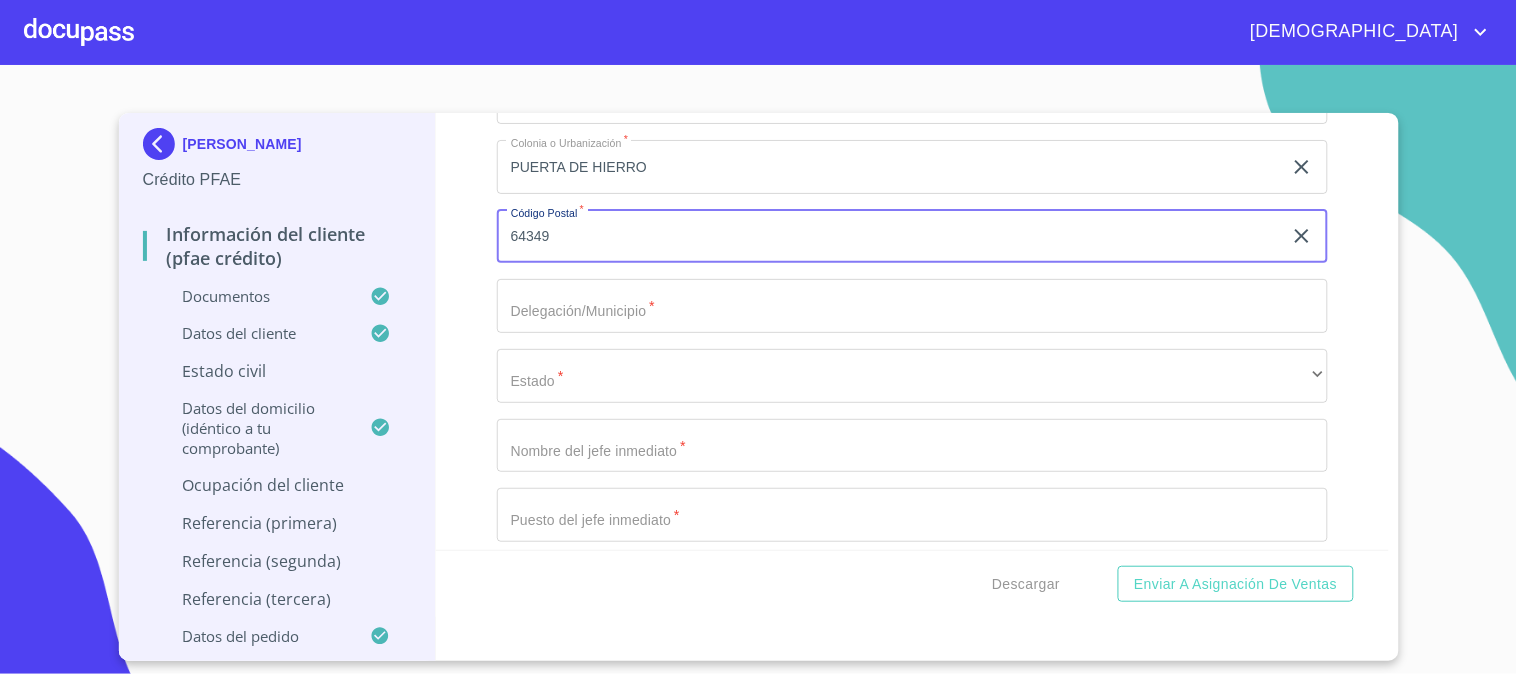 scroll, scrollTop: 2197, scrollLeft: 0, axis: vertical 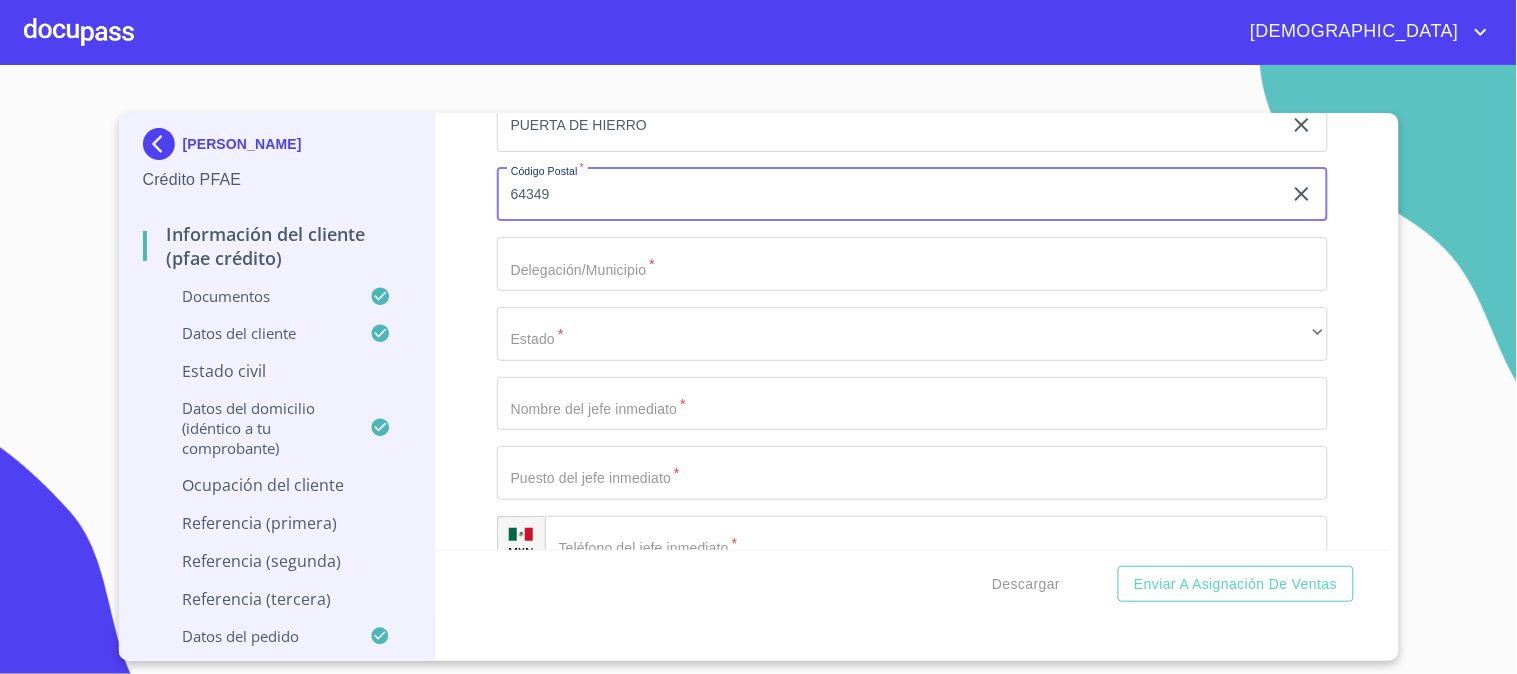 type on "64349" 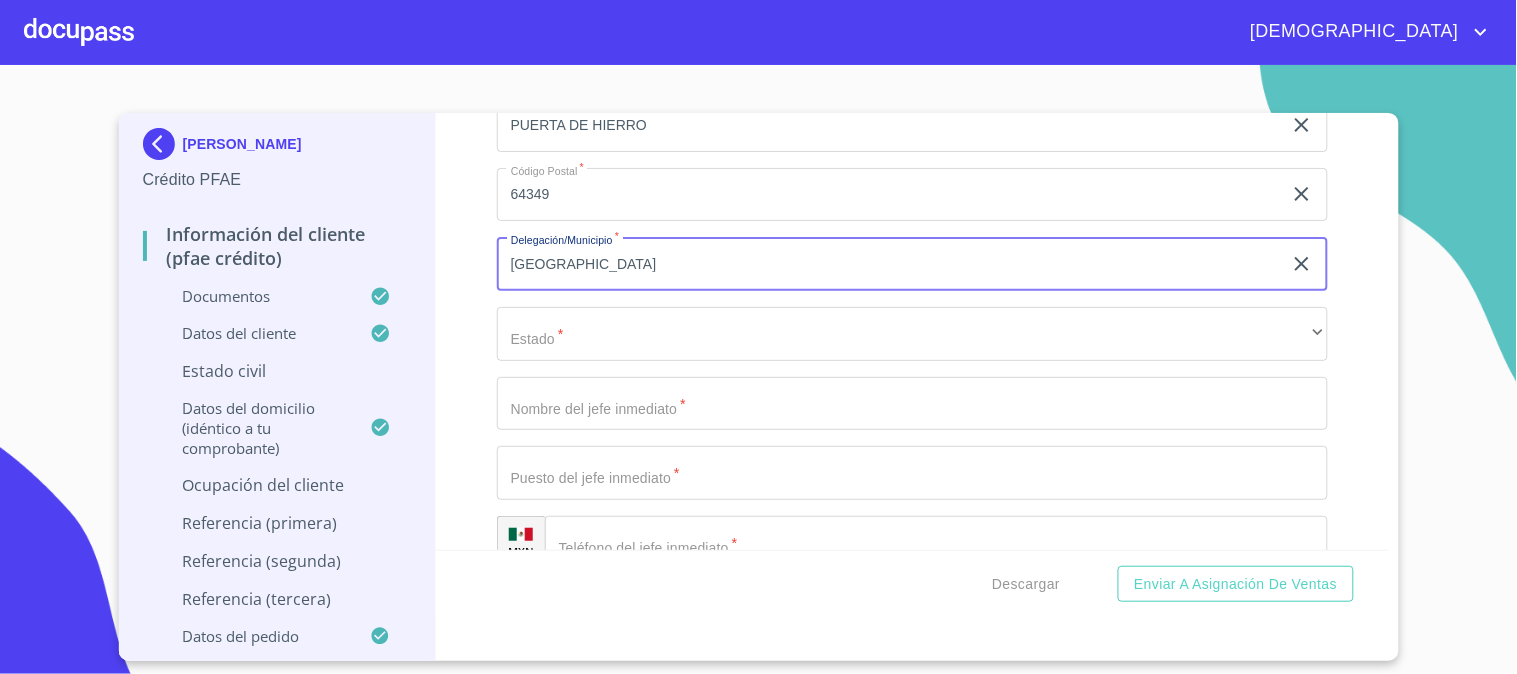 type on "[GEOGRAPHIC_DATA]" 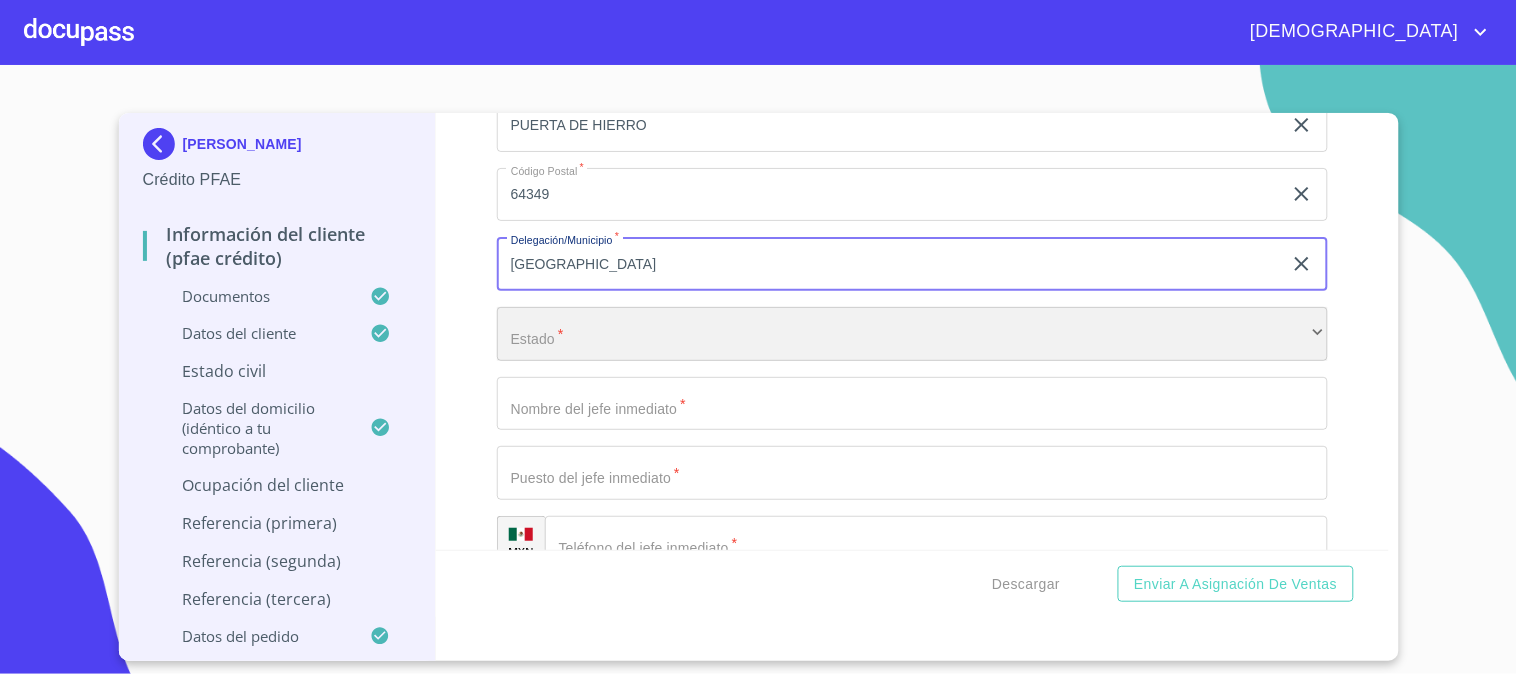 click on "​" at bounding box center (912, 334) 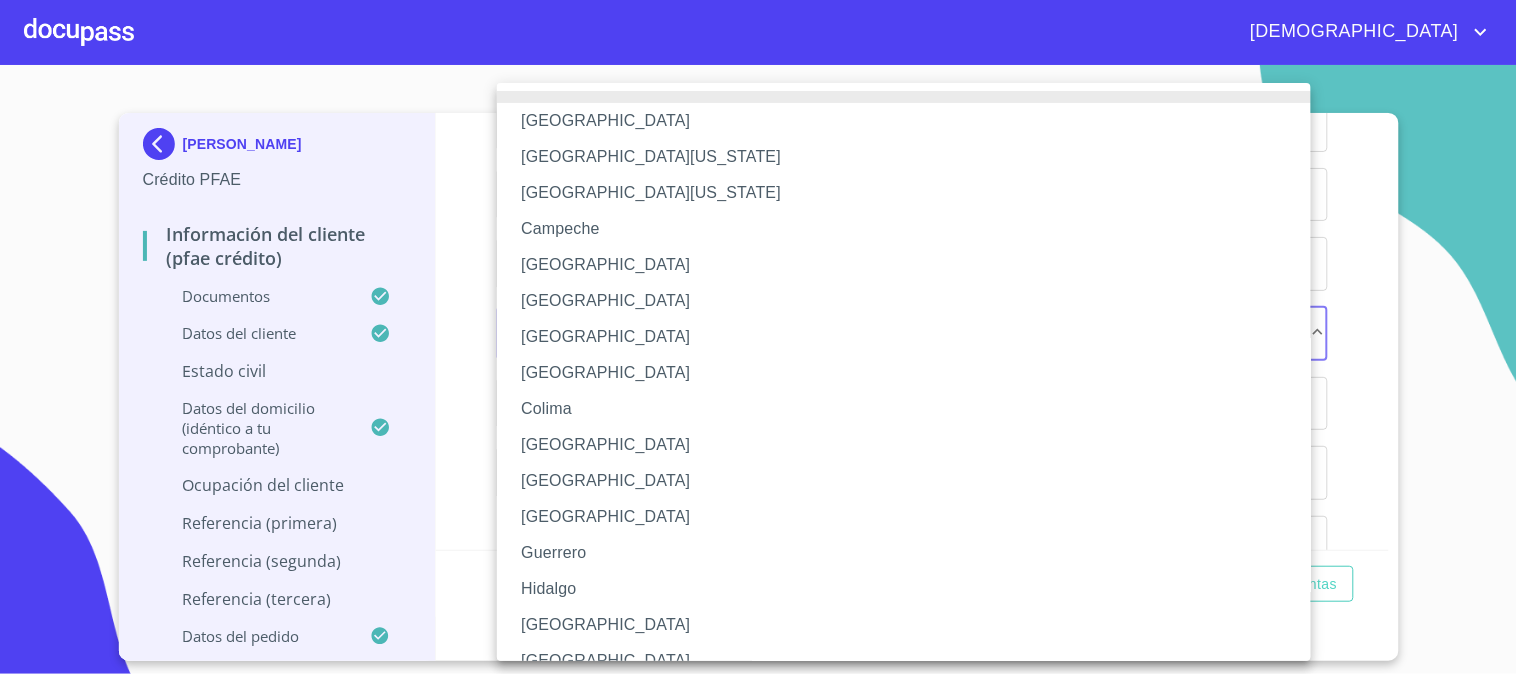type 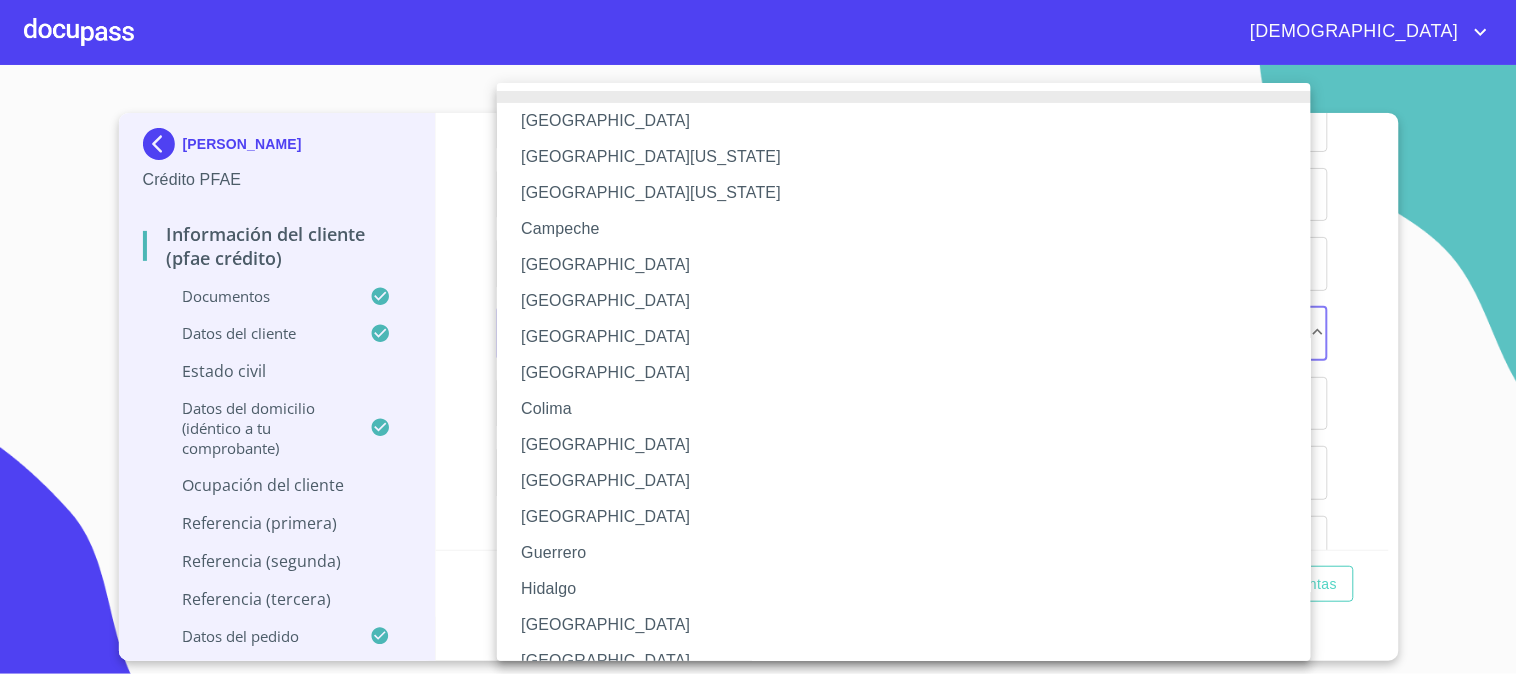 type 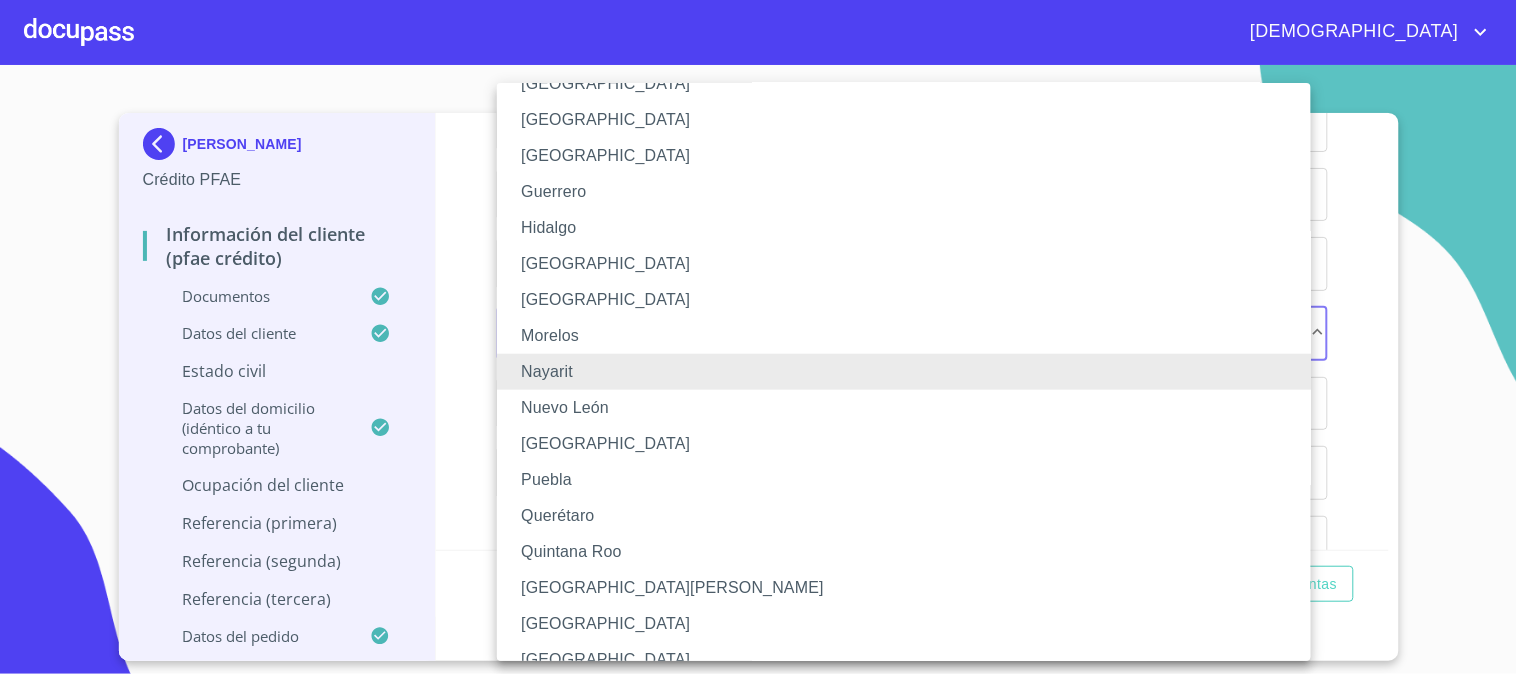 type 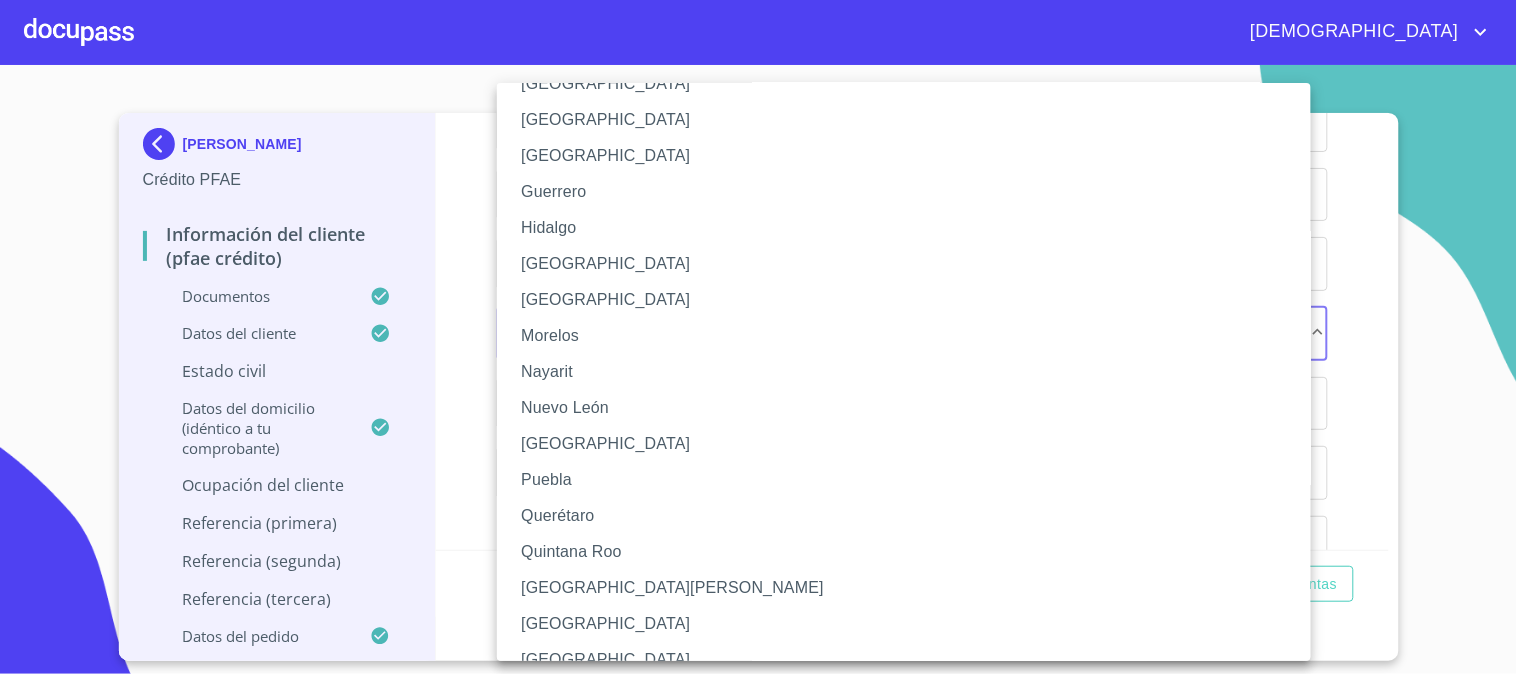 click on "Nuevo León" at bounding box center (912, 408) 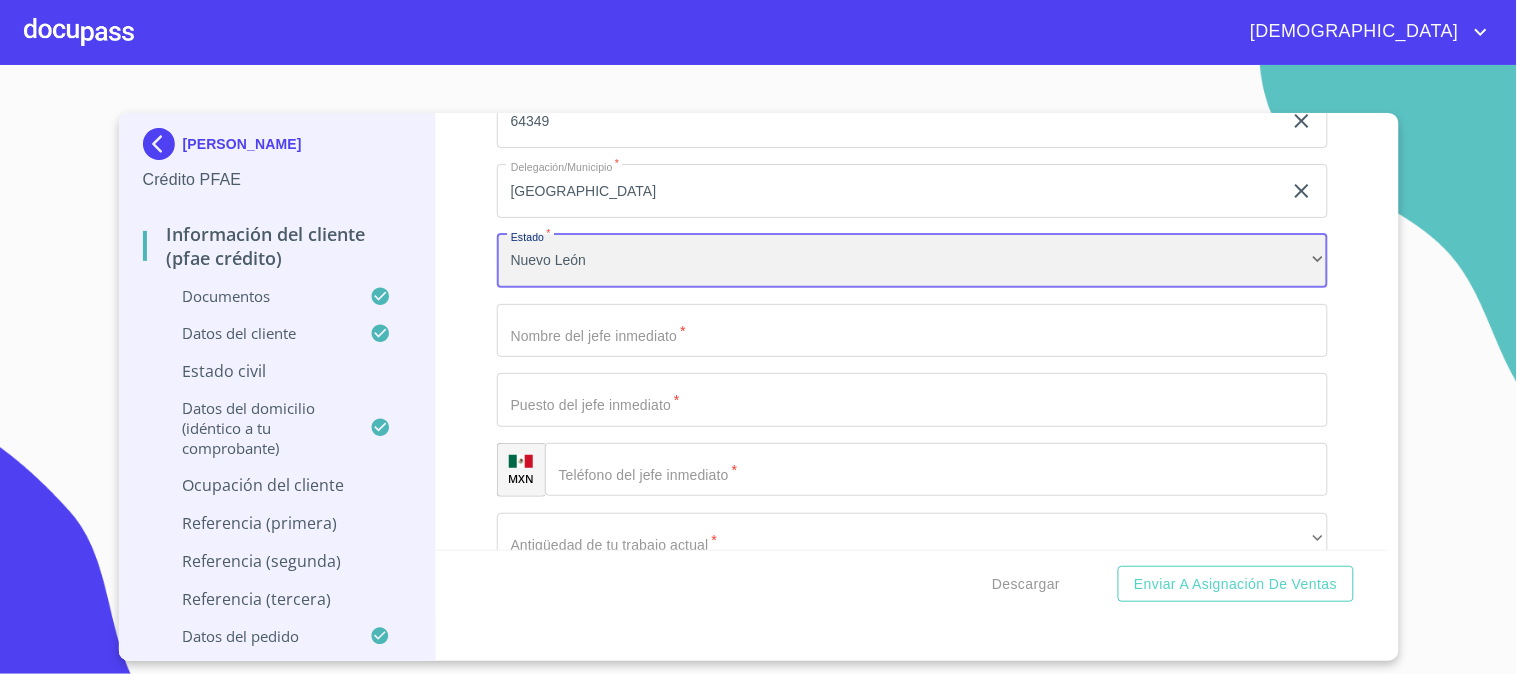 scroll, scrollTop: 2308, scrollLeft: 0, axis: vertical 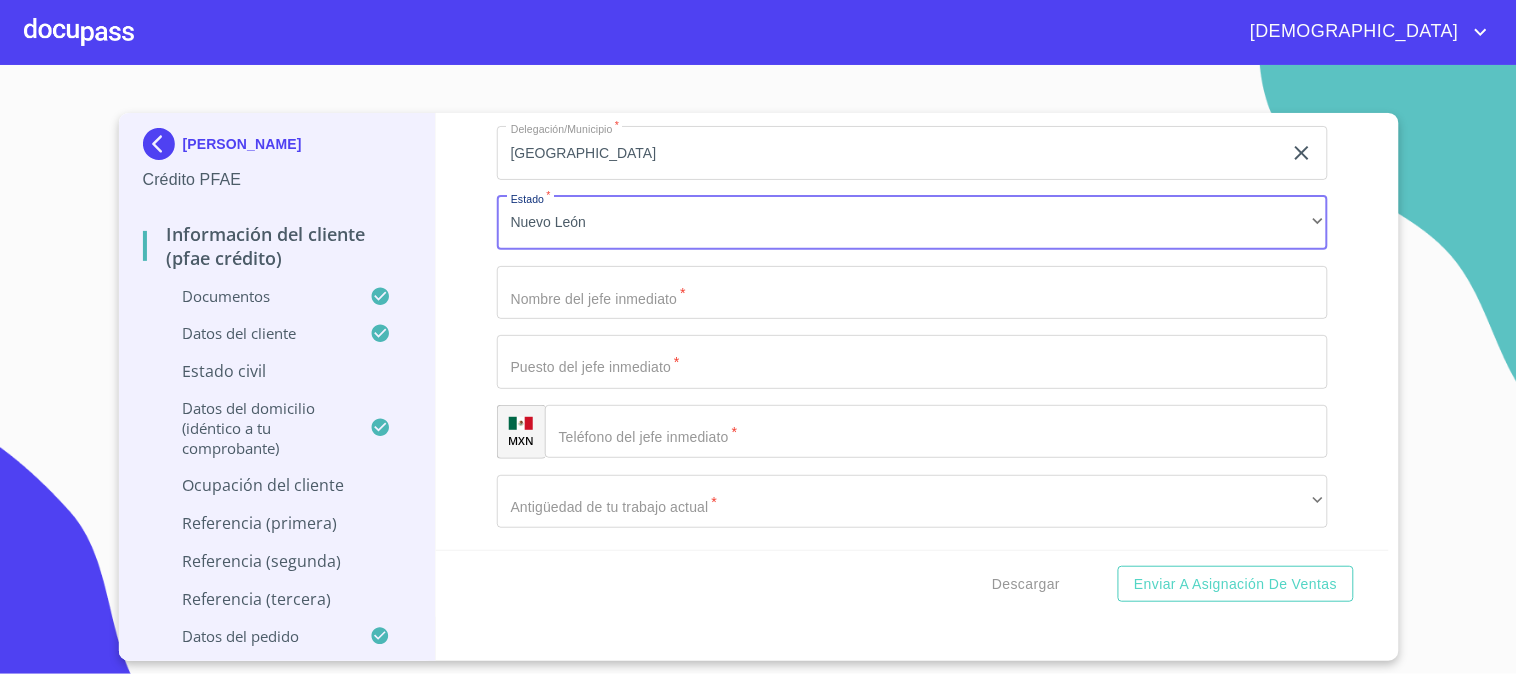 click on "Domicilio completo (Calle, Av. o Vía)   *" at bounding box center (889, -1807) 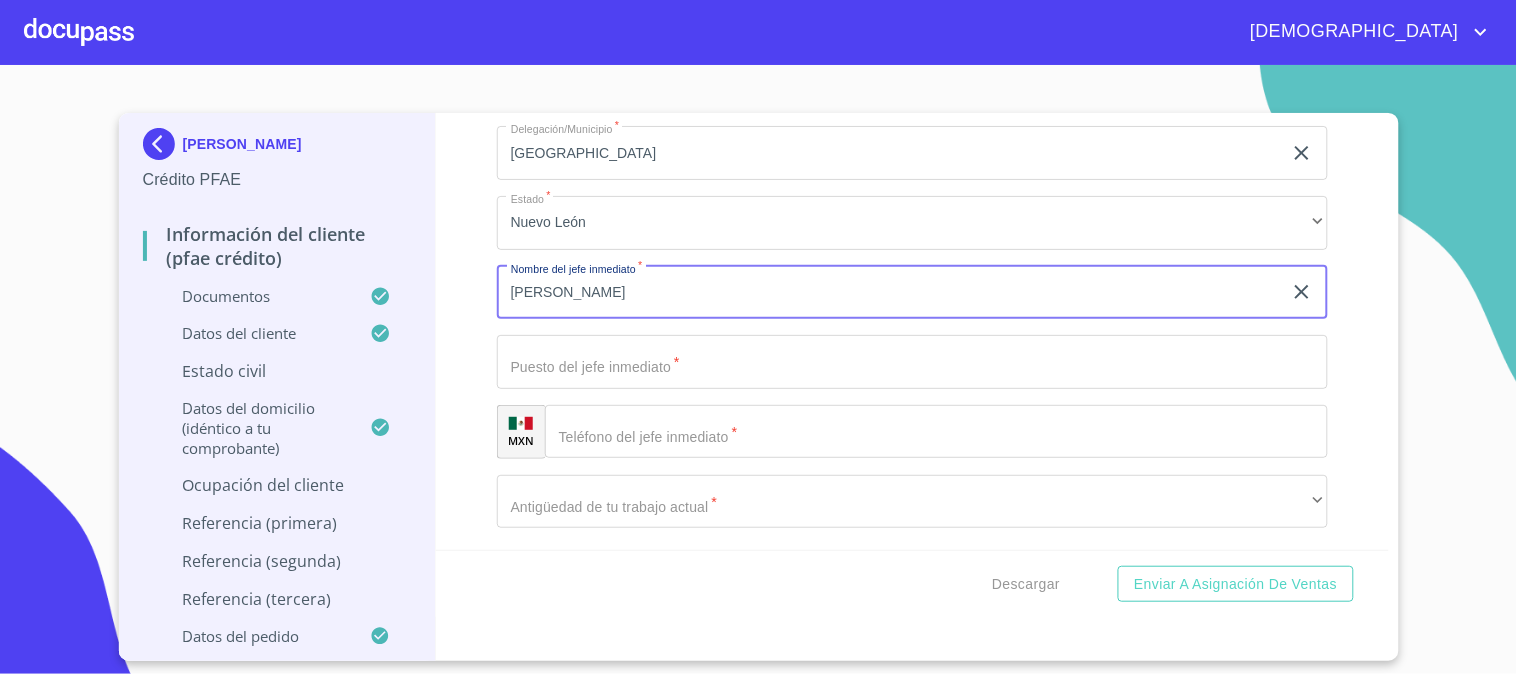 type on "[PERSON_NAME]" 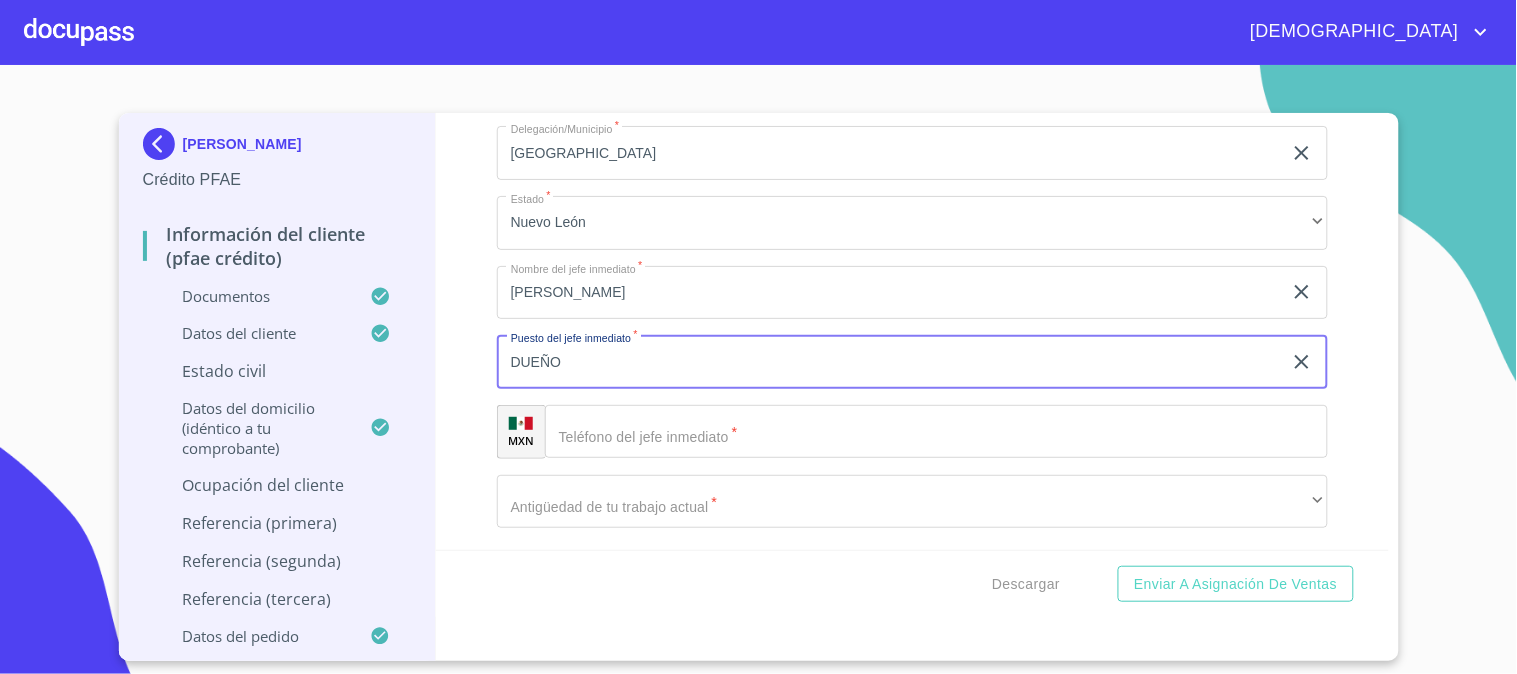 type on "DUEÑO" 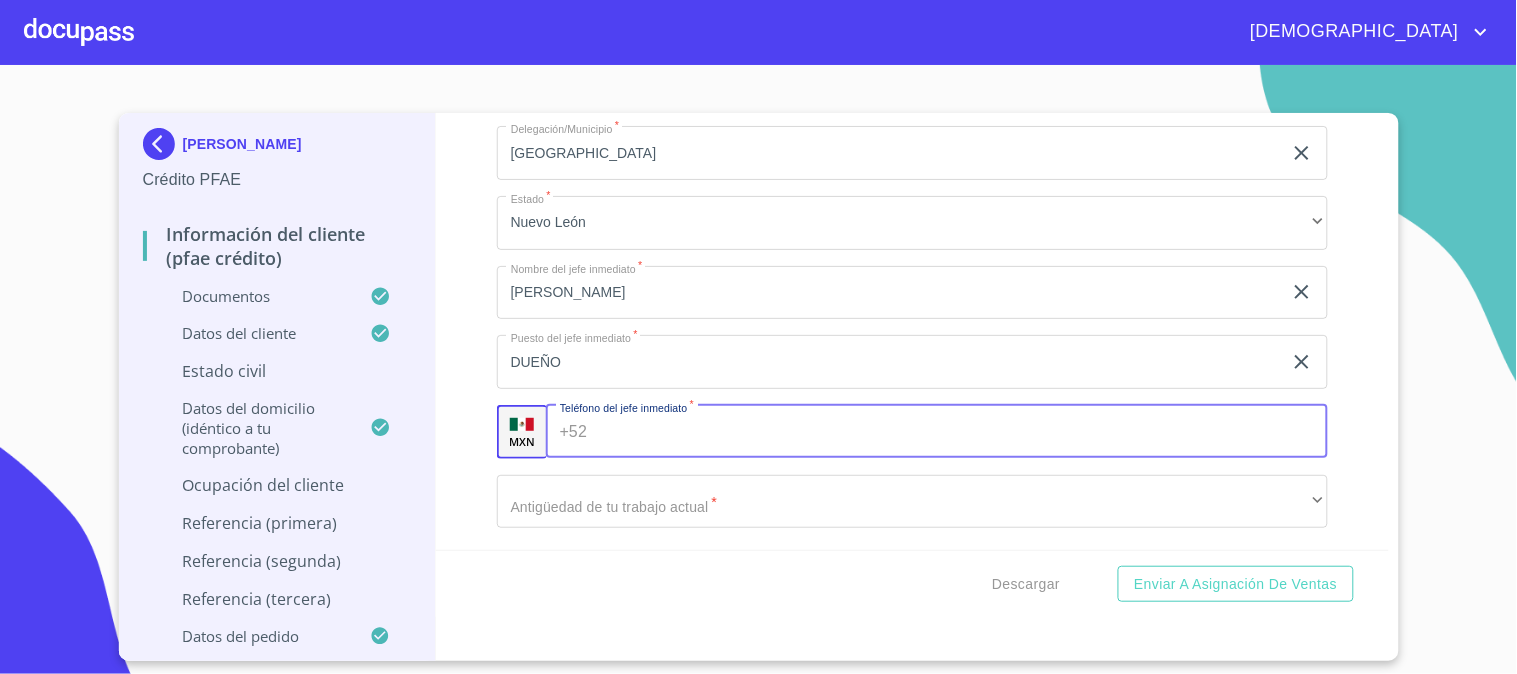 paste on "(BU)ENA VIST" 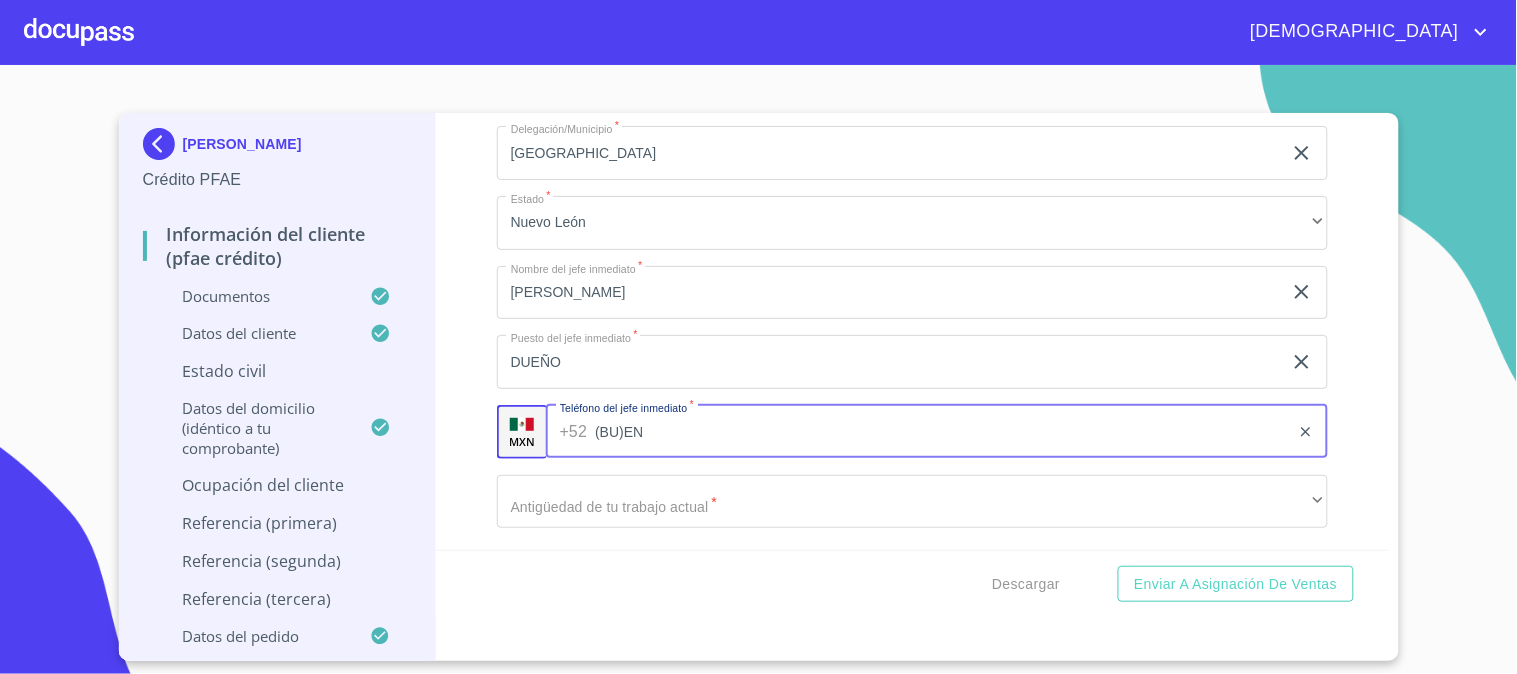 type on "BU" 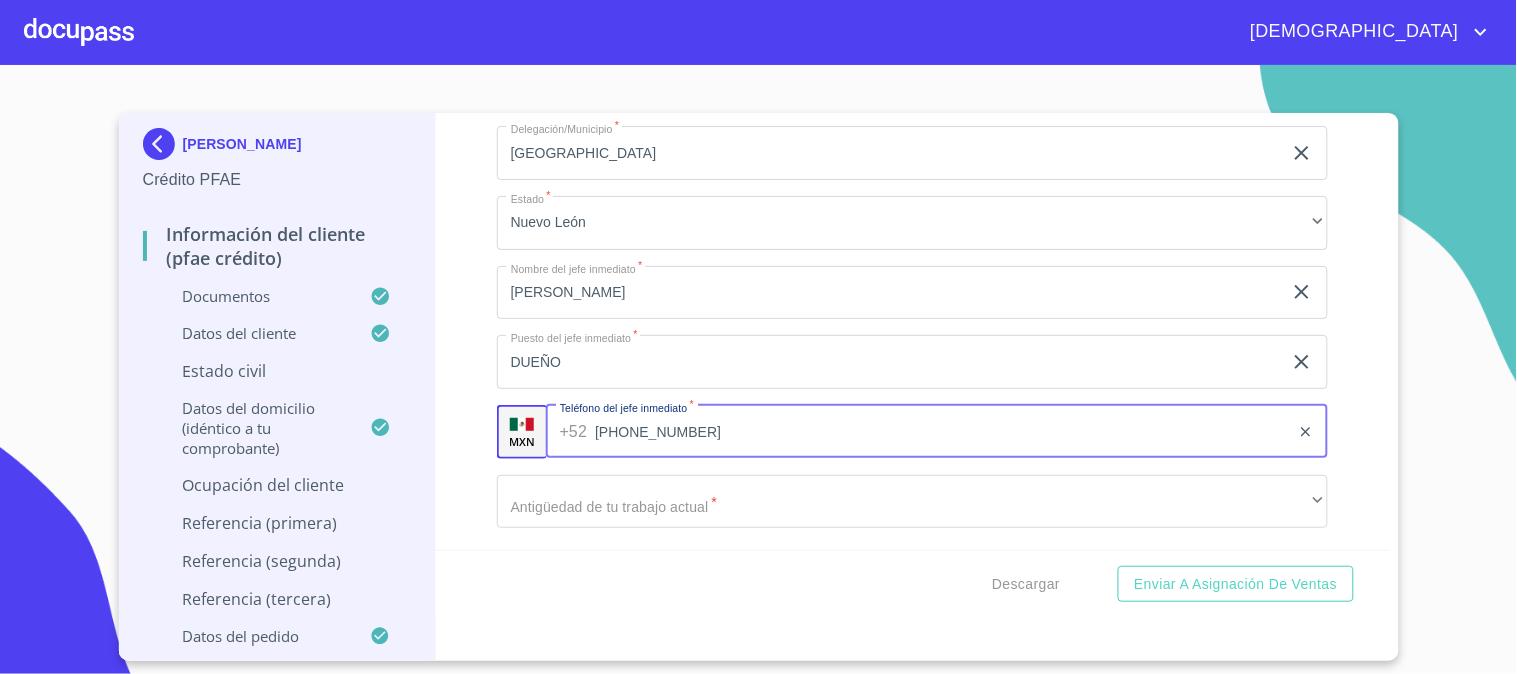 type on "[PHONE_NUMBER]" 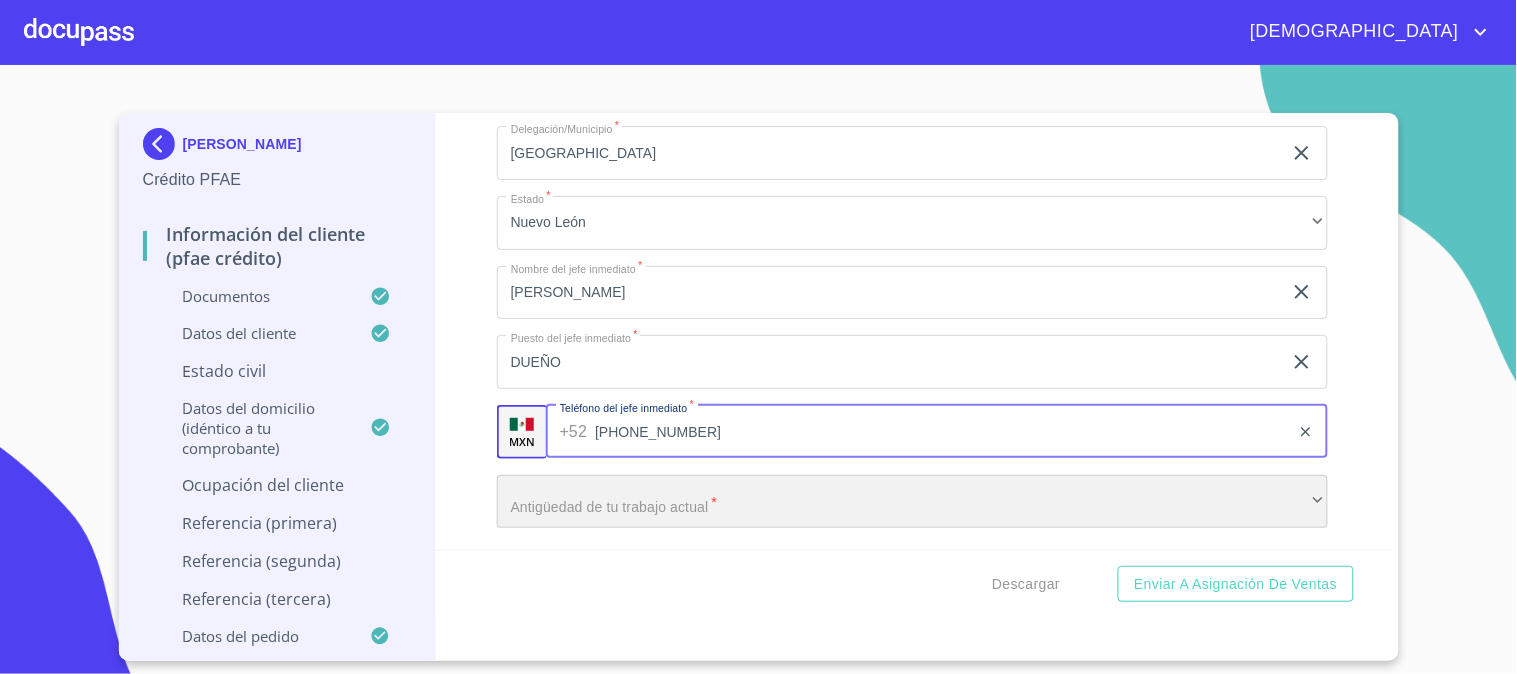 click on "​" at bounding box center [912, 502] 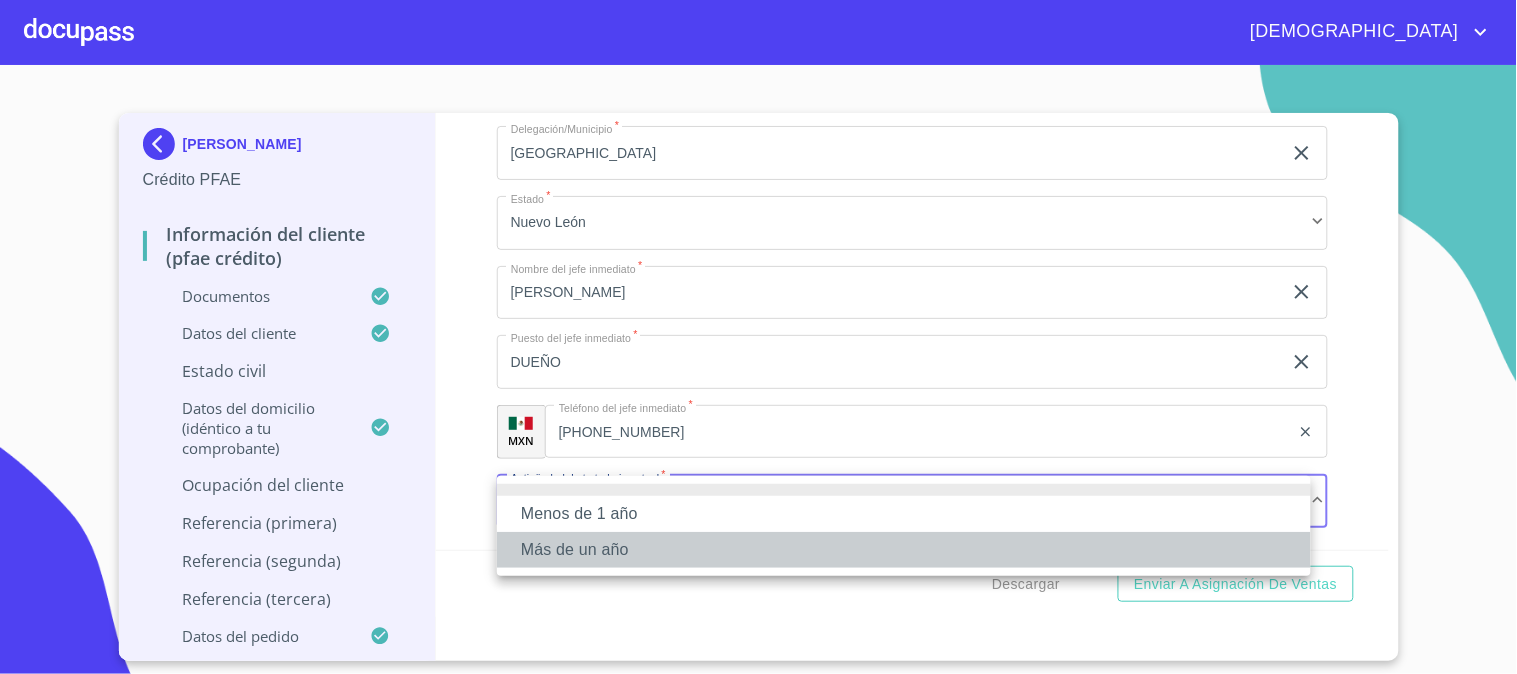 click on "Más de un año" at bounding box center [904, 550] 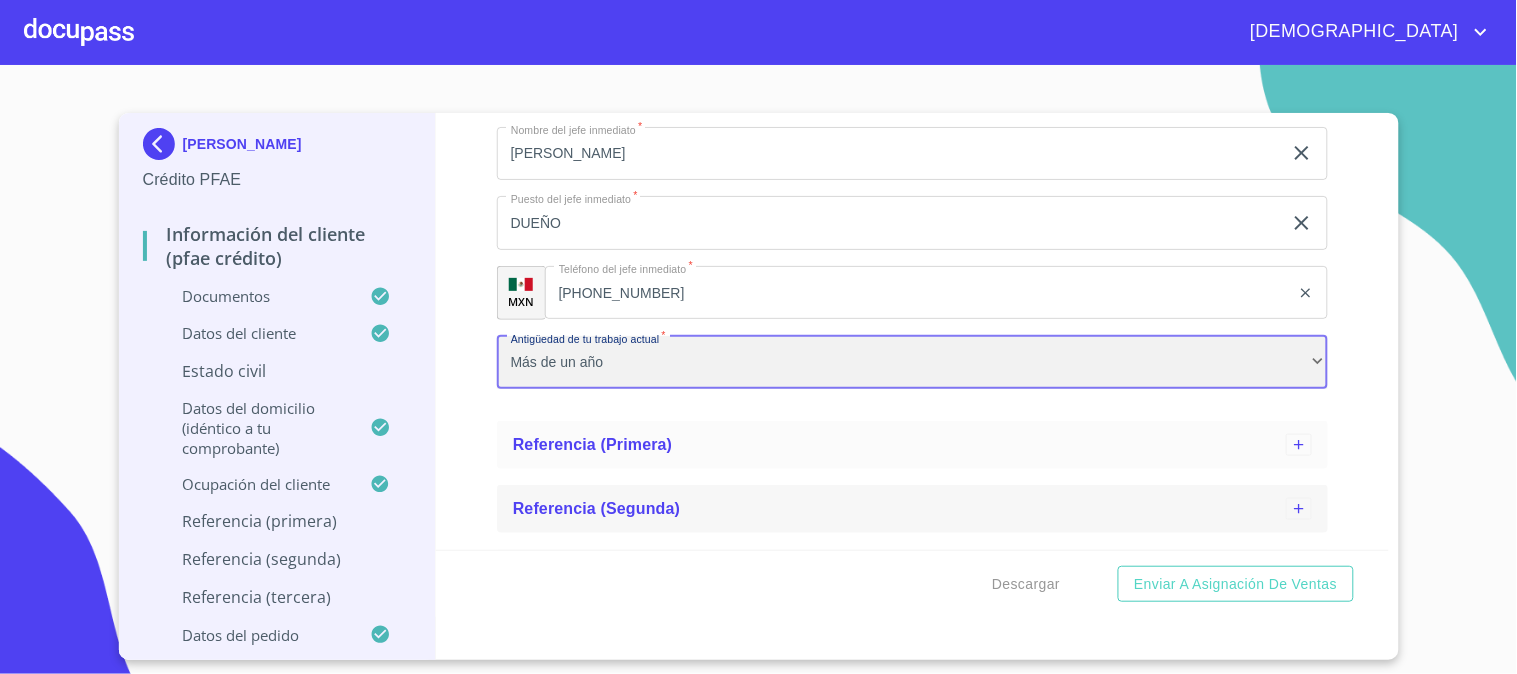scroll, scrollTop: 2531, scrollLeft: 0, axis: vertical 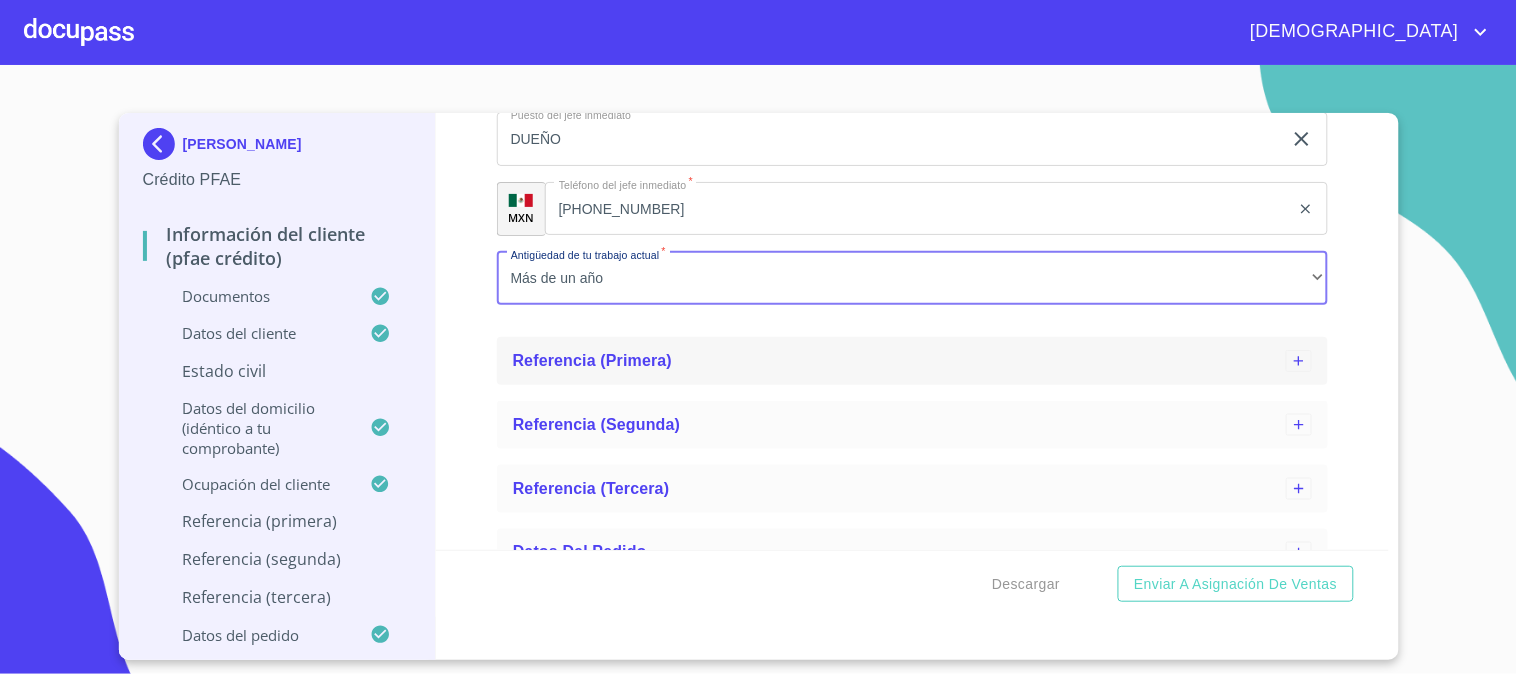 click on "Referencia (primera)" at bounding box center (899, 361) 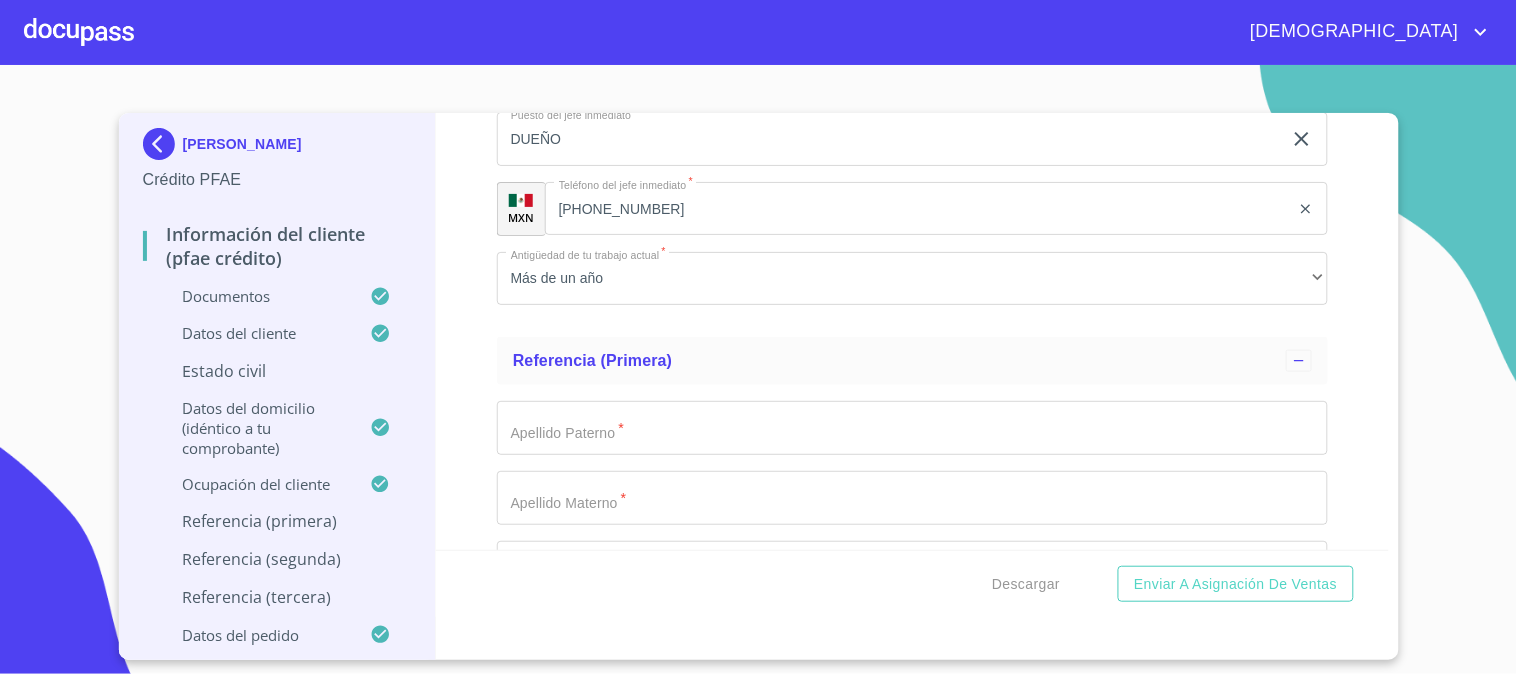 click on "Domicilio completo (Calle, Av. o Vía)   *" at bounding box center [889, -2030] 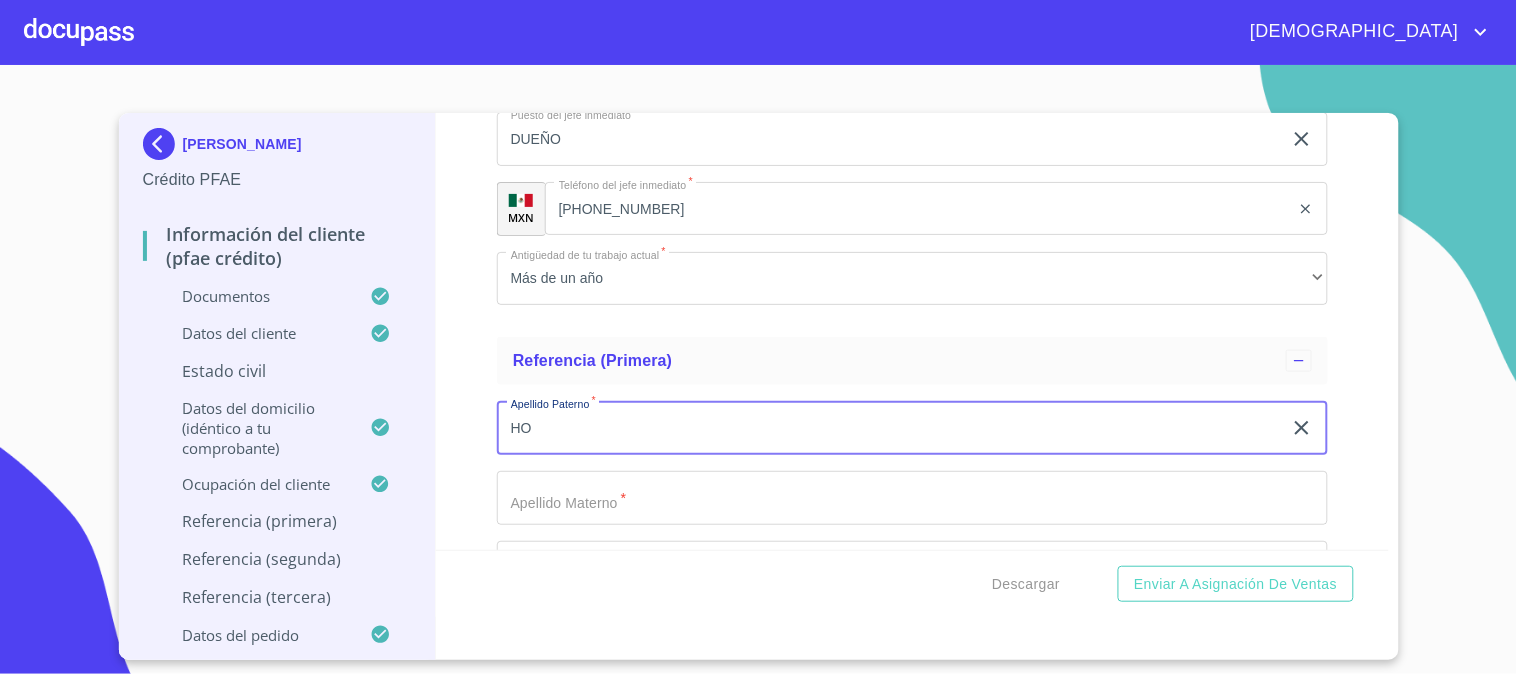 type on "H" 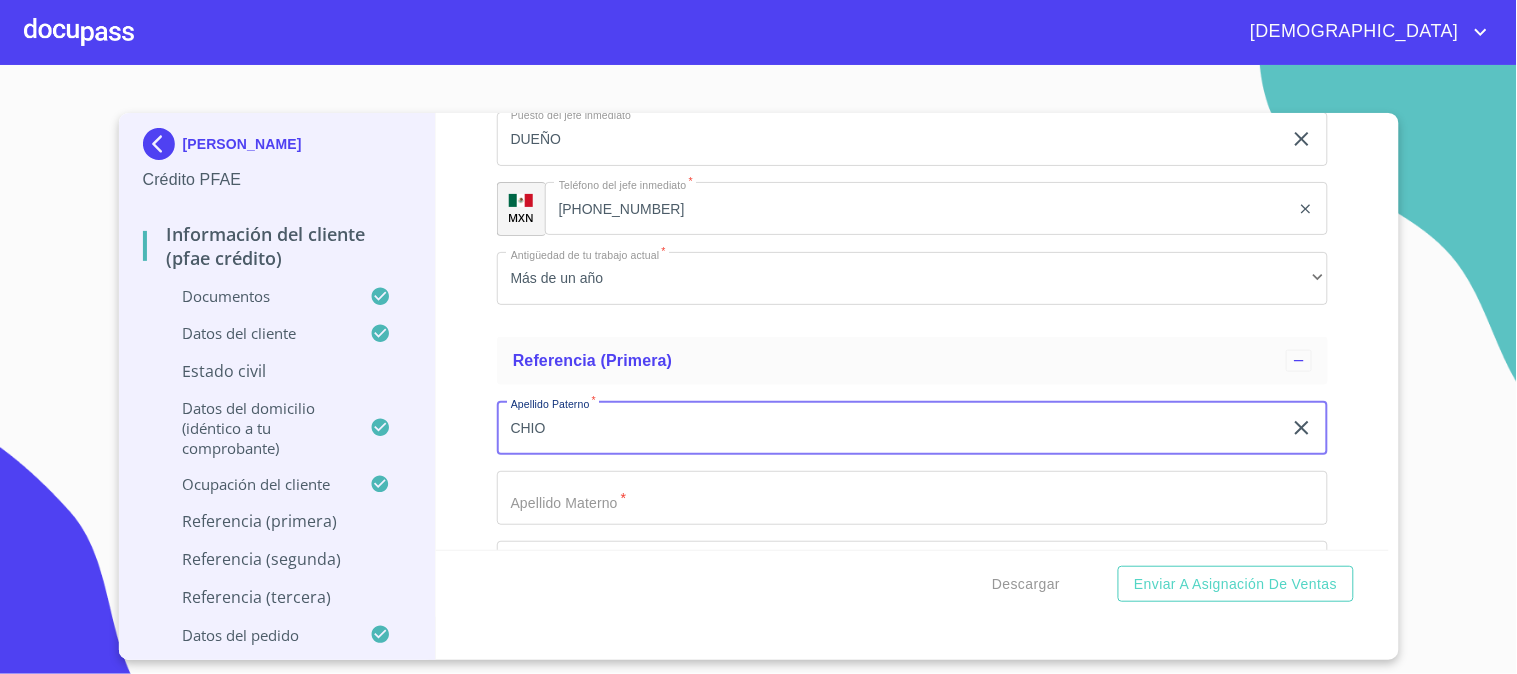 type on "CHIO" 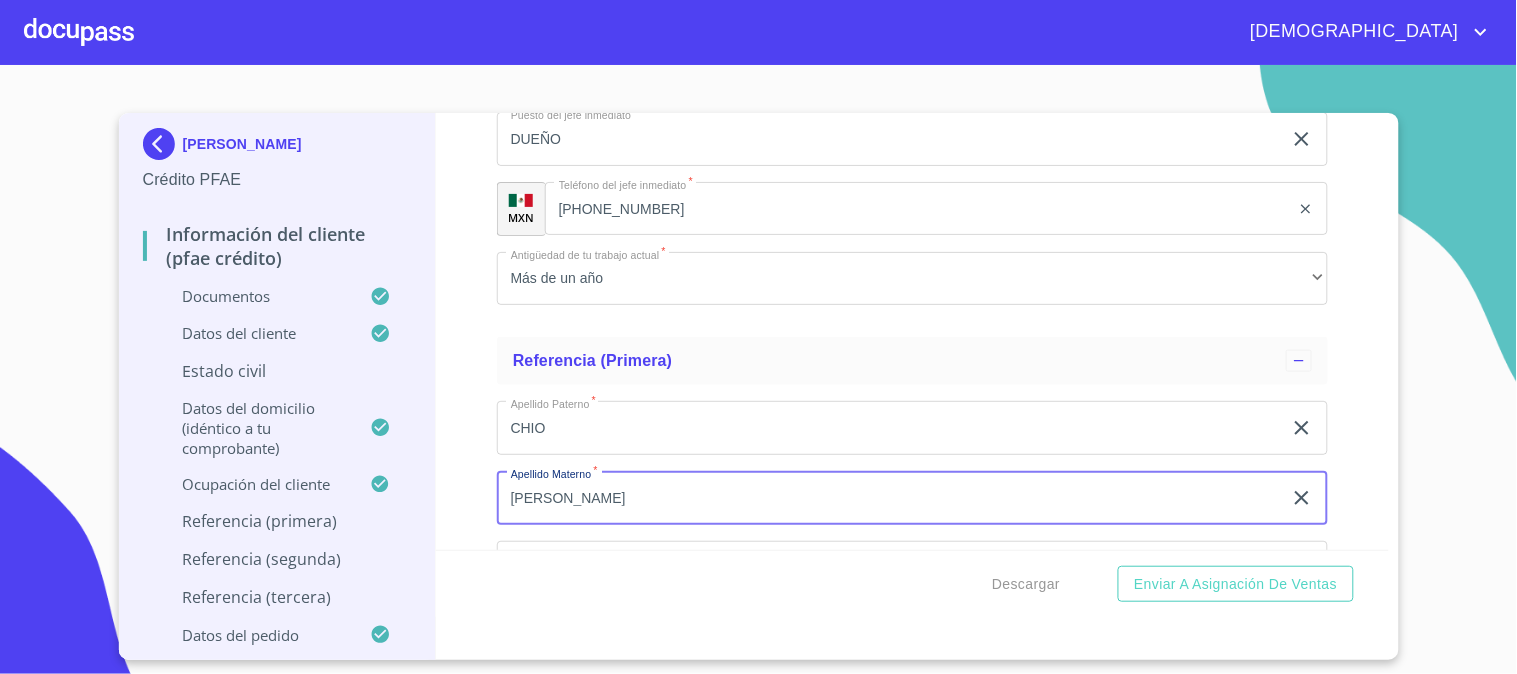 type on "[PERSON_NAME]" 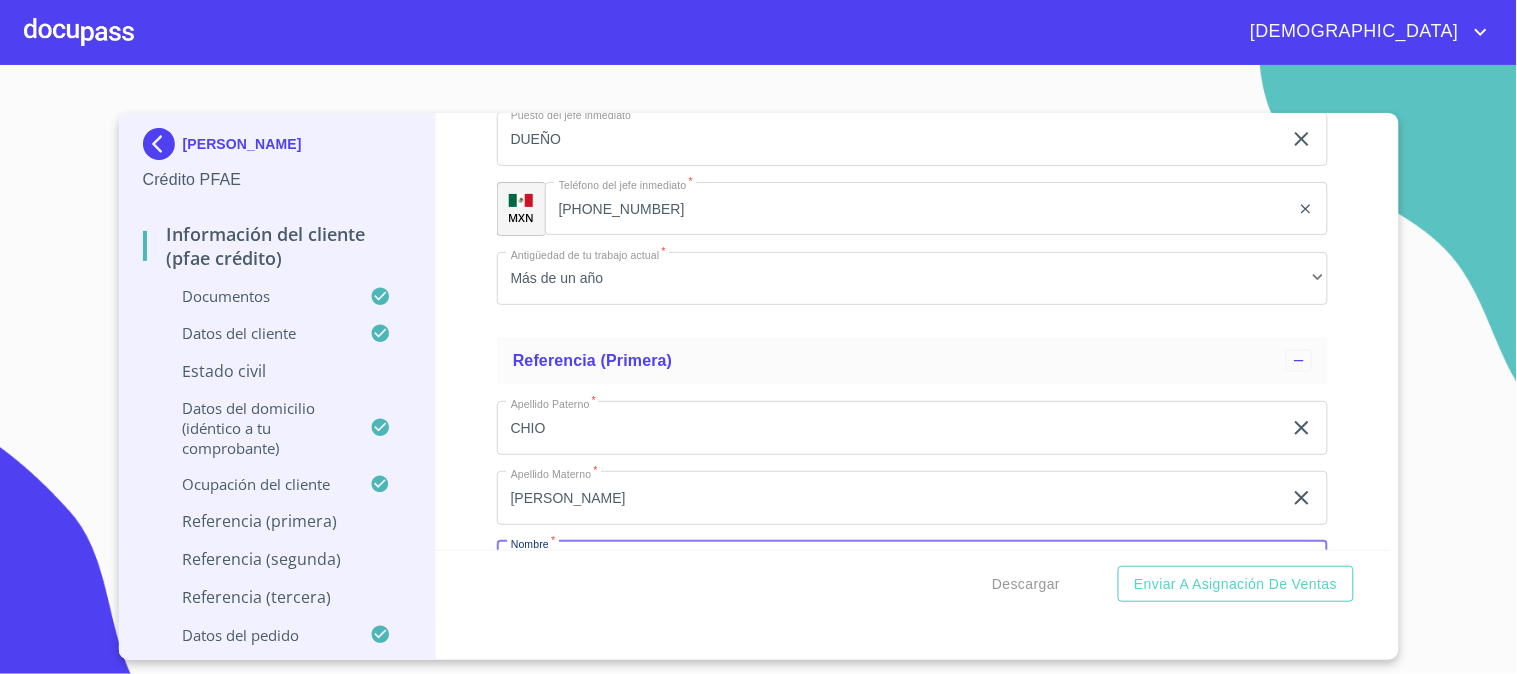 scroll, scrollTop: 2574, scrollLeft: 0, axis: vertical 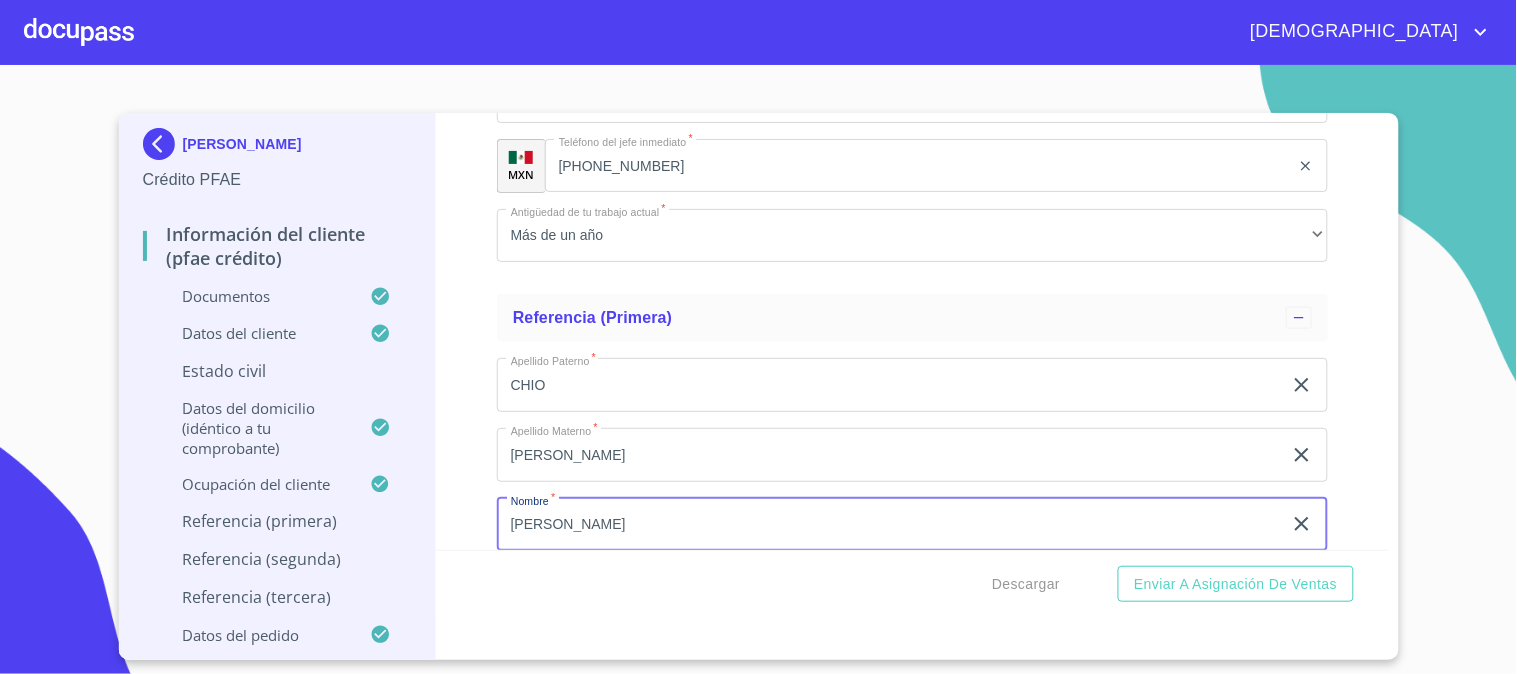 type on "[PERSON_NAME]" 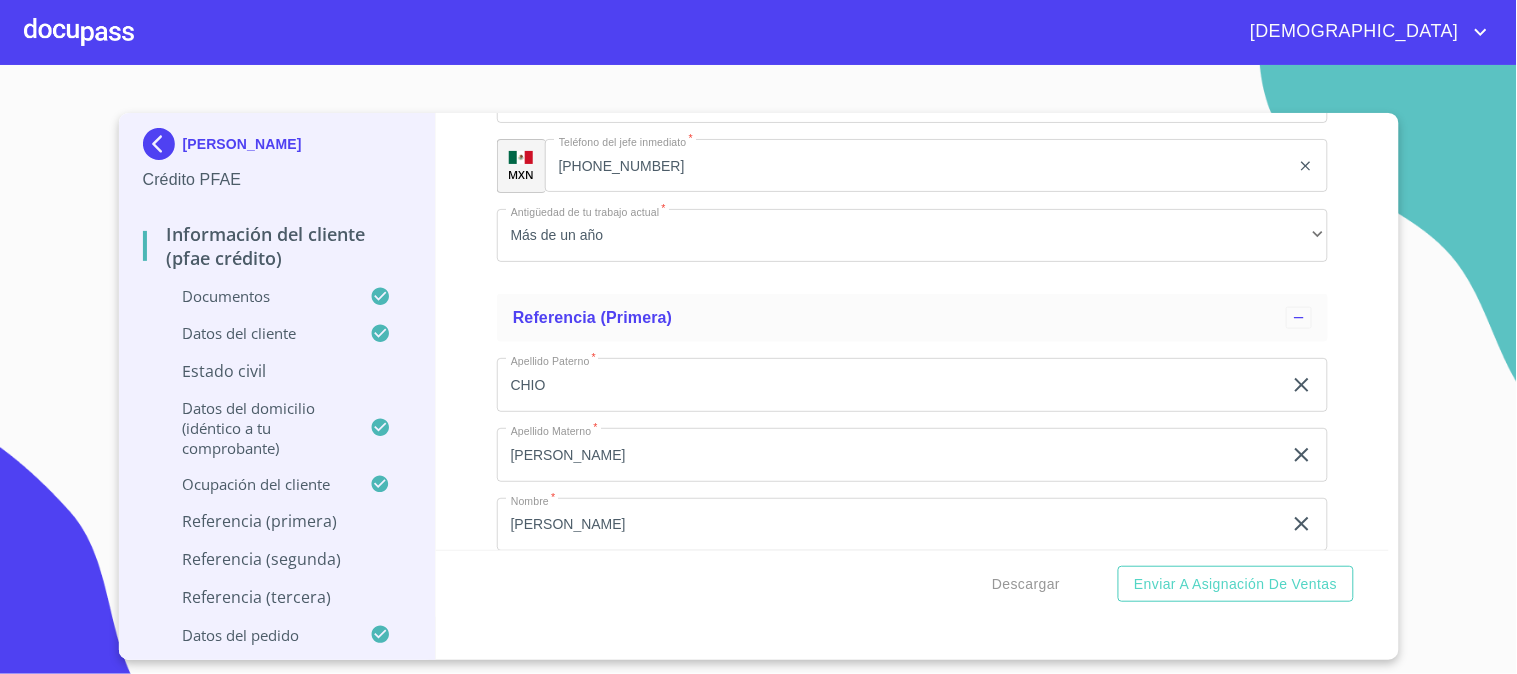 scroll, scrollTop: 2835, scrollLeft: 0, axis: vertical 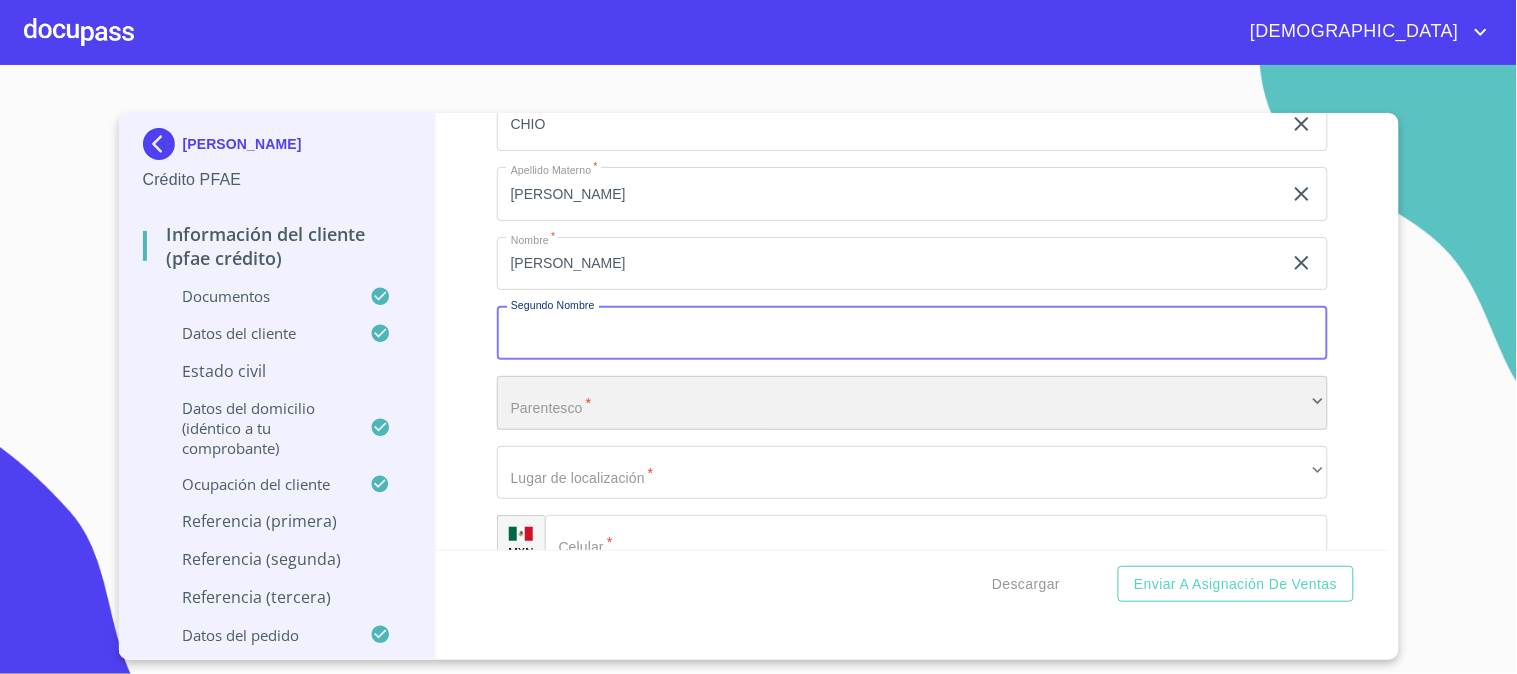 click on "​" at bounding box center (912, 403) 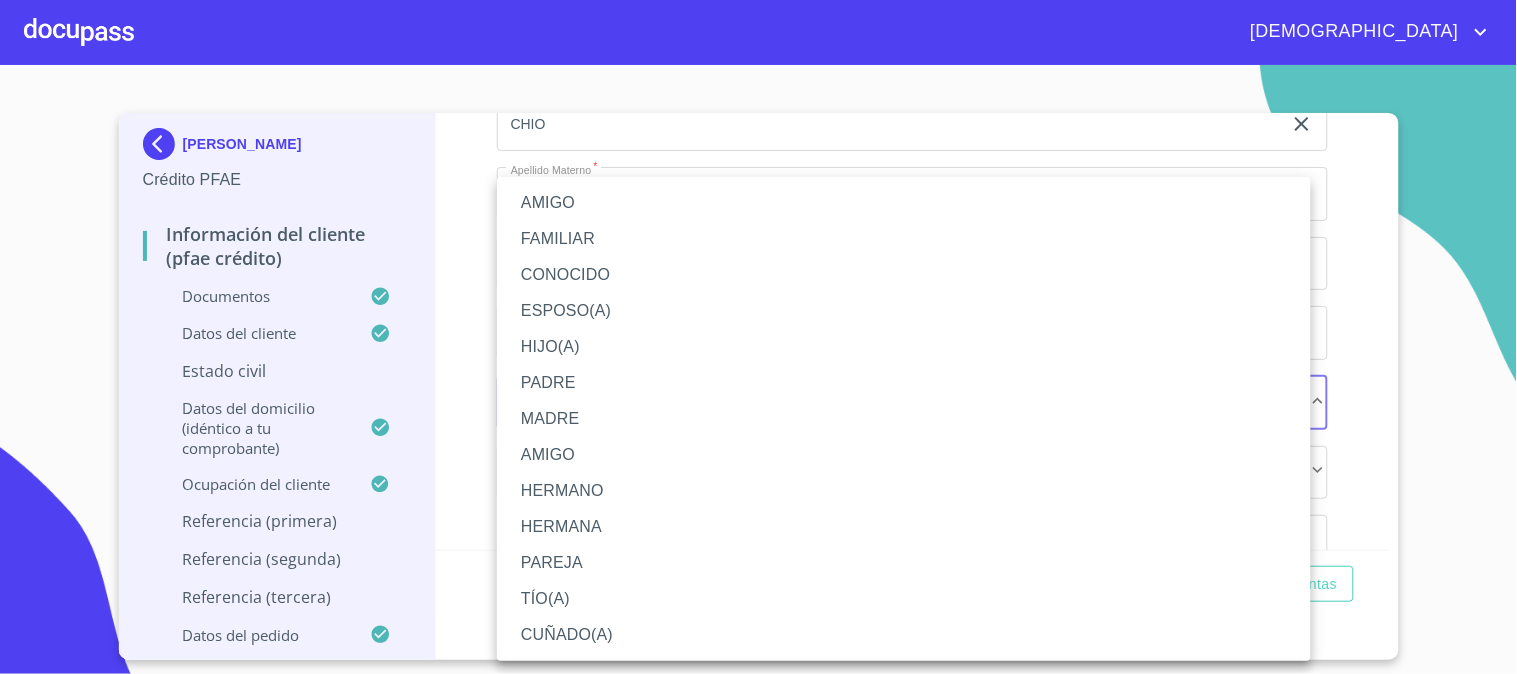 click on "AMIGO" at bounding box center [904, 203] 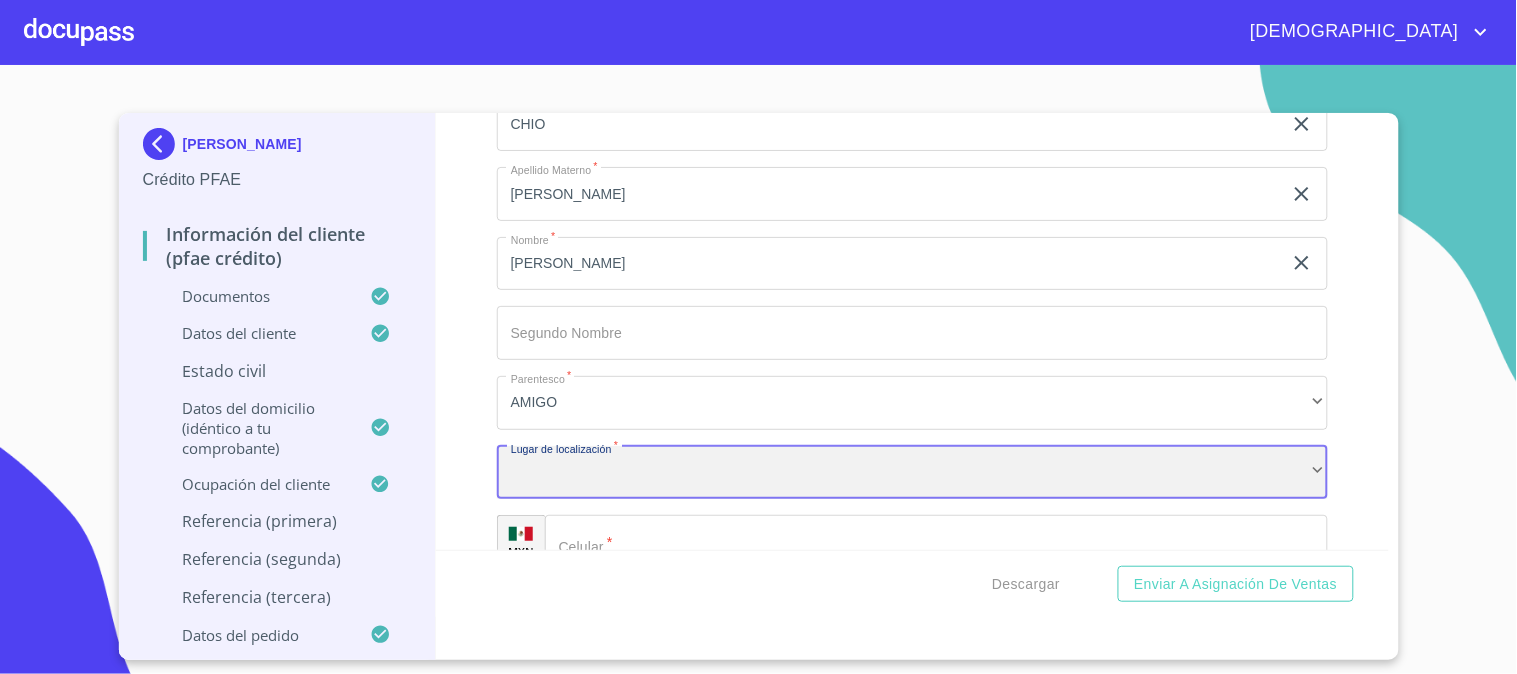 click on "​" at bounding box center [912, 473] 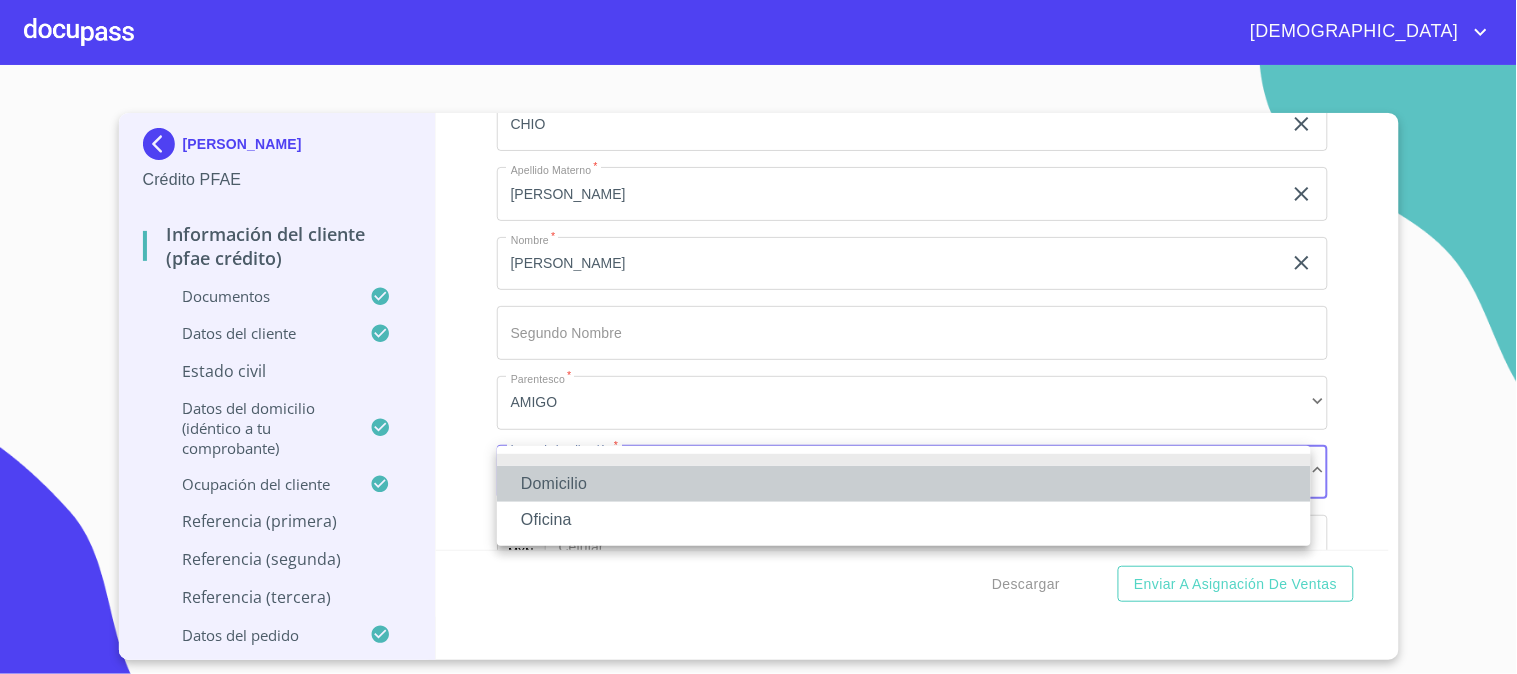 click on "Domicilio" at bounding box center (904, 484) 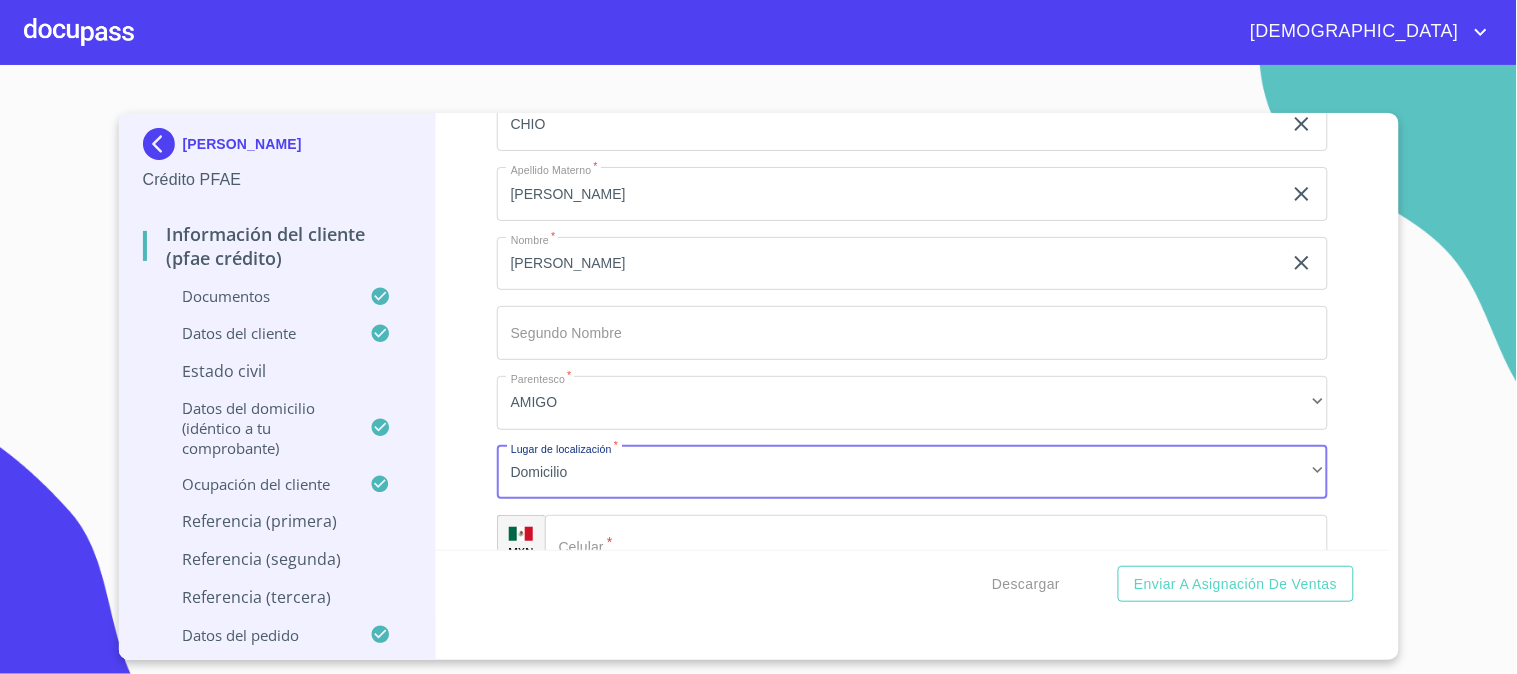 click on "Domicilio completo (Calle, Av. o Vía)   *" 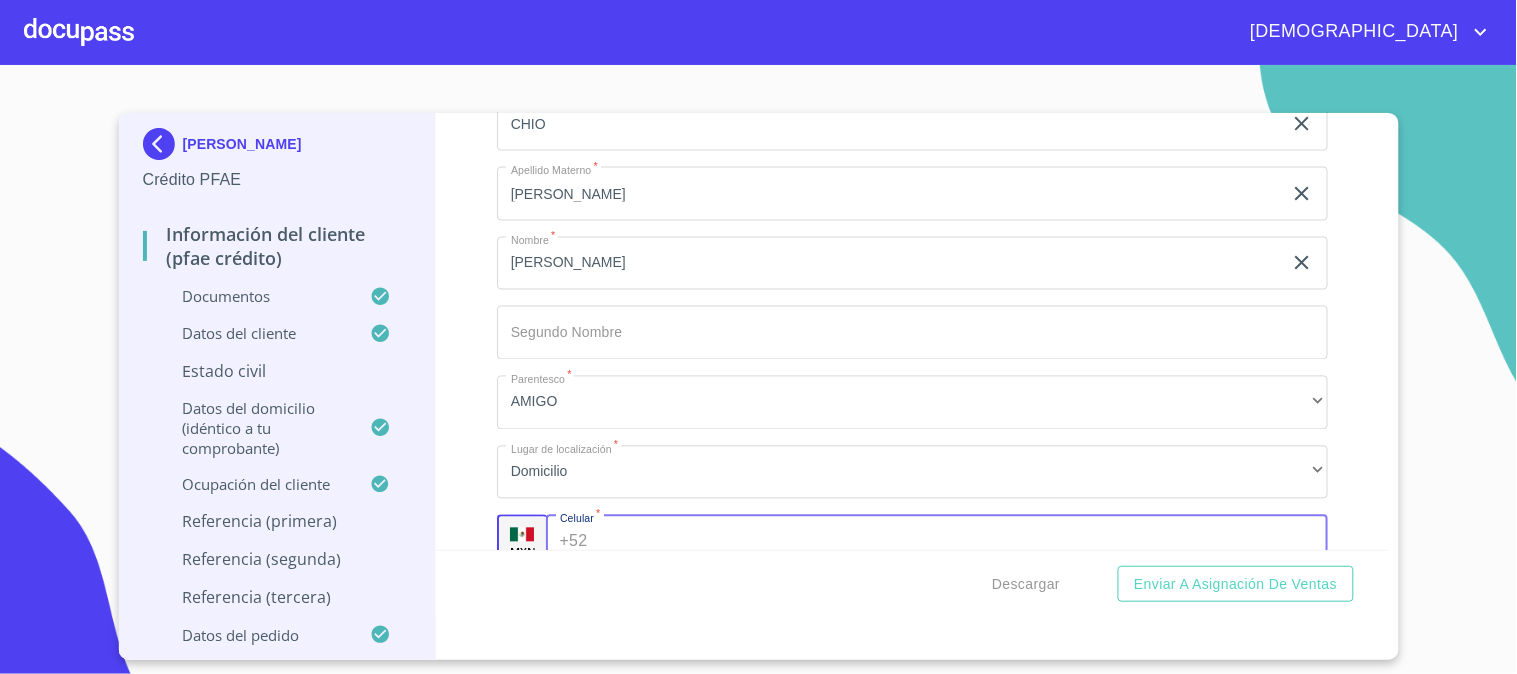 scroll, scrollTop: 2724, scrollLeft: 0, axis: vertical 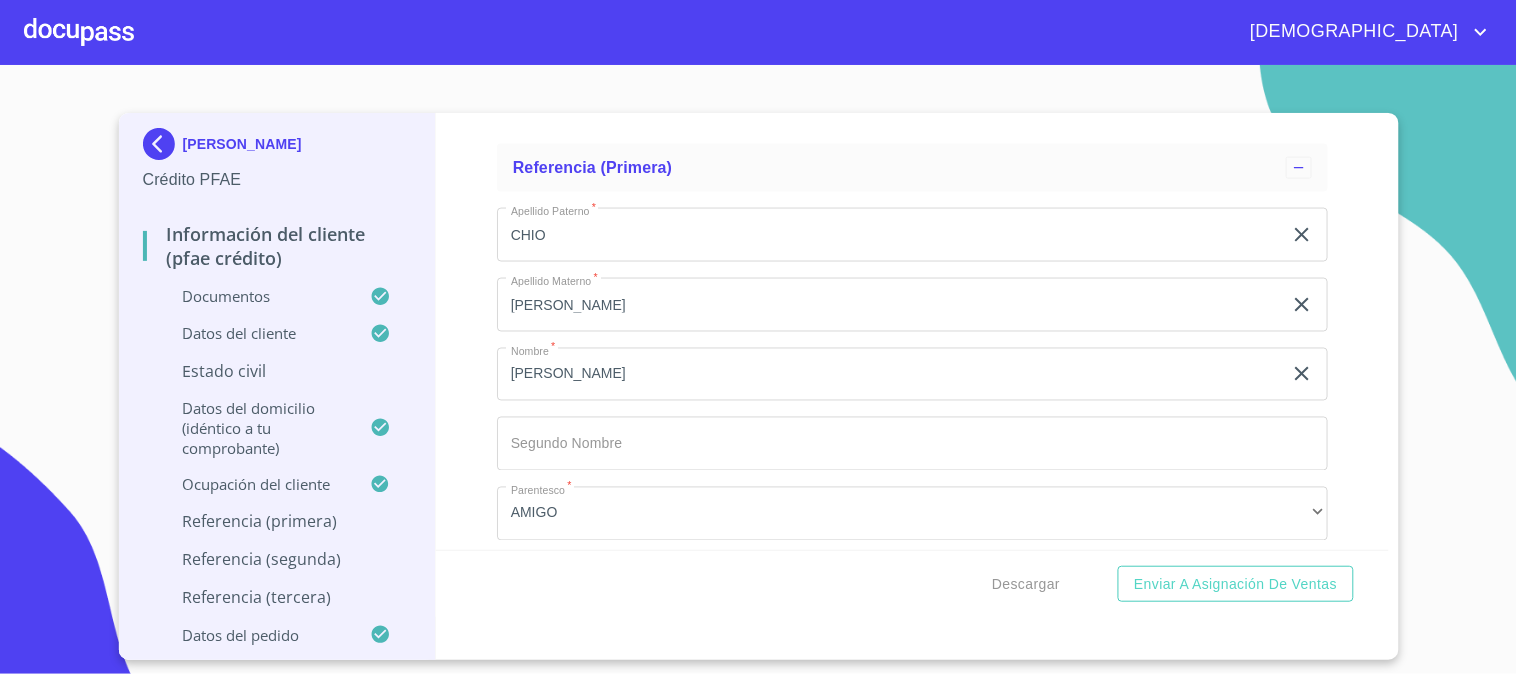 click on "CHIO" at bounding box center (889, -2223) 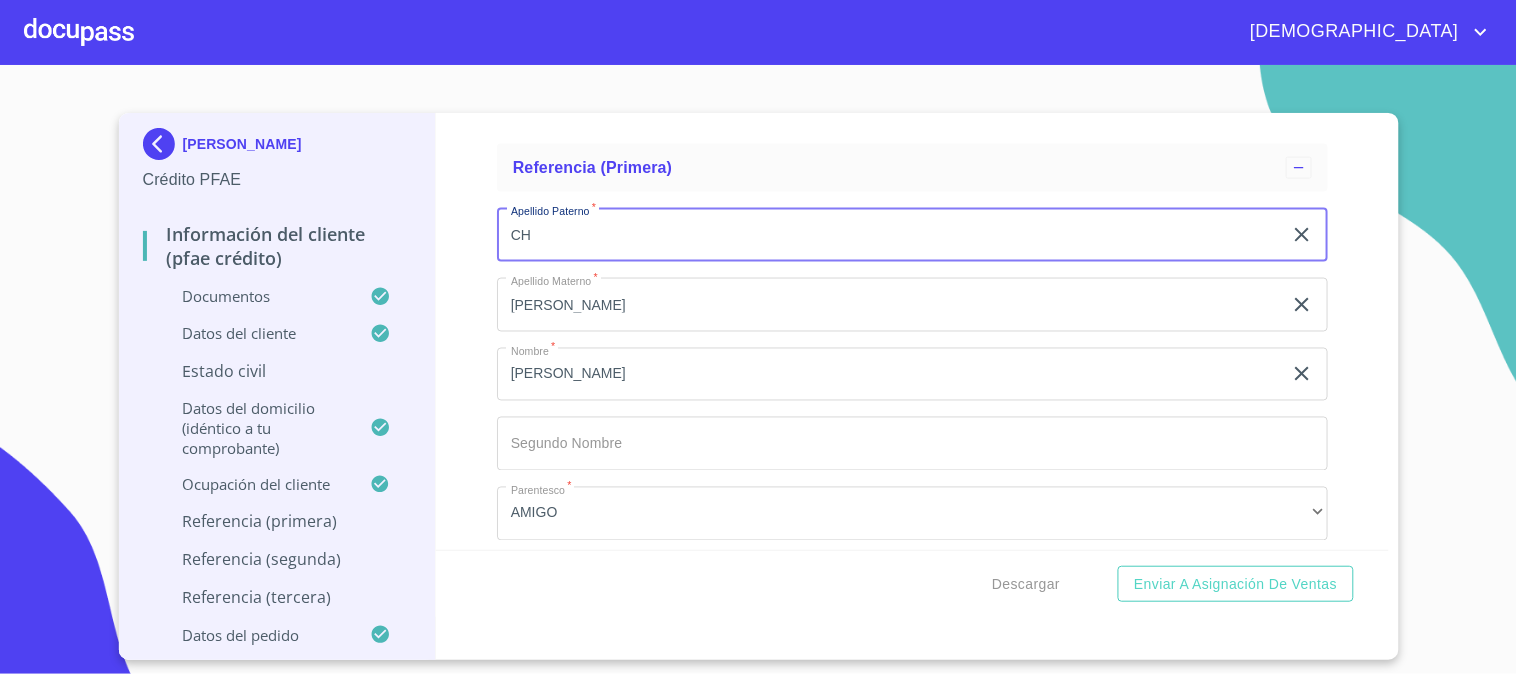 type on "C" 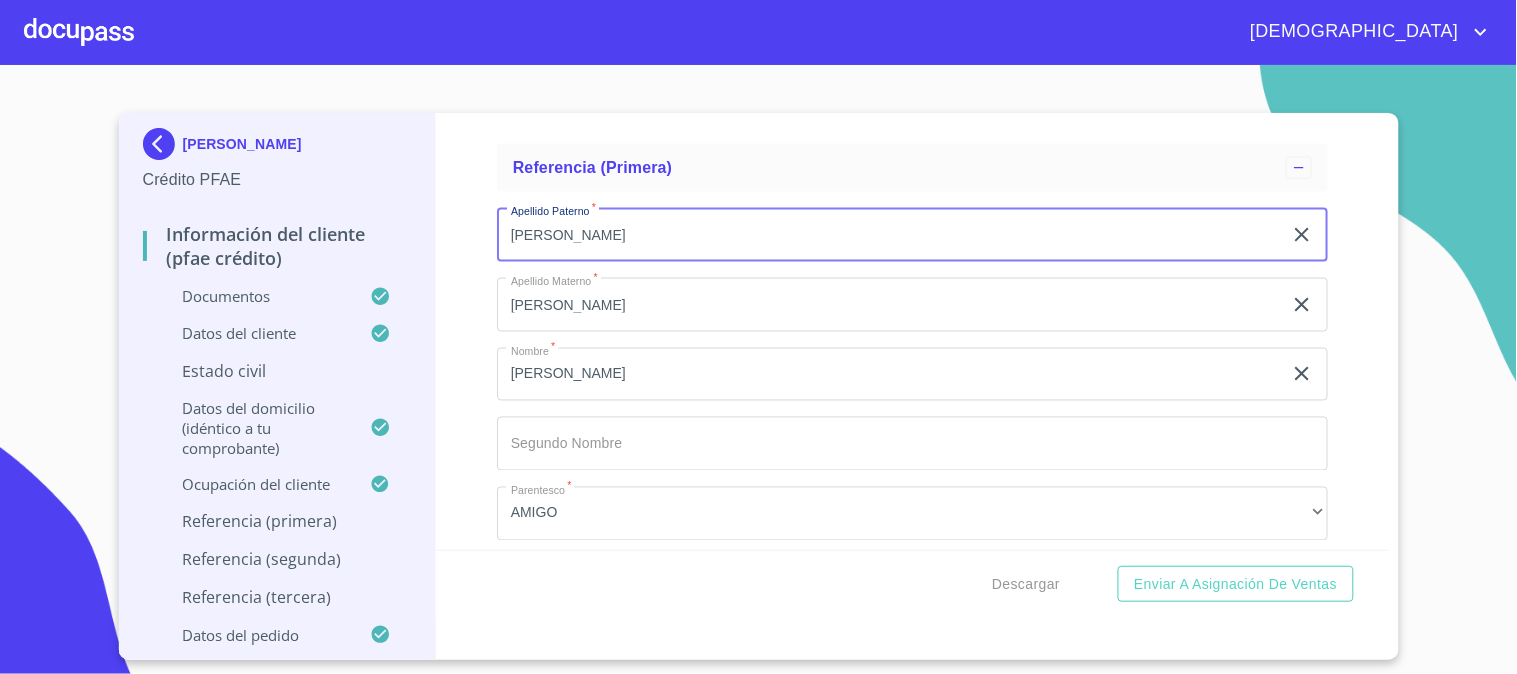click on "[PERSON_NAME]" at bounding box center [889, 235] 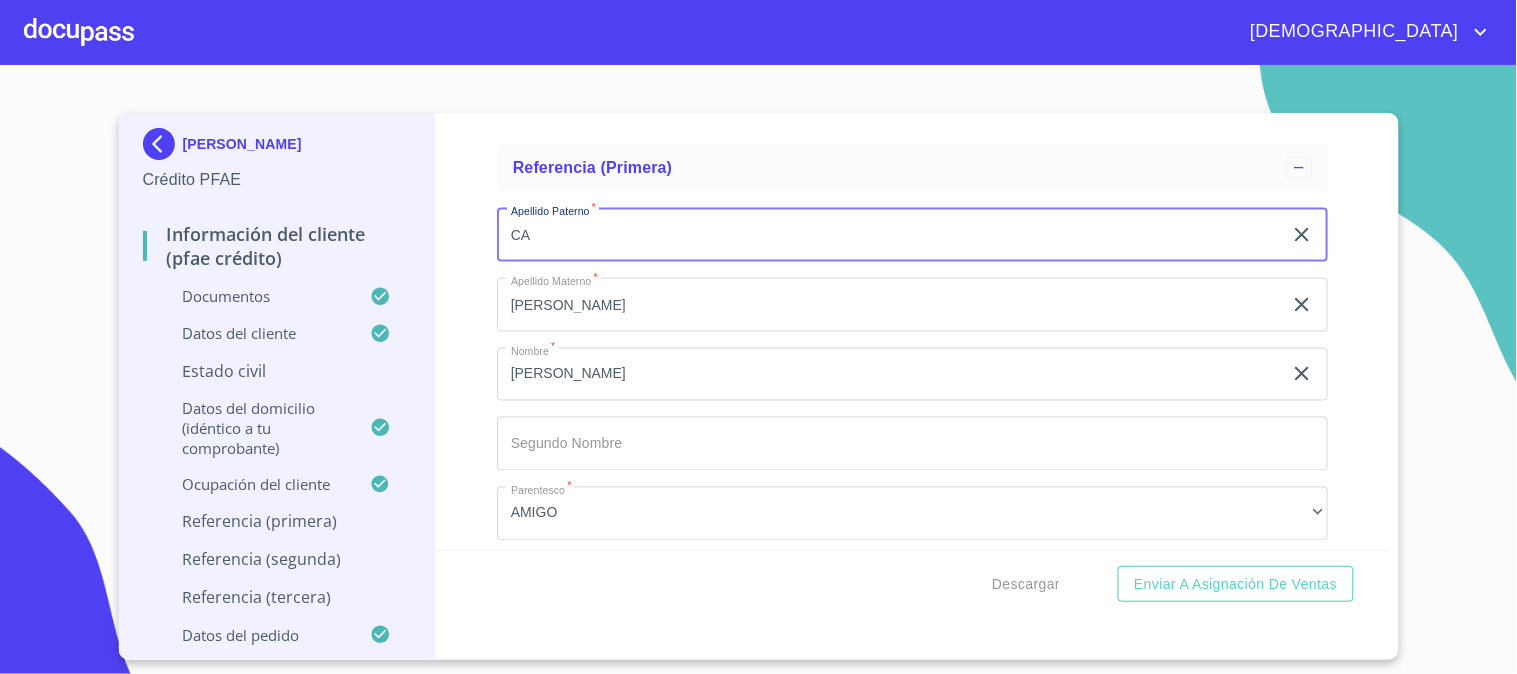 type on "C" 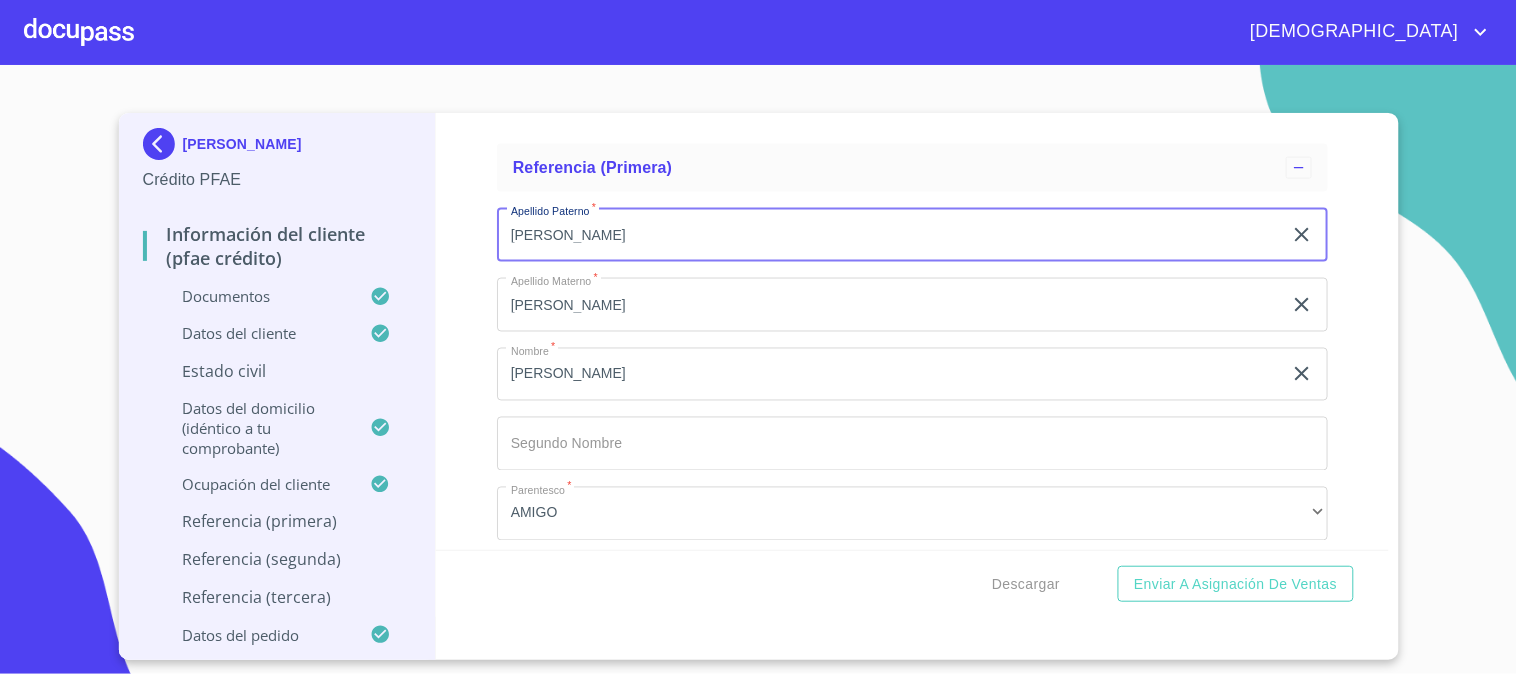 type on "[PERSON_NAME]" 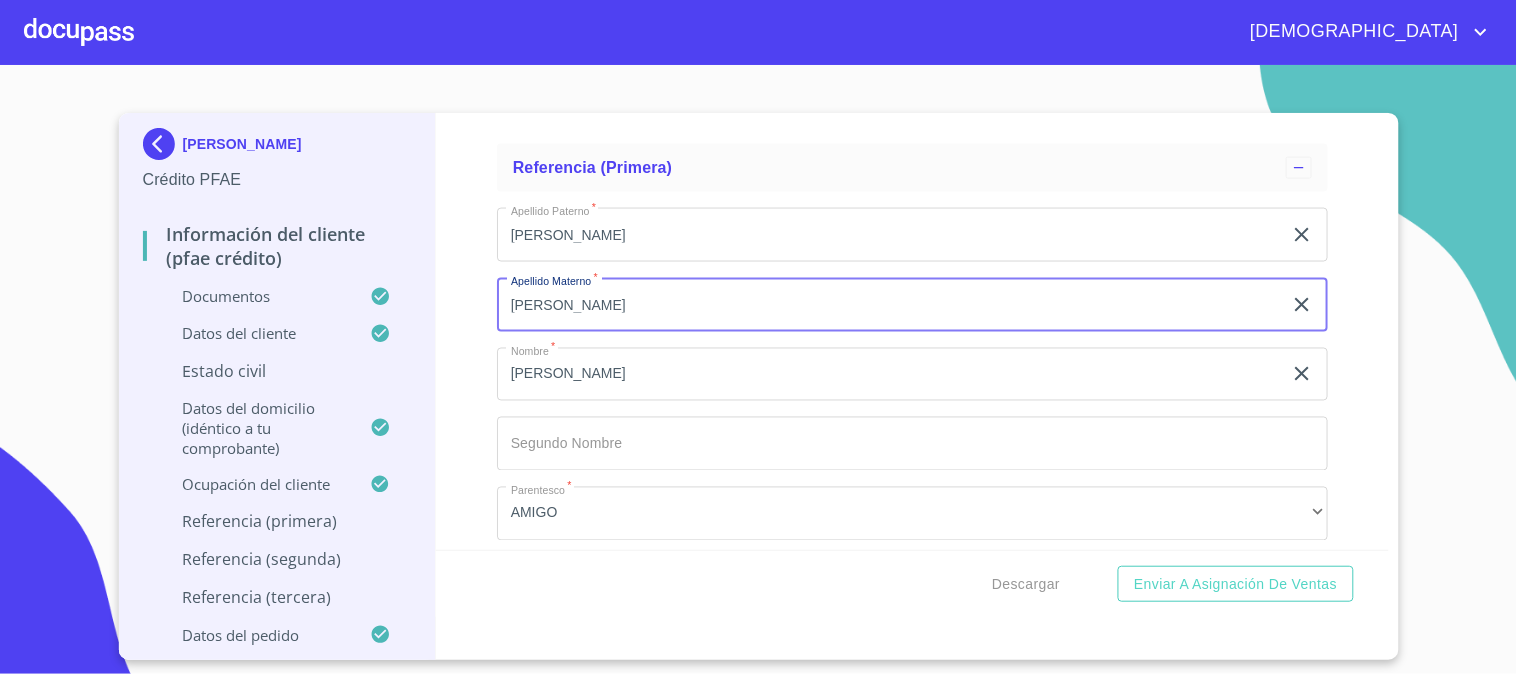 type on "[PERSON_NAME]" 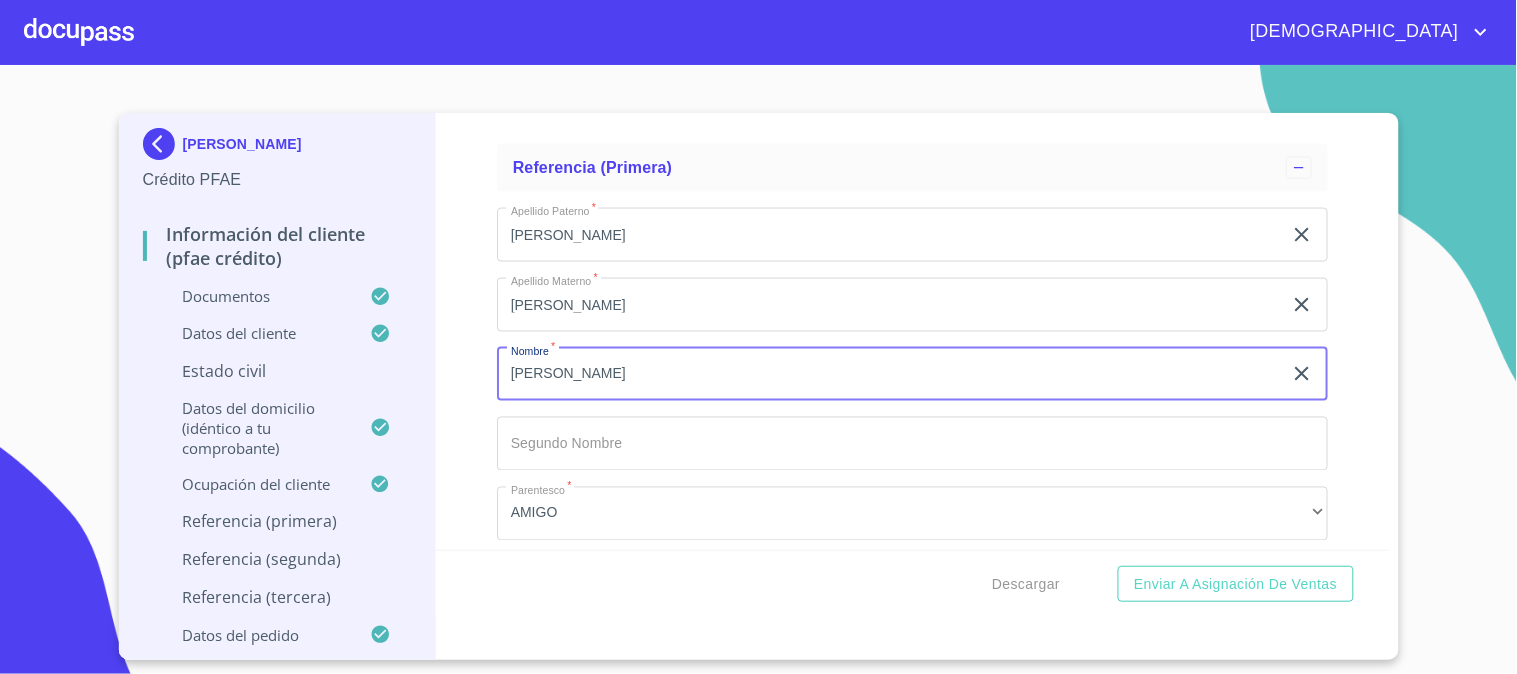 type on "[PERSON_NAME]" 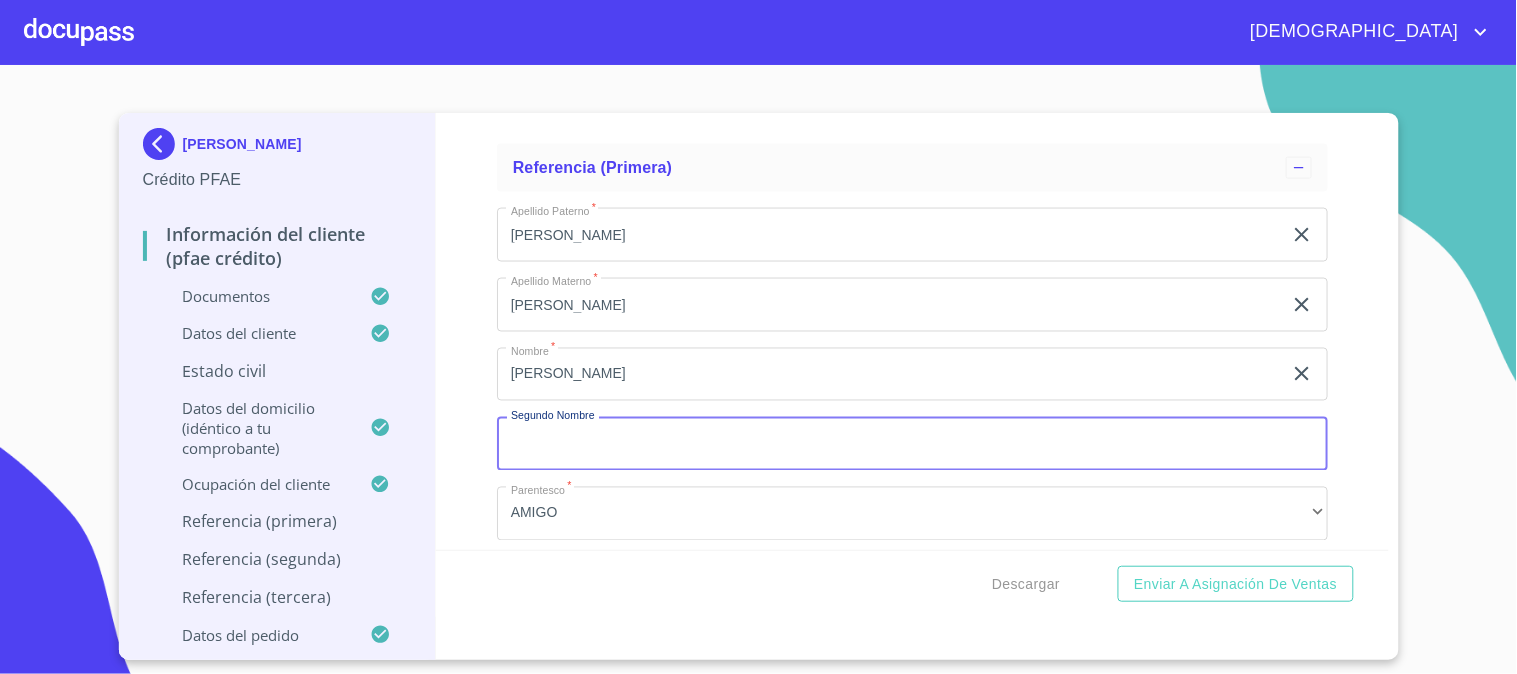 click on "Domicilio completo (Calle, Av. o Vía)   *" at bounding box center (912, 444) 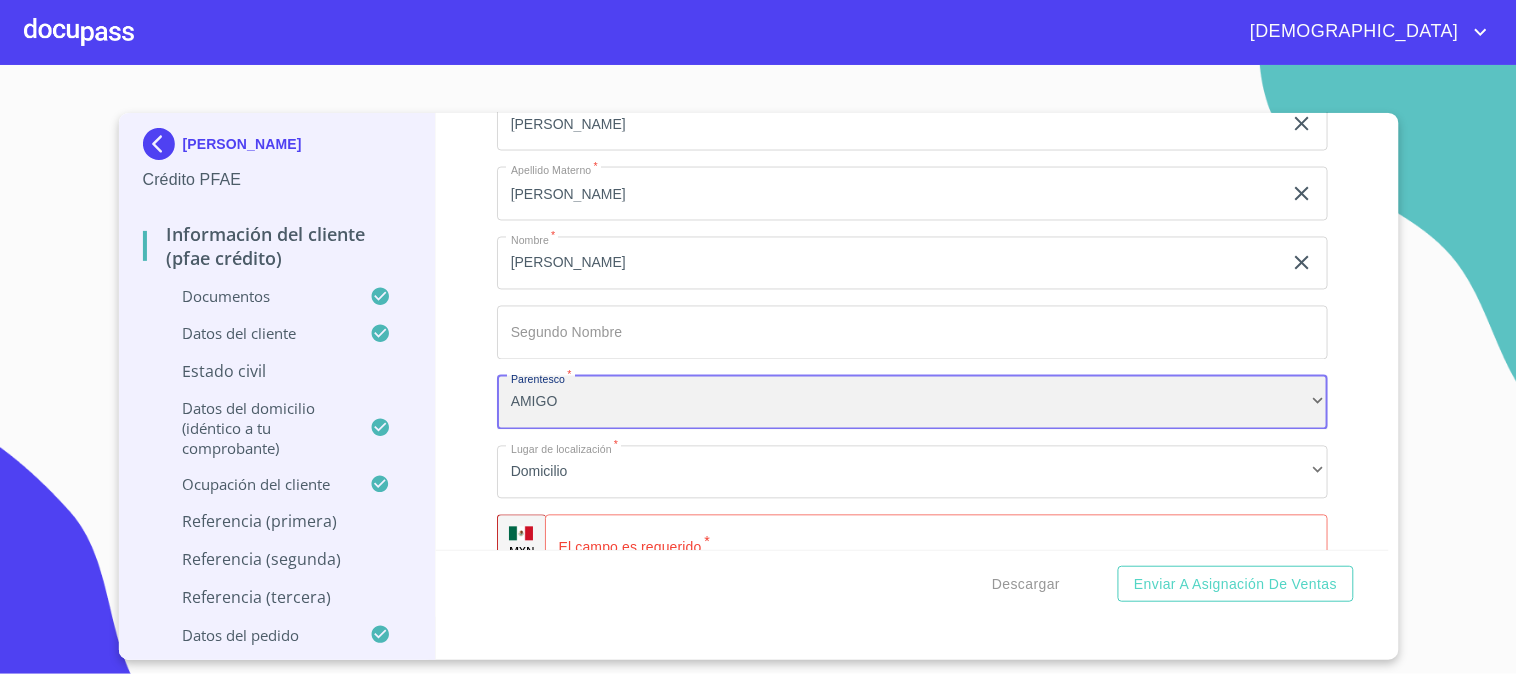 scroll, scrollTop: 2946, scrollLeft: 0, axis: vertical 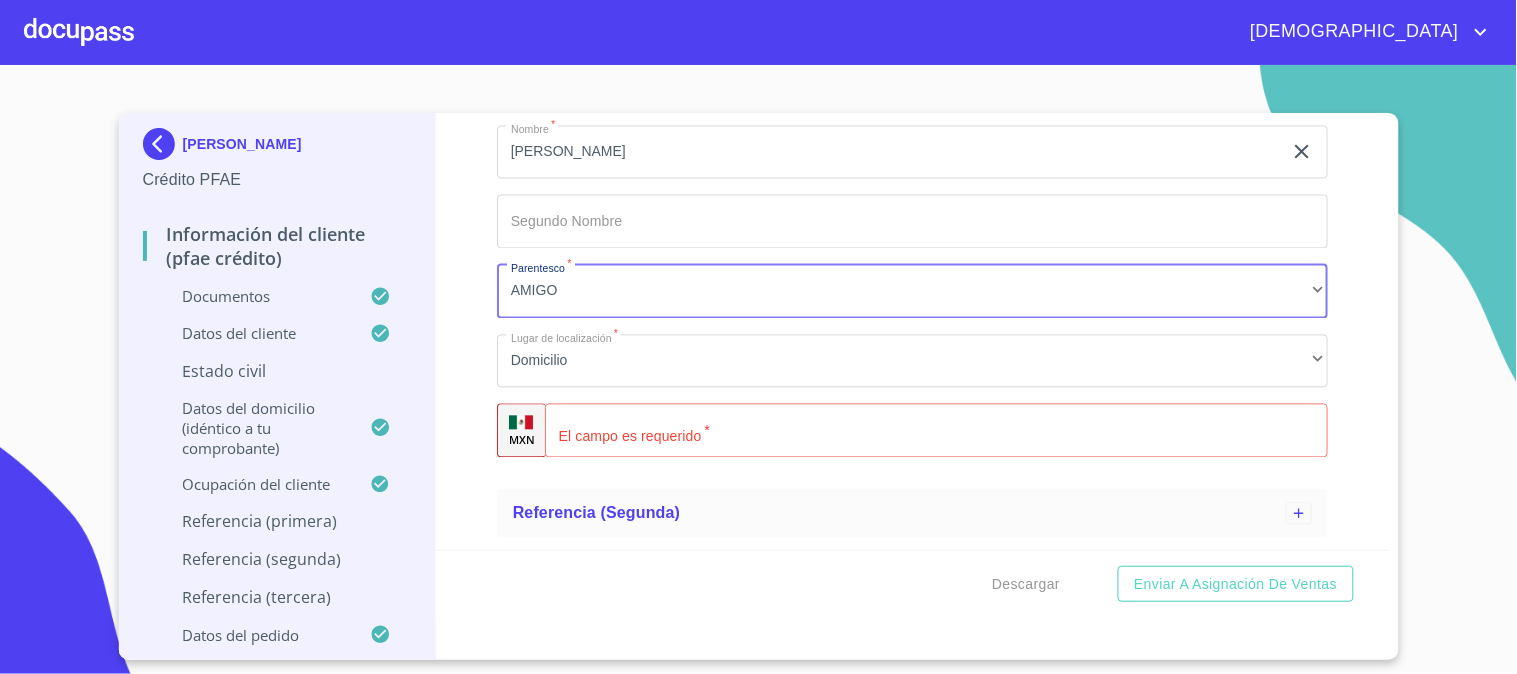 click on "Domicilio completo (Calle, Av. o Vía)   *" 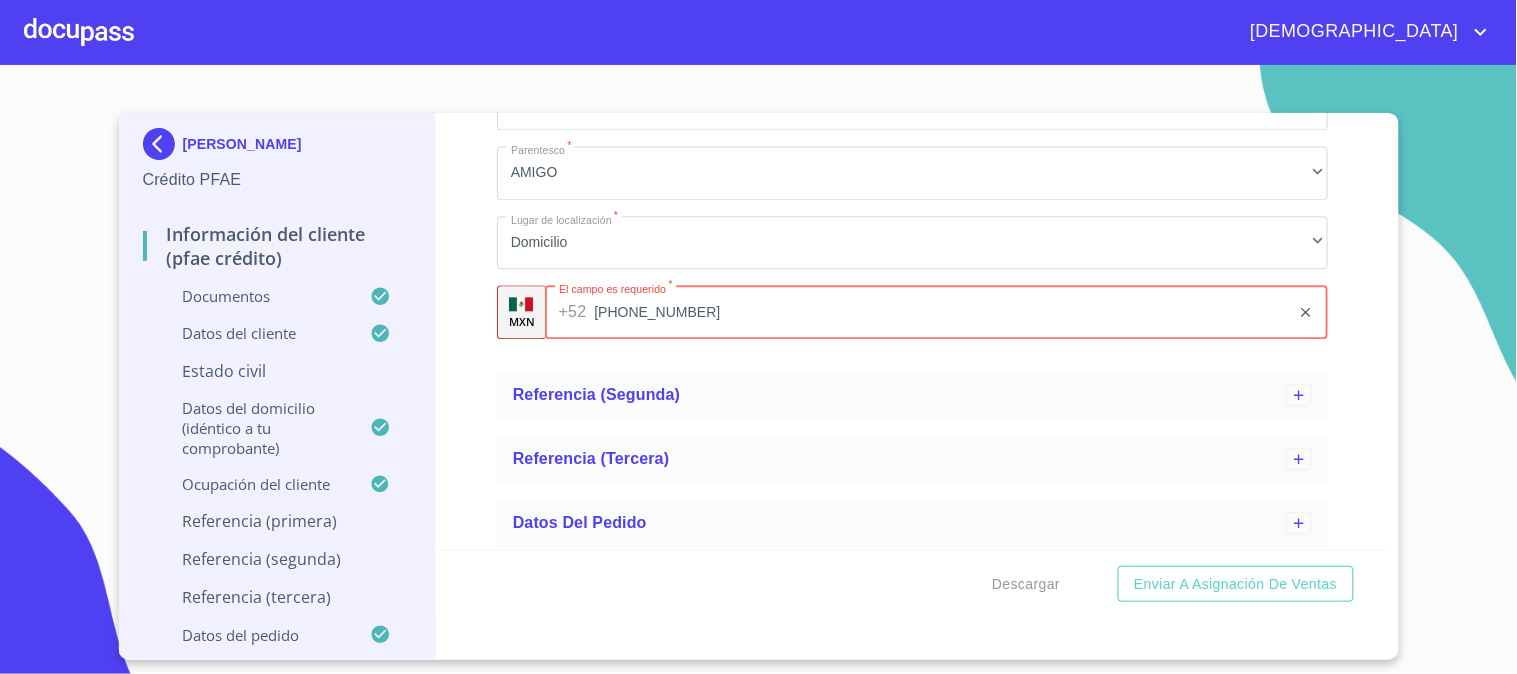 scroll, scrollTop: 3067, scrollLeft: 0, axis: vertical 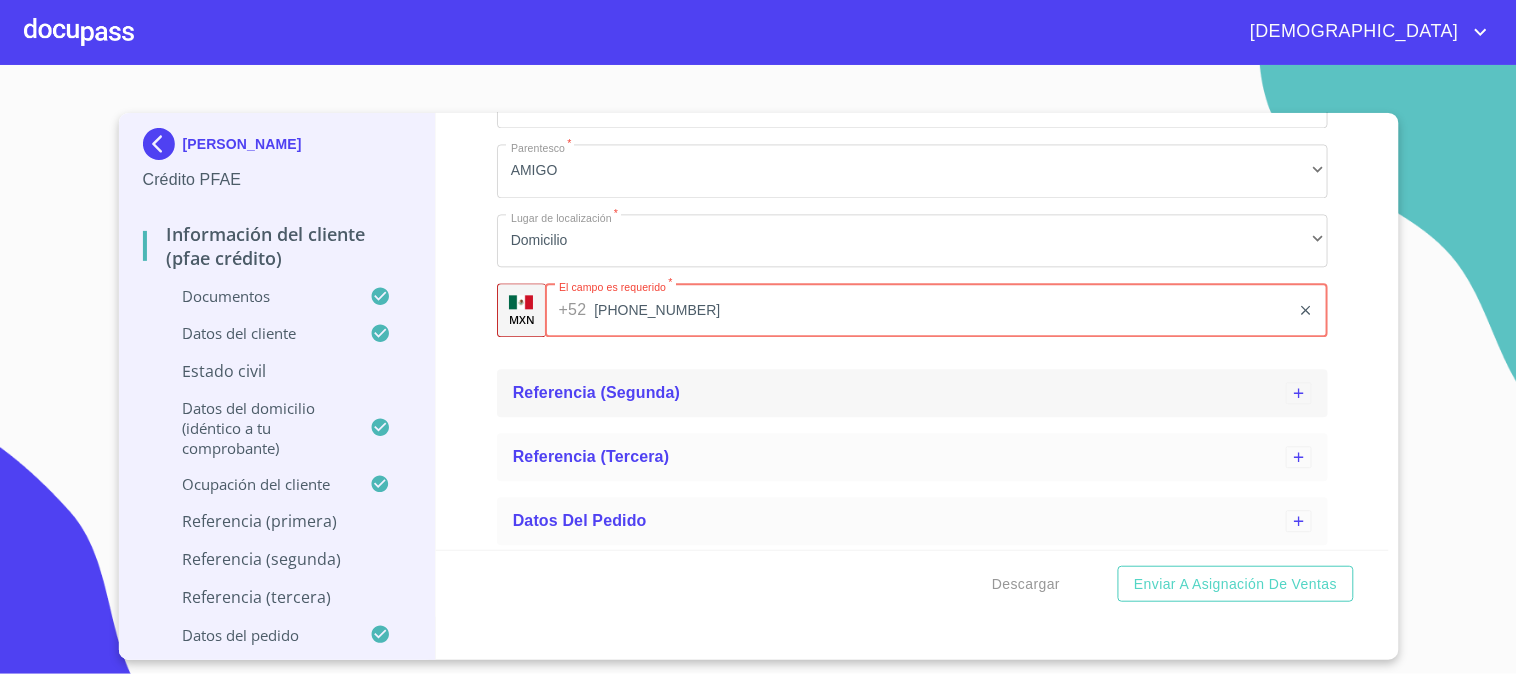 type on "[PHONE_NUMBER]" 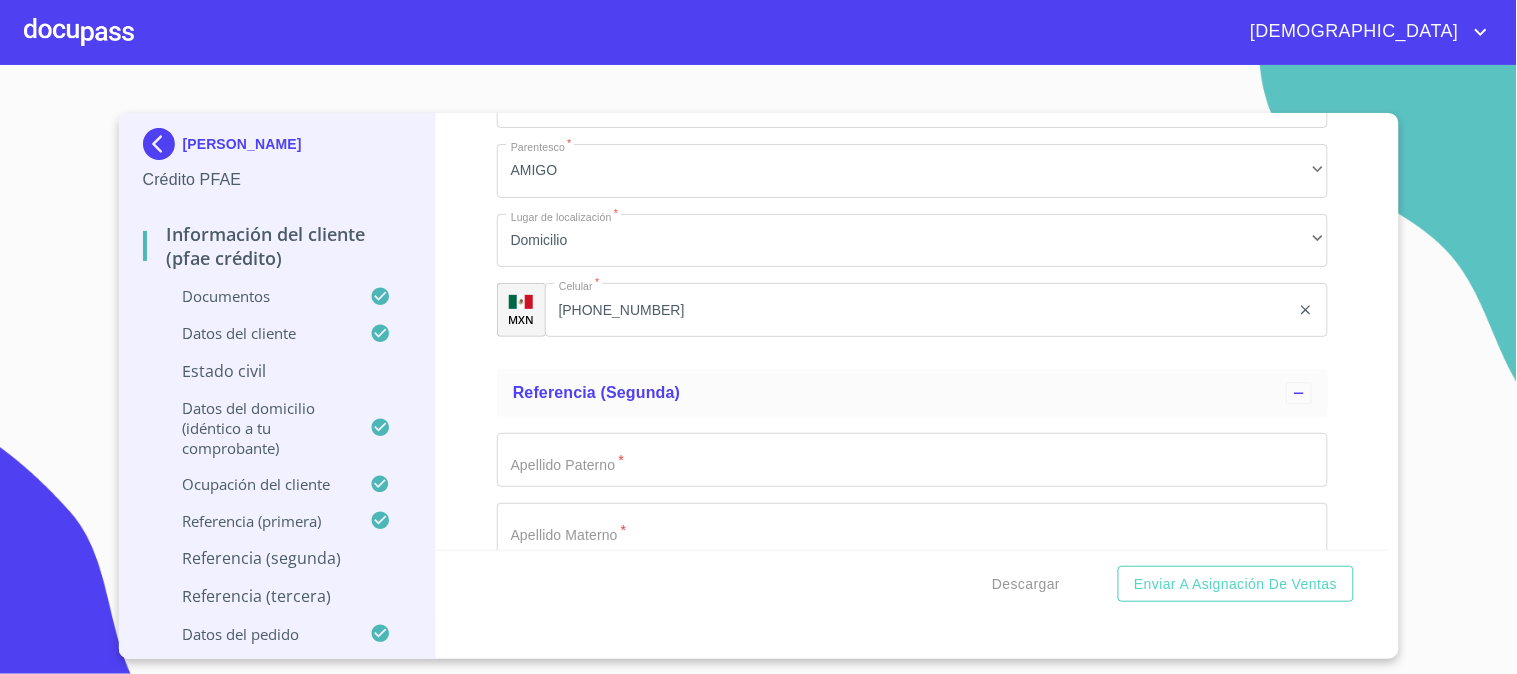 scroll, scrollTop: 3178, scrollLeft: 0, axis: vertical 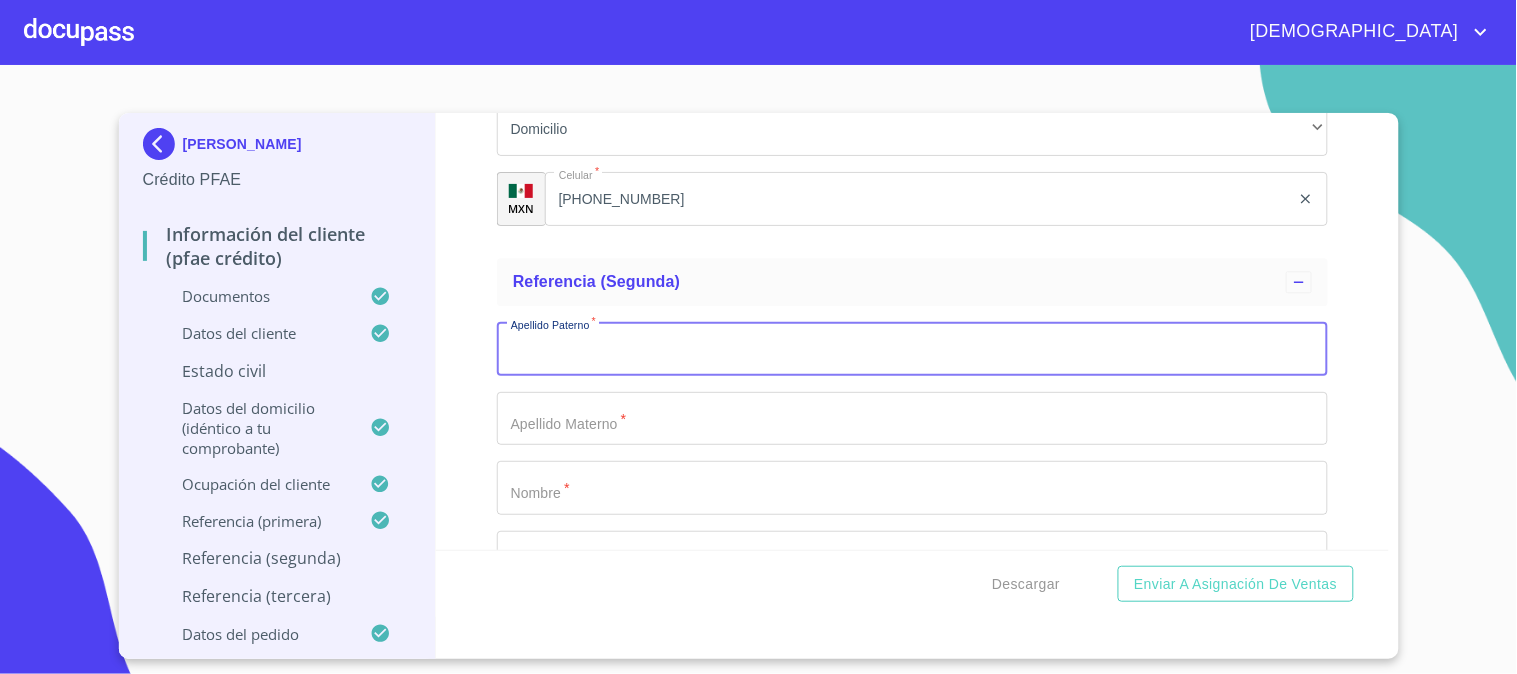 click on "Domicilio completo (Calle, Av. o Vía)   *" at bounding box center (912, 349) 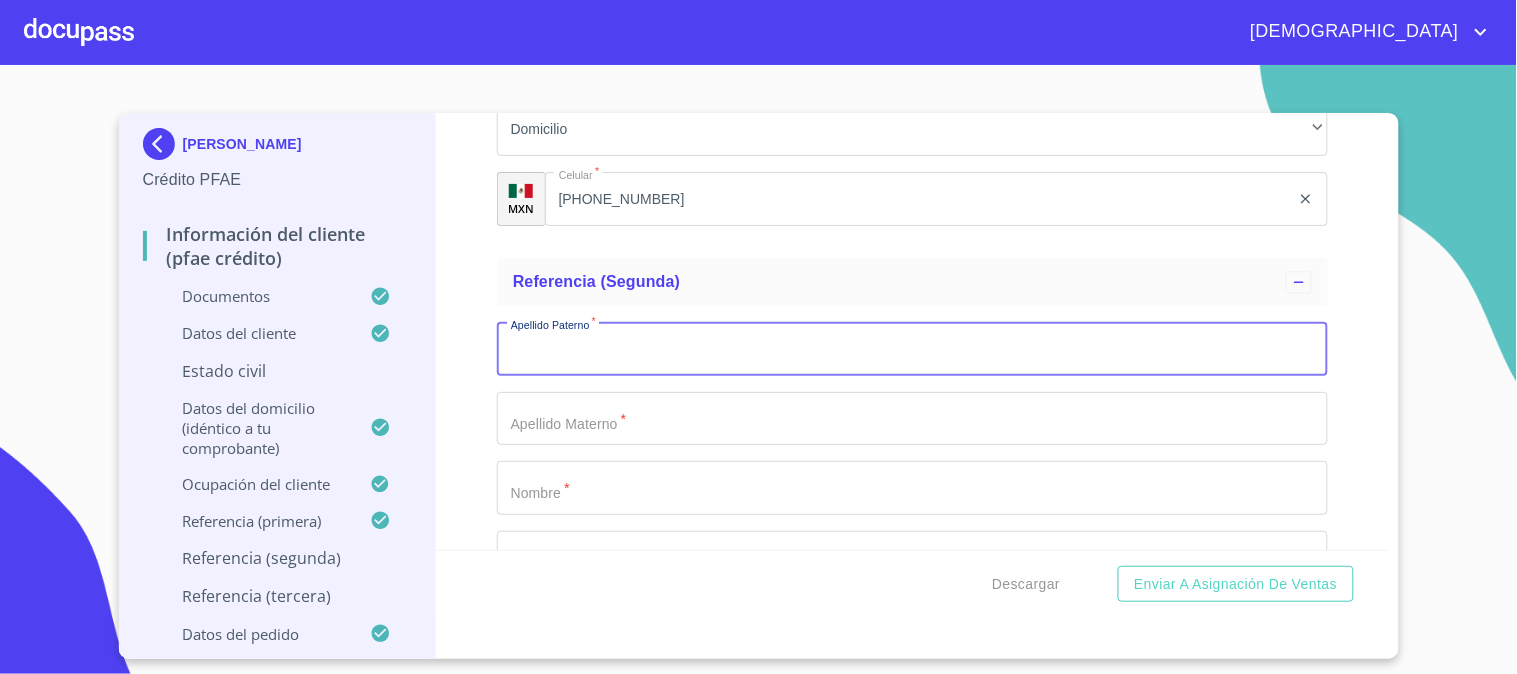 type on "," 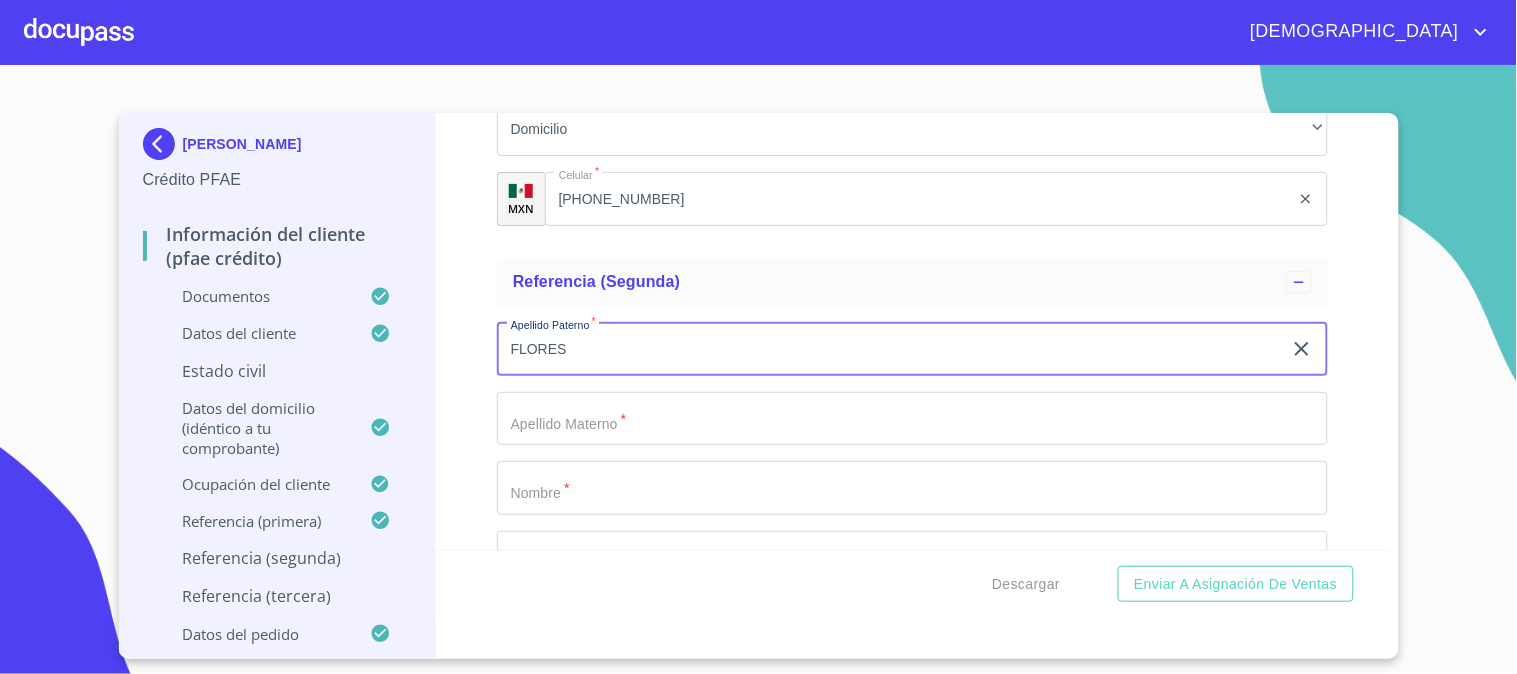 type on "FLORES" 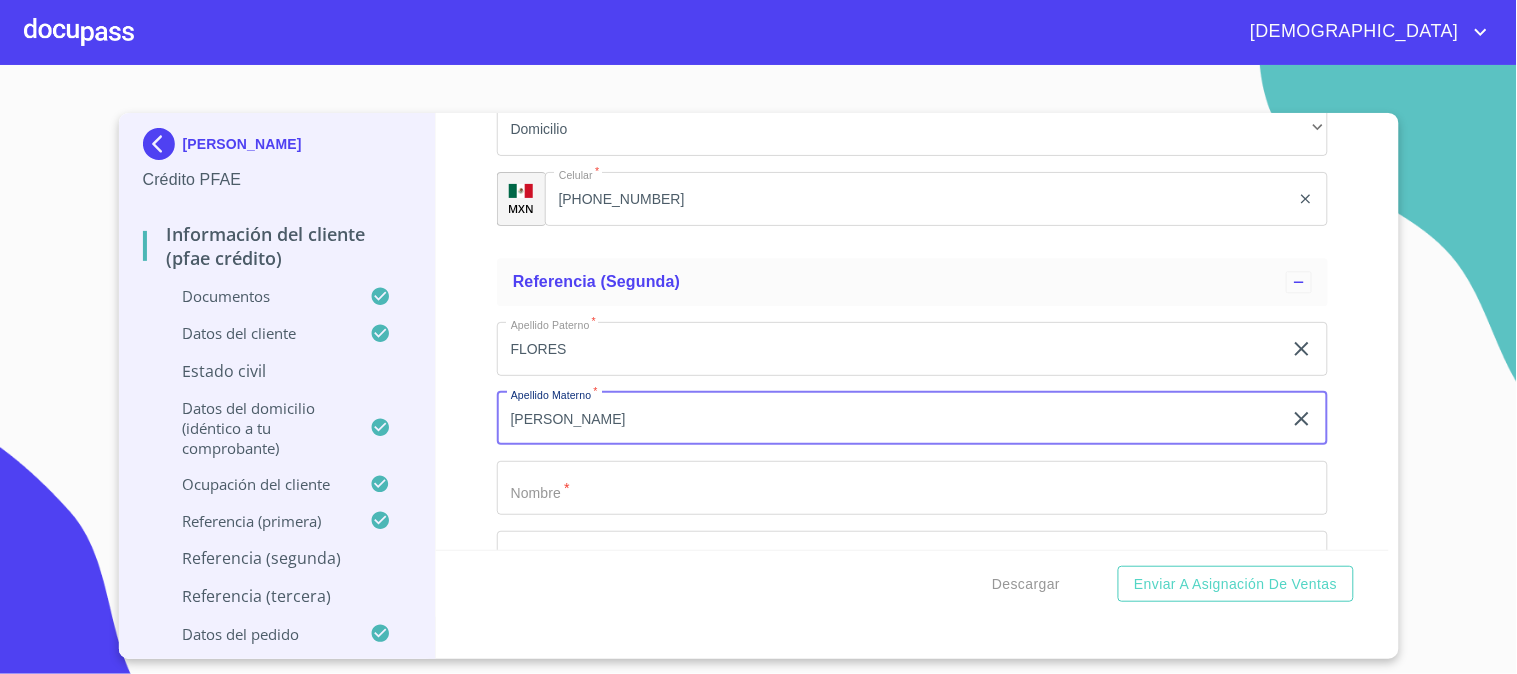 type on "[PERSON_NAME]" 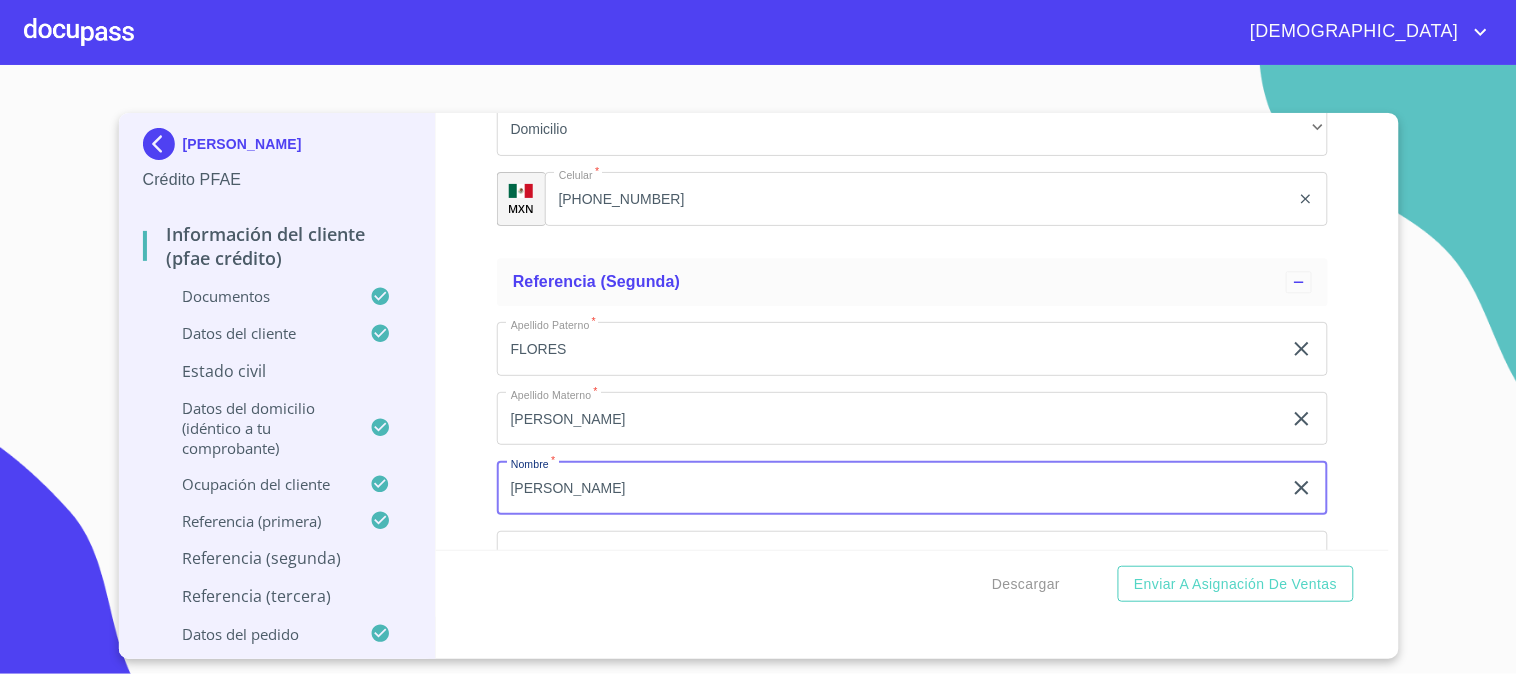 type on "[PERSON_NAME]" 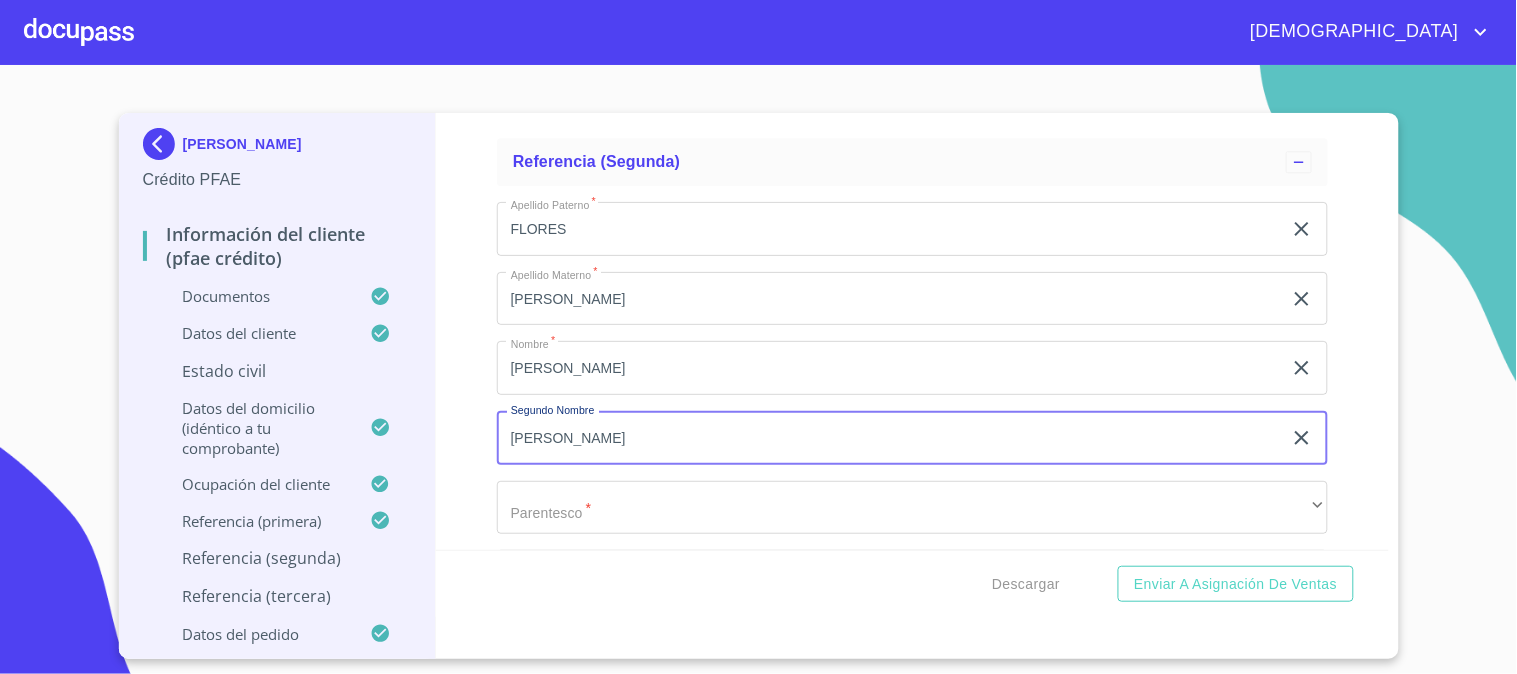 scroll, scrollTop: 3433, scrollLeft: 0, axis: vertical 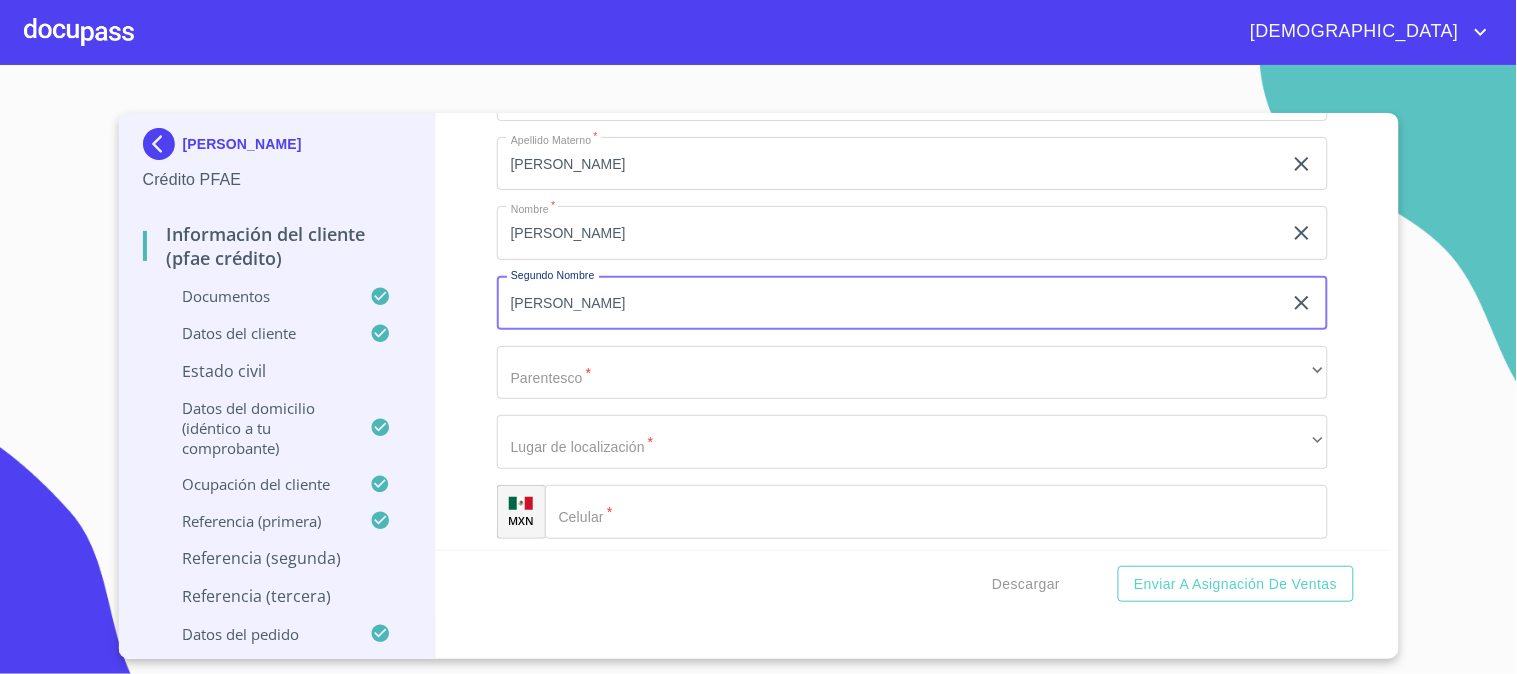 type on "[PERSON_NAME]" 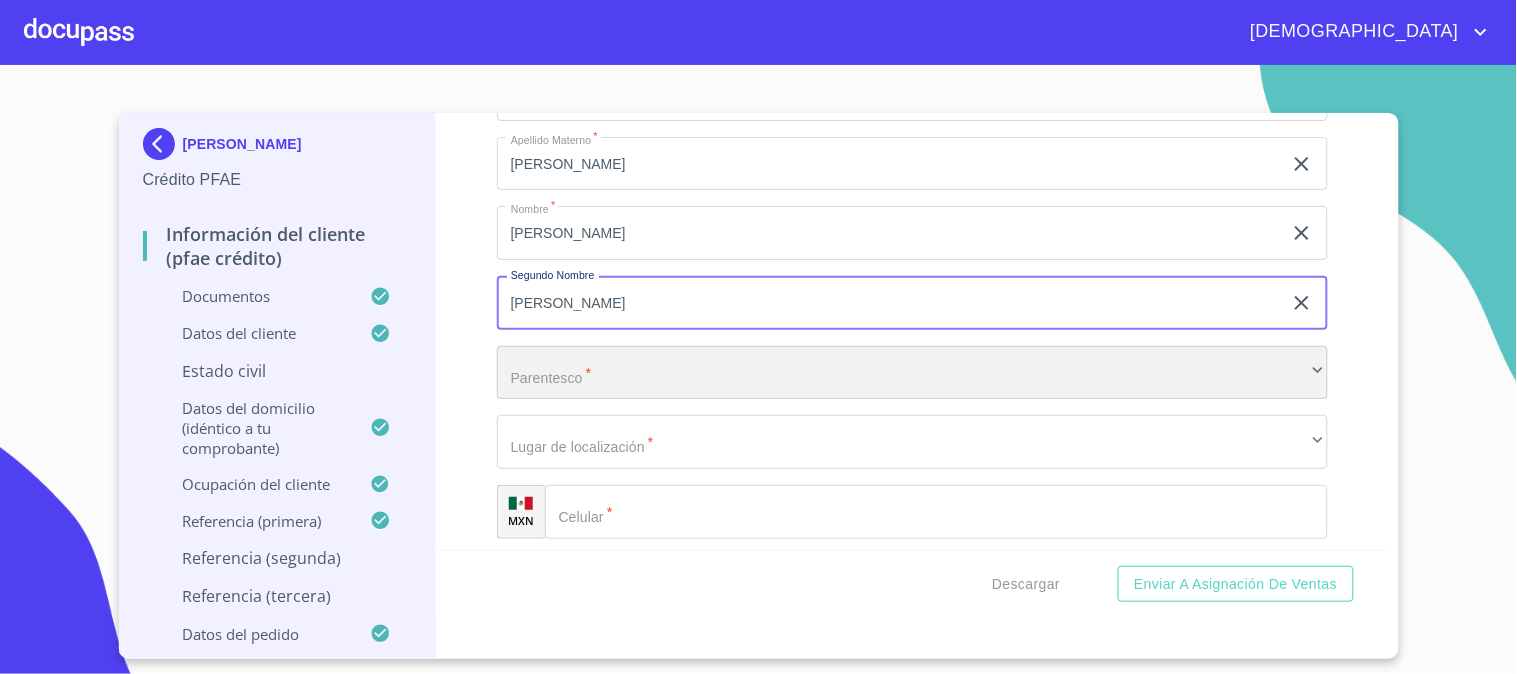 click on "​" at bounding box center [912, 373] 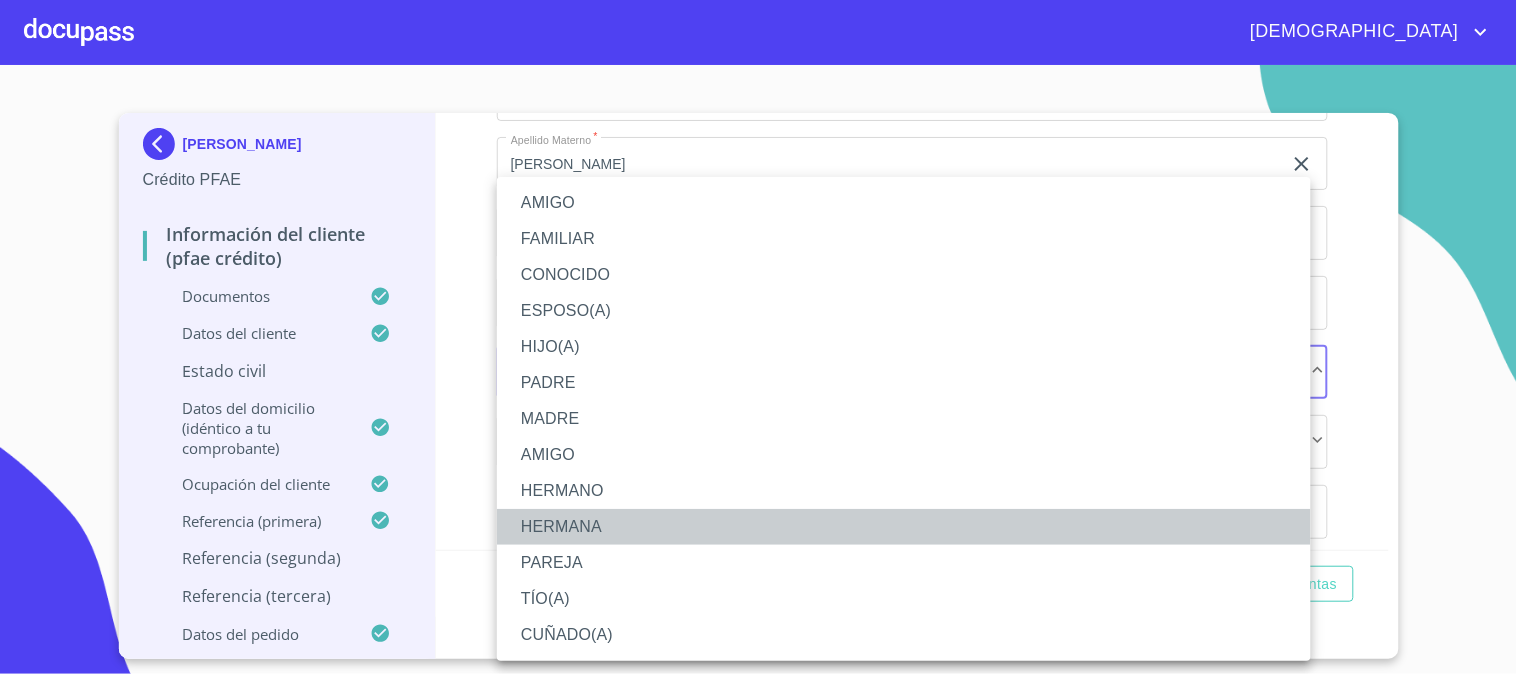 click on "HERMANA" at bounding box center (904, 527) 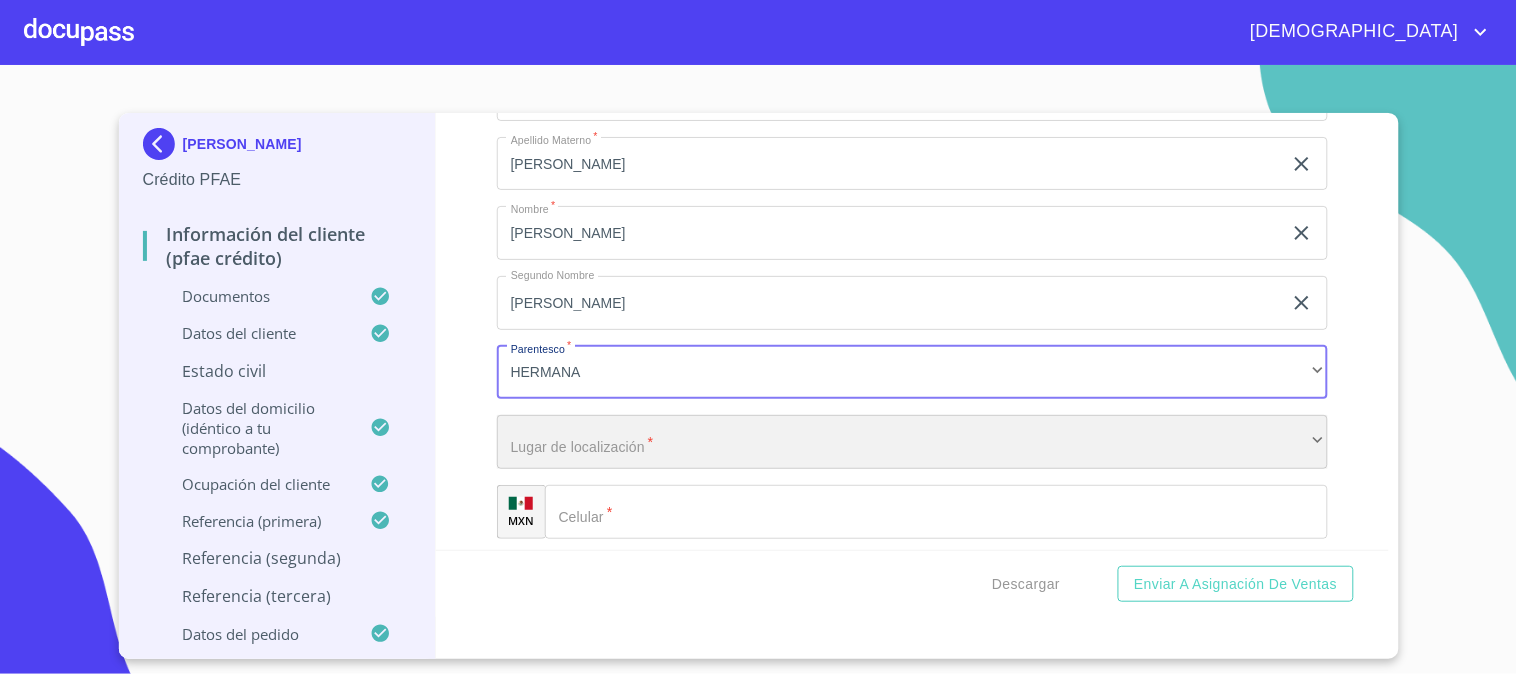 click on "​" at bounding box center (912, 442) 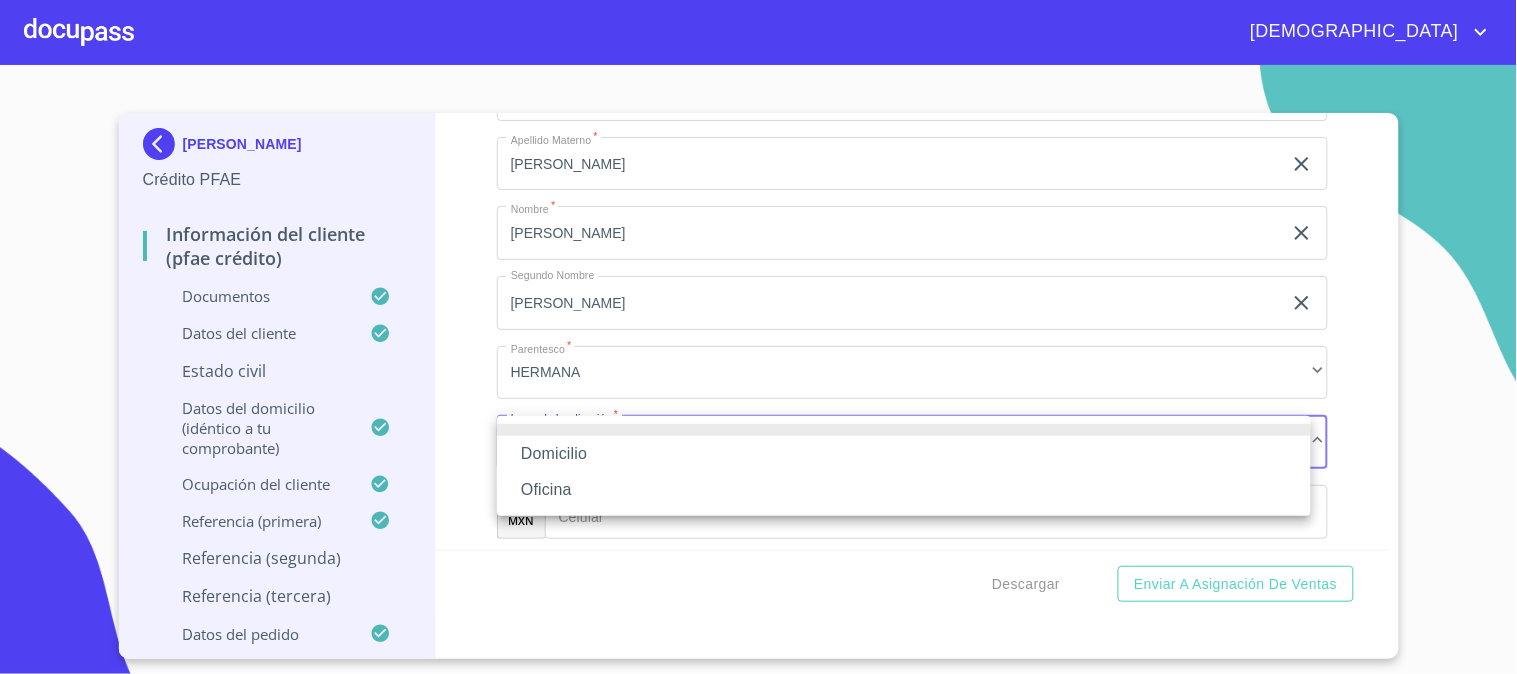 click on "Domicilio" at bounding box center [904, 454] 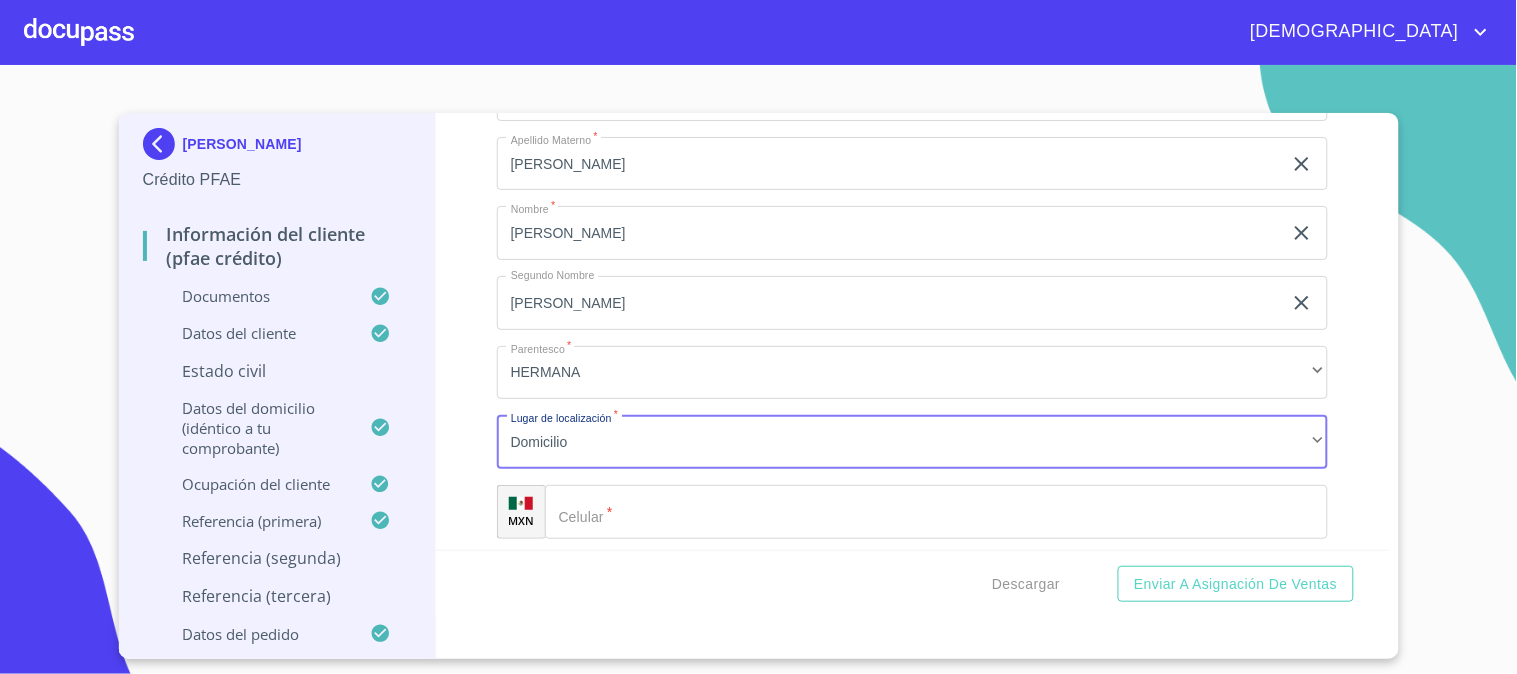 click on "Domicilio completo (Calle, Av. o Vía)   *" 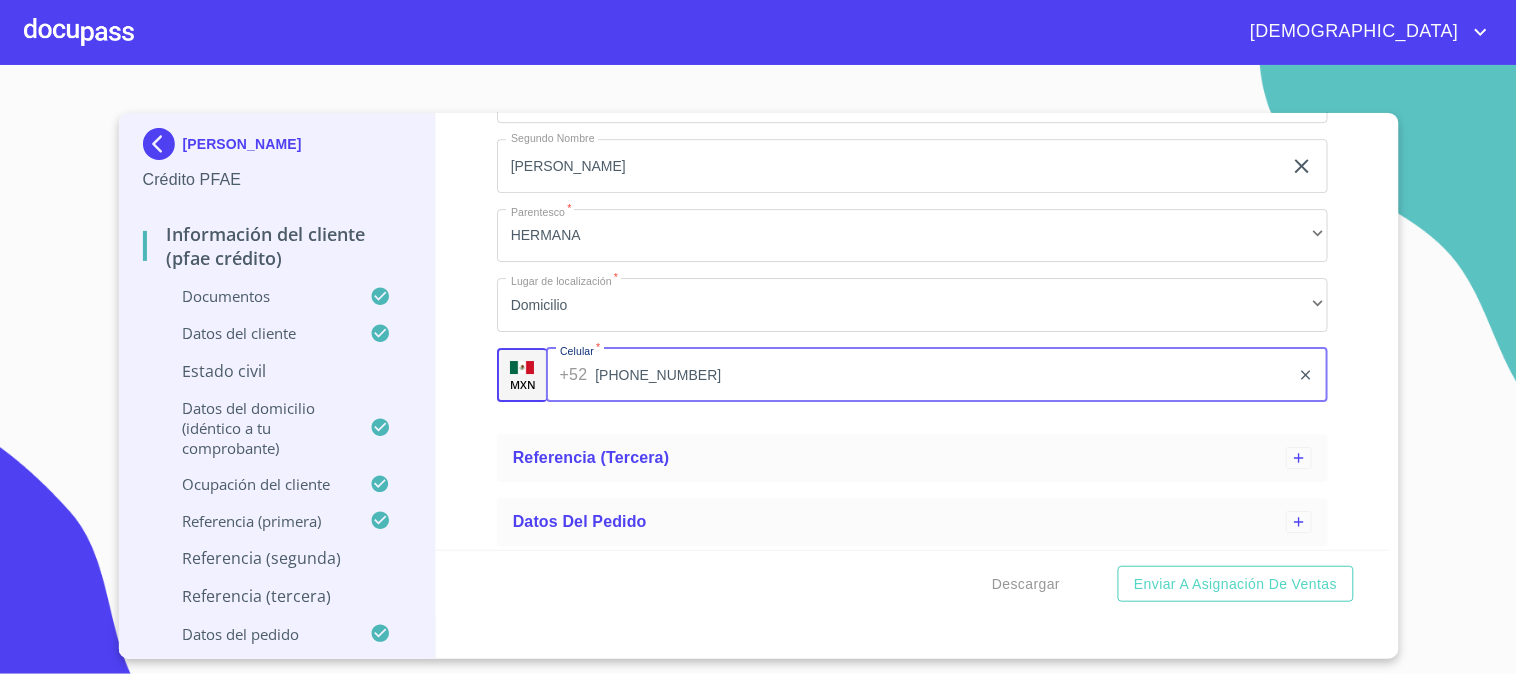 scroll, scrollTop: 3572, scrollLeft: 0, axis: vertical 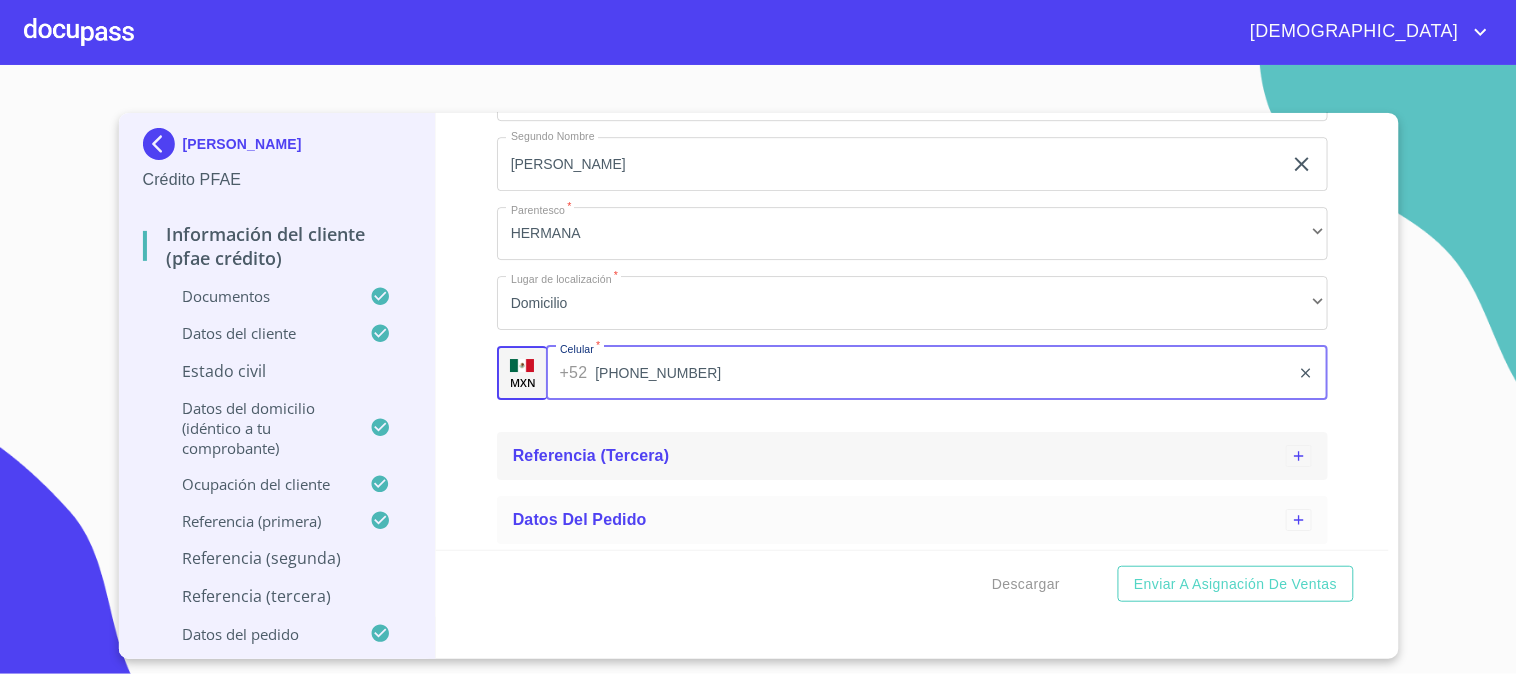 type on "[PHONE_NUMBER]" 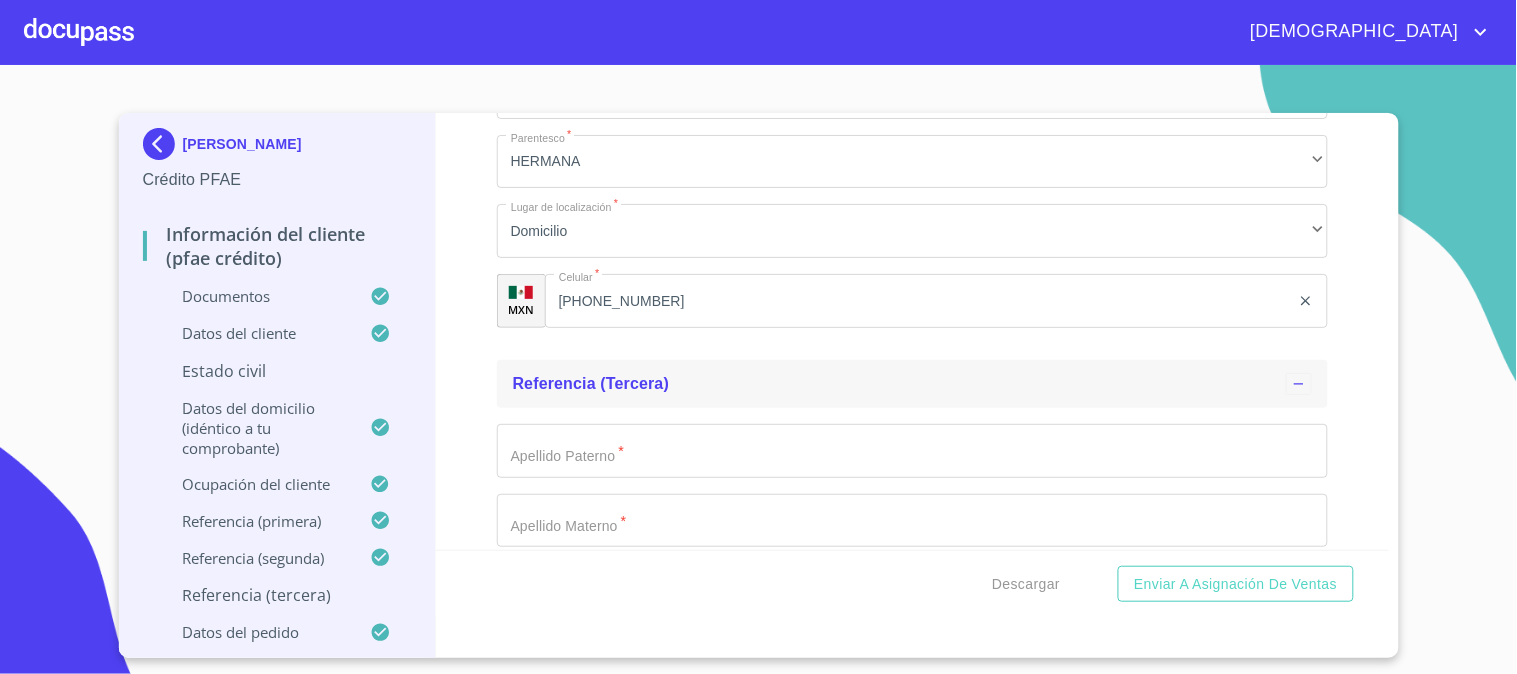 scroll, scrollTop: 3683, scrollLeft: 0, axis: vertical 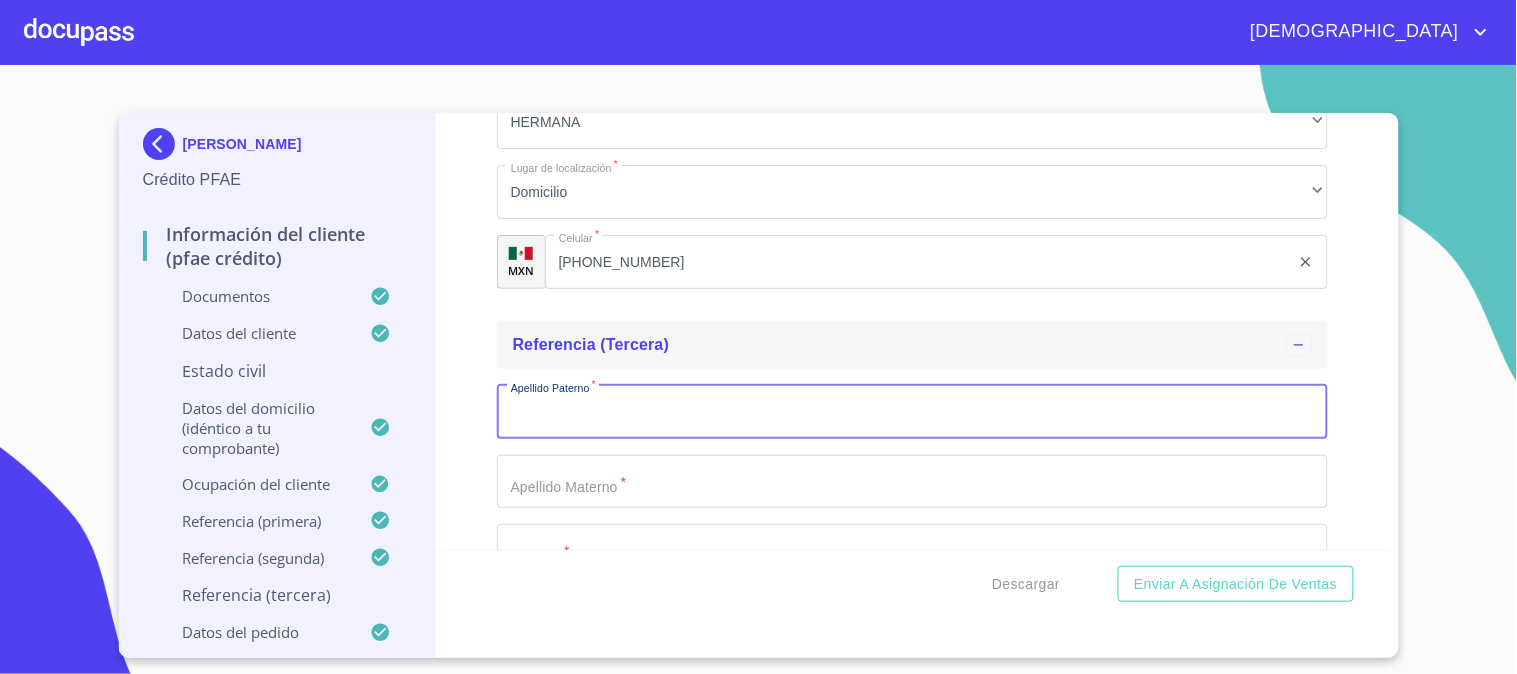 click on "Domicilio completo (Calle, Av. o Vía)   *" at bounding box center (912, 412) 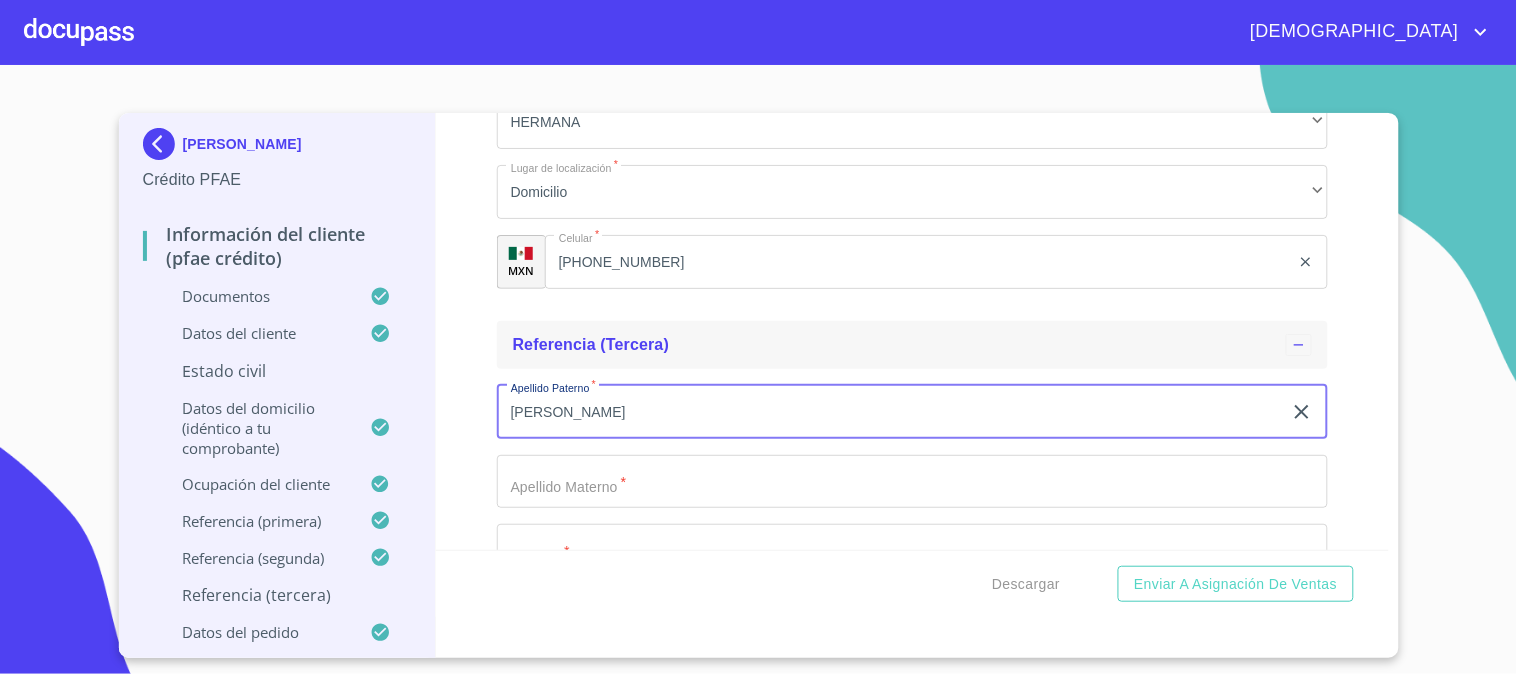 type on "[PERSON_NAME]" 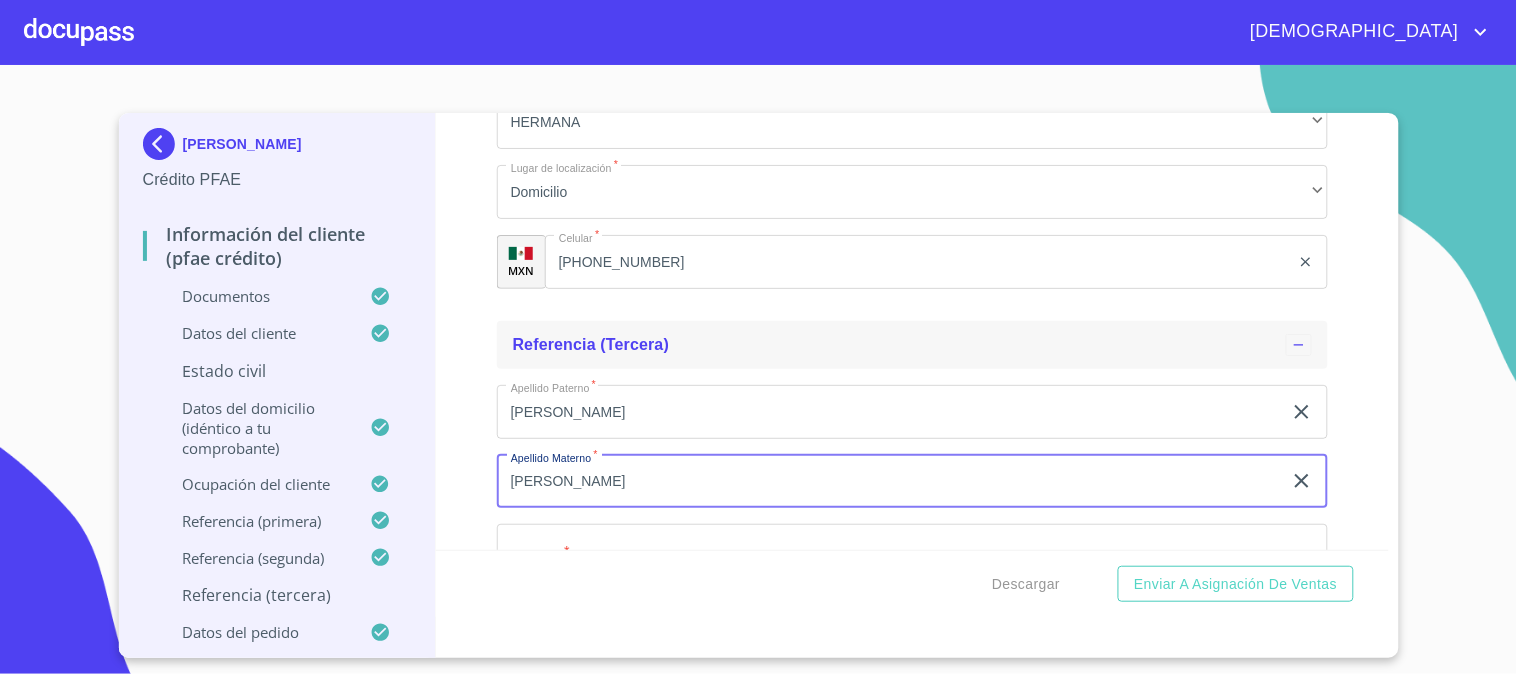 type on "[PERSON_NAME]" 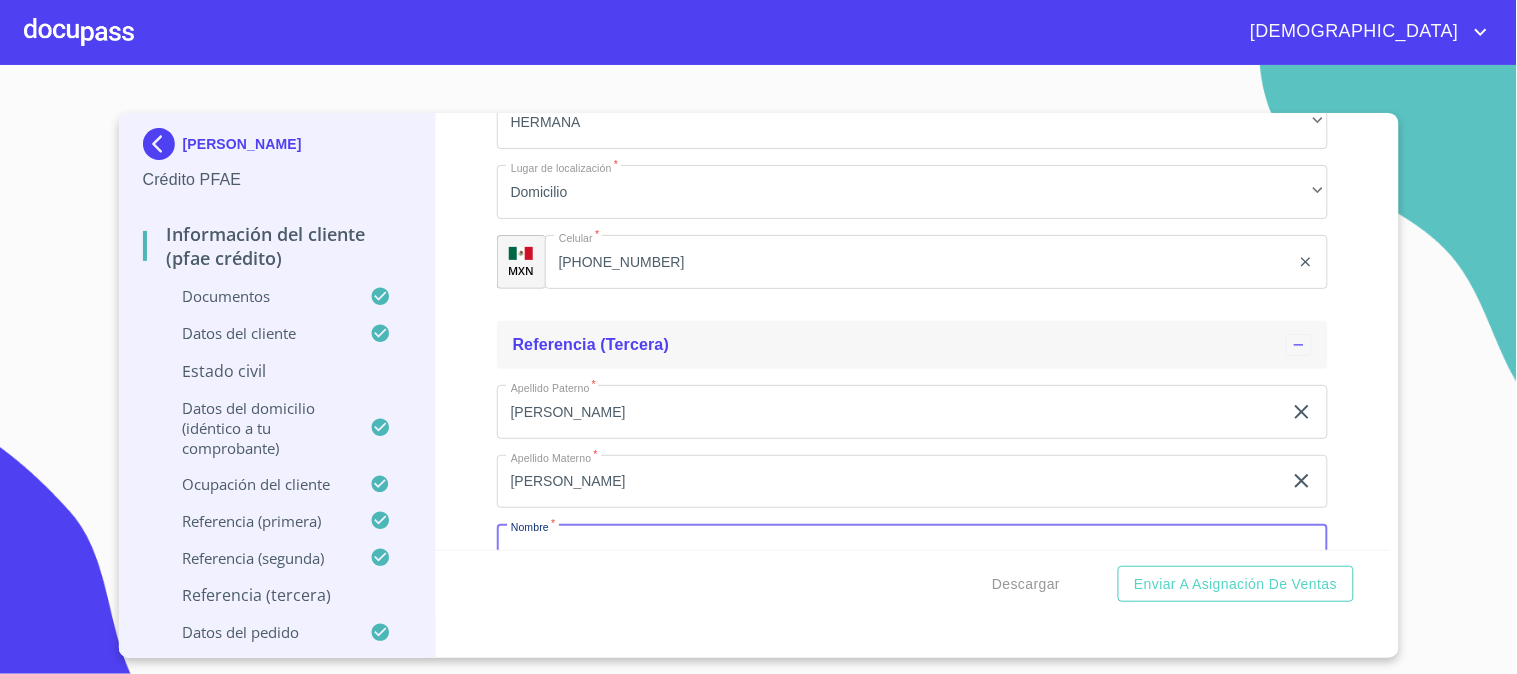 scroll, scrollTop: 3708, scrollLeft: 0, axis: vertical 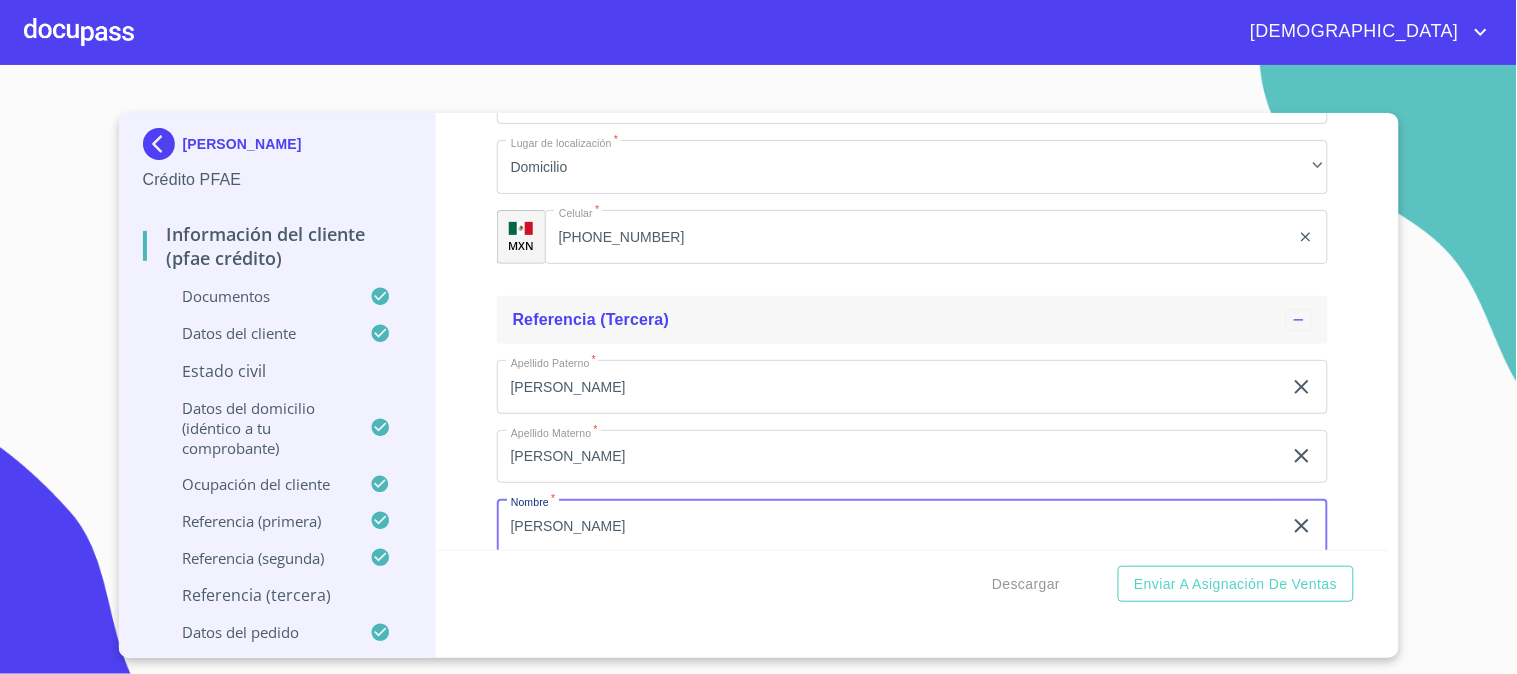 type on "[PERSON_NAME]" 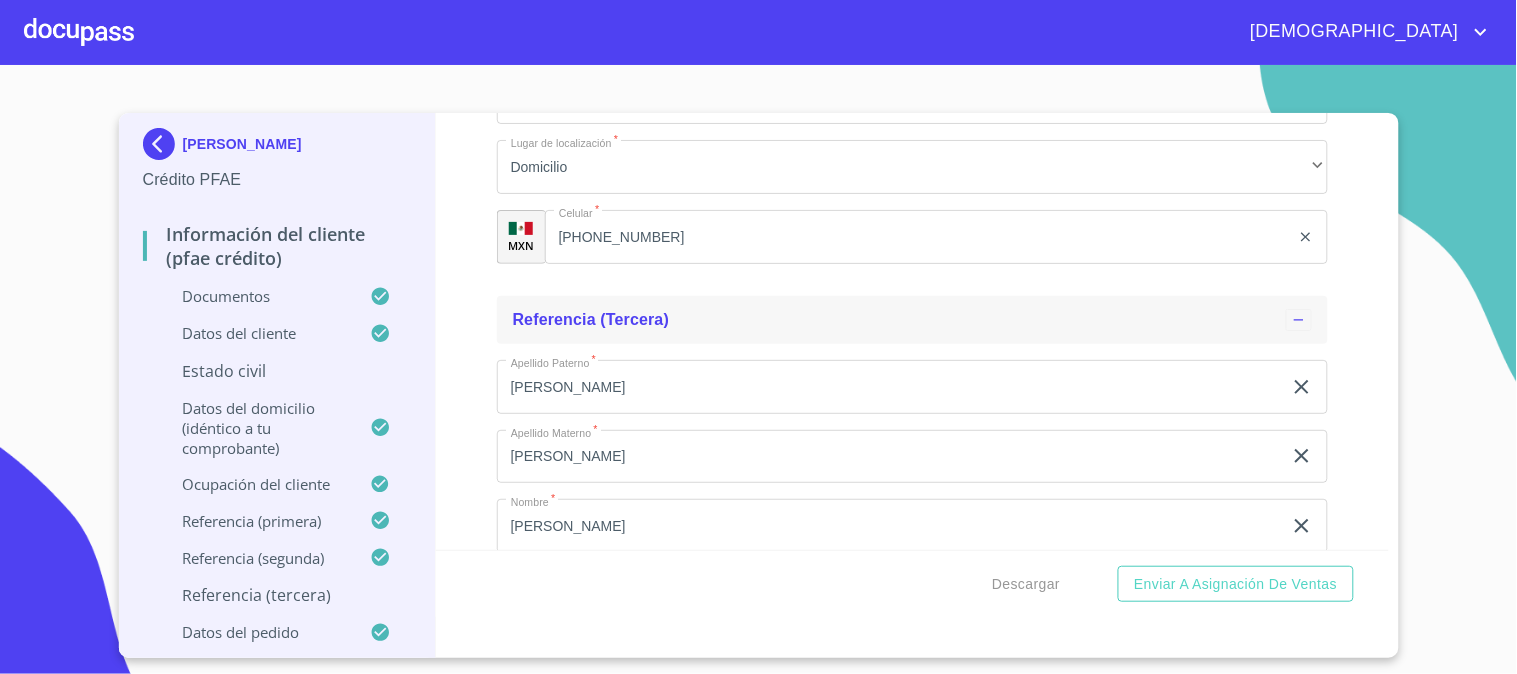 scroll, scrollTop: 3970, scrollLeft: 0, axis: vertical 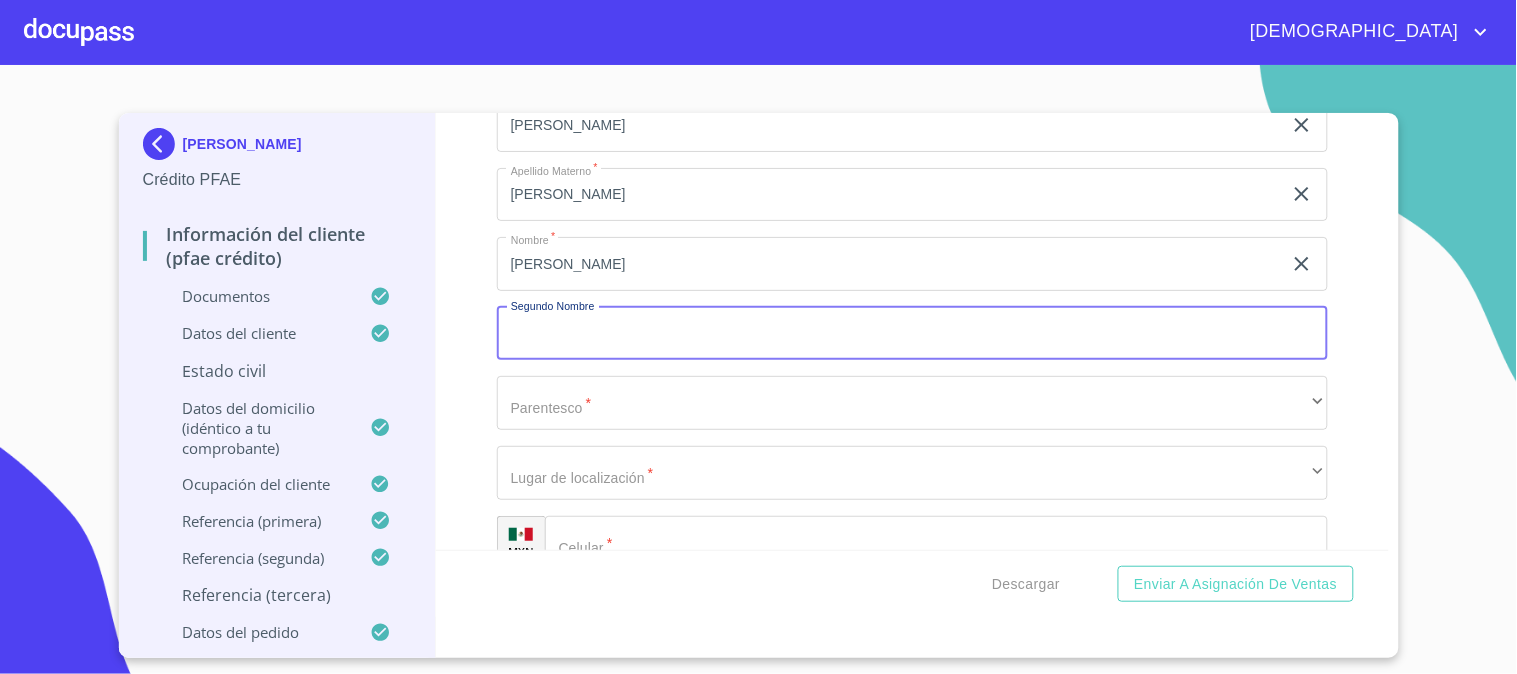 click on "Domicilio completo (Calle, Av. o Vía)   *" at bounding box center [912, 334] 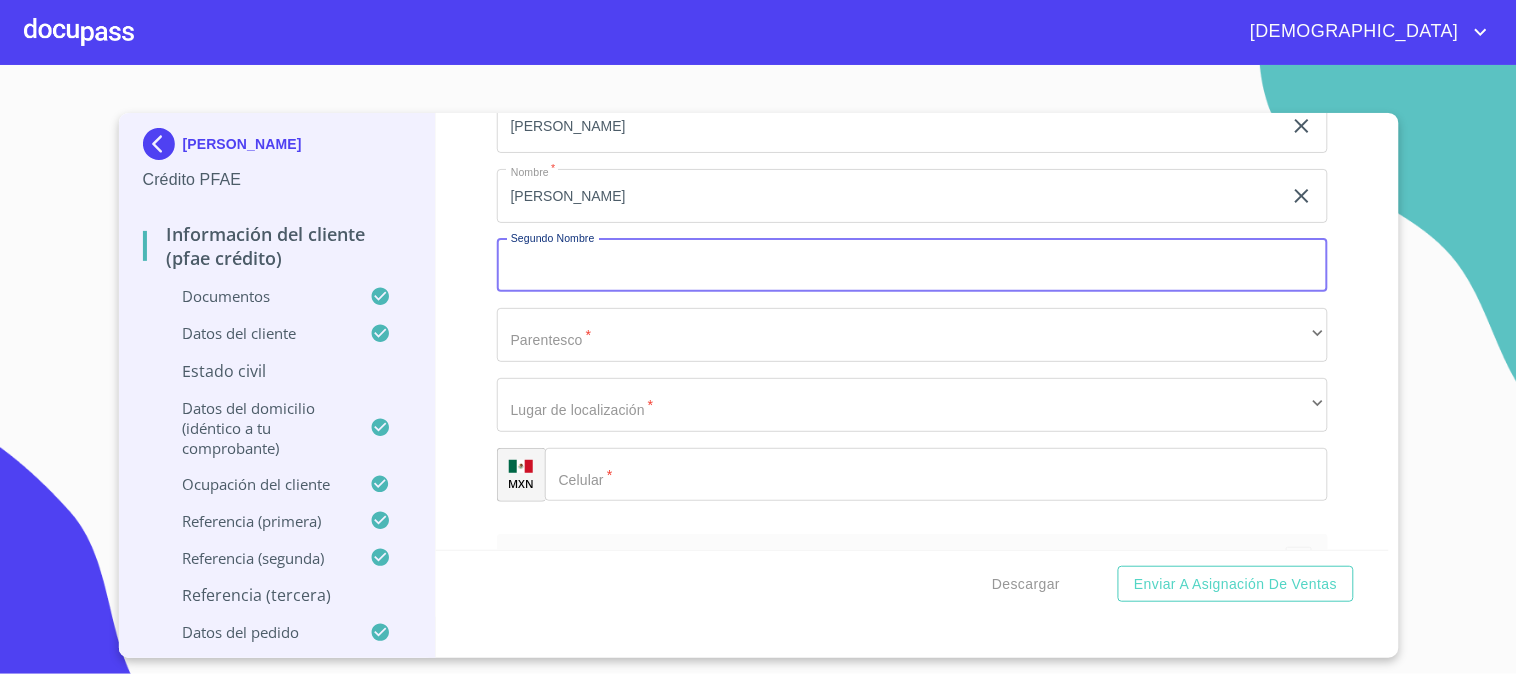 scroll, scrollTop: 4075, scrollLeft: 0, axis: vertical 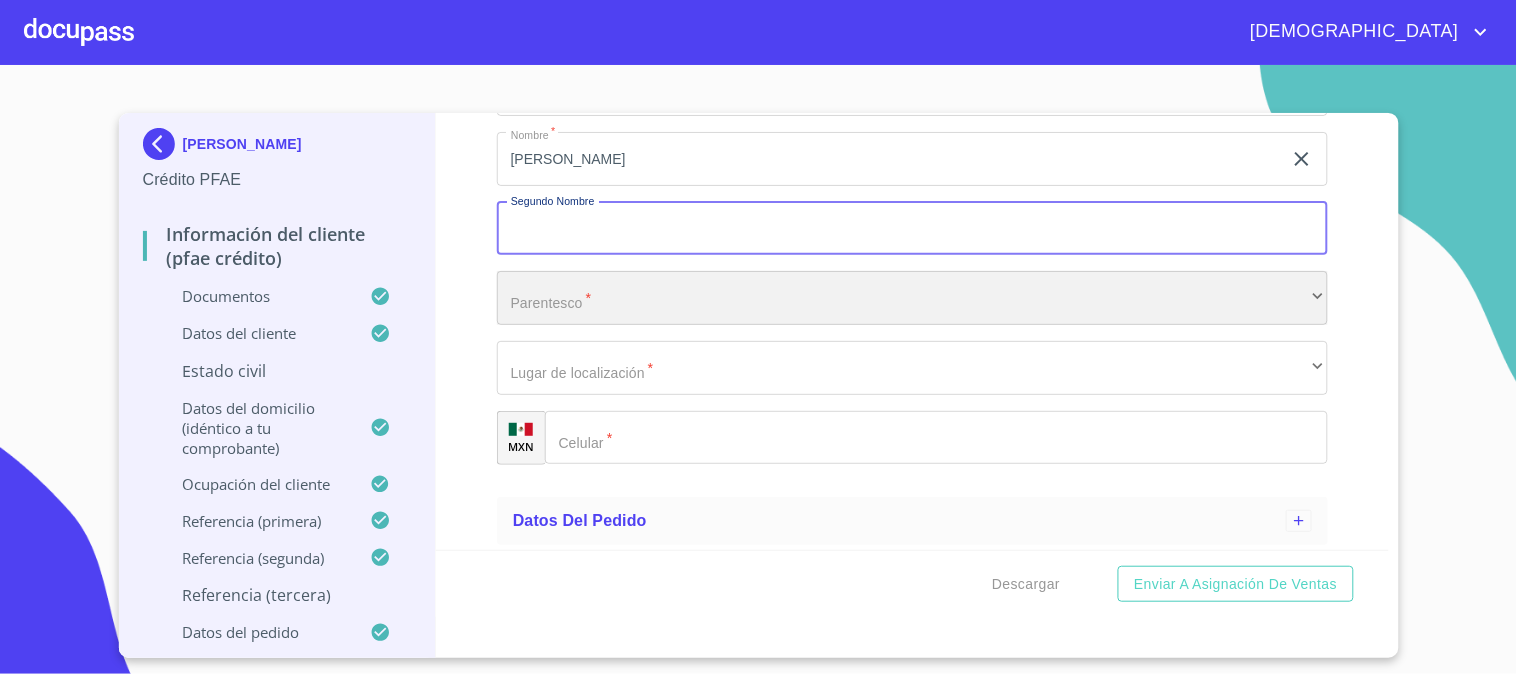 click on "​" at bounding box center (912, 298) 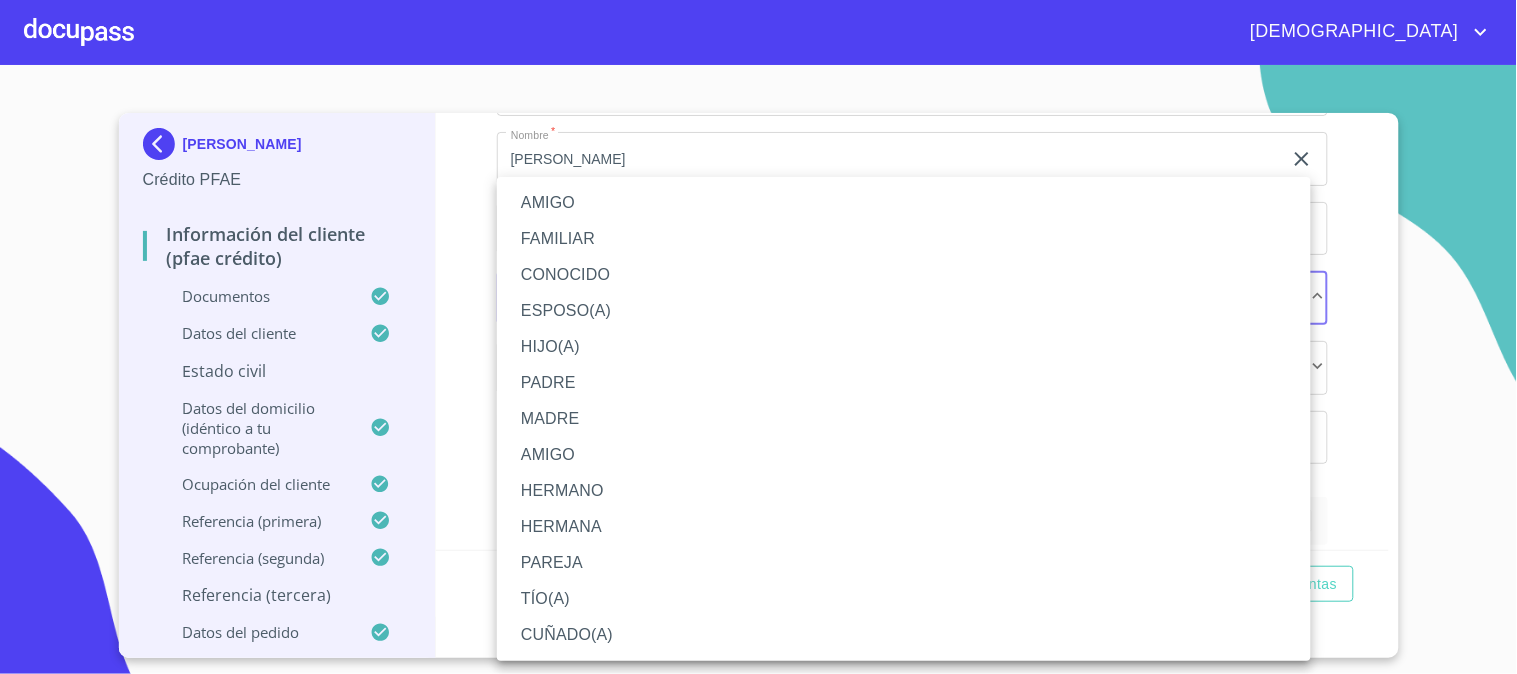 click on "AMIGO" at bounding box center [904, 203] 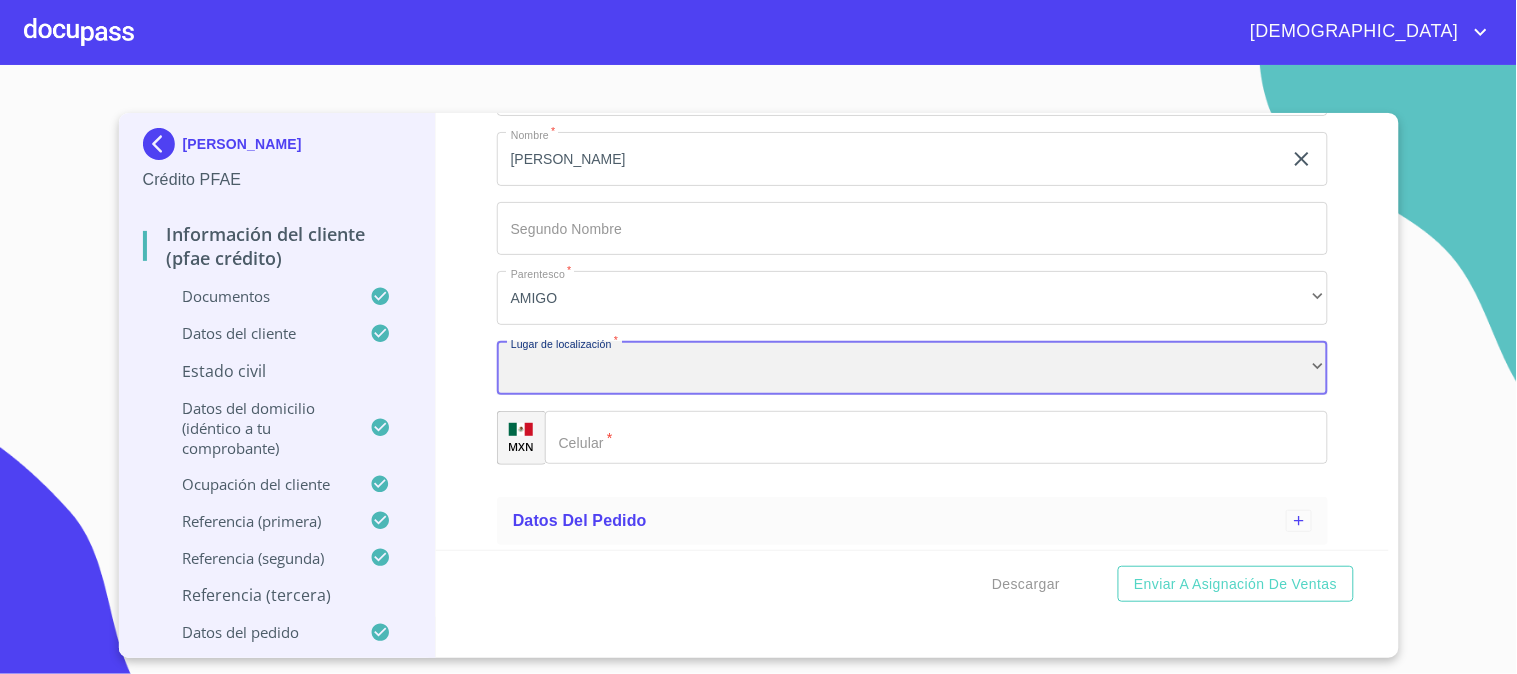 click on "​" at bounding box center [912, 368] 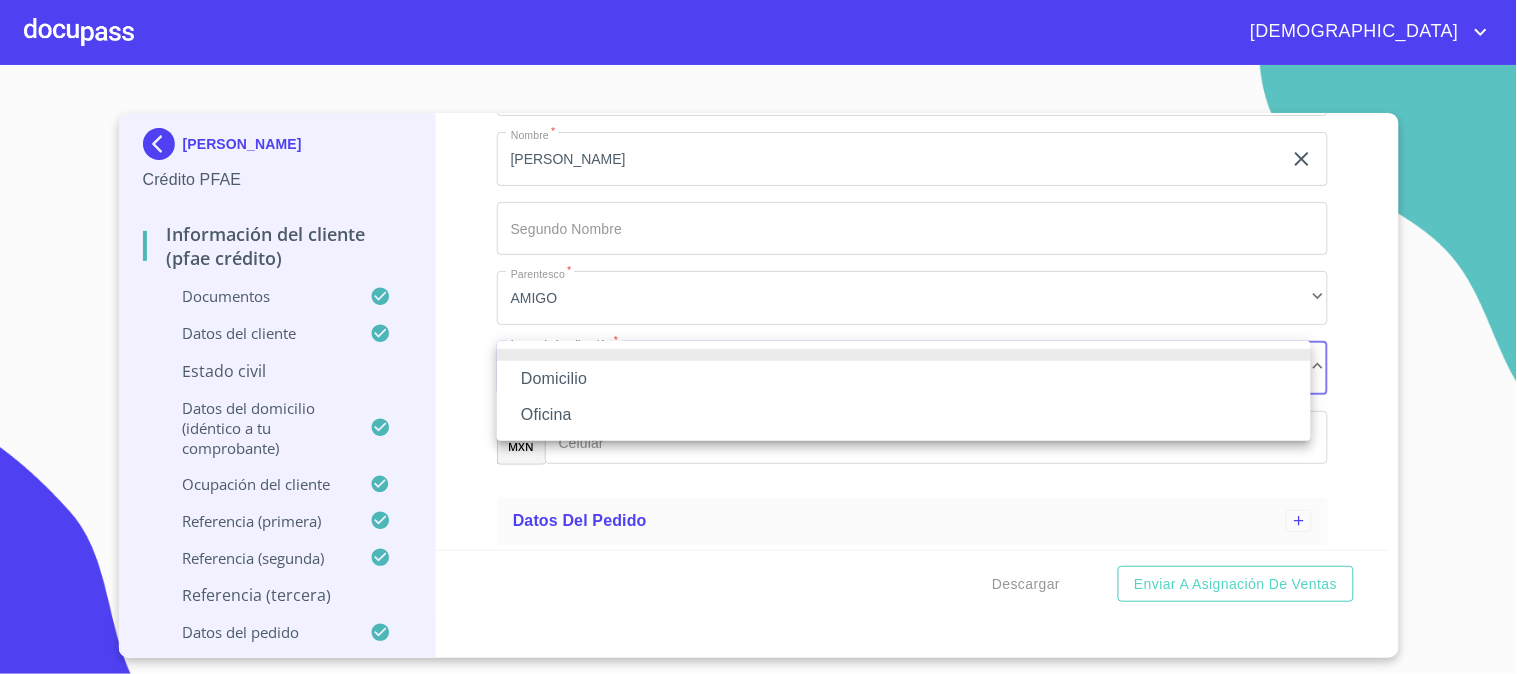 click on "Domicilio" at bounding box center (904, 379) 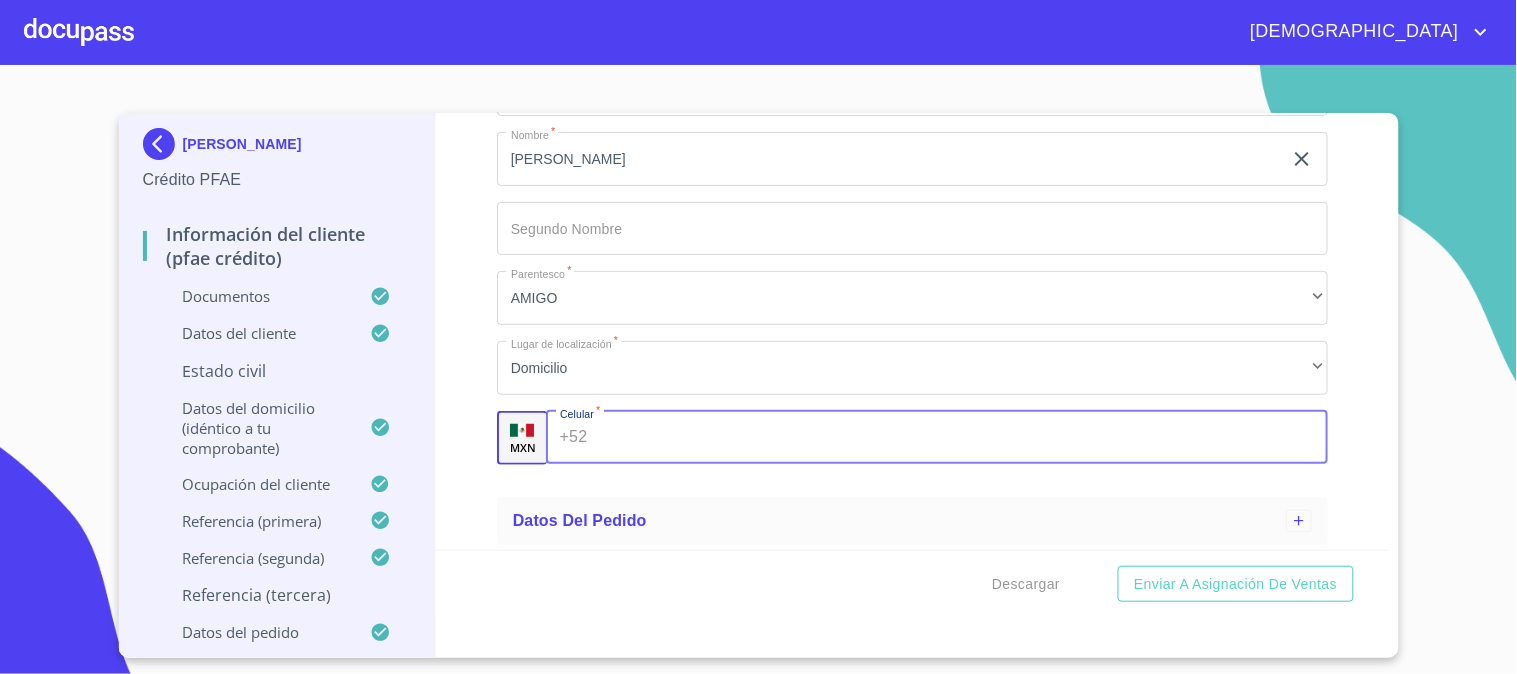 click on "Domicilio completo (Calle, Av. o Vía)   *" at bounding box center [961, 438] 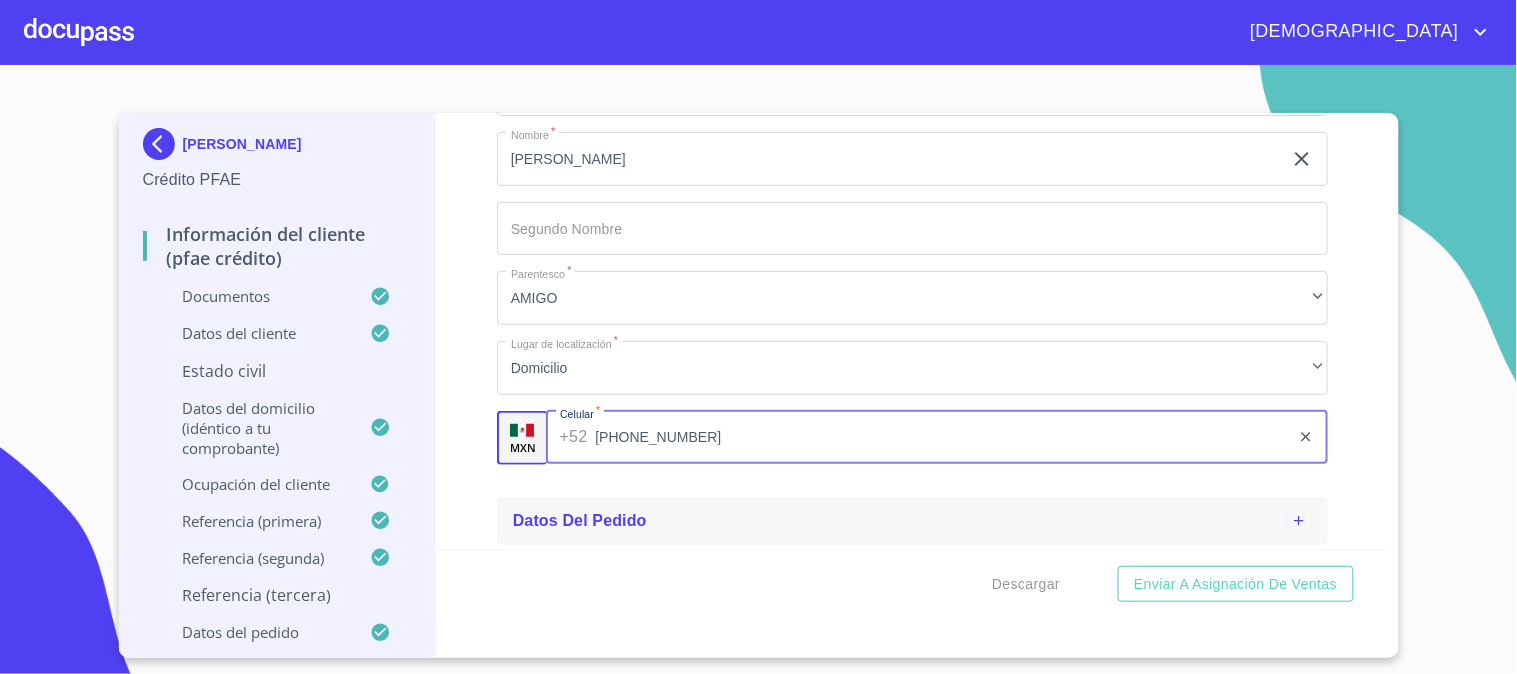 type on "[PHONE_NUMBER]" 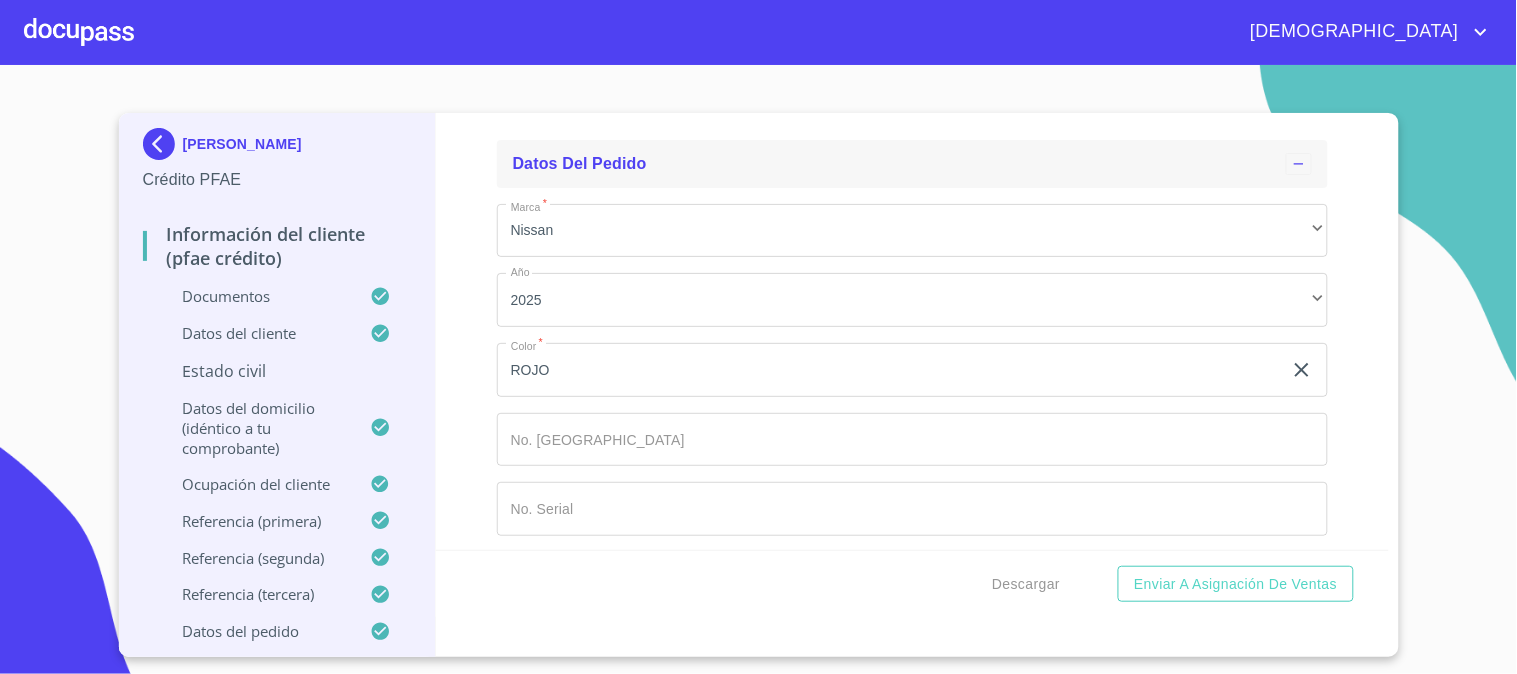 scroll, scrollTop: 4438, scrollLeft: 0, axis: vertical 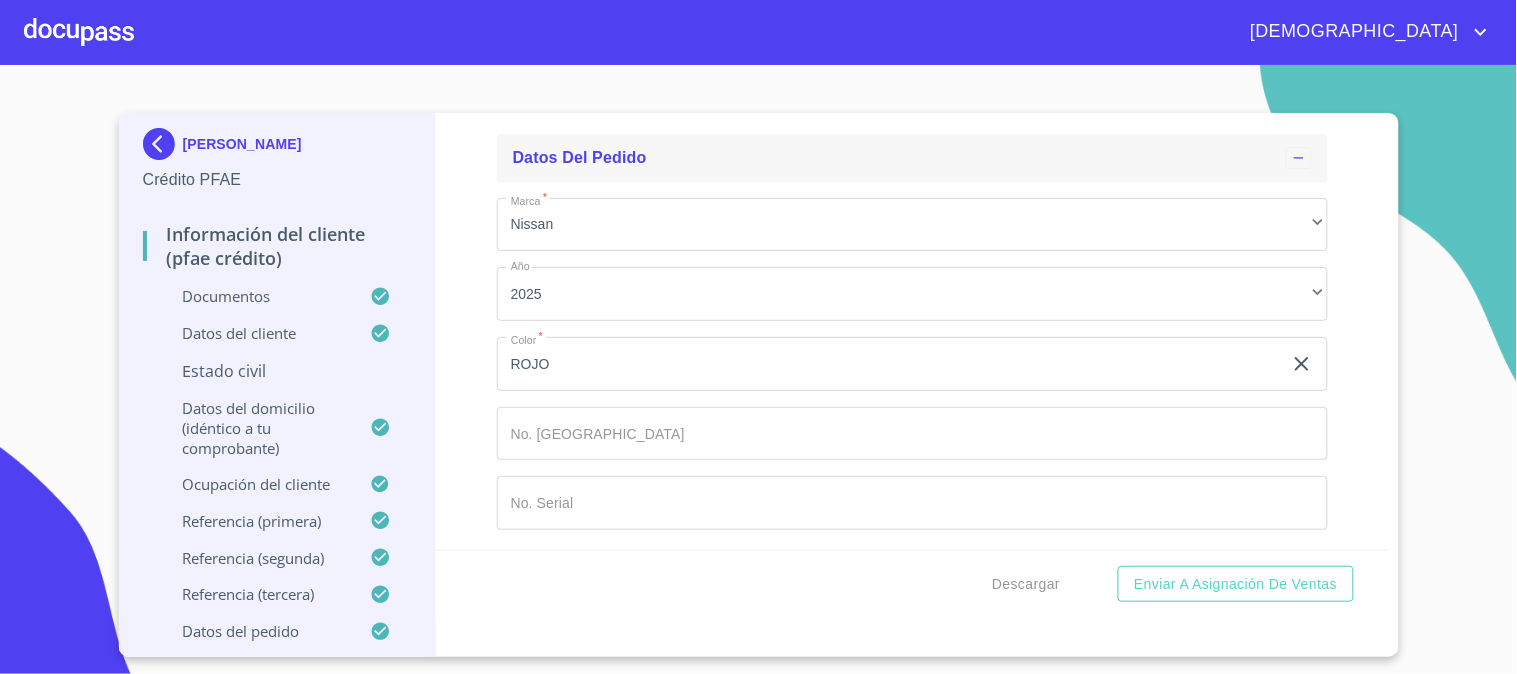 click on "Estado Civil" at bounding box center [277, 371] 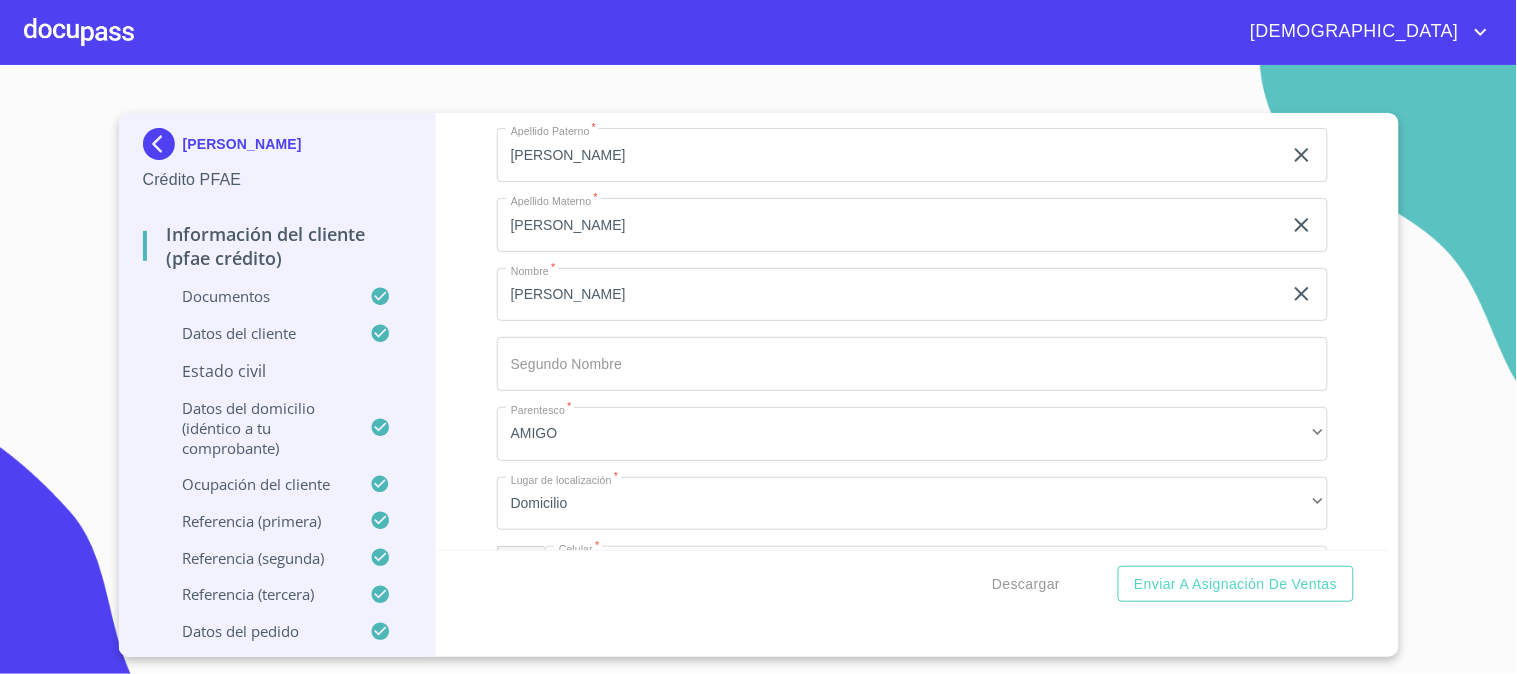scroll, scrollTop: 3666, scrollLeft: 0, axis: vertical 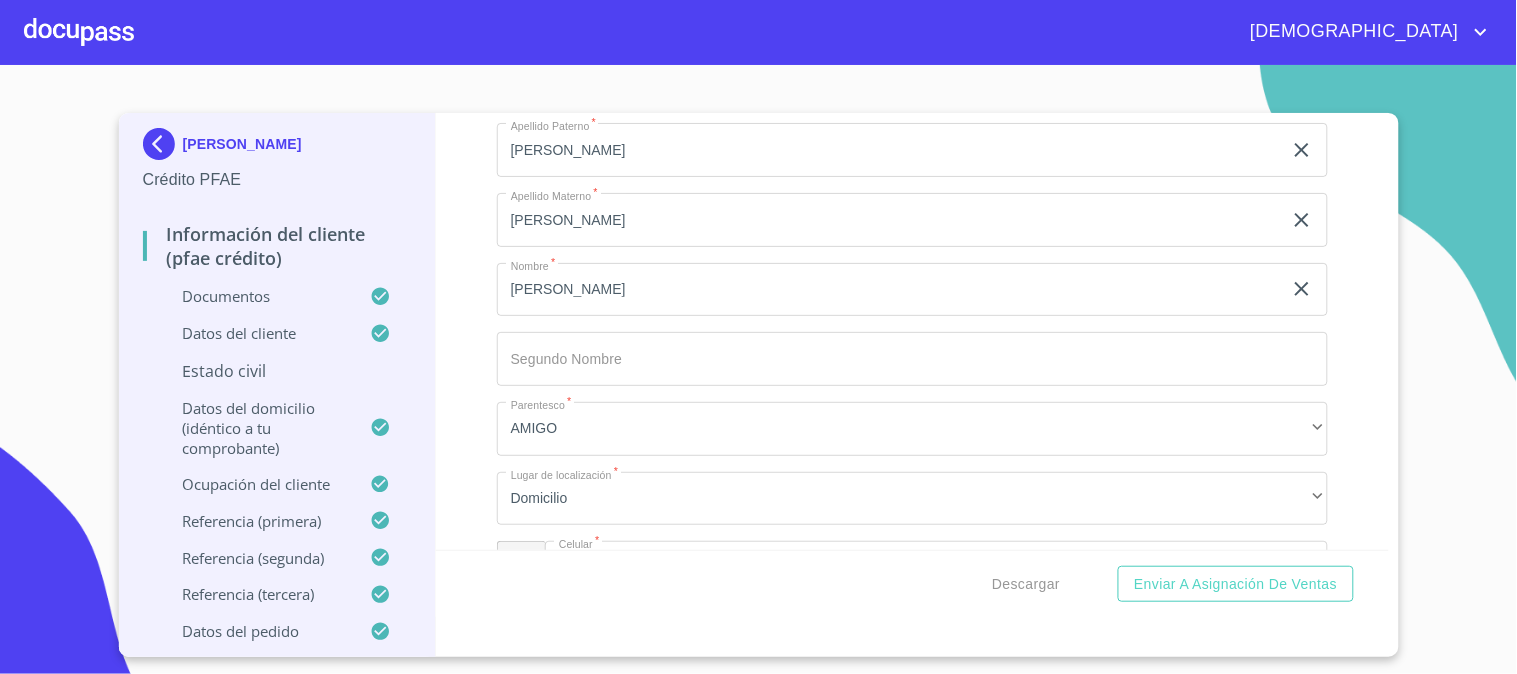 click on "Estado Civil" at bounding box center (277, 371) 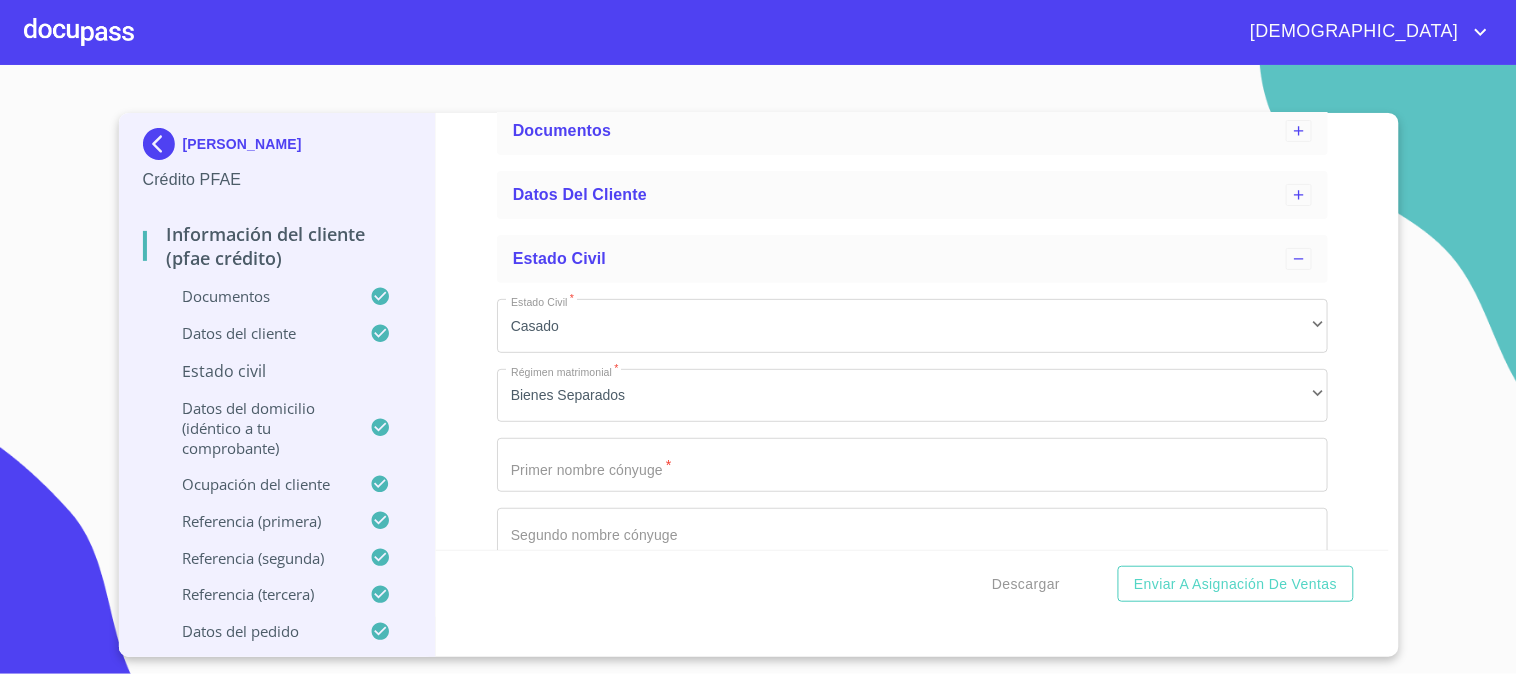 scroll, scrollTop: 0, scrollLeft: 0, axis: both 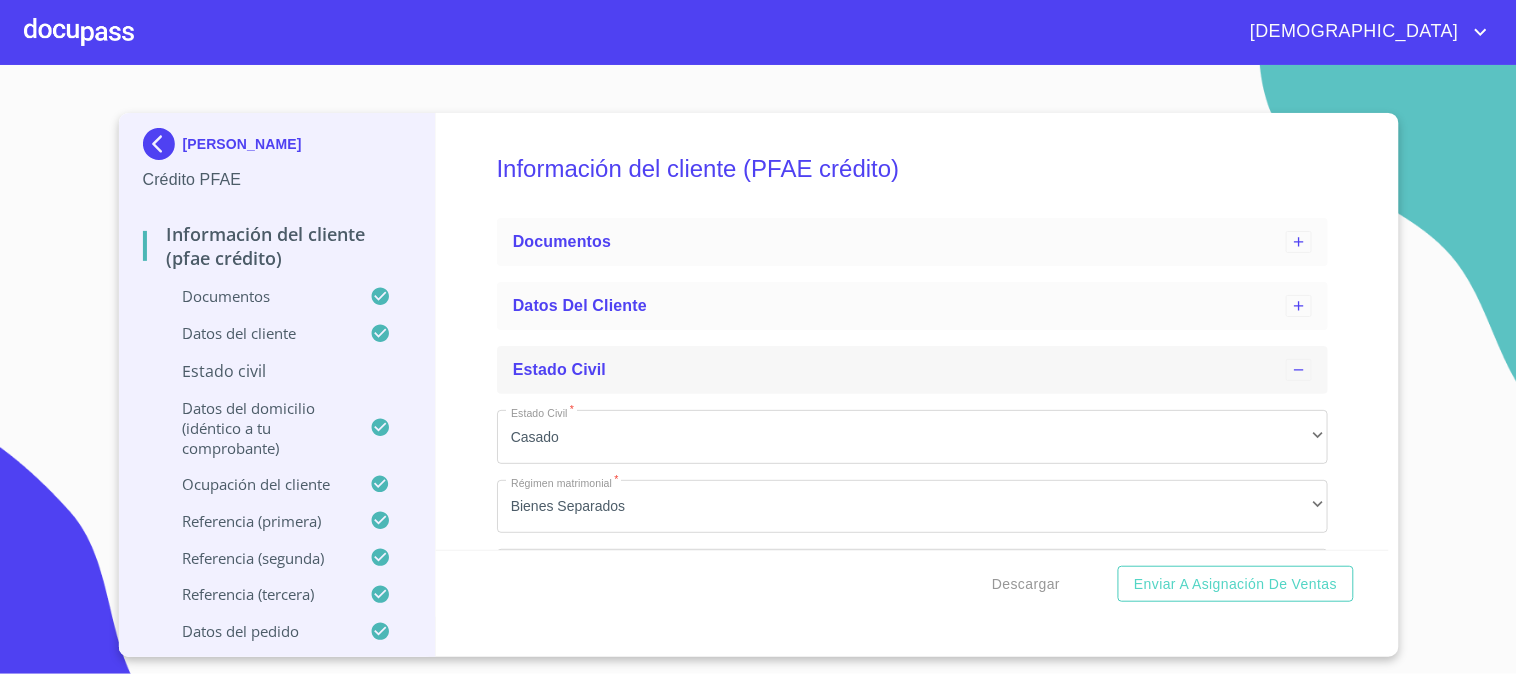 click on "Estado Civil" at bounding box center (899, 370) 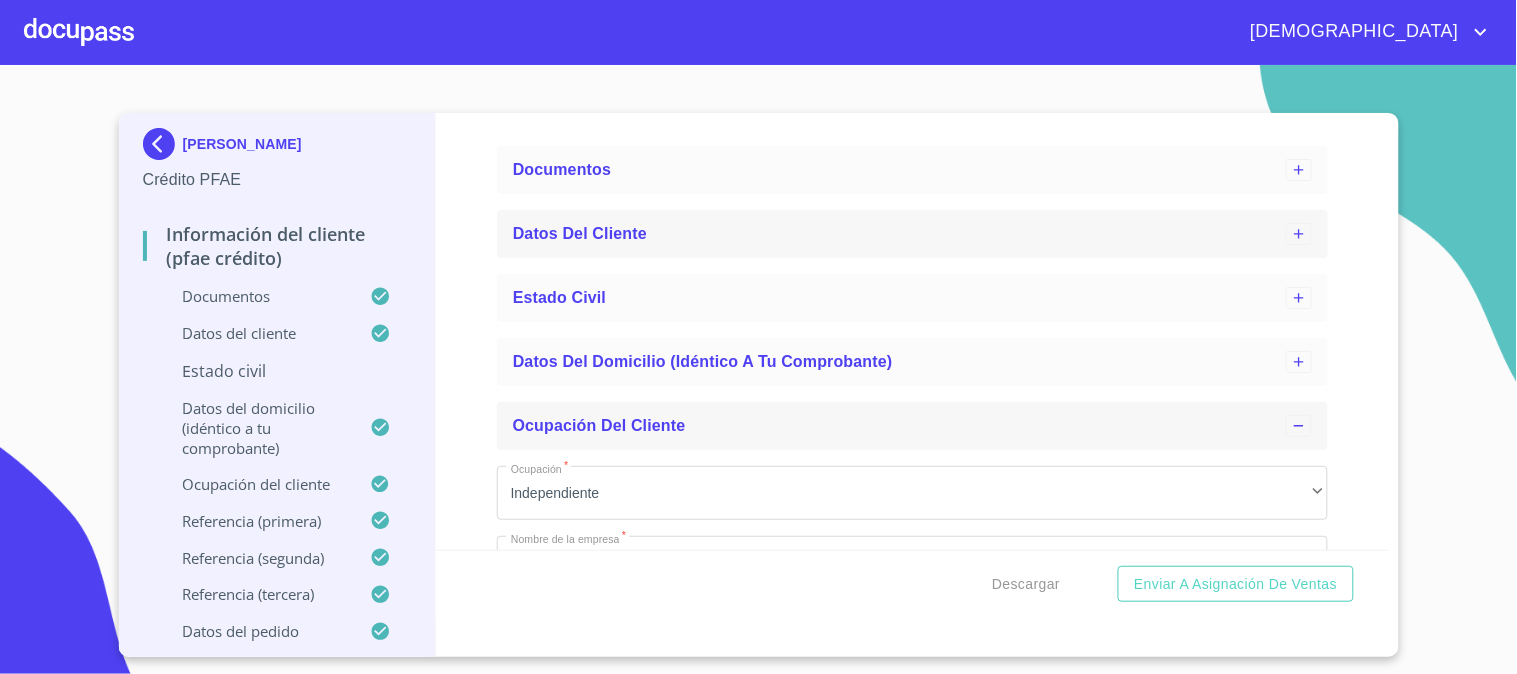 scroll, scrollTop: 111, scrollLeft: 0, axis: vertical 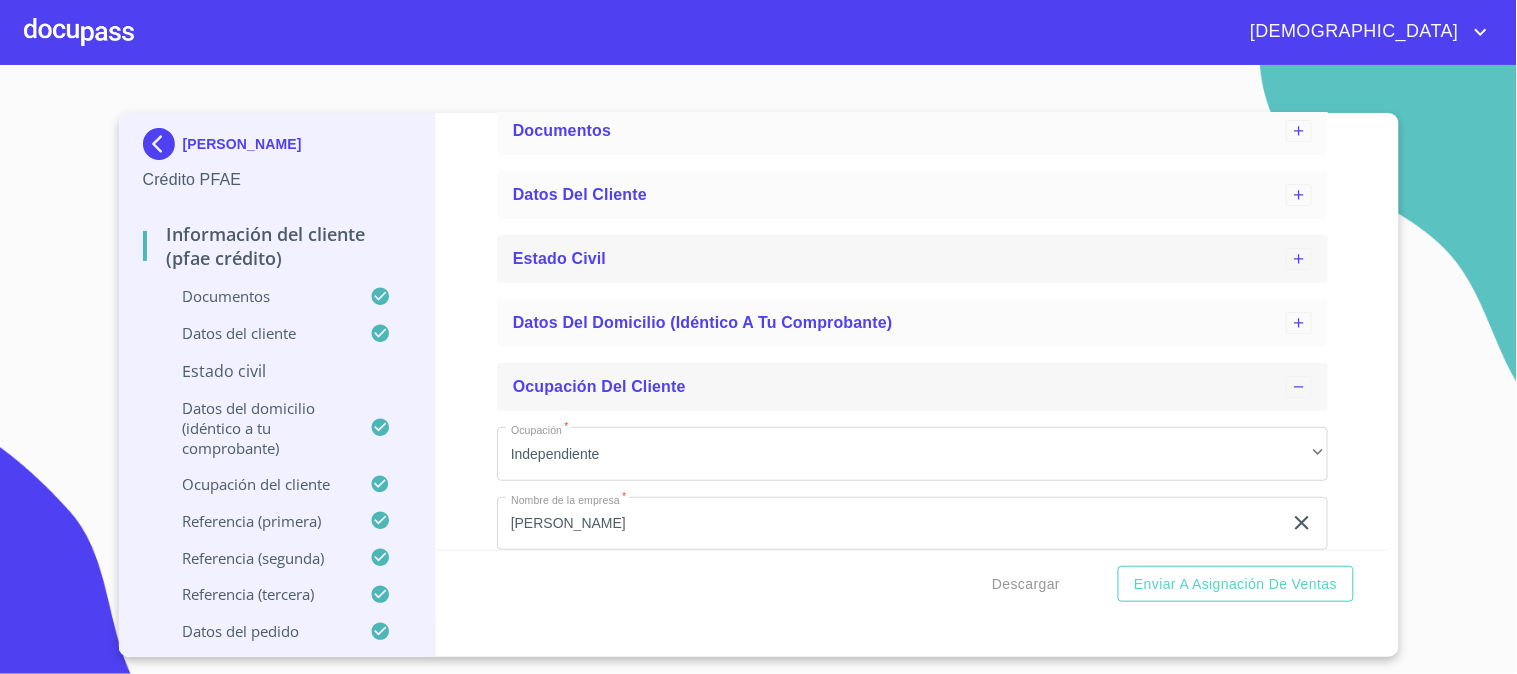 click on "Estado Civil" at bounding box center (899, 259) 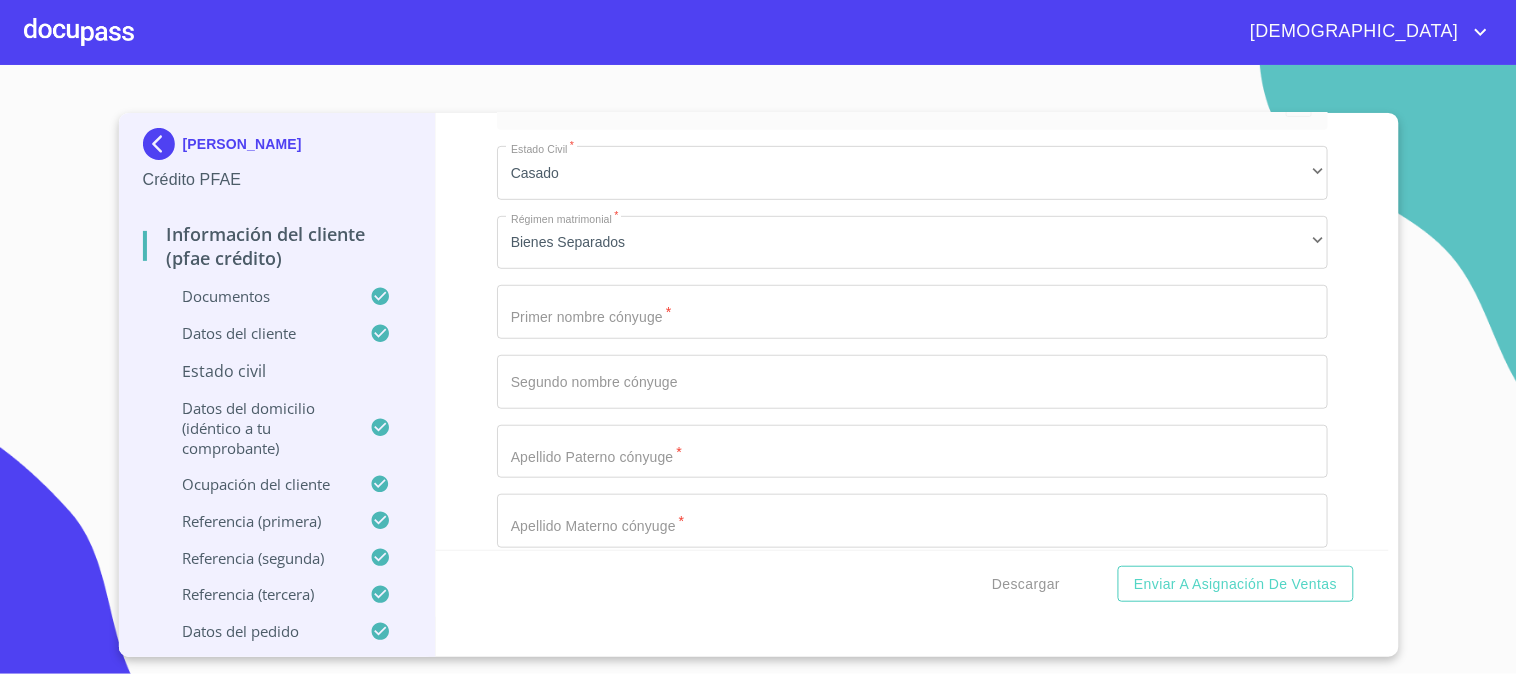 scroll, scrollTop: 333, scrollLeft: 0, axis: vertical 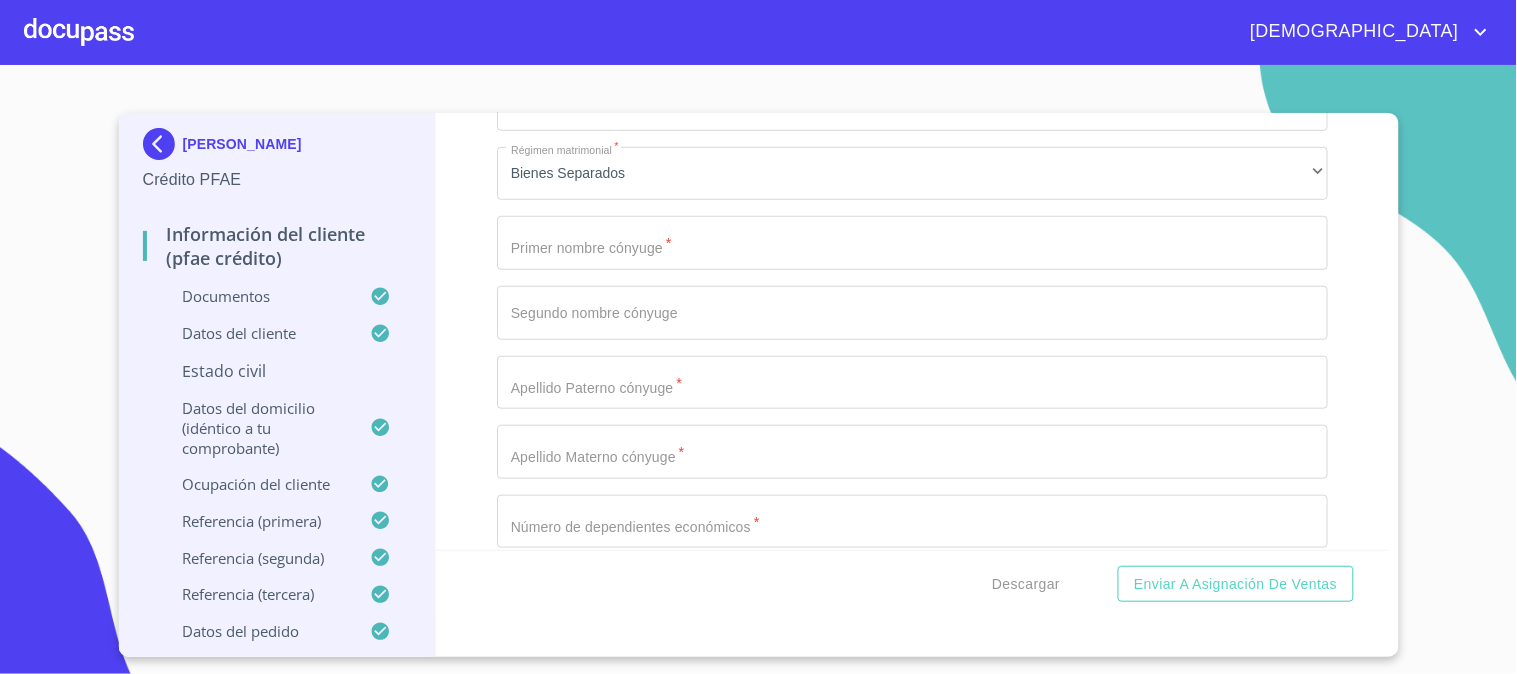 click on "Estado Civil   *" at bounding box center (912, 243) 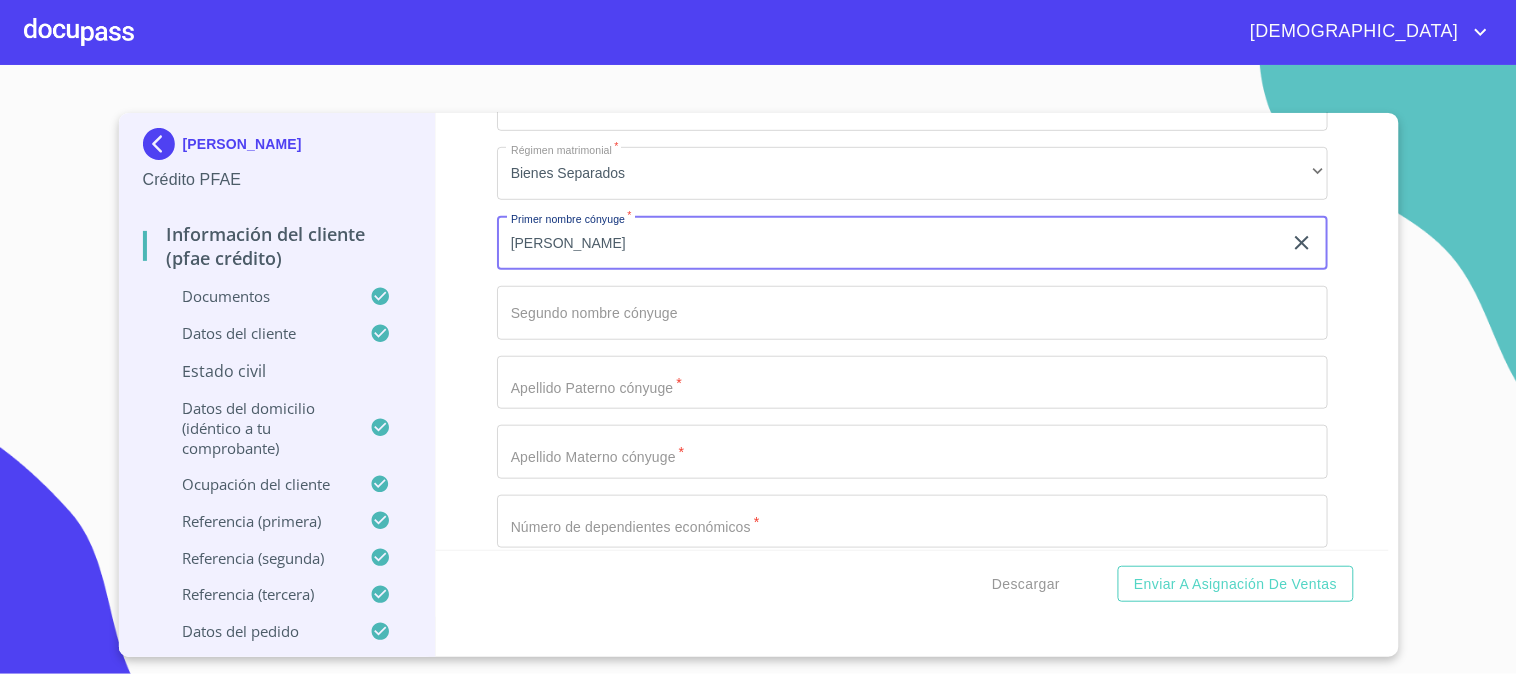 type on "[PERSON_NAME]" 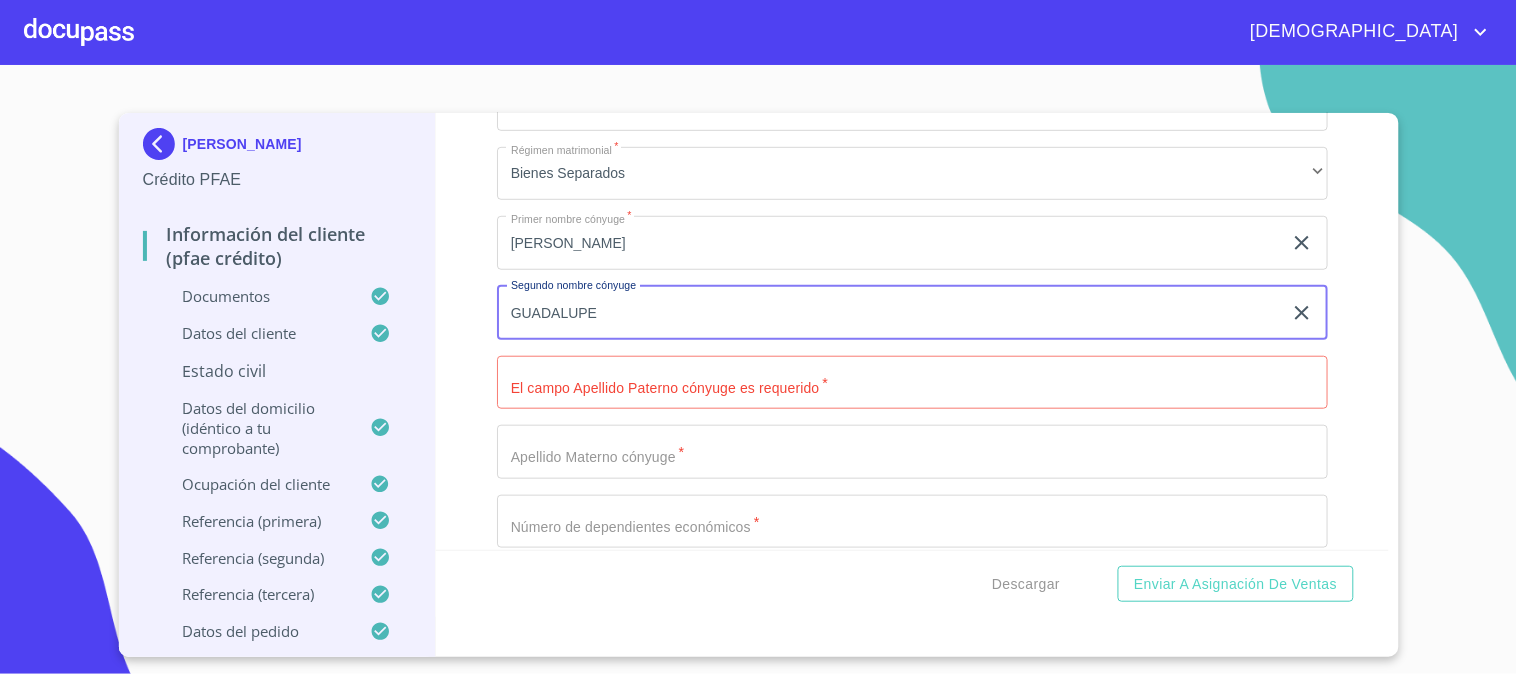 click on "GUADALUPE" at bounding box center (889, 313) 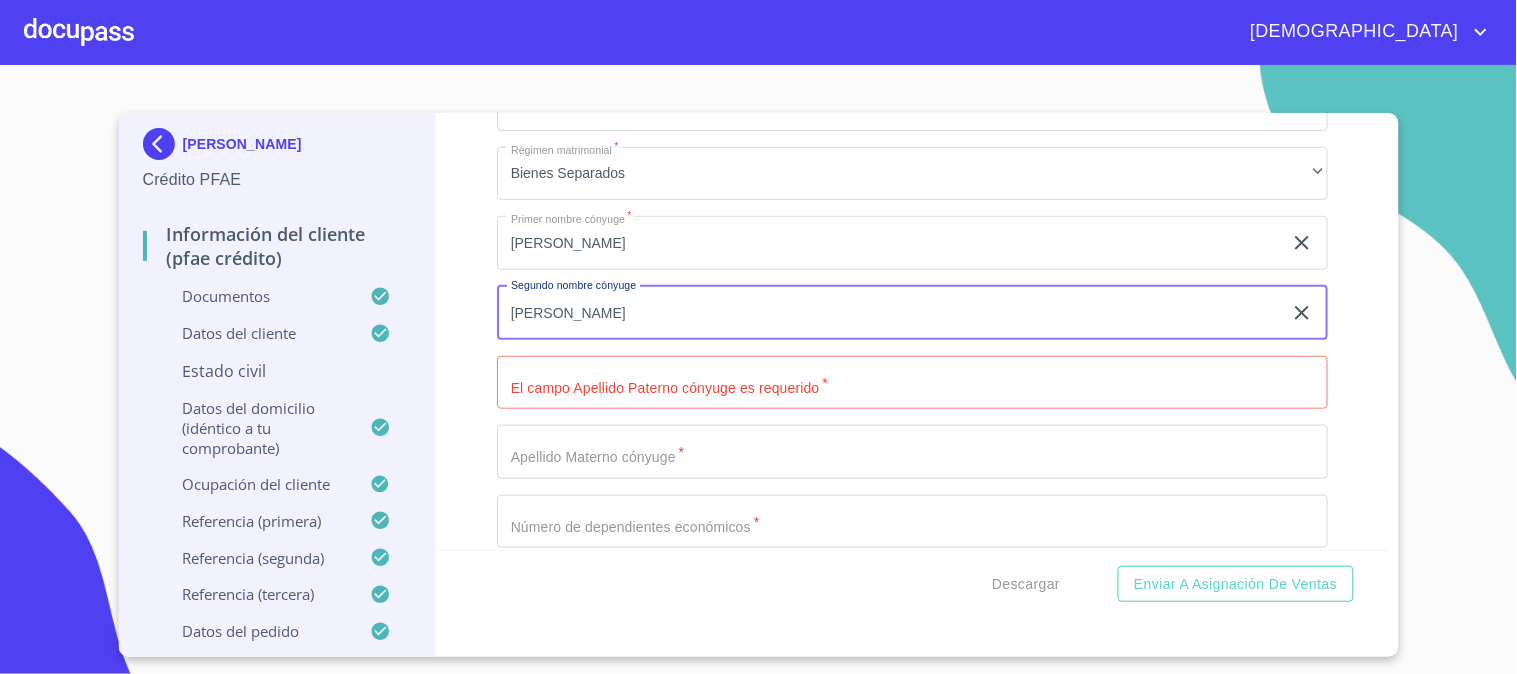 type on "[PERSON_NAME]" 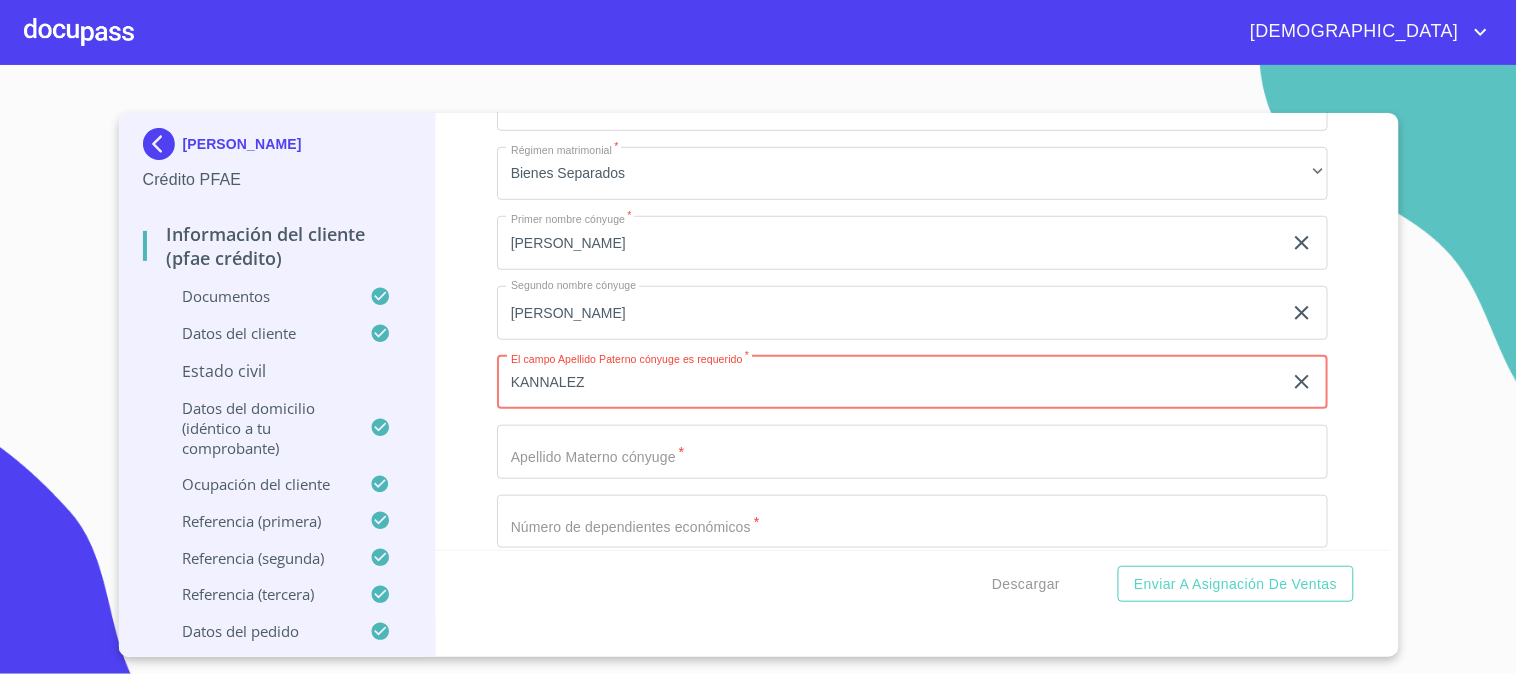 type on "KANNALEZ" 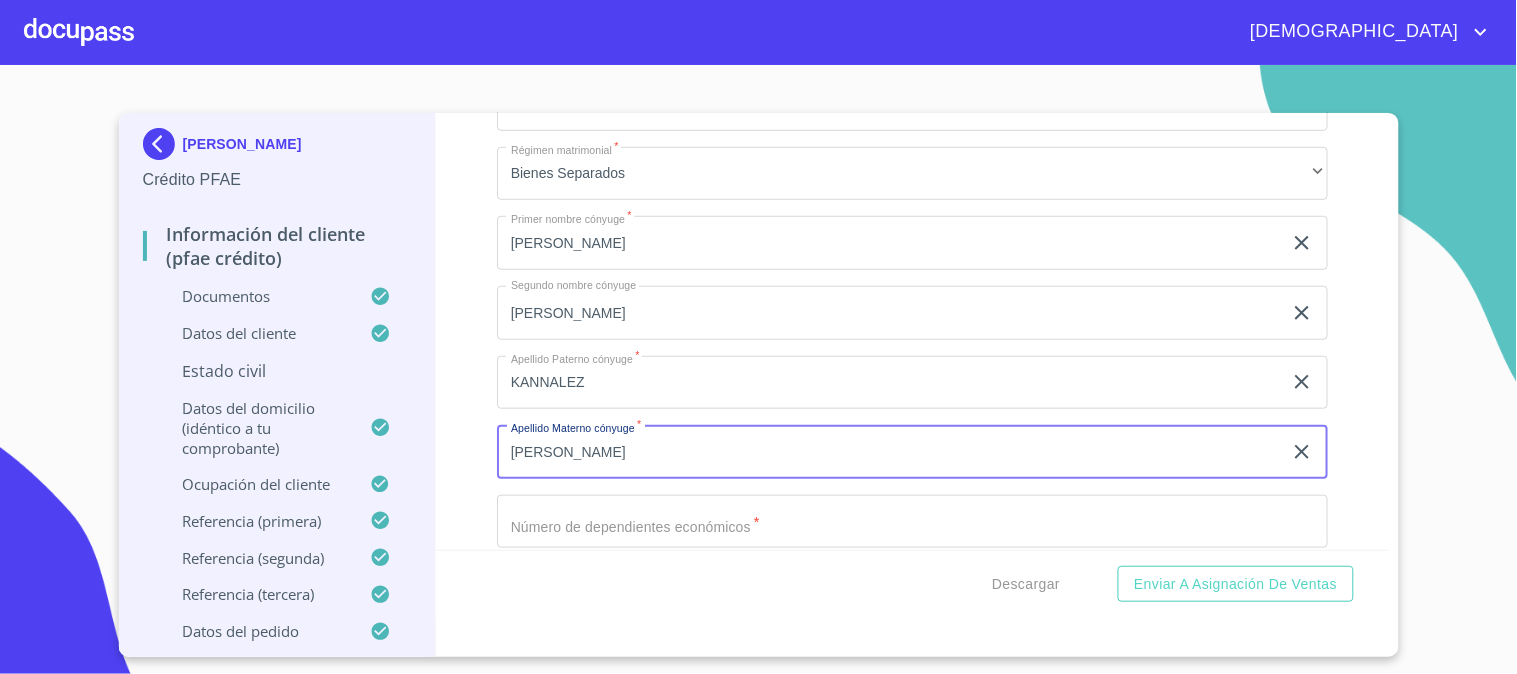 scroll, scrollTop: 444, scrollLeft: 0, axis: vertical 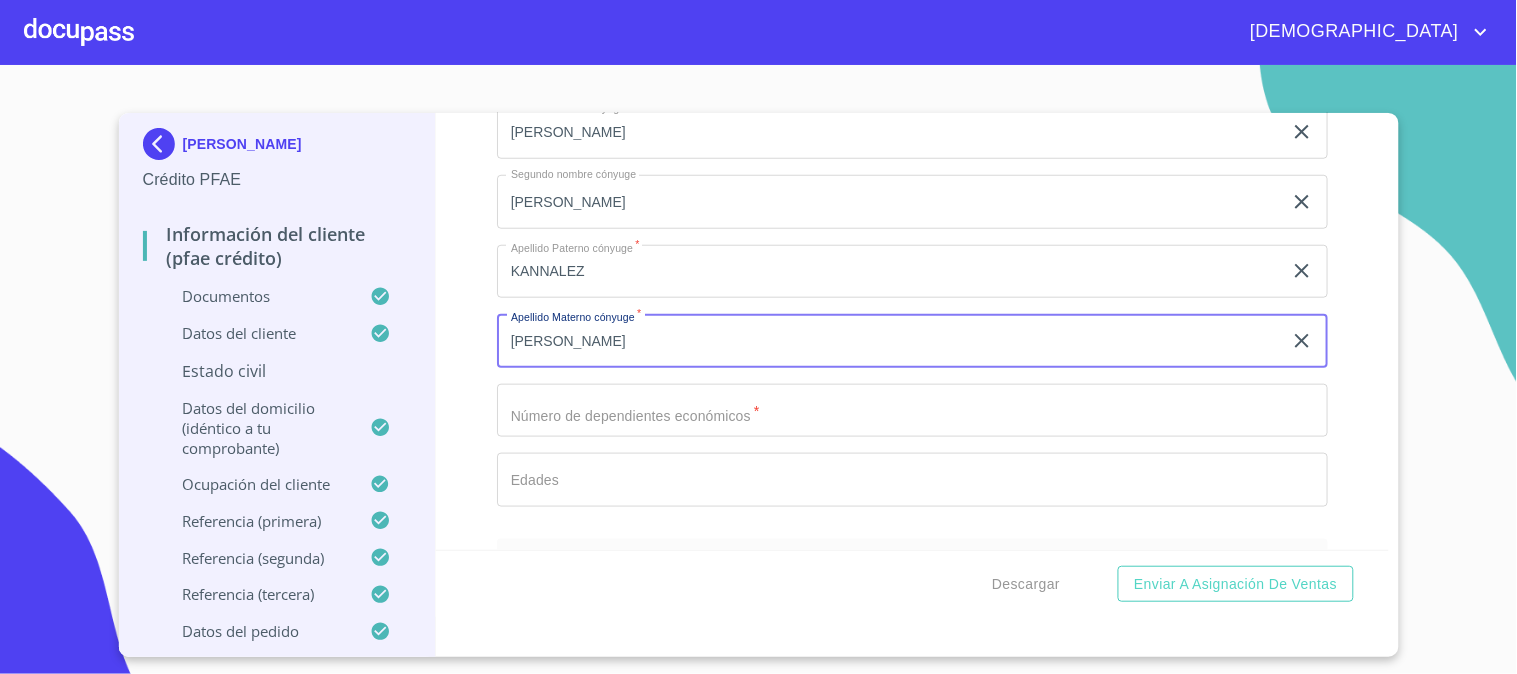 type on "[PERSON_NAME]" 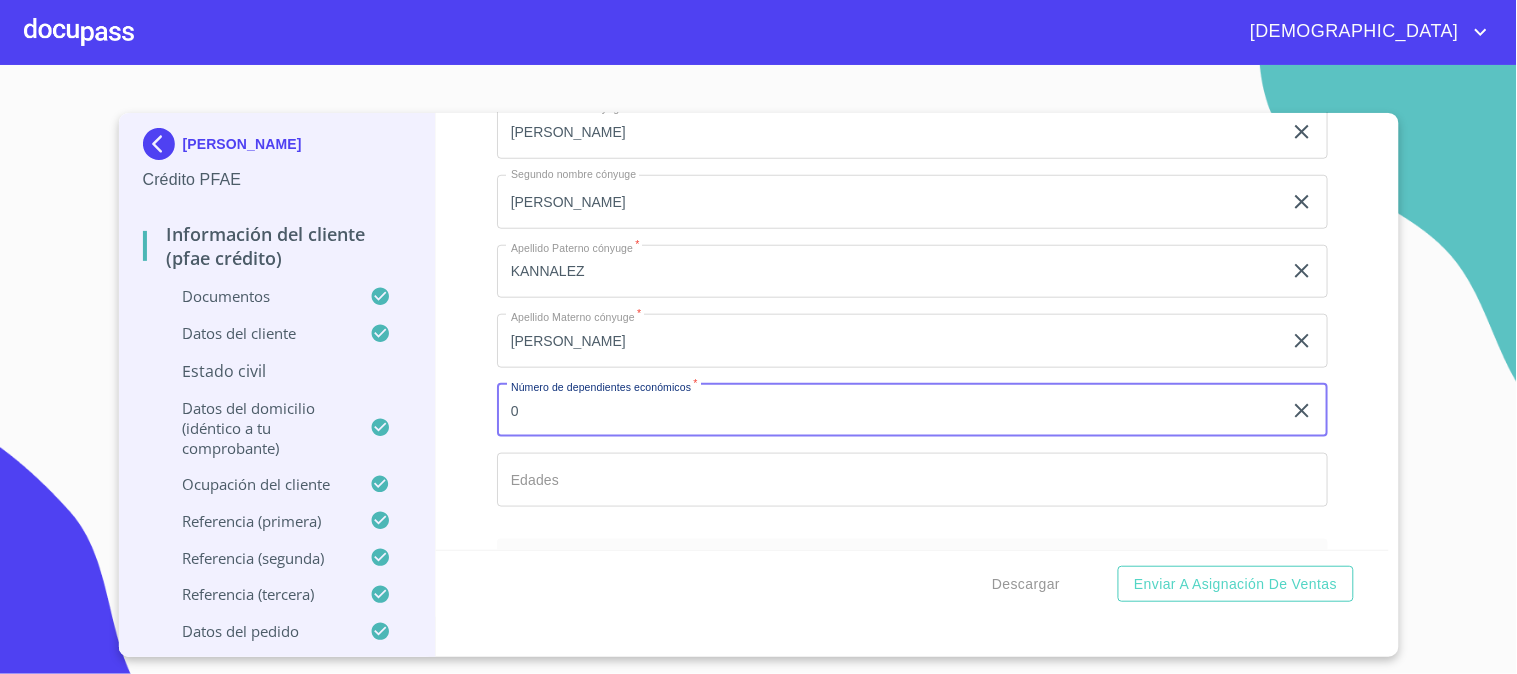 type on "0" 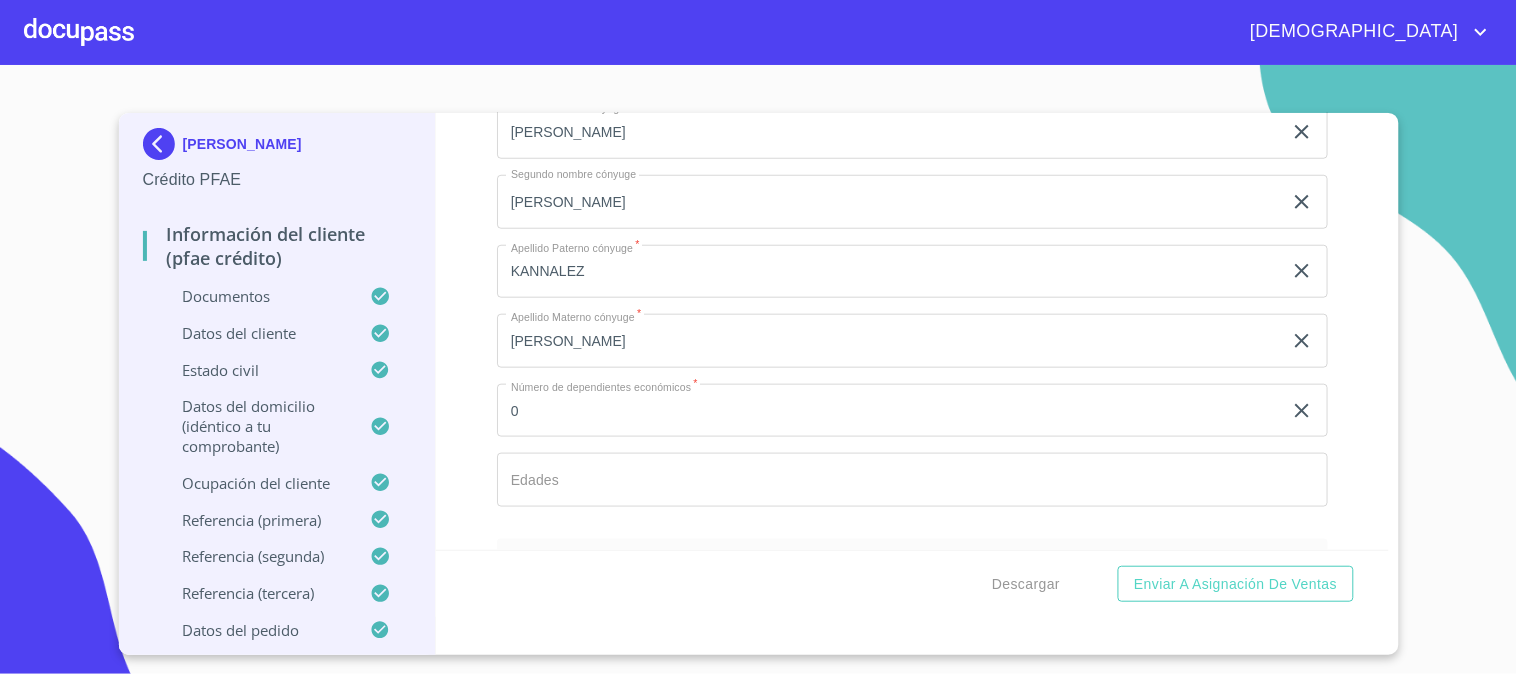 click on "Descargar Enviar a Asignación de Ventas" at bounding box center (912, 584) 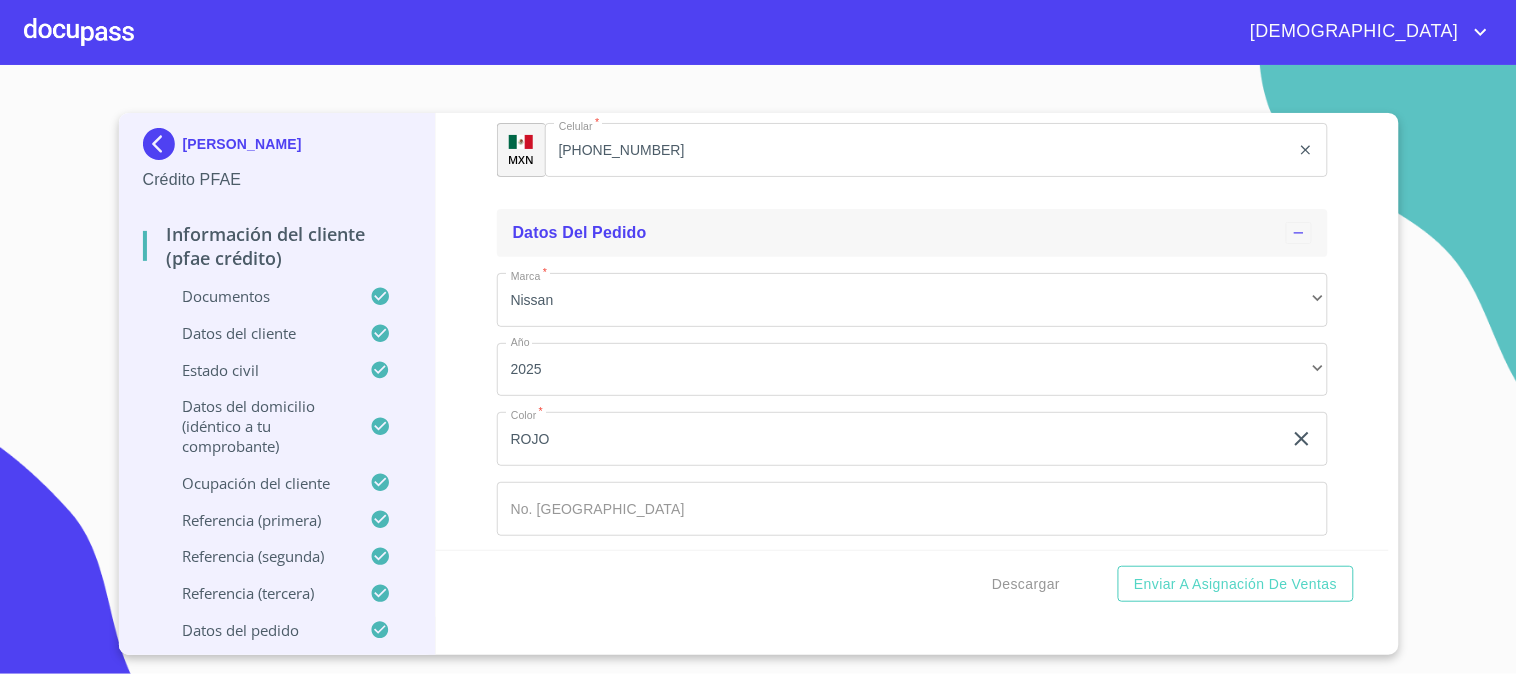 scroll, scrollTop: 4050, scrollLeft: 0, axis: vertical 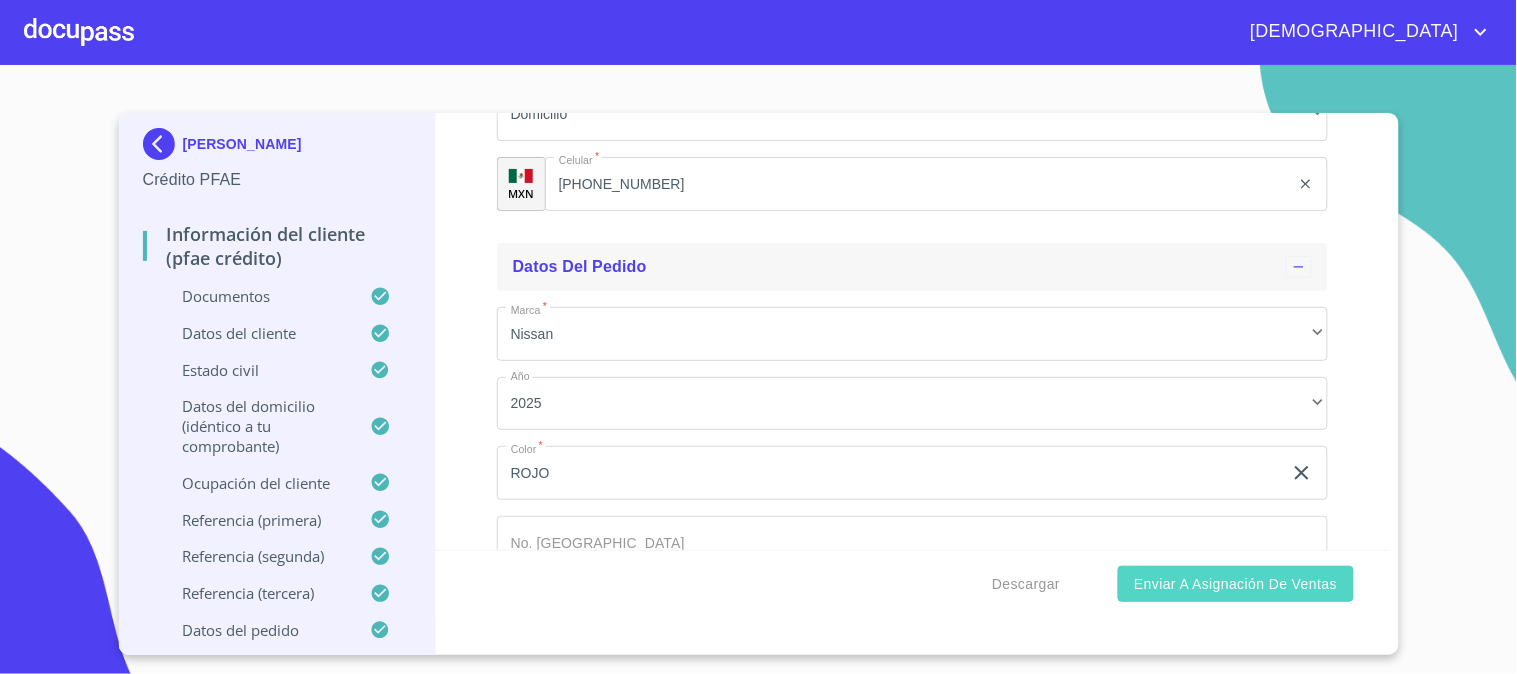 click on "Enviar a Asignación de Ventas" at bounding box center (1235, 584) 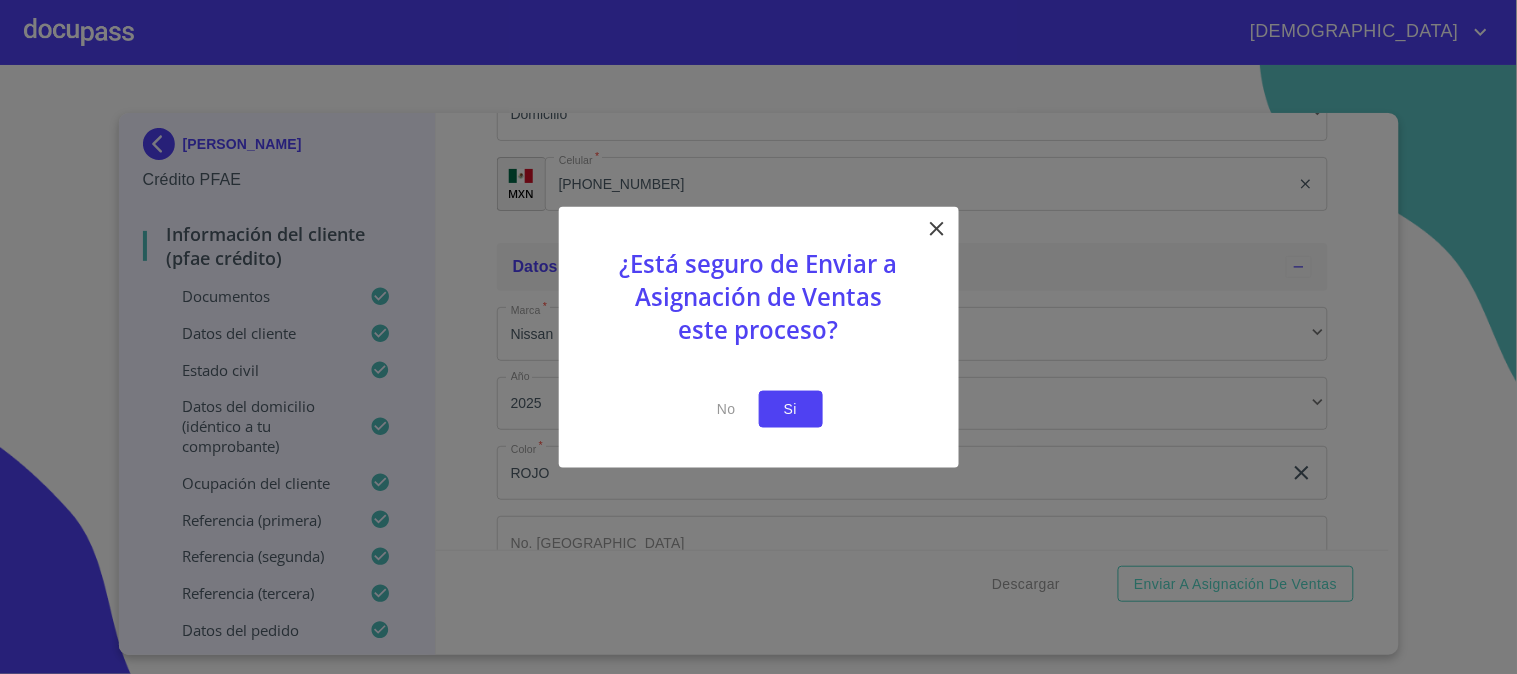 click on "Si" at bounding box center [791, 409] 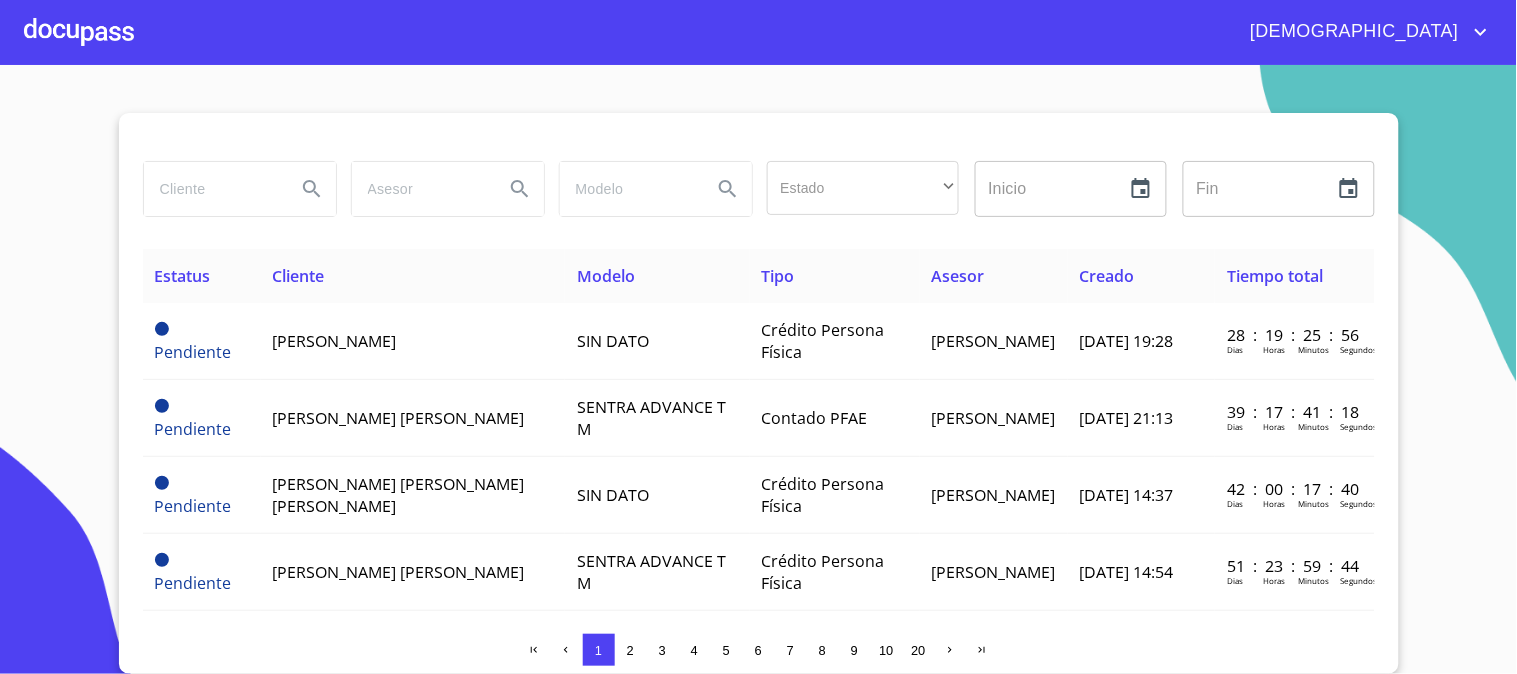 click at bounding box center (212, 189) 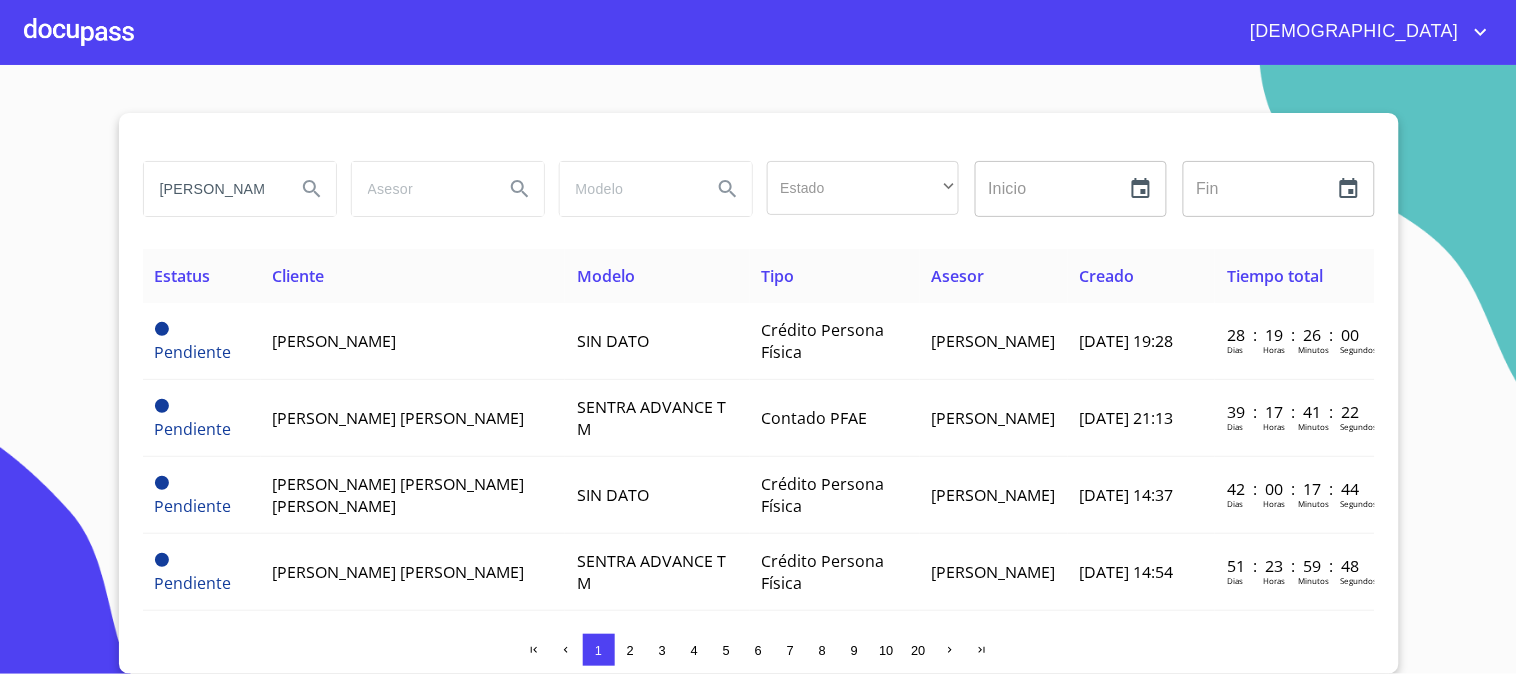 type on "[PERSON_NAME]" 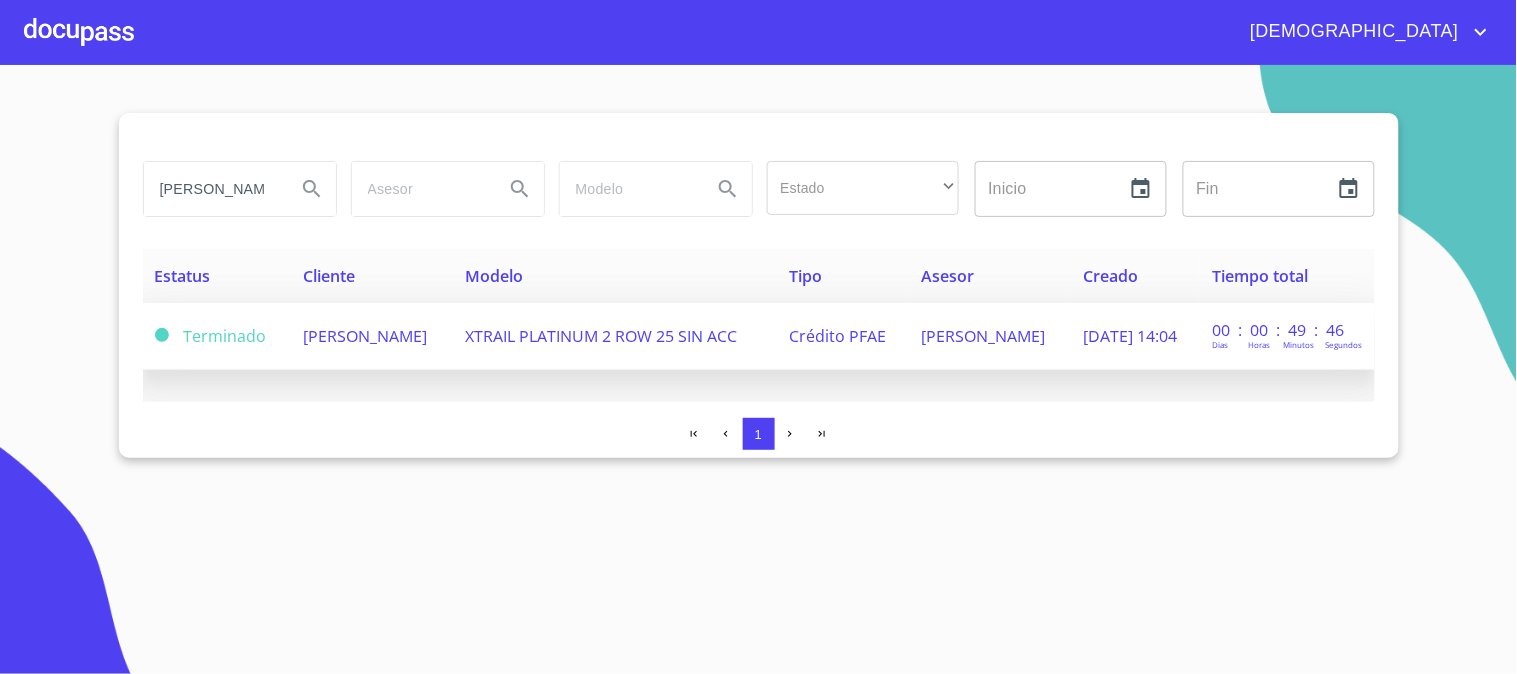 click on "[PERSON_NAME]" at bounding box center [365, 336] 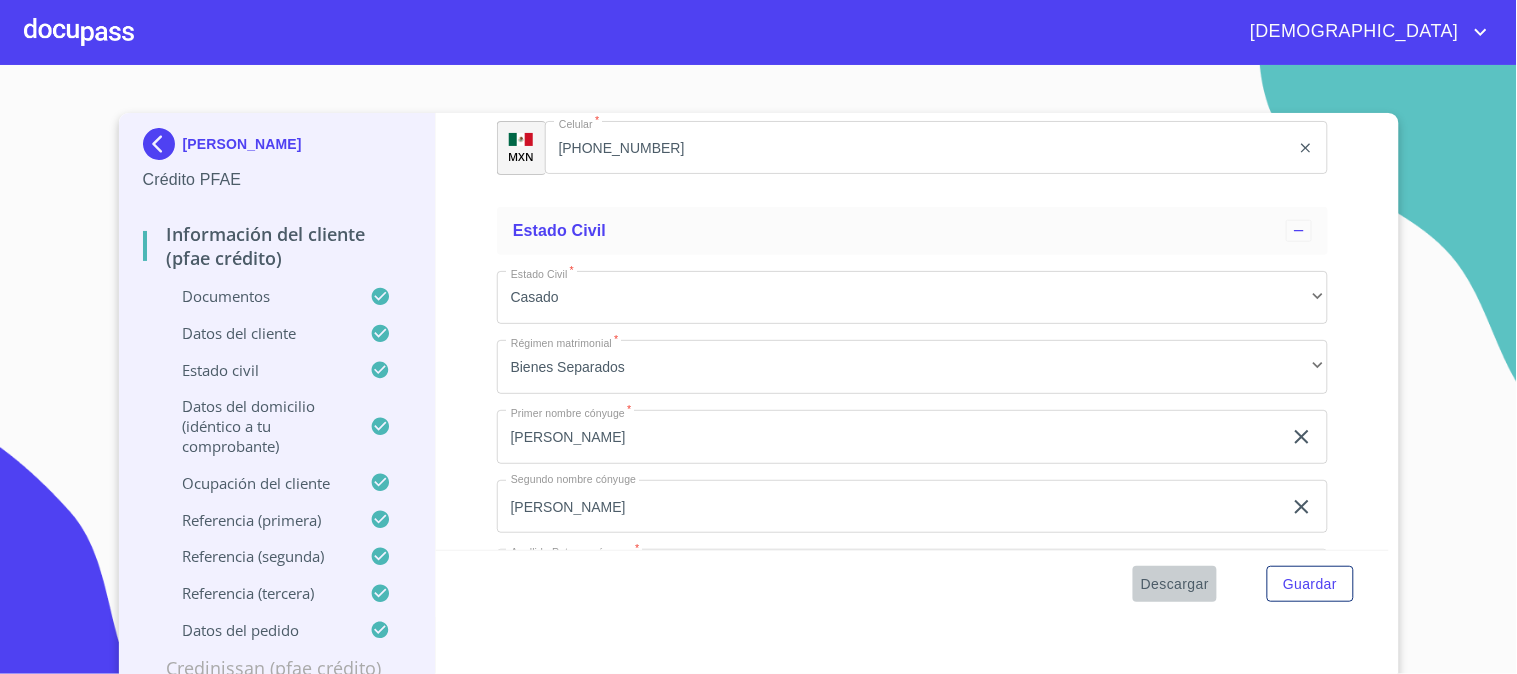 click on "Descargar" at bounding box center (1175, 584) 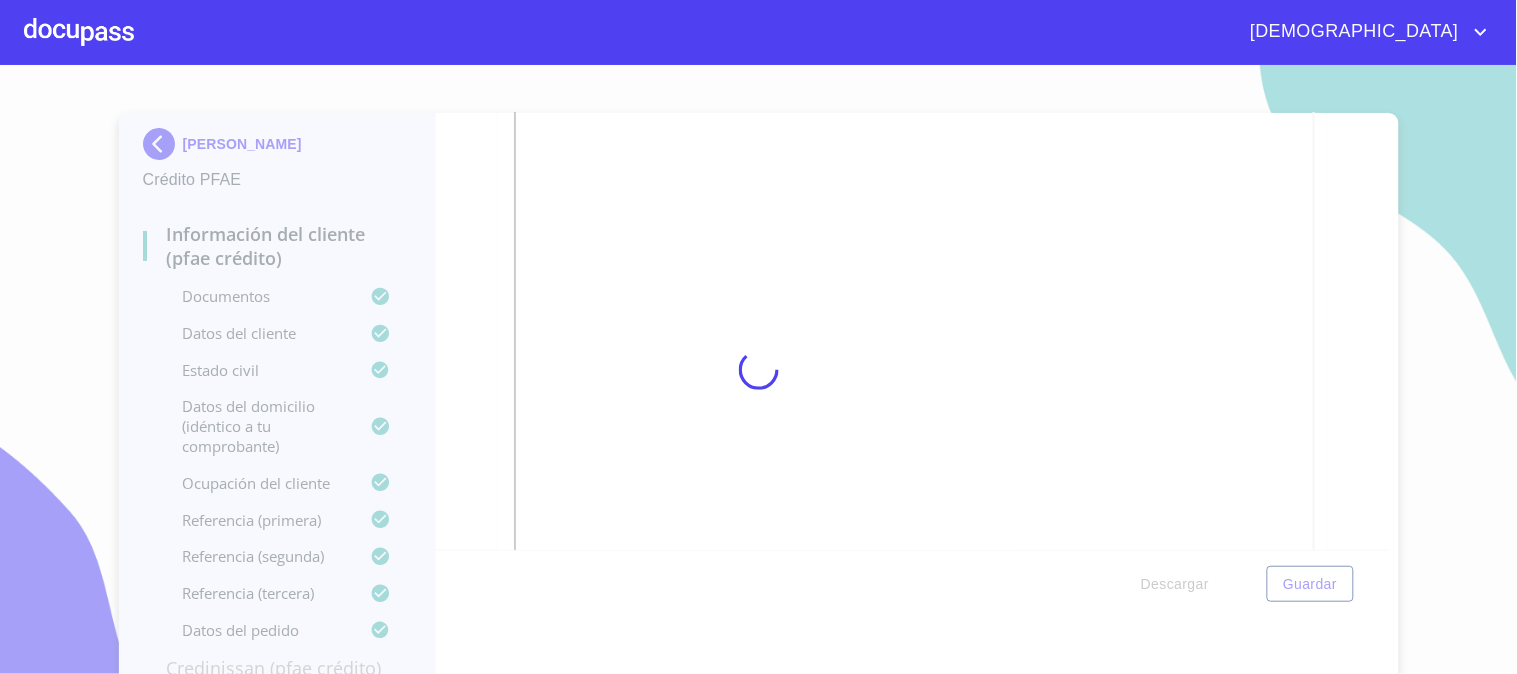 scroll, scrollTop: 3517, scrollLeft: 0, axis: vertical 